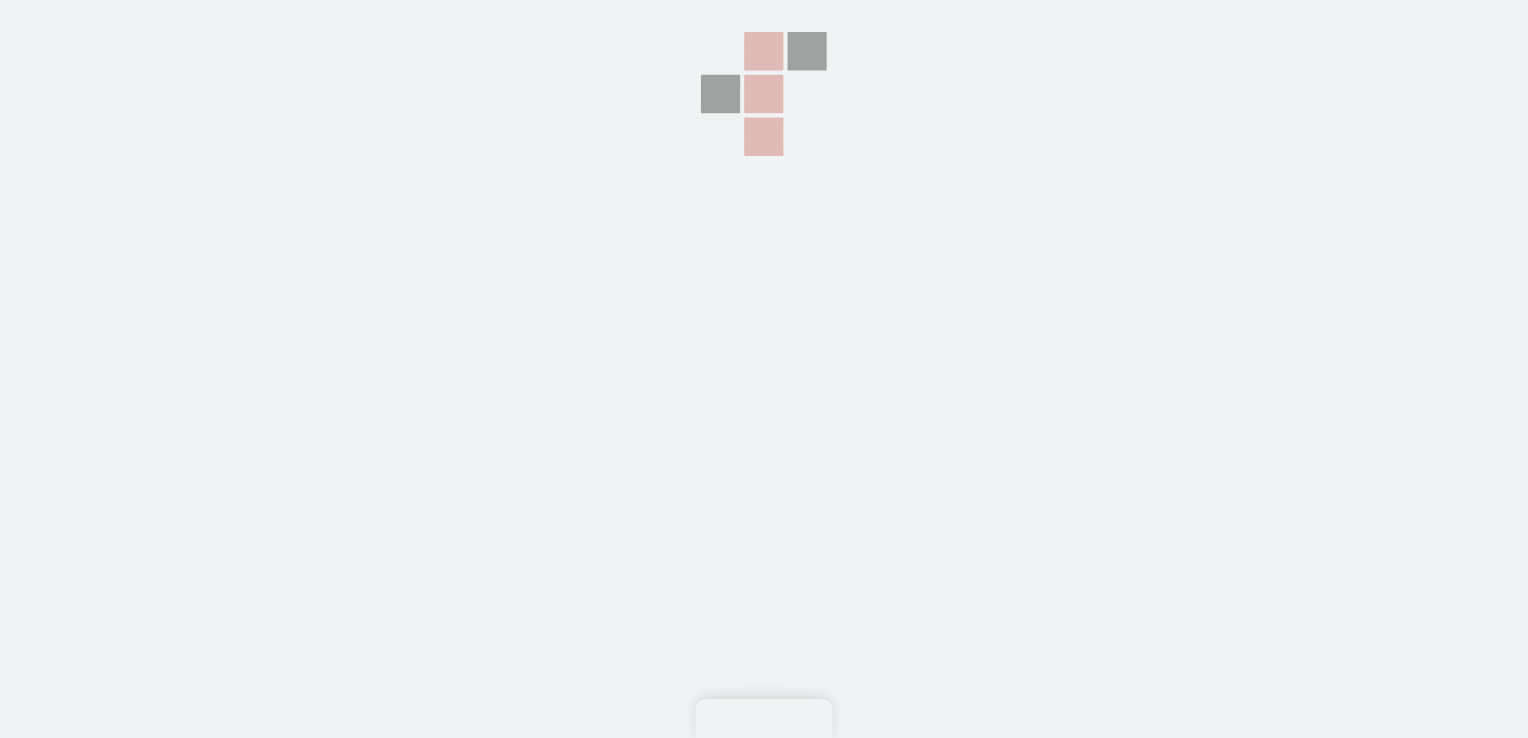 scroll, scrollTop: 0, scrollLeft: 0, axis: both 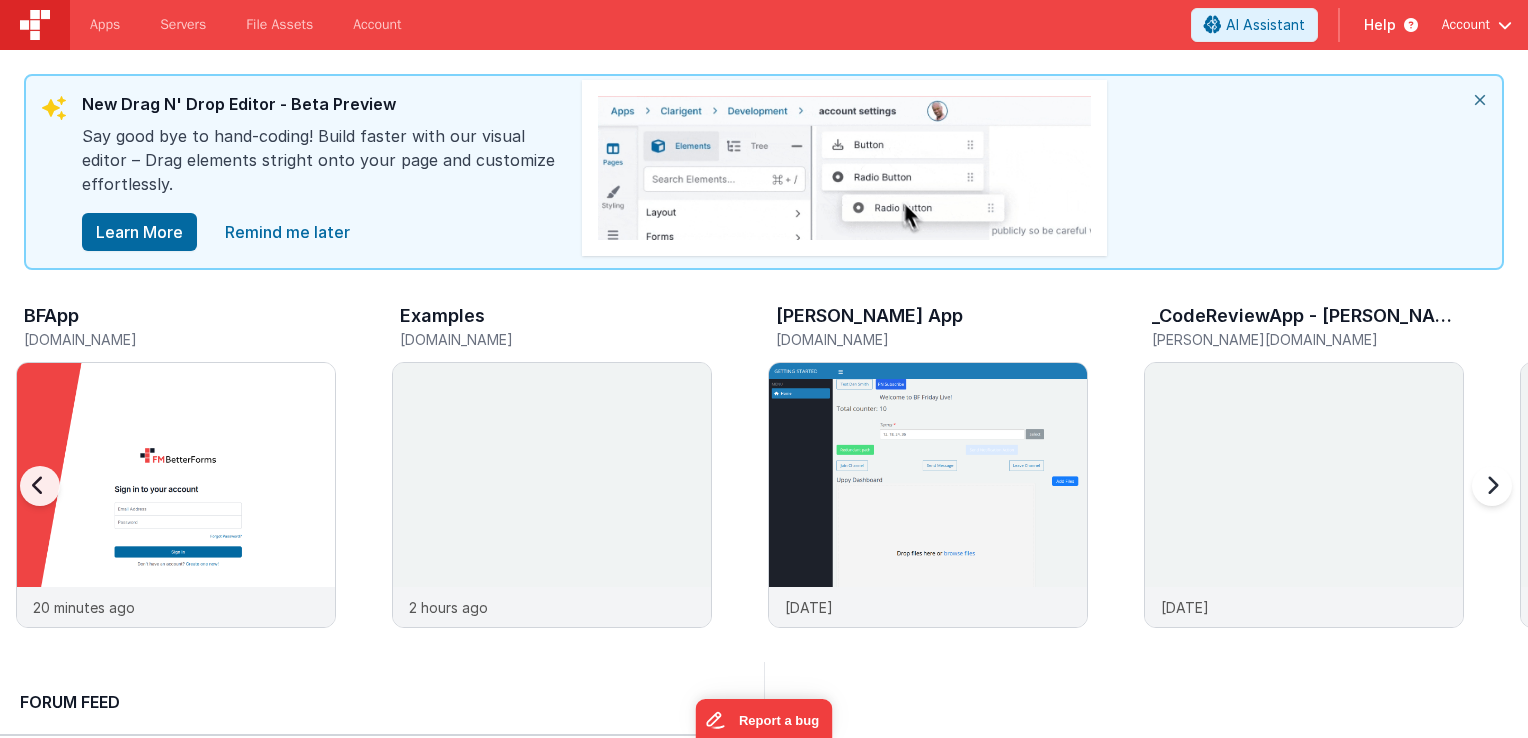 click on "[DOMAIN_NAME]" at bounding box center [556, 339] 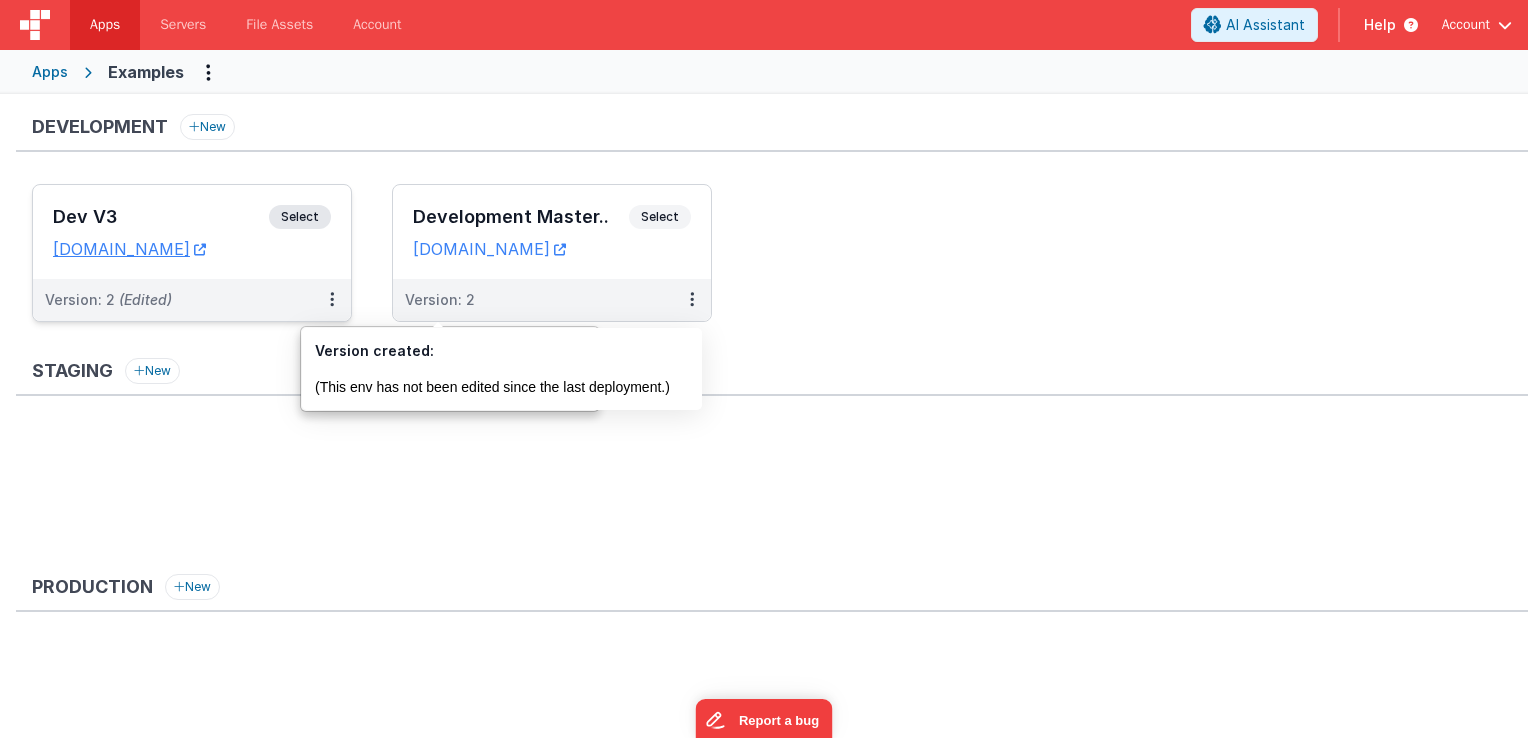 click on "Select" at bounding box center (300, 217) 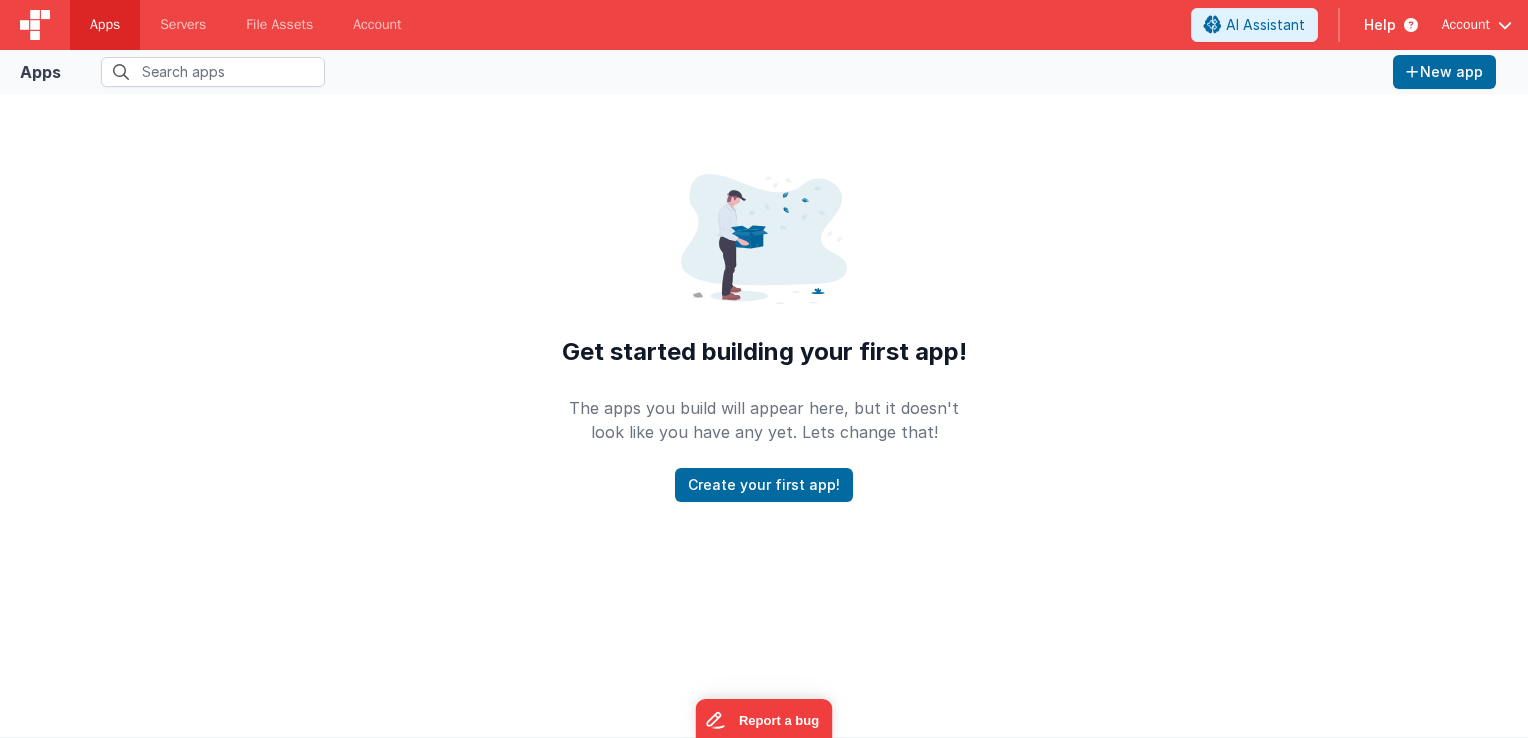 click on "Apps" at bounding box center (105, 25) 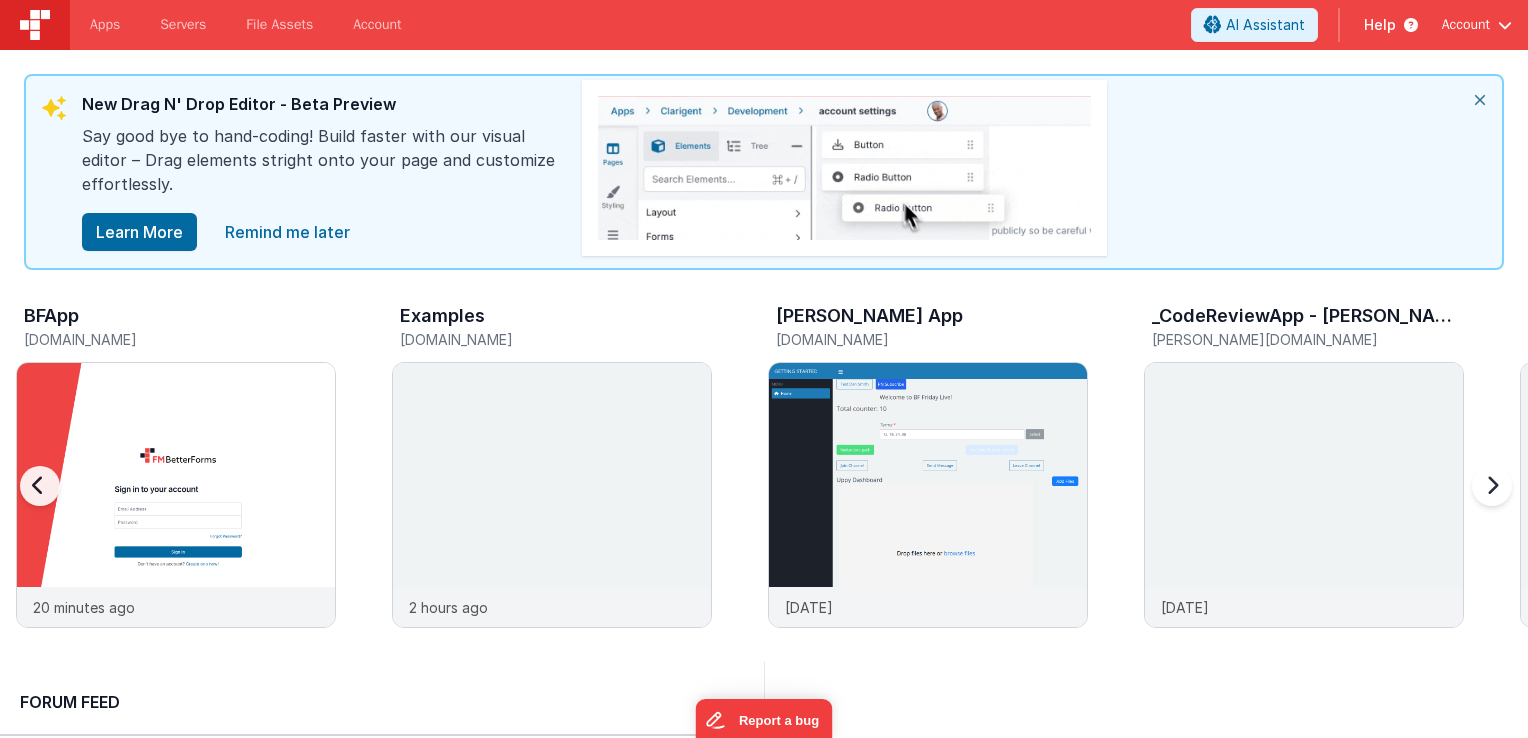click on "Examples   examplesdev.fmbetterforms.com" at bounding box center (552, 330) 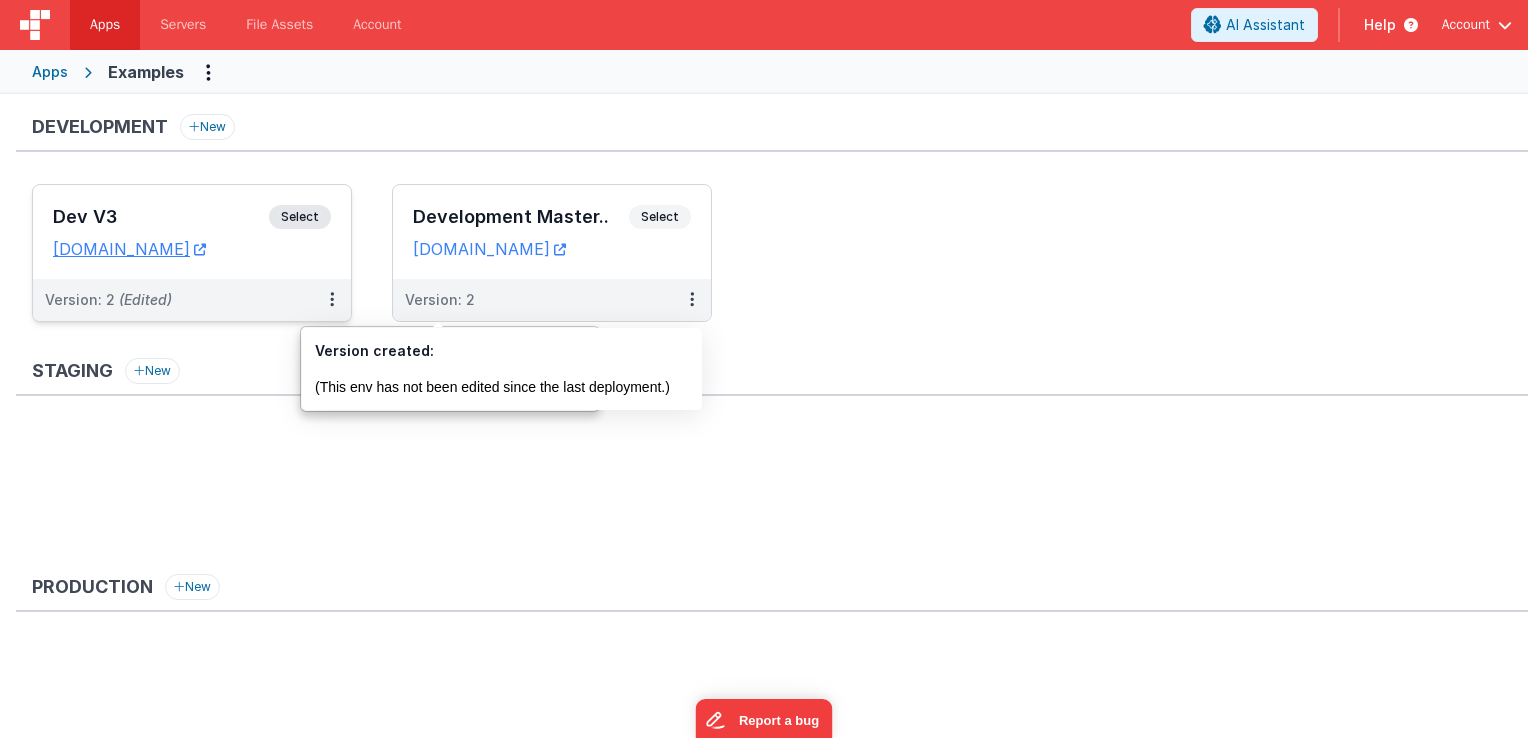 click on "Select" at bounding box center (300, 217) 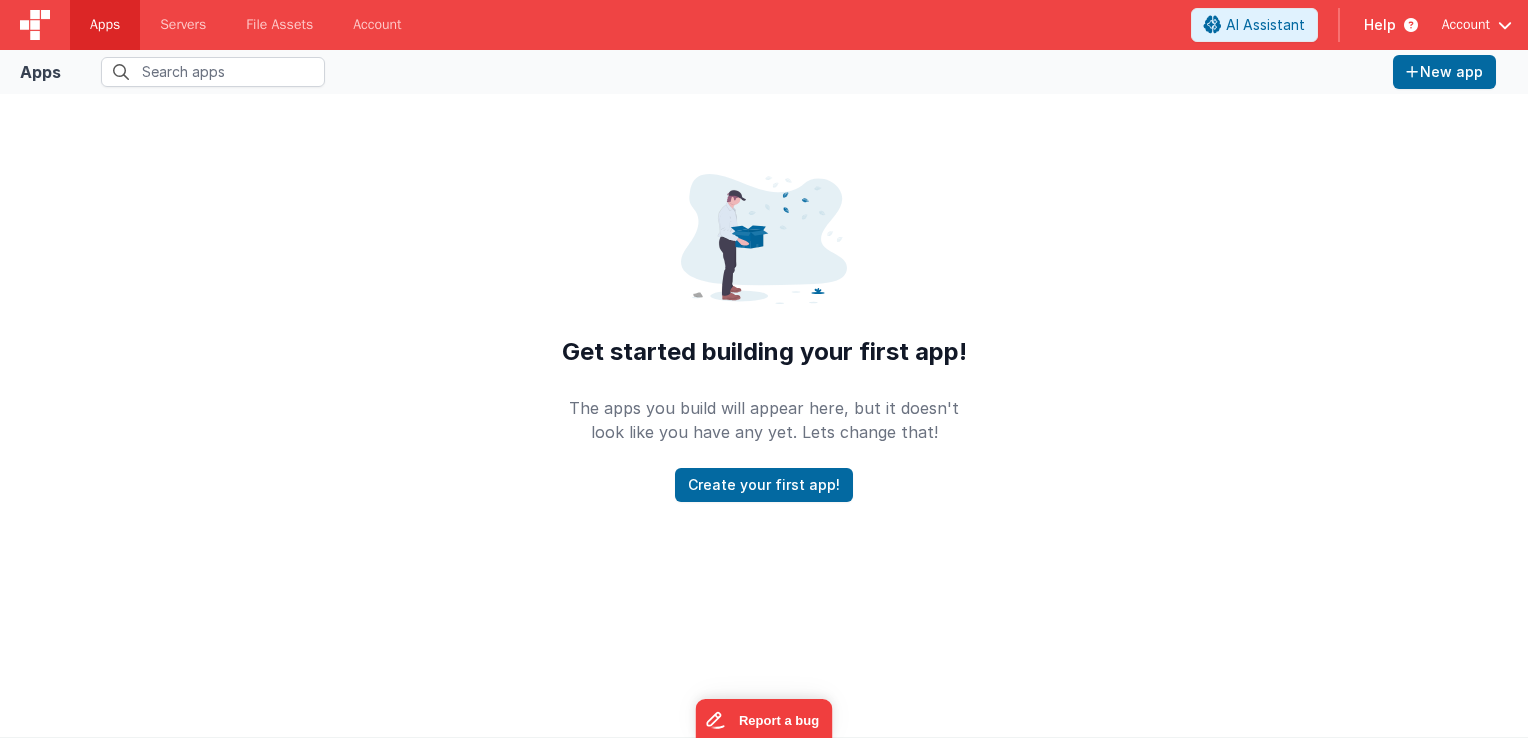 click at bounding box center (35, 25) 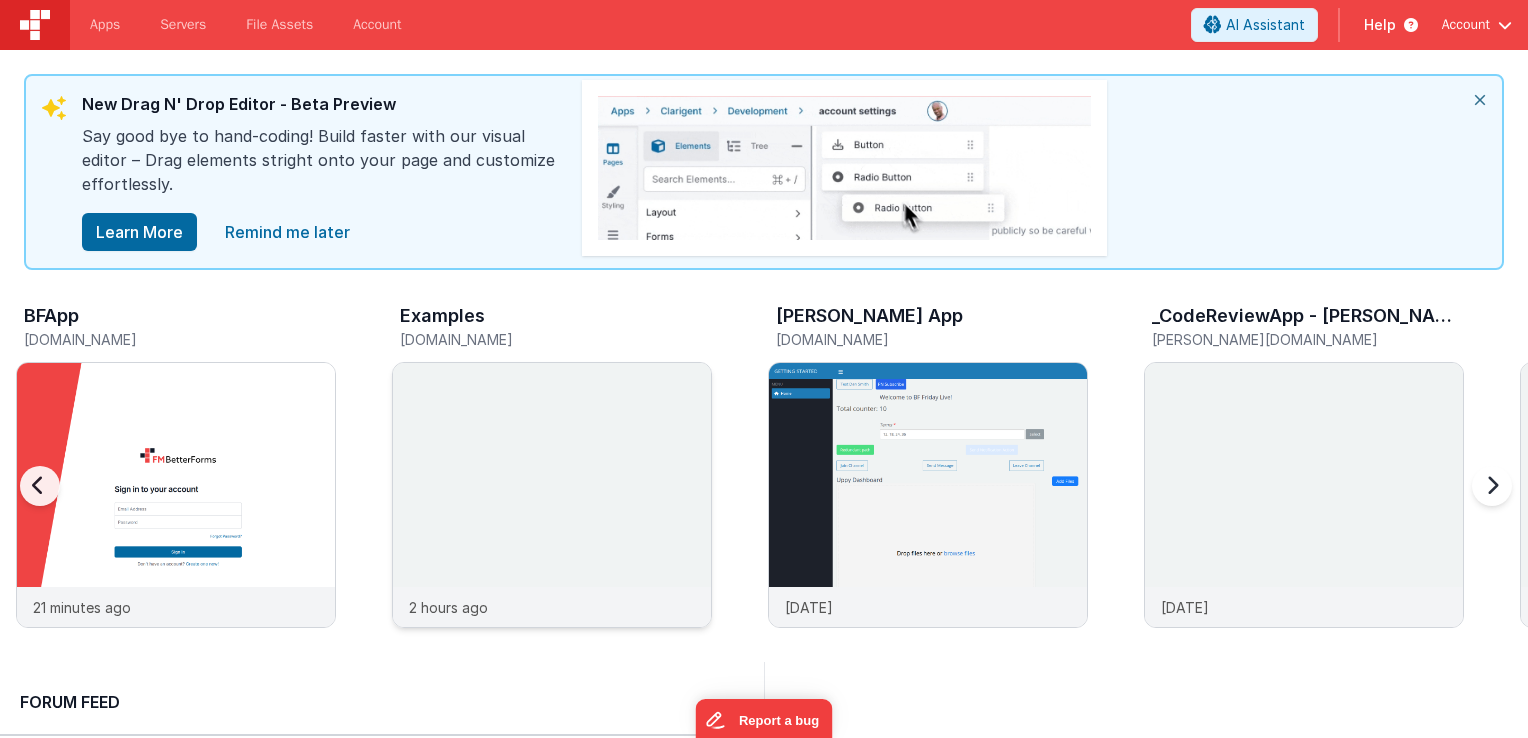 click at bounding box center (552, 522) 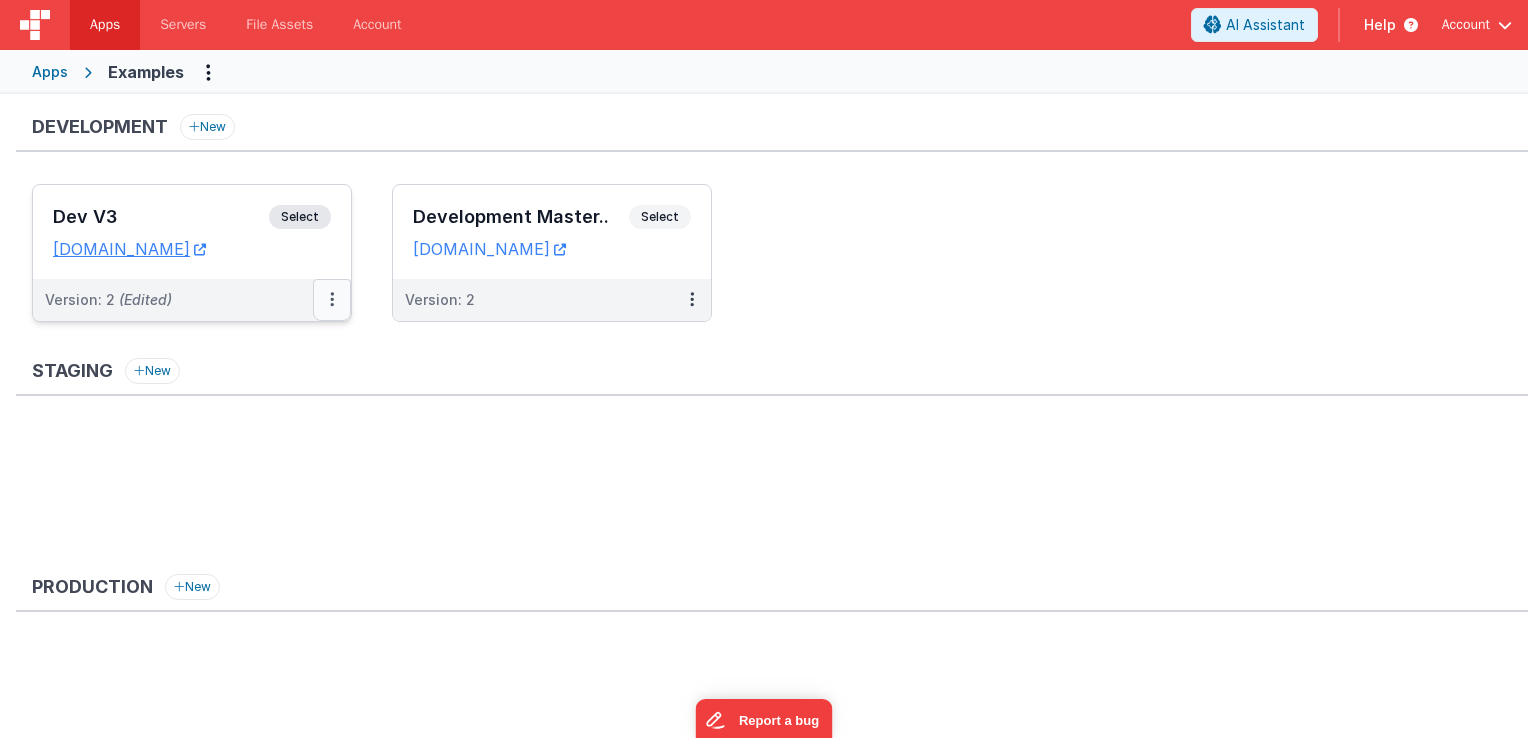 click at bounding box center [332, 300] 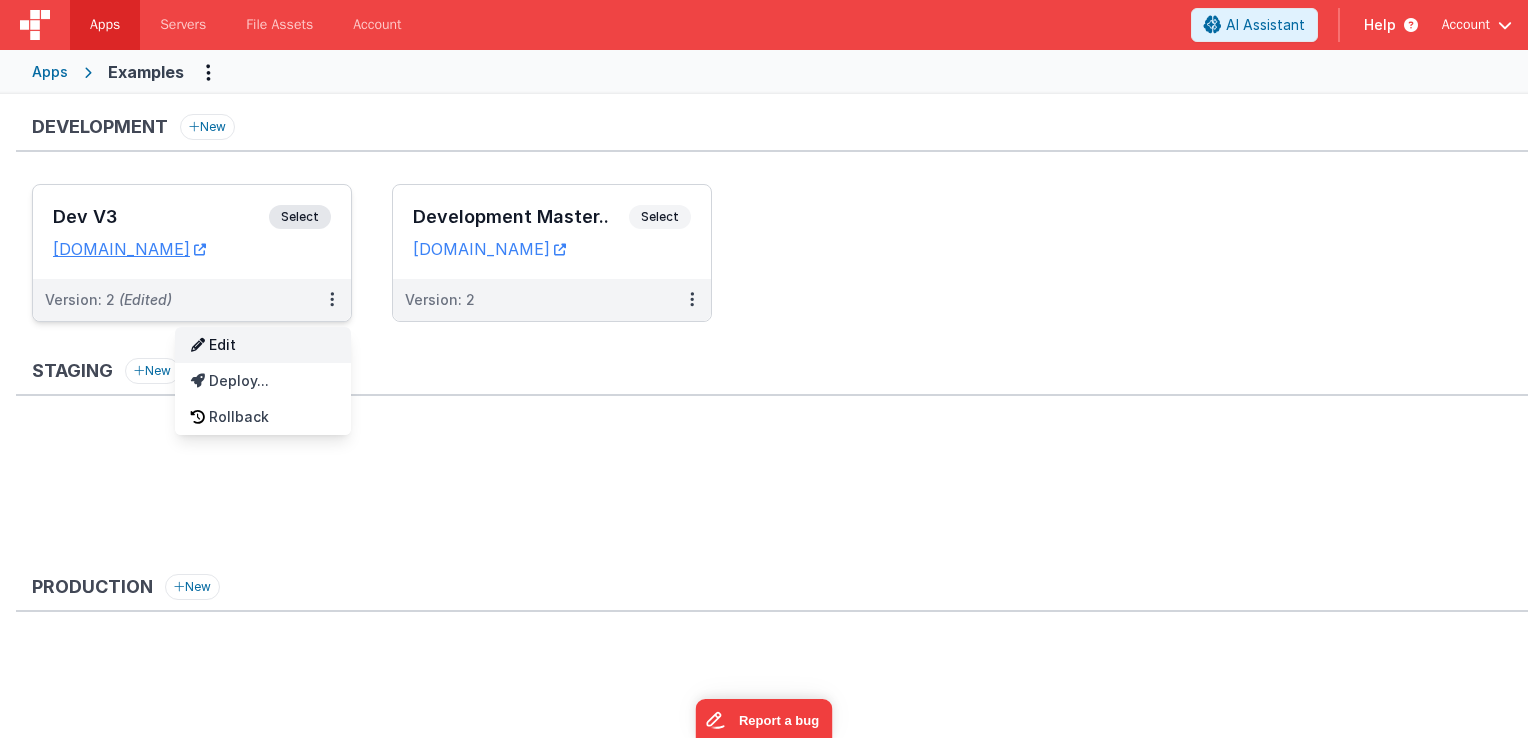 click on "Edit" at bounding box center [263, 345] 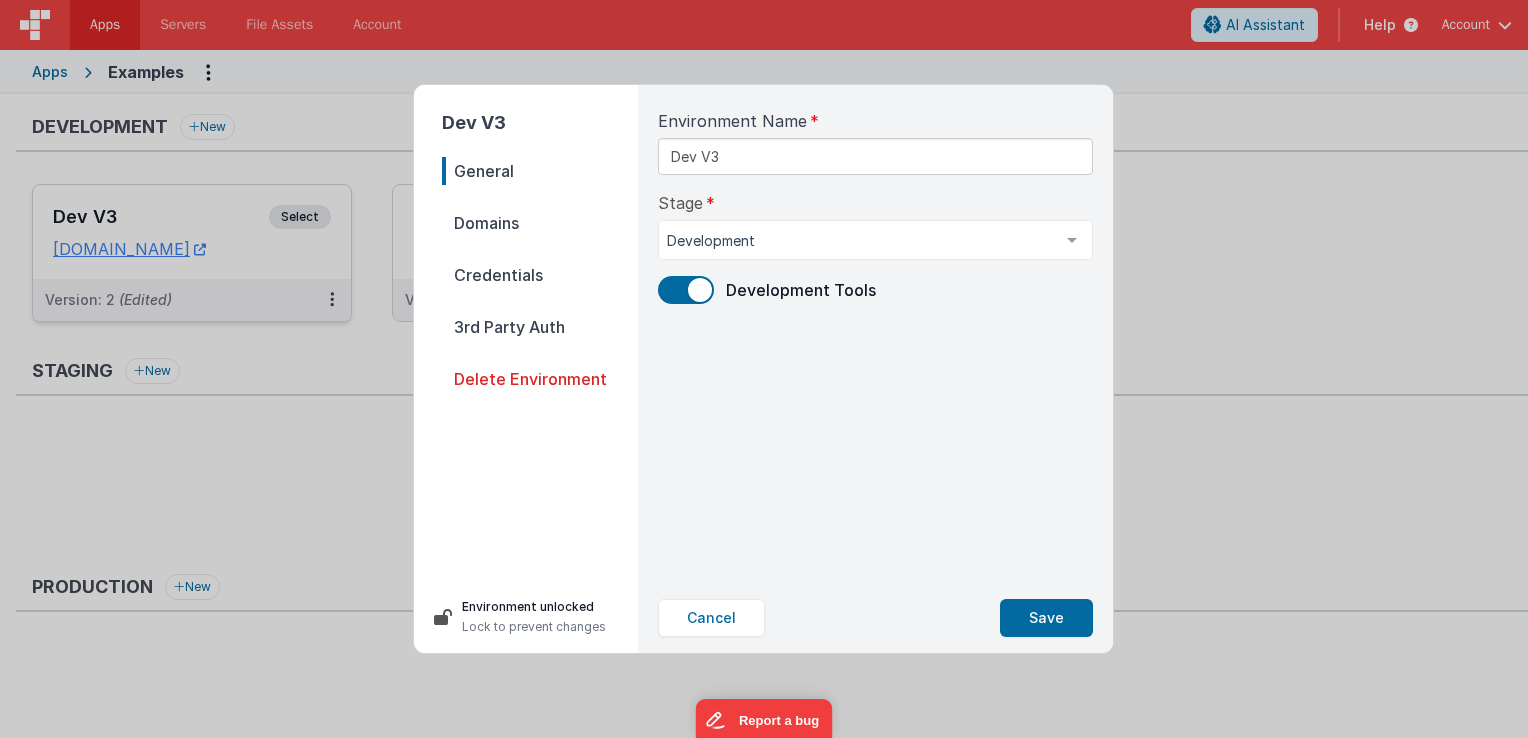 click on "Dev V3
General
Domains
Credentials
3rd Party Auth
Delete Environment   Environment unlocked    Lock to prevent changes Environment Name Dev V3   Stage            Development         Development   Staging   Production
List is empty.     Development Tools
Cancel
Save" at bounding box center [764, 369] 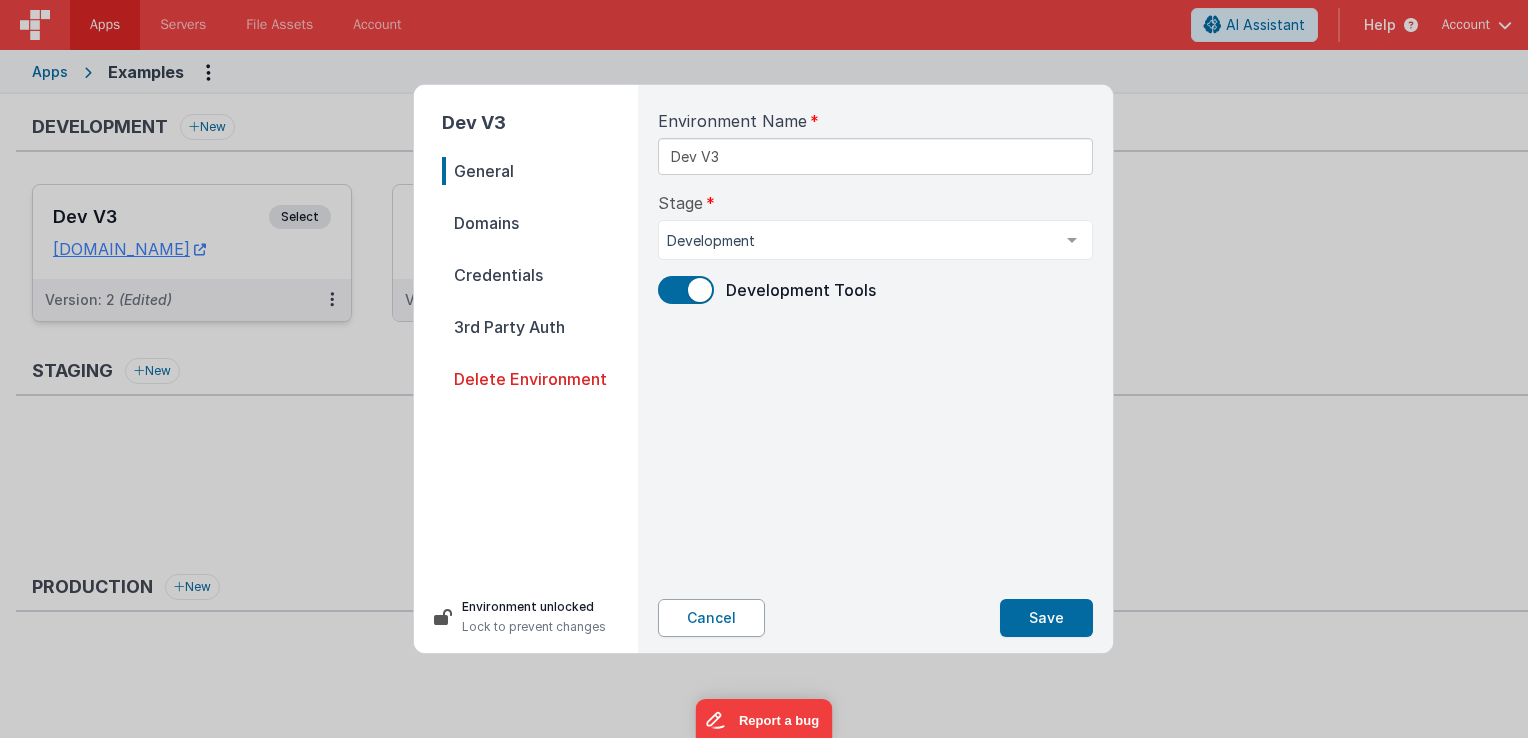 click on "Cancel" at bounding box center (711, 618) 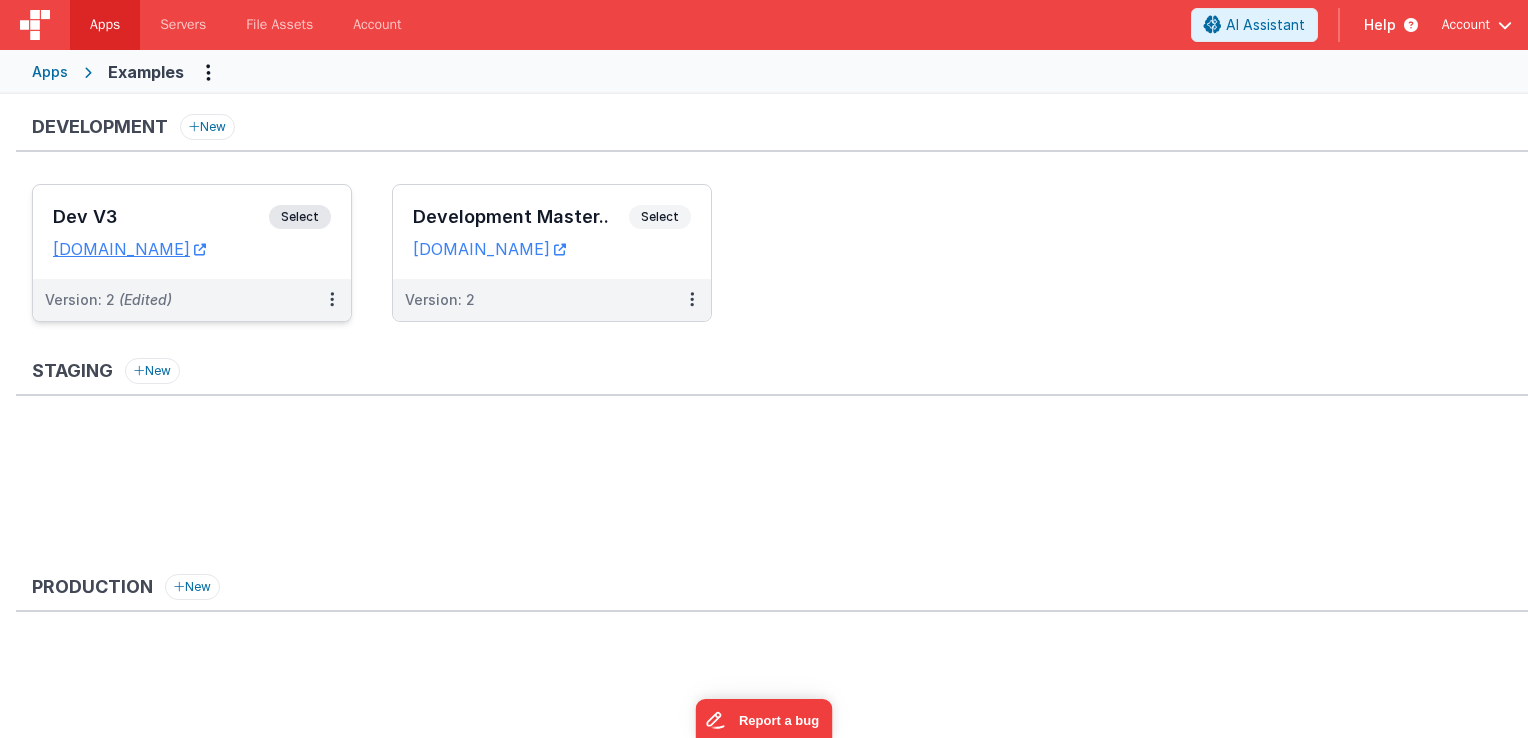 click on "Select" at bounding box center [300, 217] 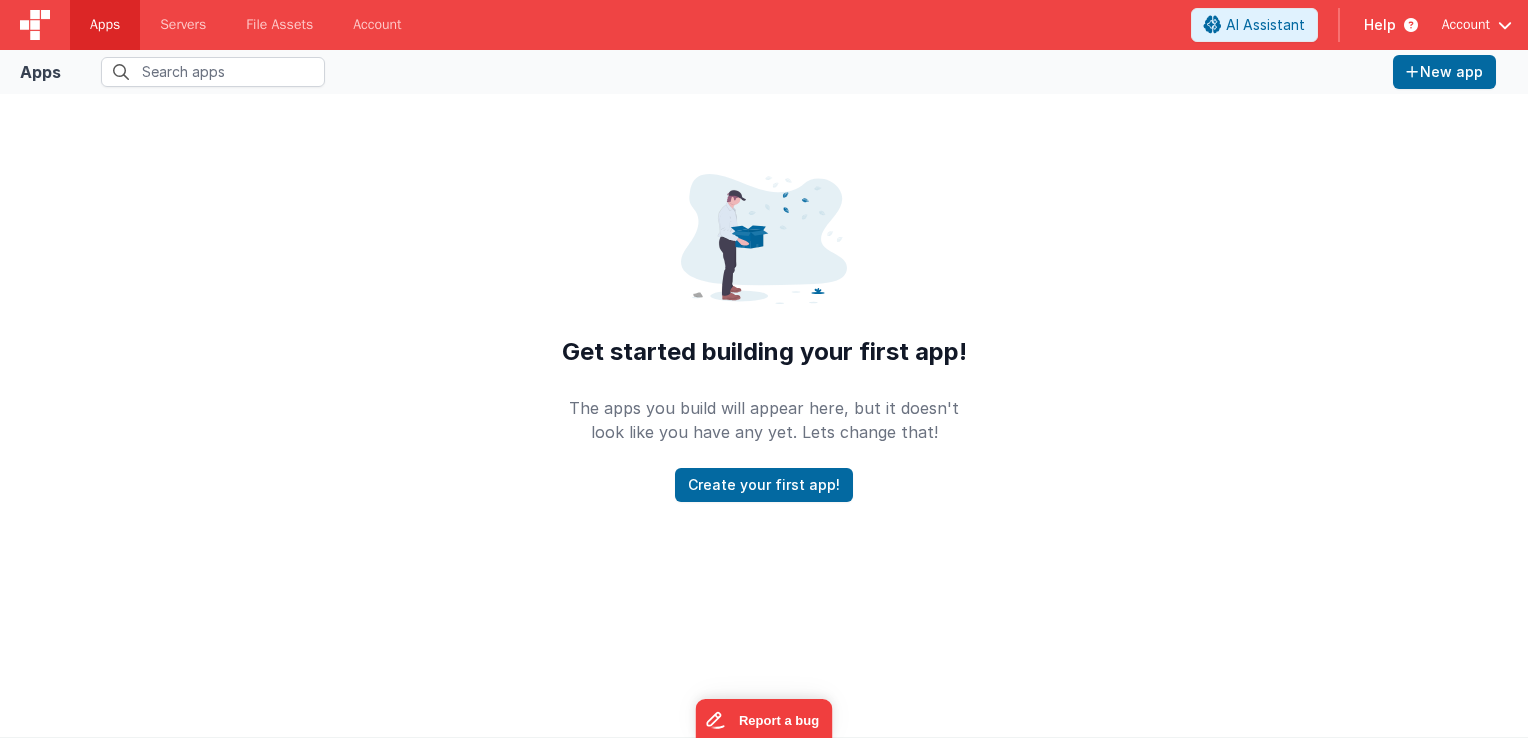 click at bounding box center (35, 25) 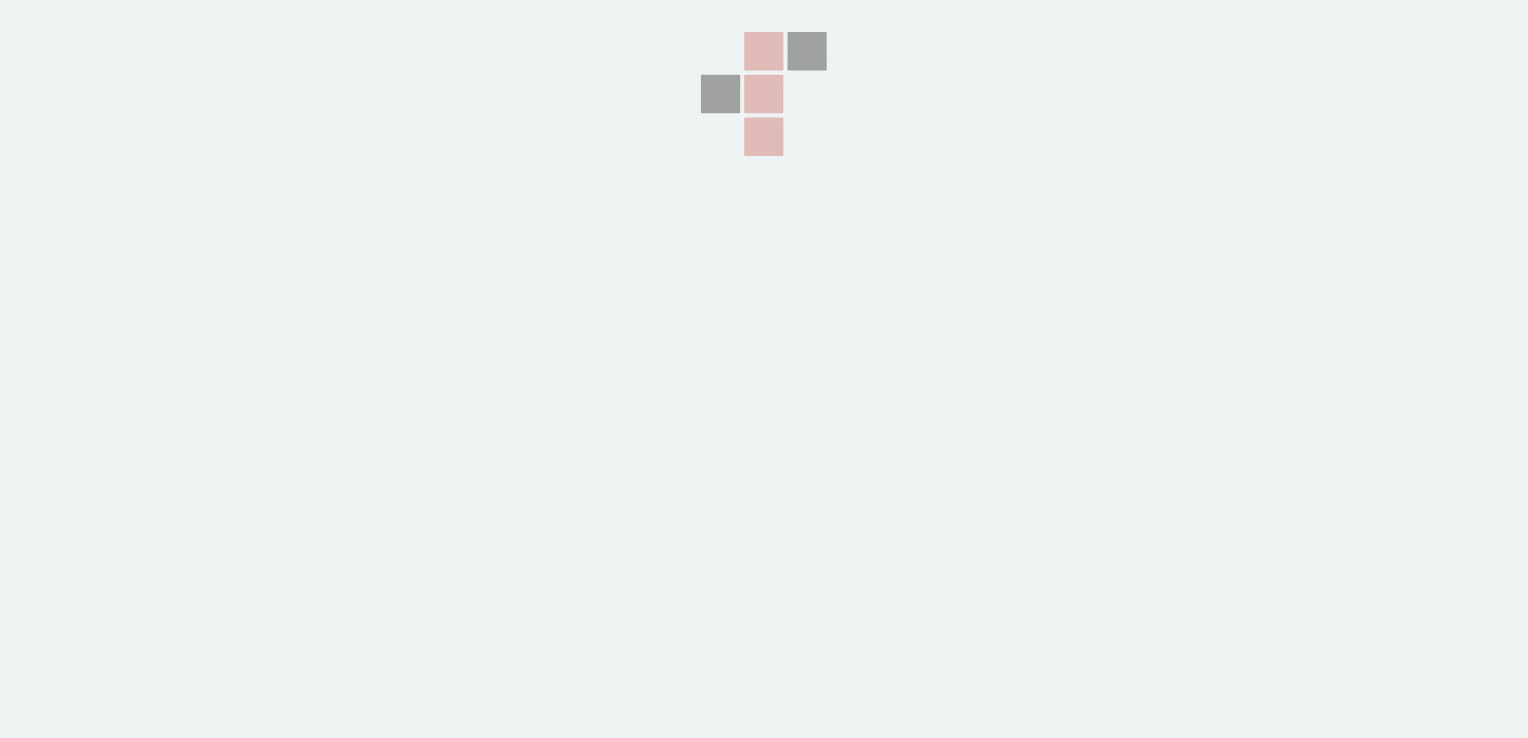 scroll, scrollTop: 0, scrollLeft: 0, axis: both 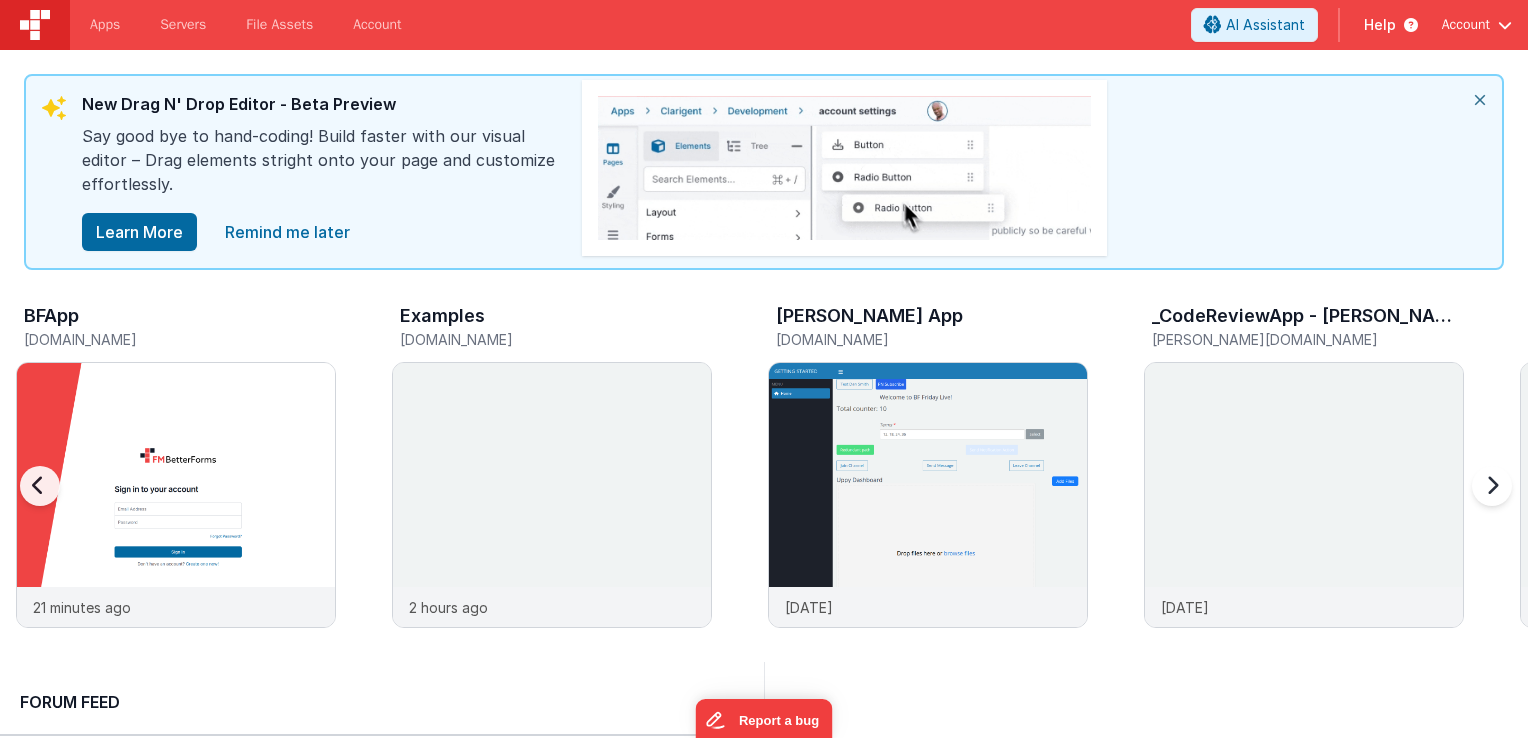 click on "BFApp   [DOMAIN_NAME]" at bounding box center [176, 330] 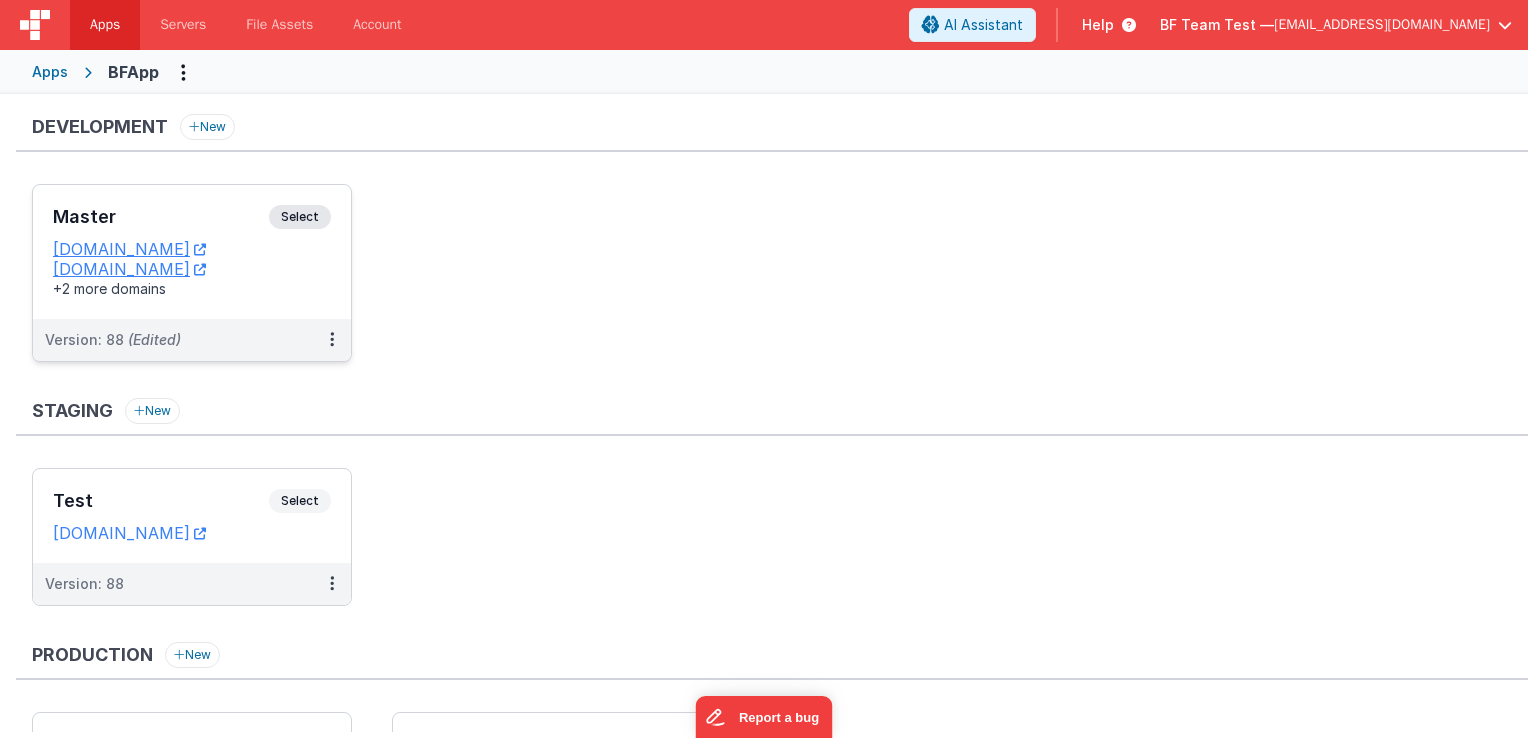 click on "Select" at bounding box center [300, 217] 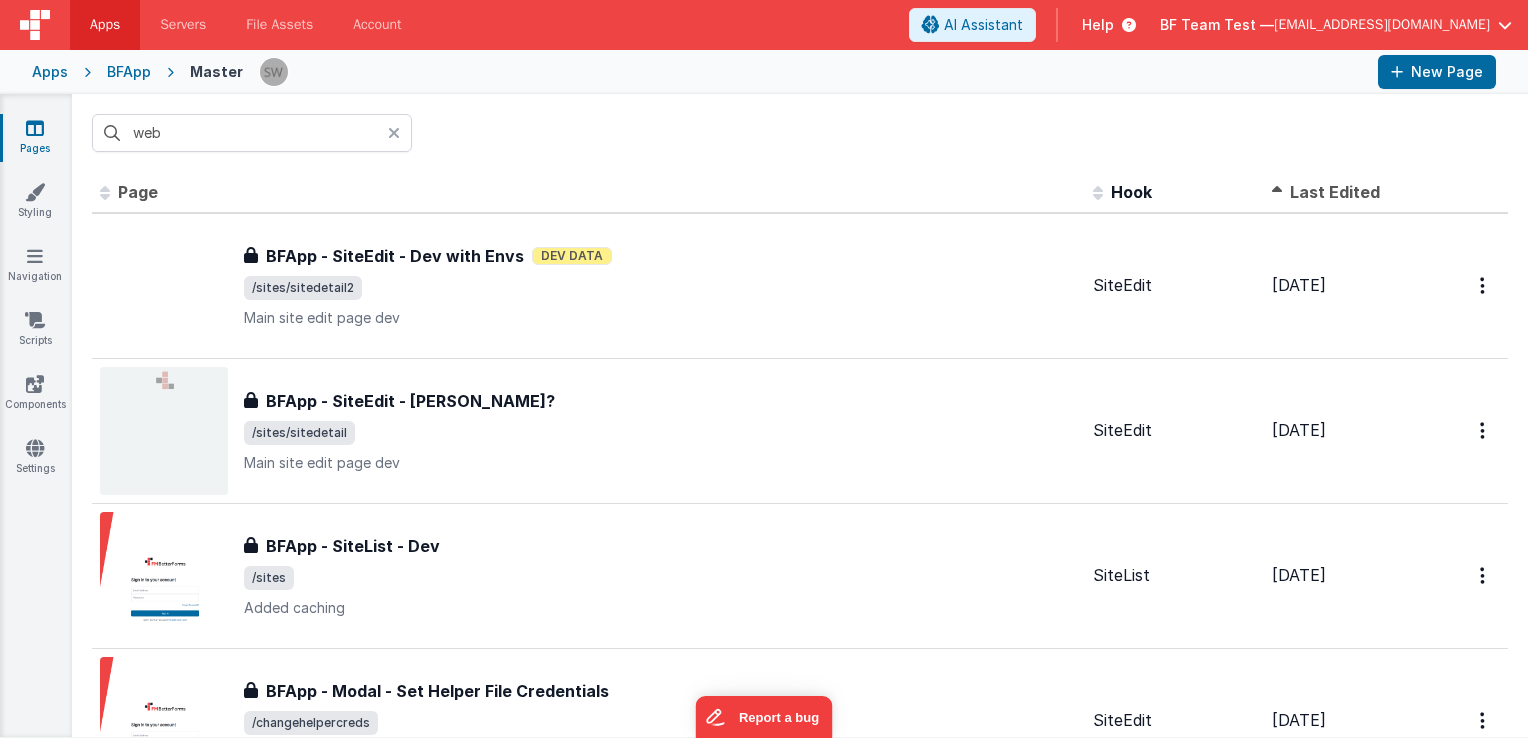 click on "Apps" at bounding box center (50, 72) 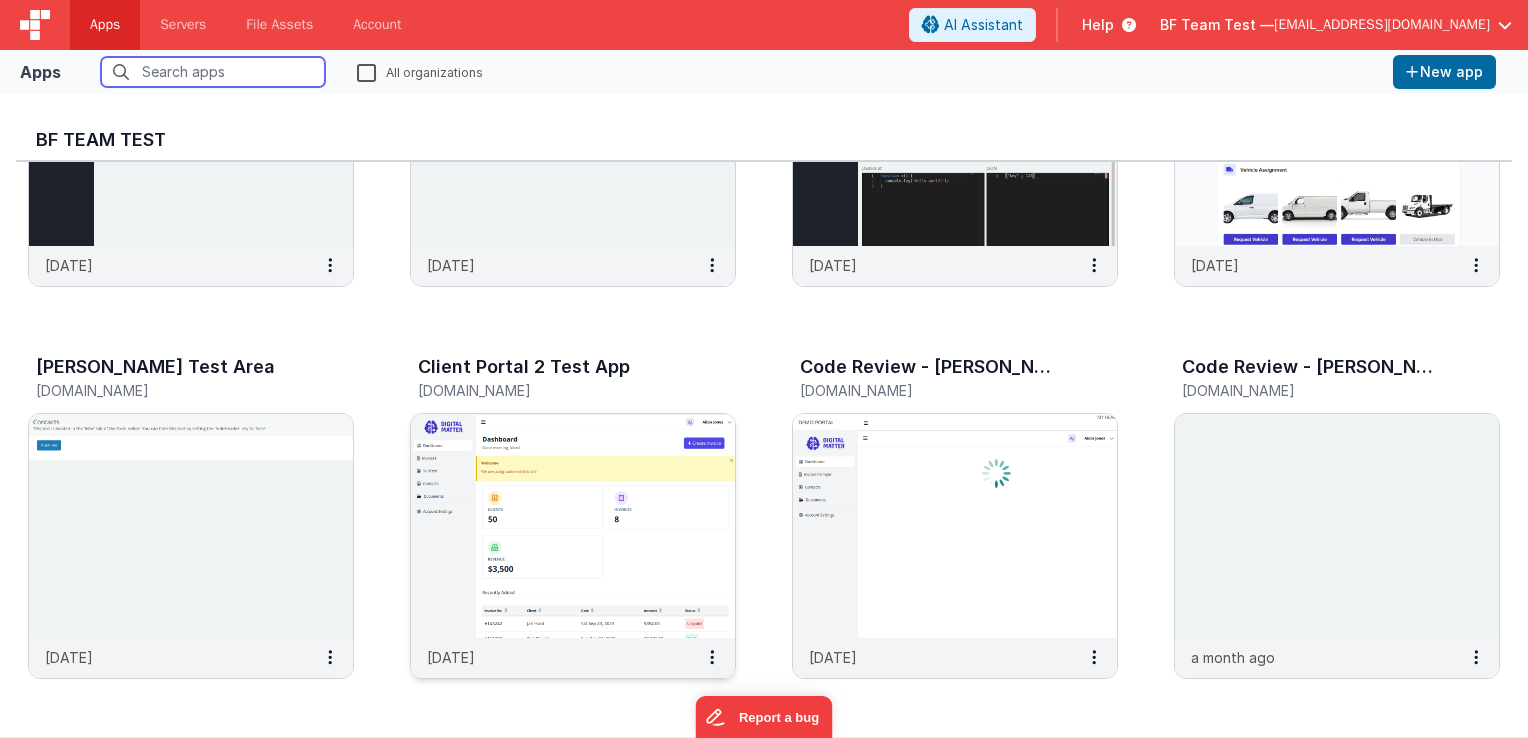 scroll, scrollTop: 400, scrollLeft: 0, axis: vertical 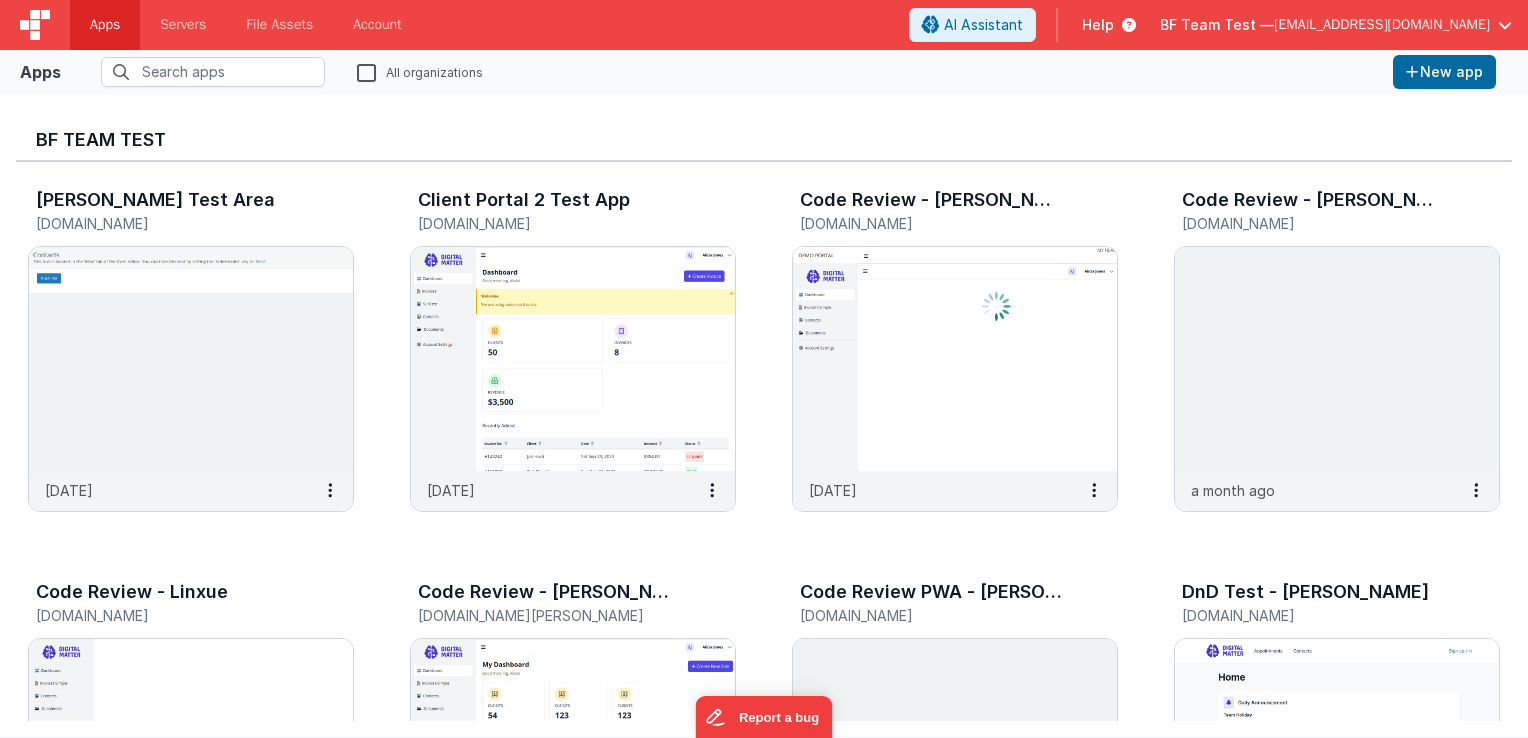 click on "Apps" at bounding box center (105, 25) 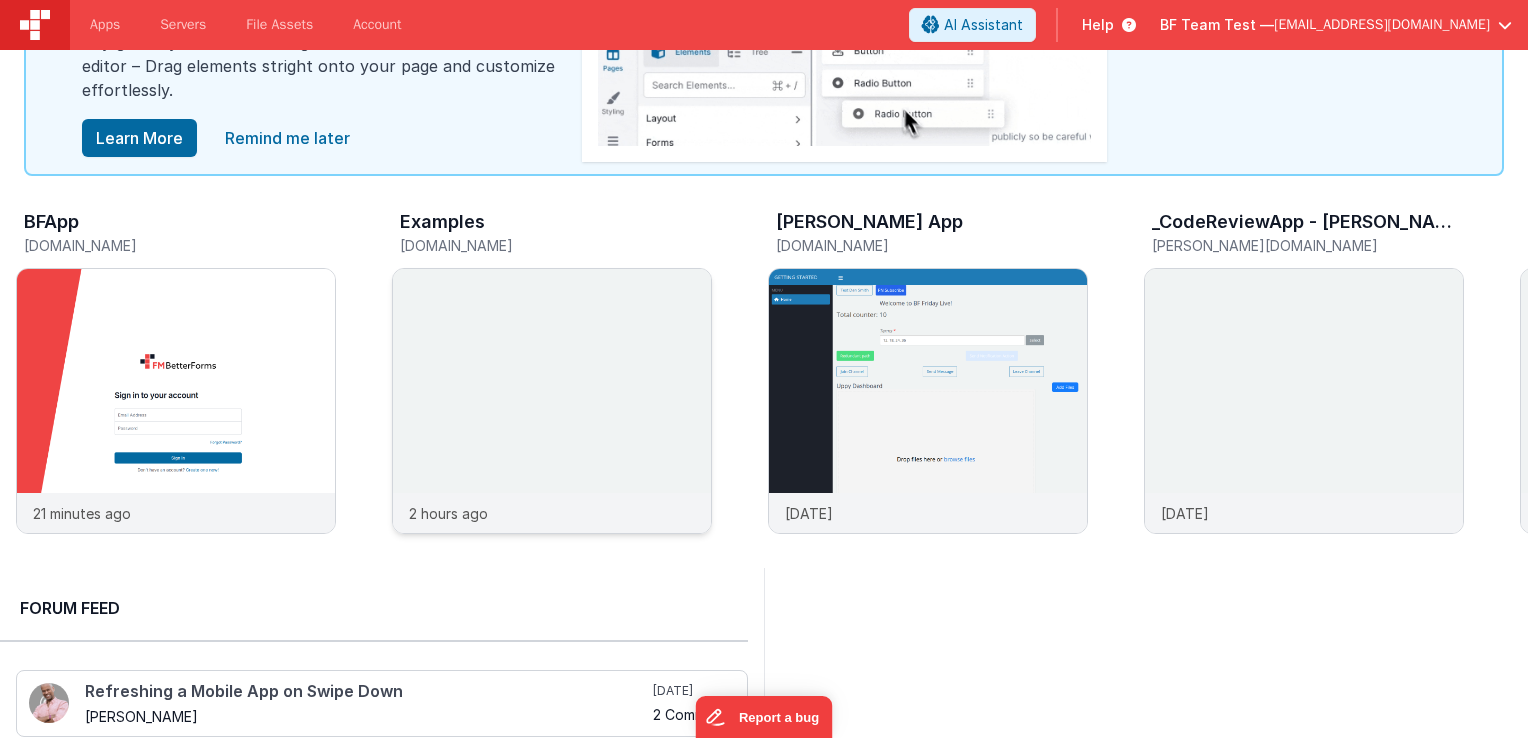 scroll, scrollTop: 100, scrollLeft: 0, axis: vertical 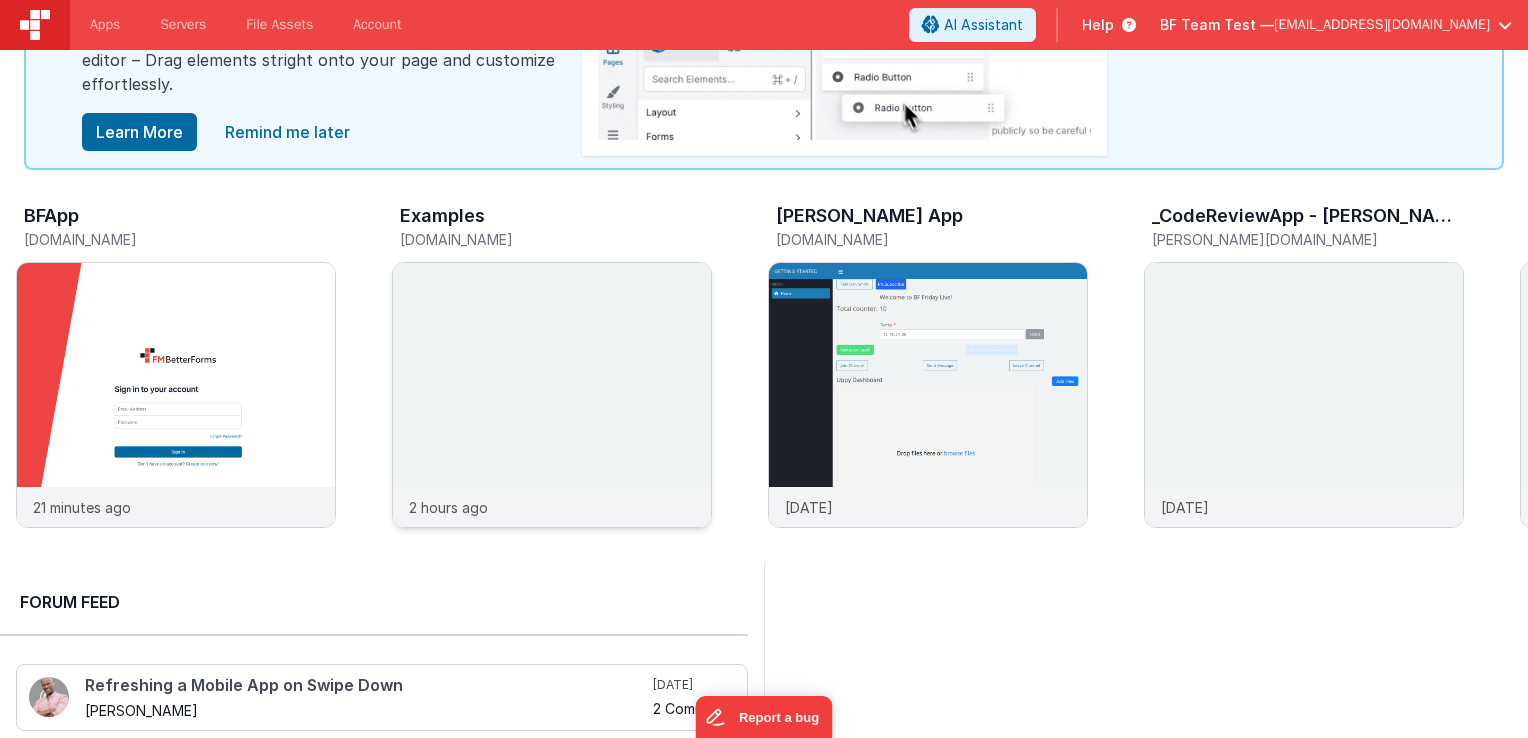 click at bounding box center (552, 422) 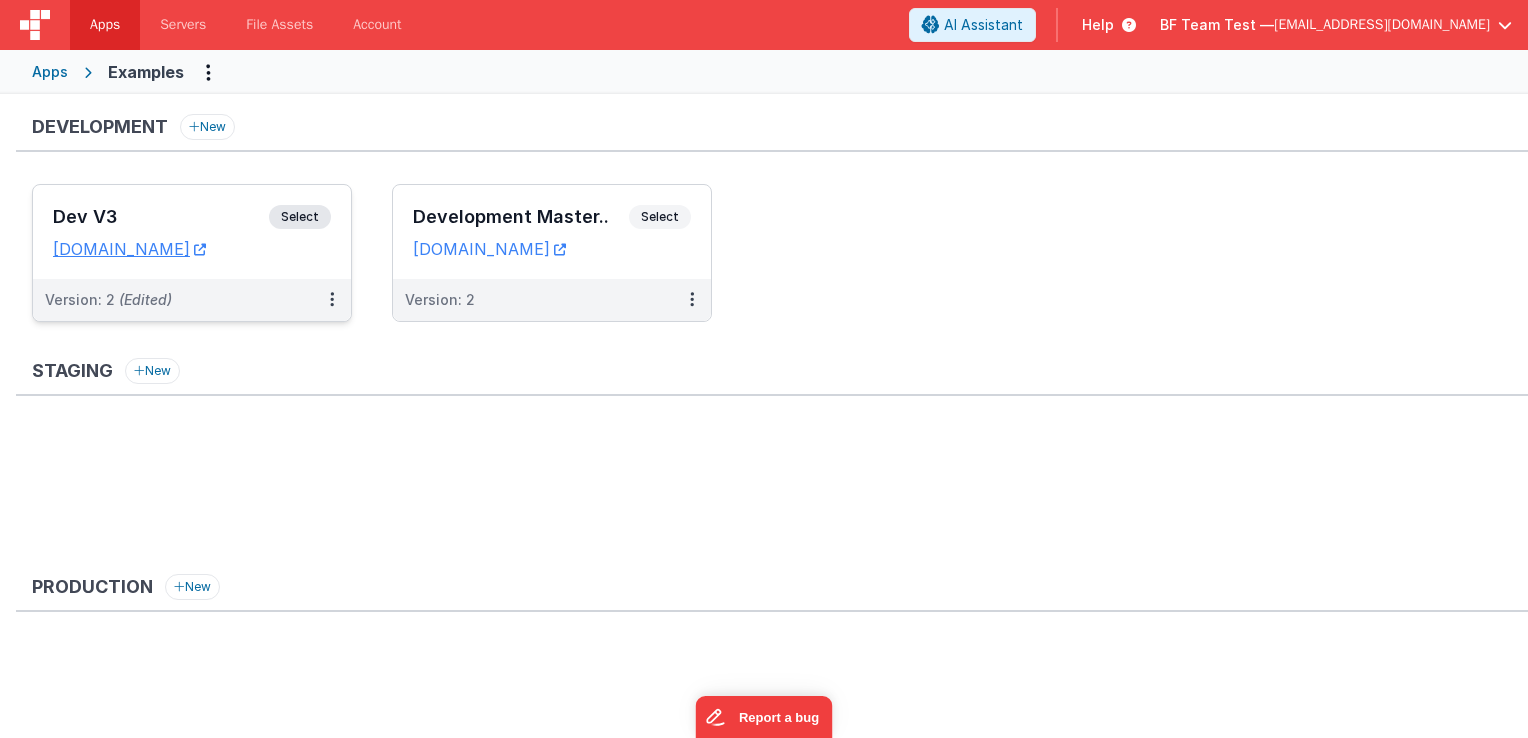click on "Select" at bounding box center [300, 217] 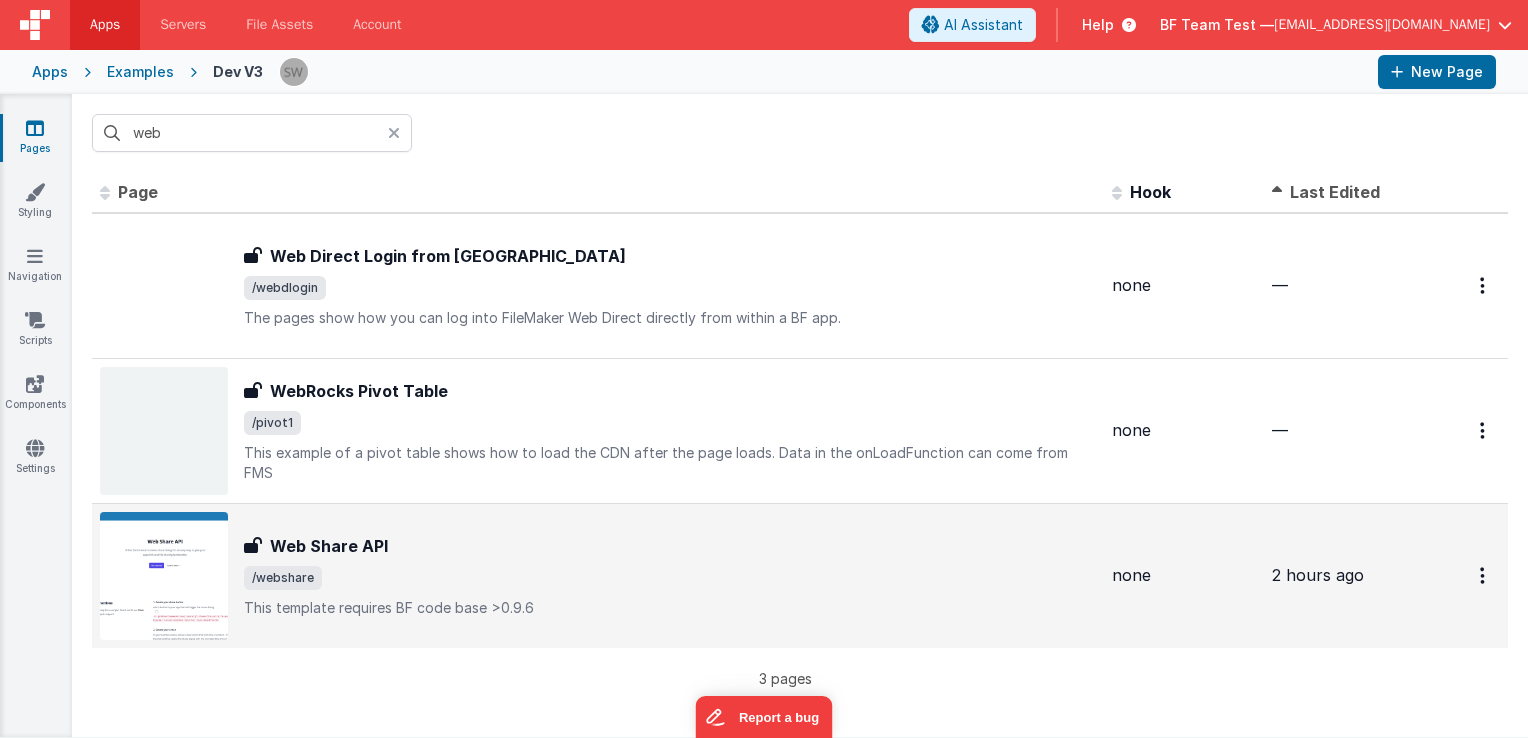 click on "Web Share API" at bounding box center [670, 546] 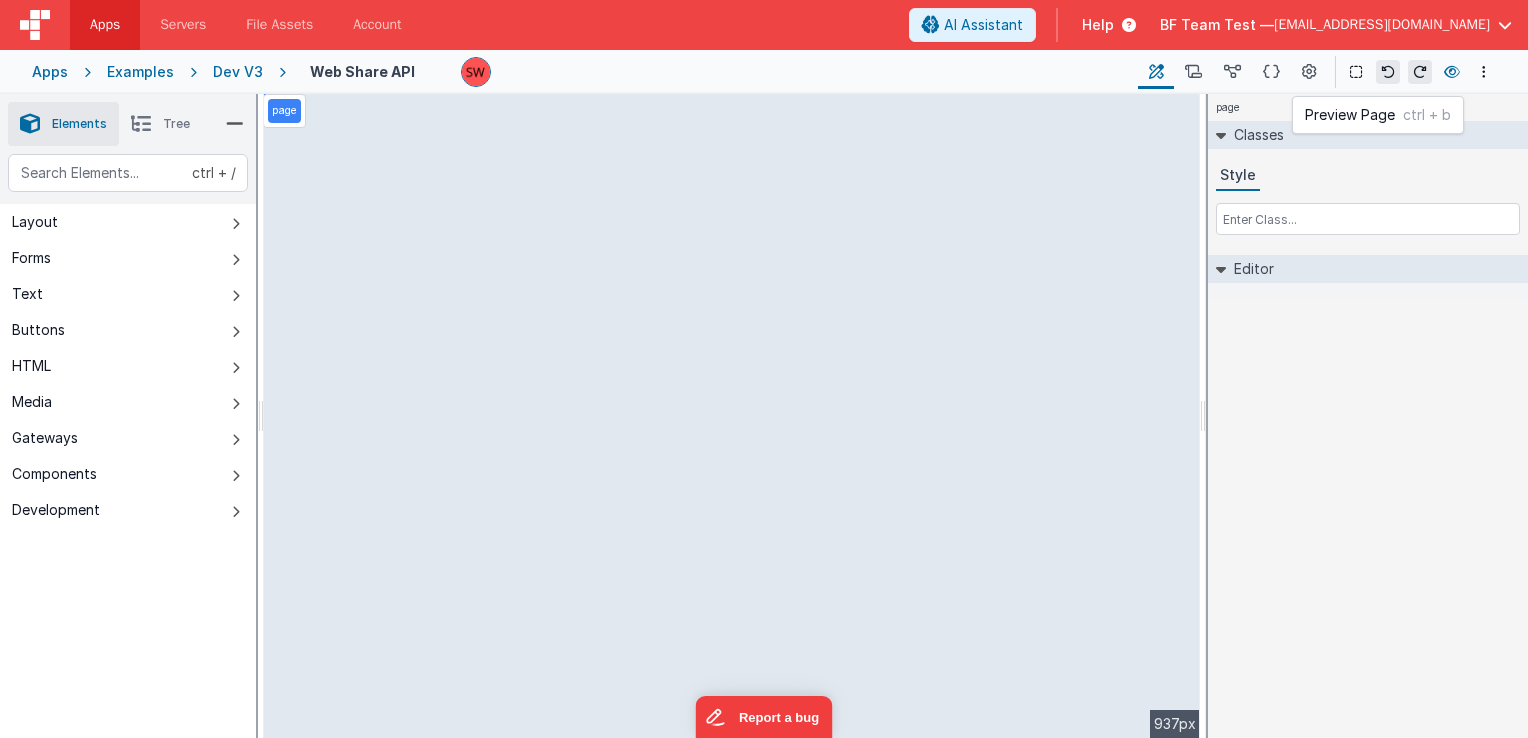 click at bounding box center [1452, 72] 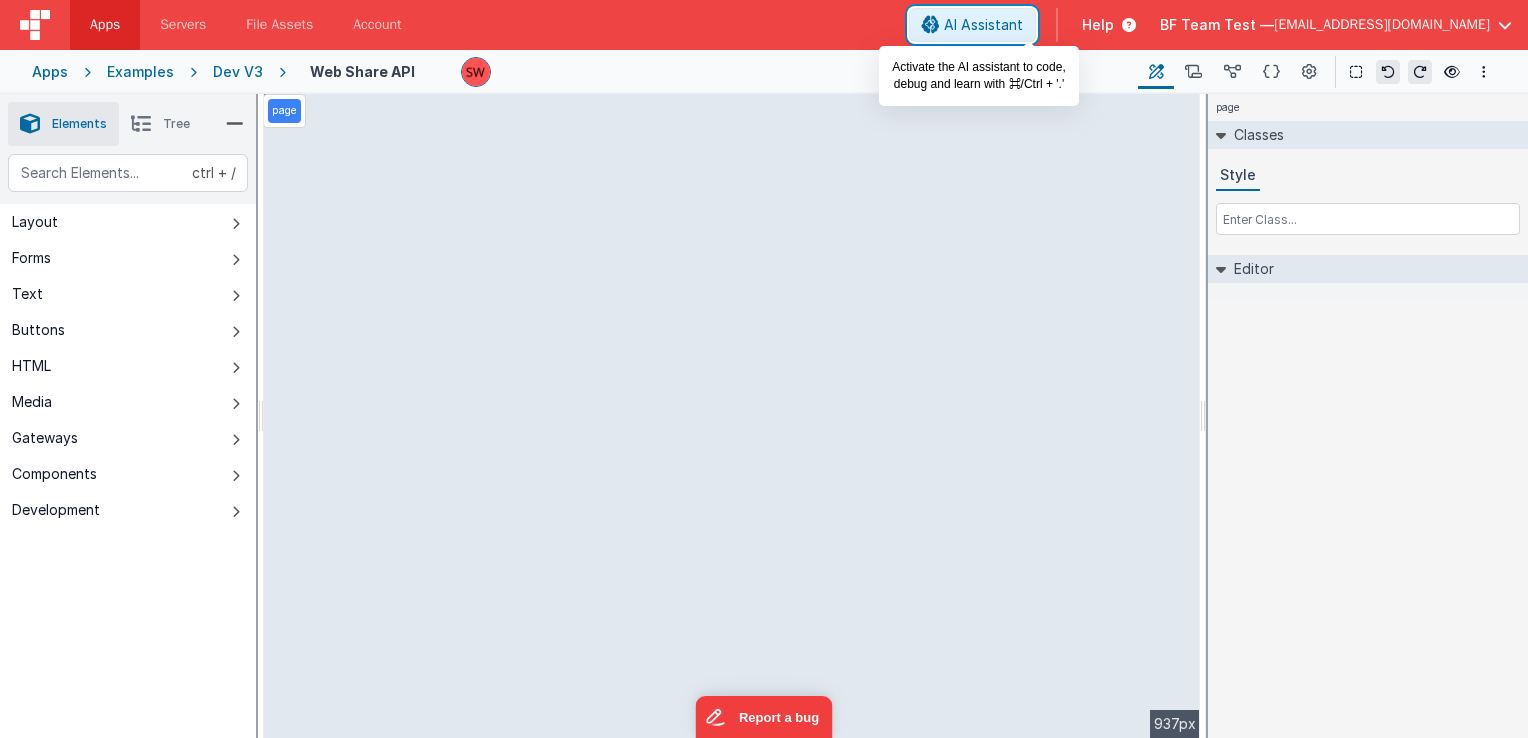 click on "AI Assistant" at bounding box center [983, 25] 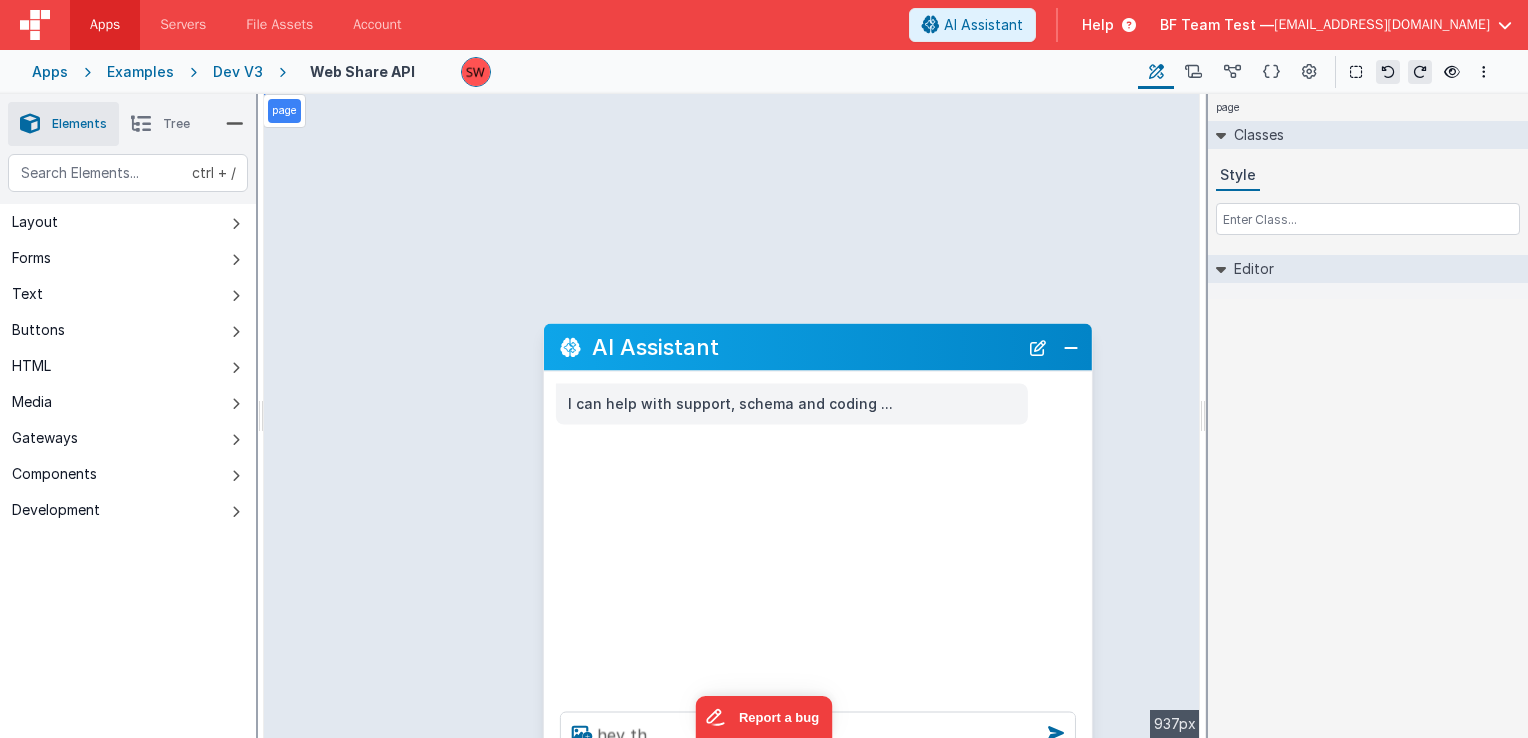 drag, startPoint x: 345, startPoint y: 318, endPoint x: 1186, endPoint y: 365, distance: 842.3123 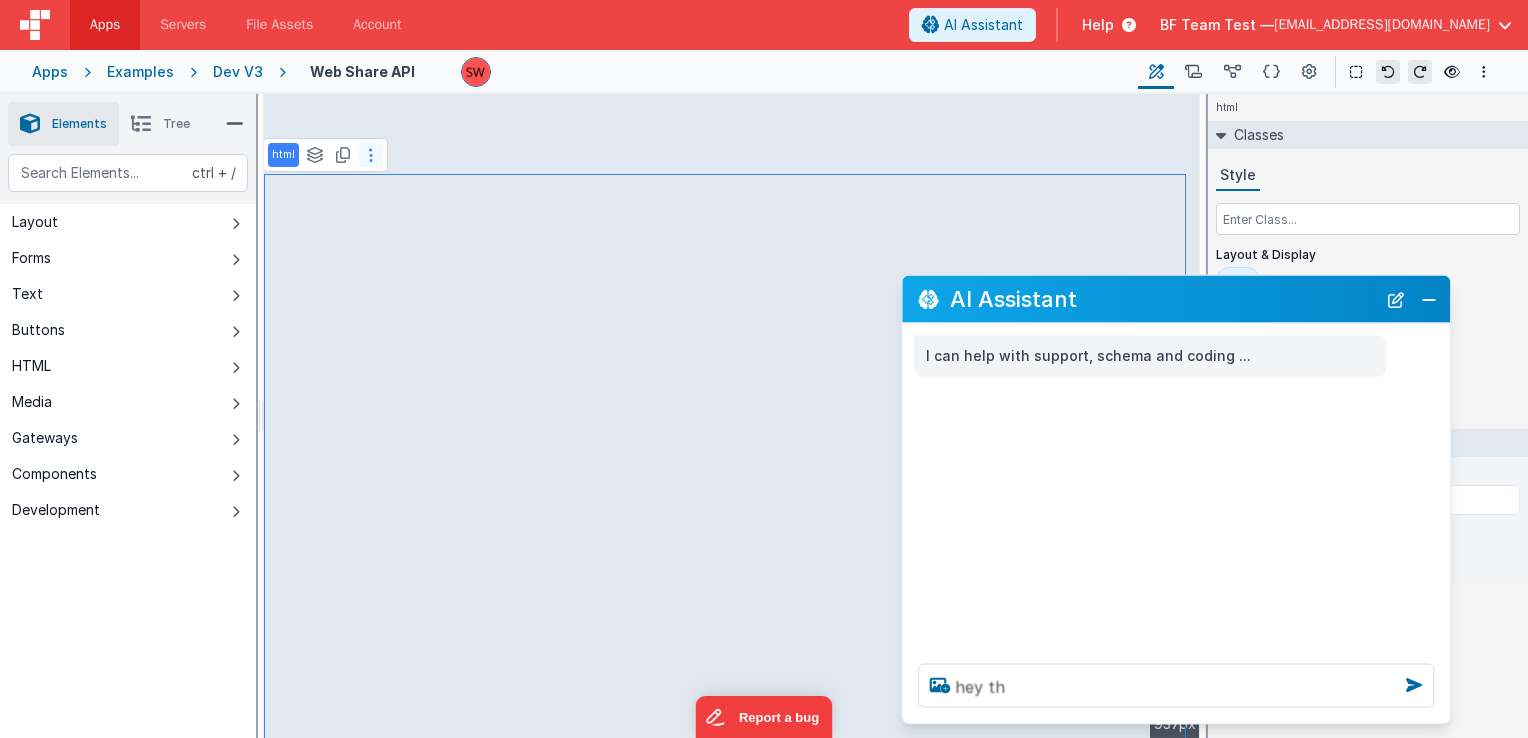 click at bounding box center [371, 155] 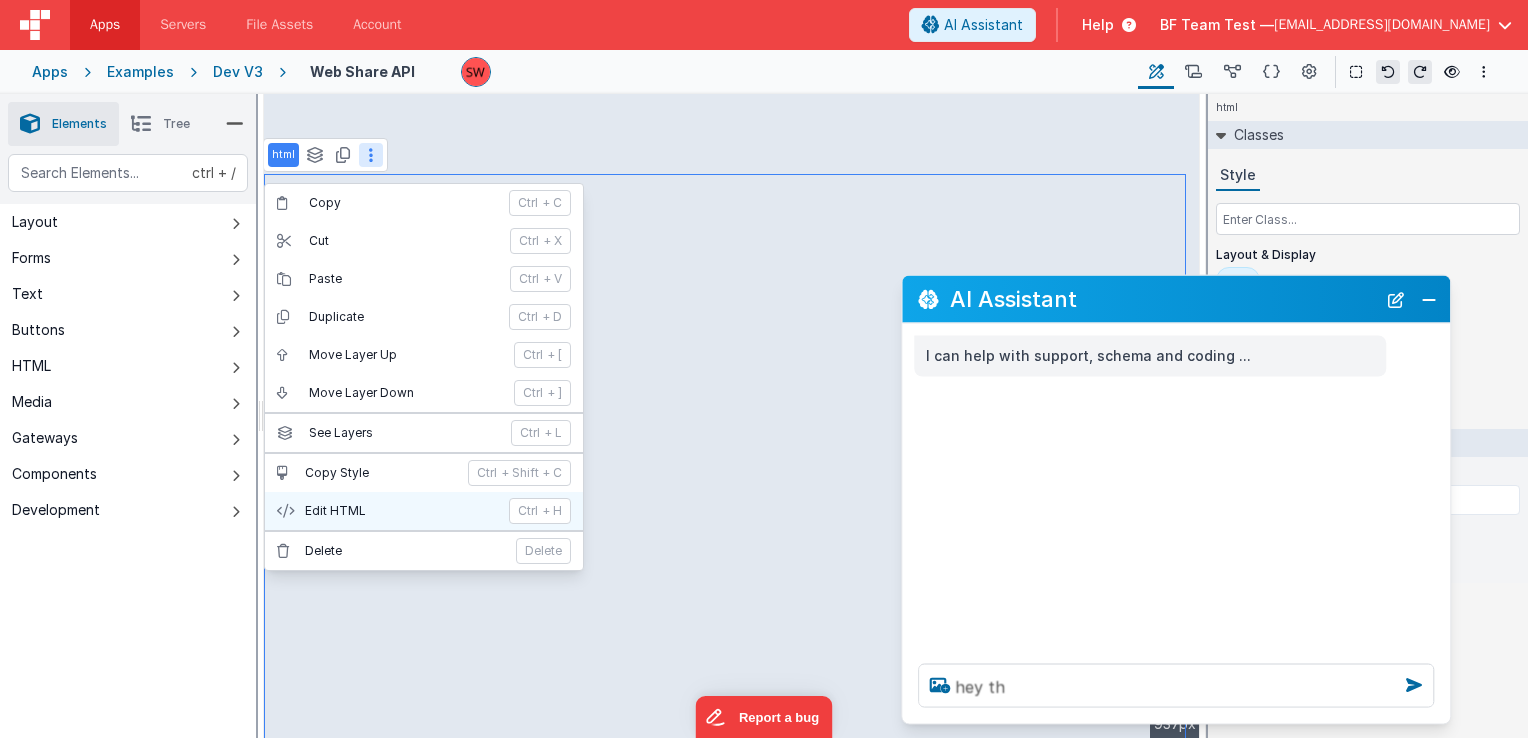 click on "Edit HTML" at bounding box center [401, 511] 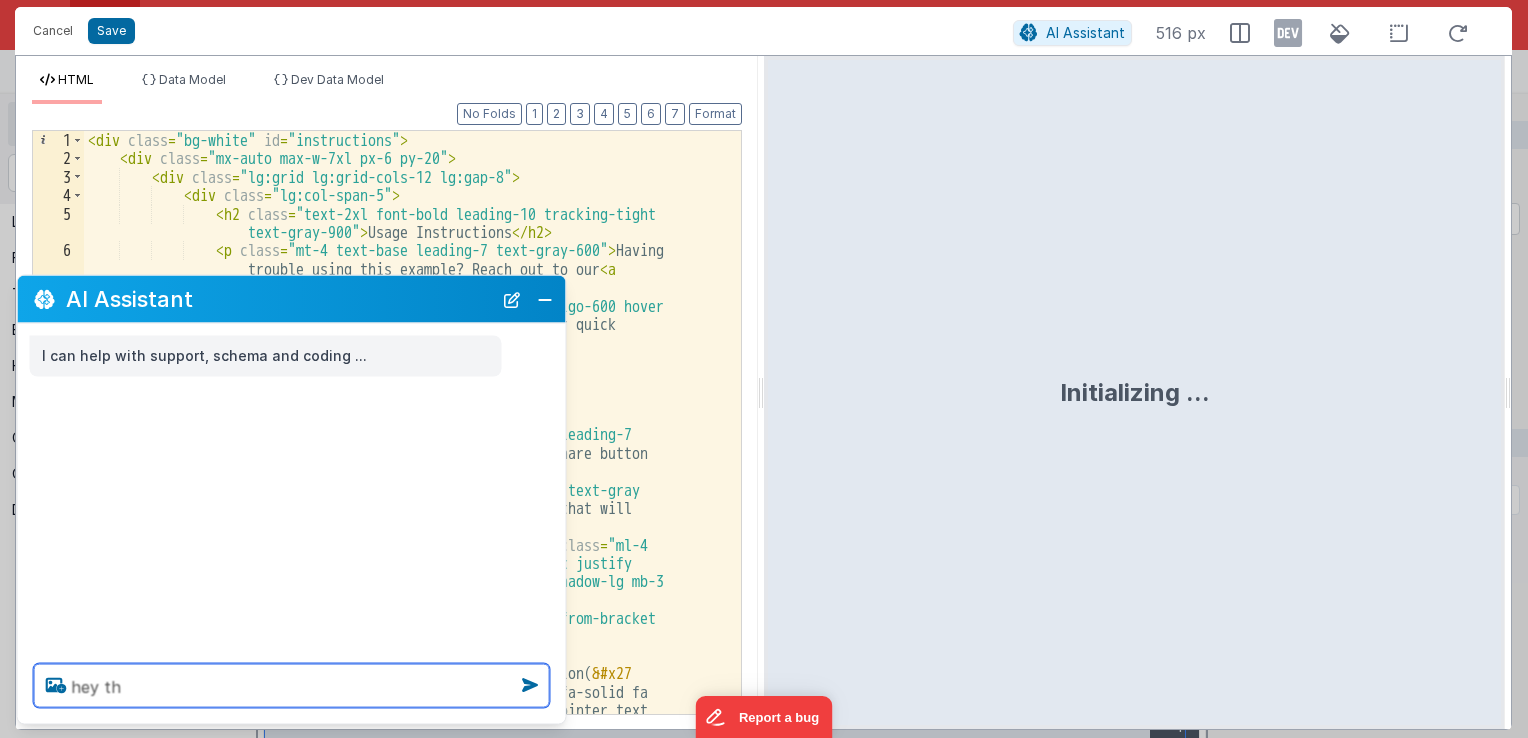 click on "hey th" at bounding box center [292, 686] 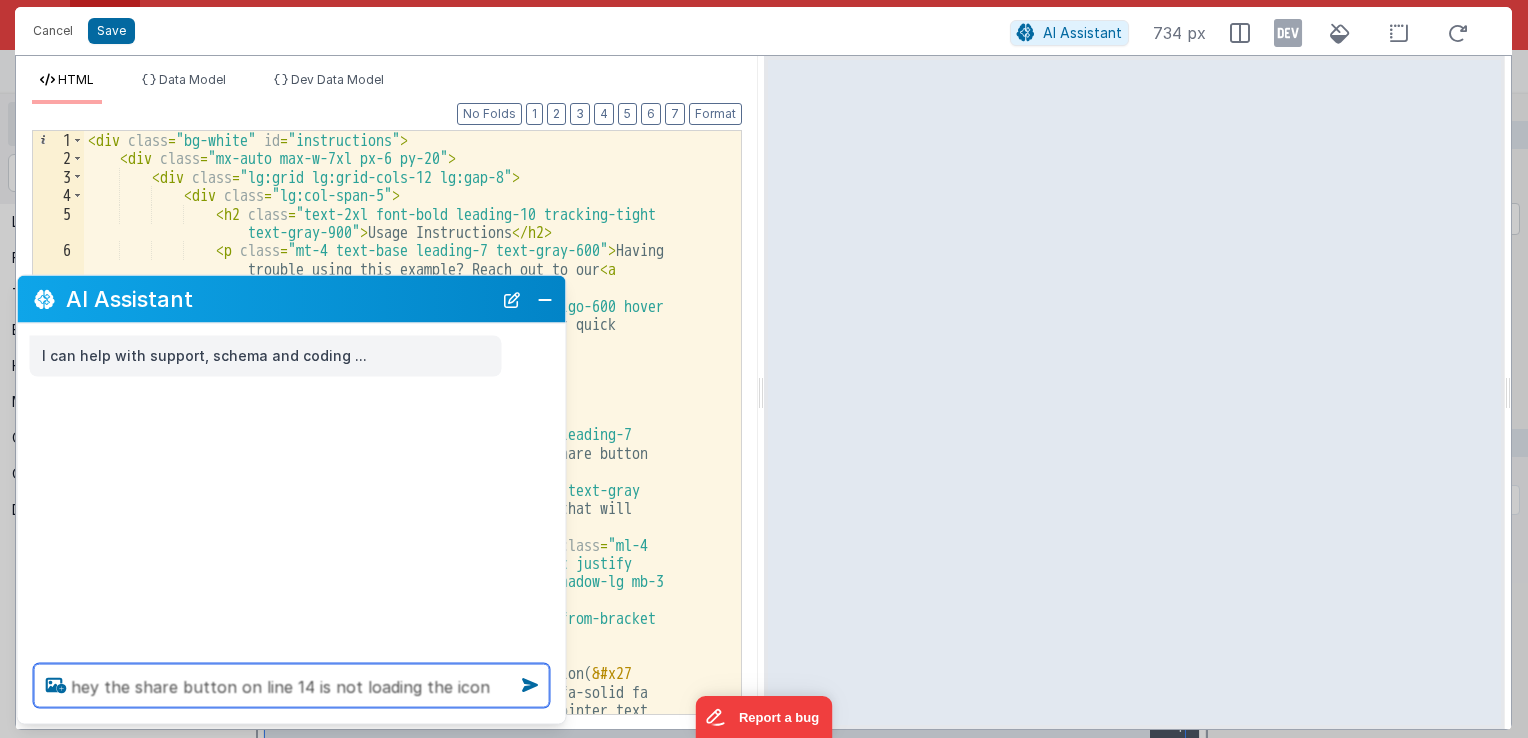 type on "hey the share button on line 14 is not loading the icon" 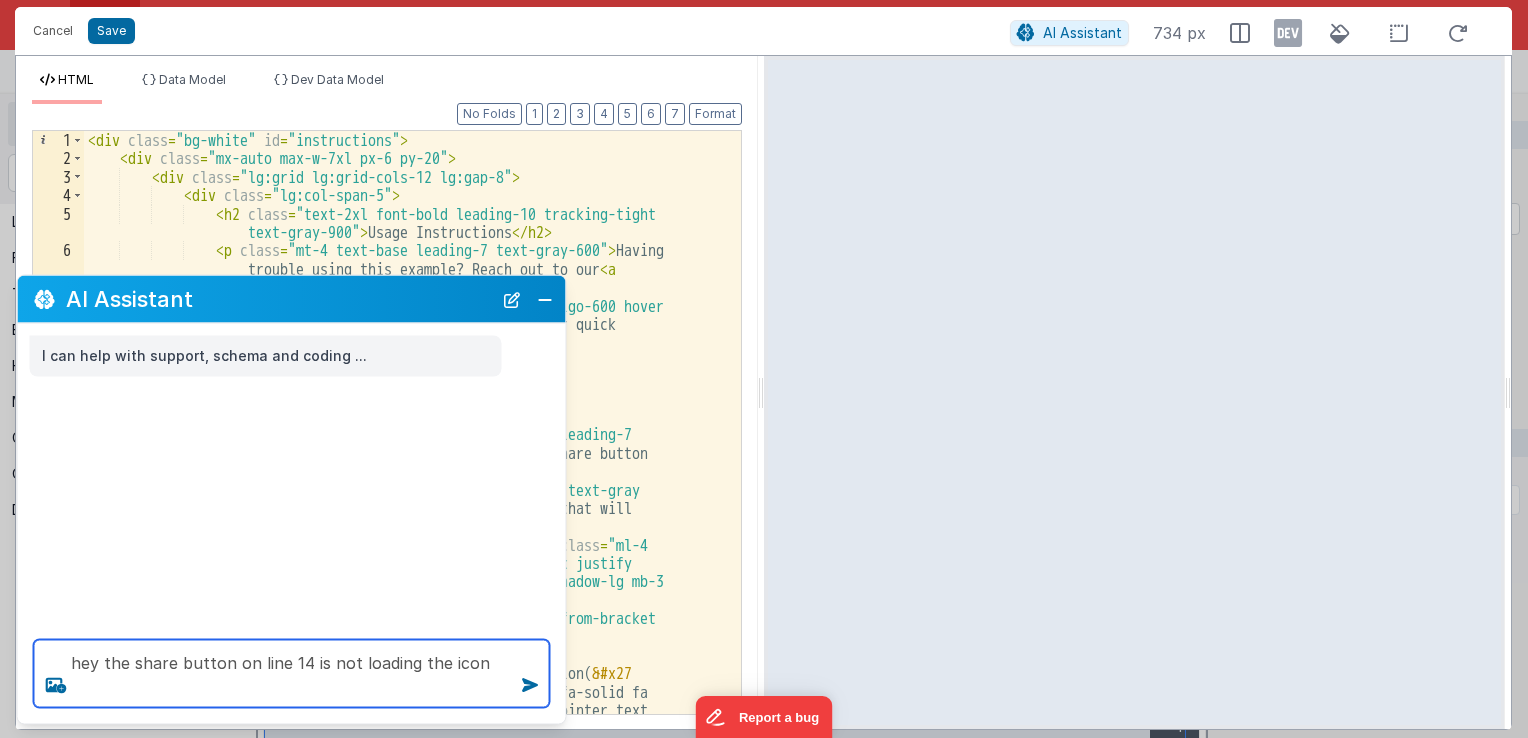 type 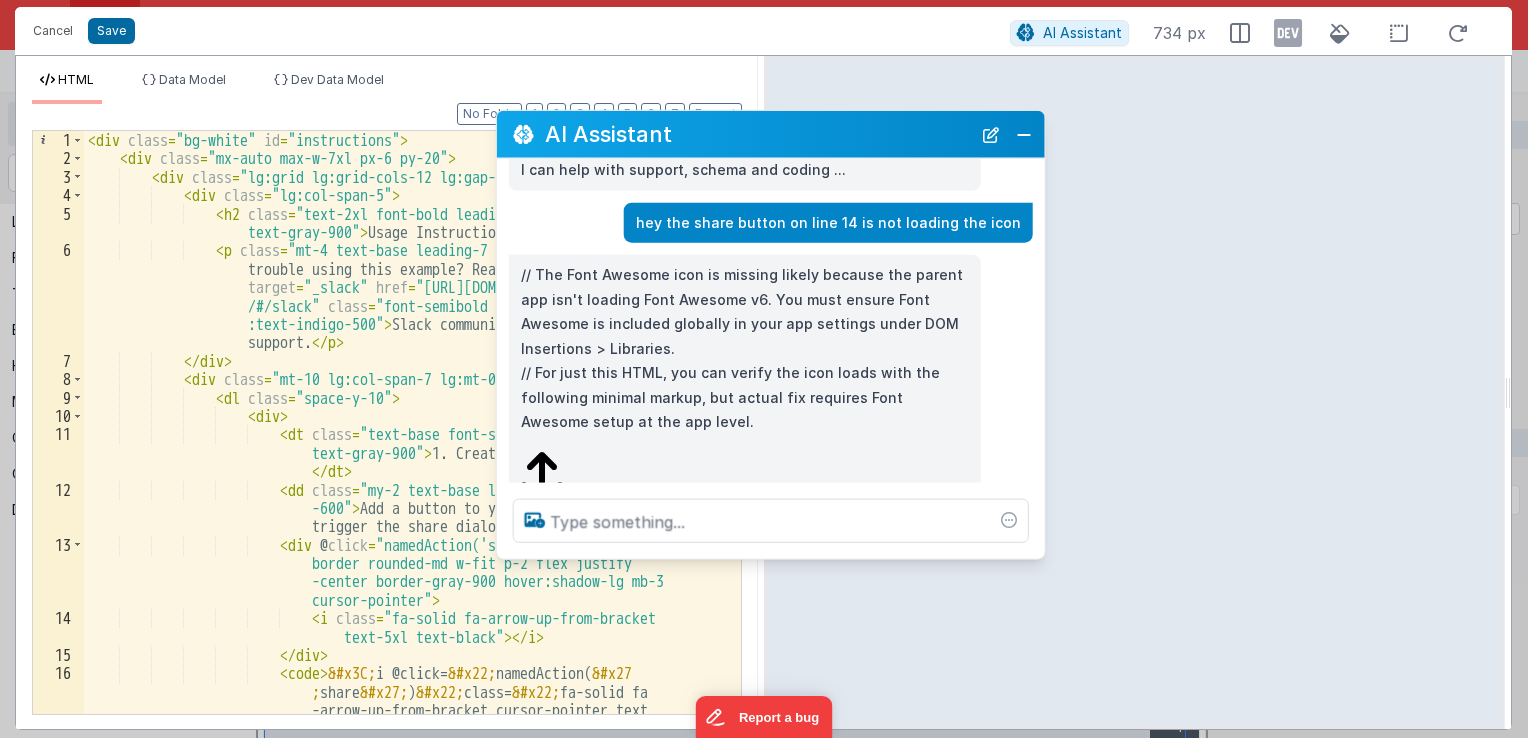 scroll, scrollTop: 64, scrollLeft: 0, axis: vertical 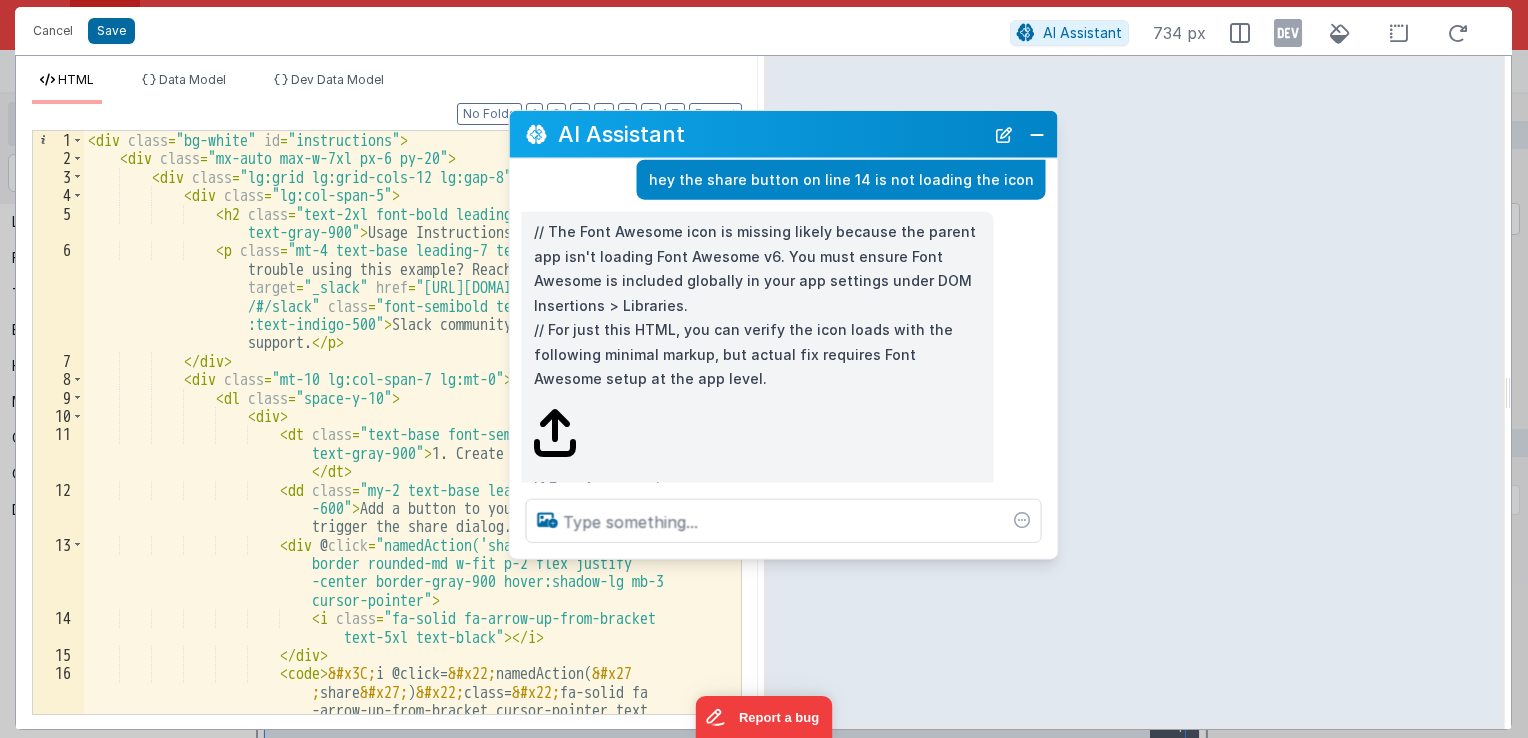 drag, startPoint x: 311, startPoint y: 310, endPoint x: 803, endPoint y: 146, distance: 518.6135 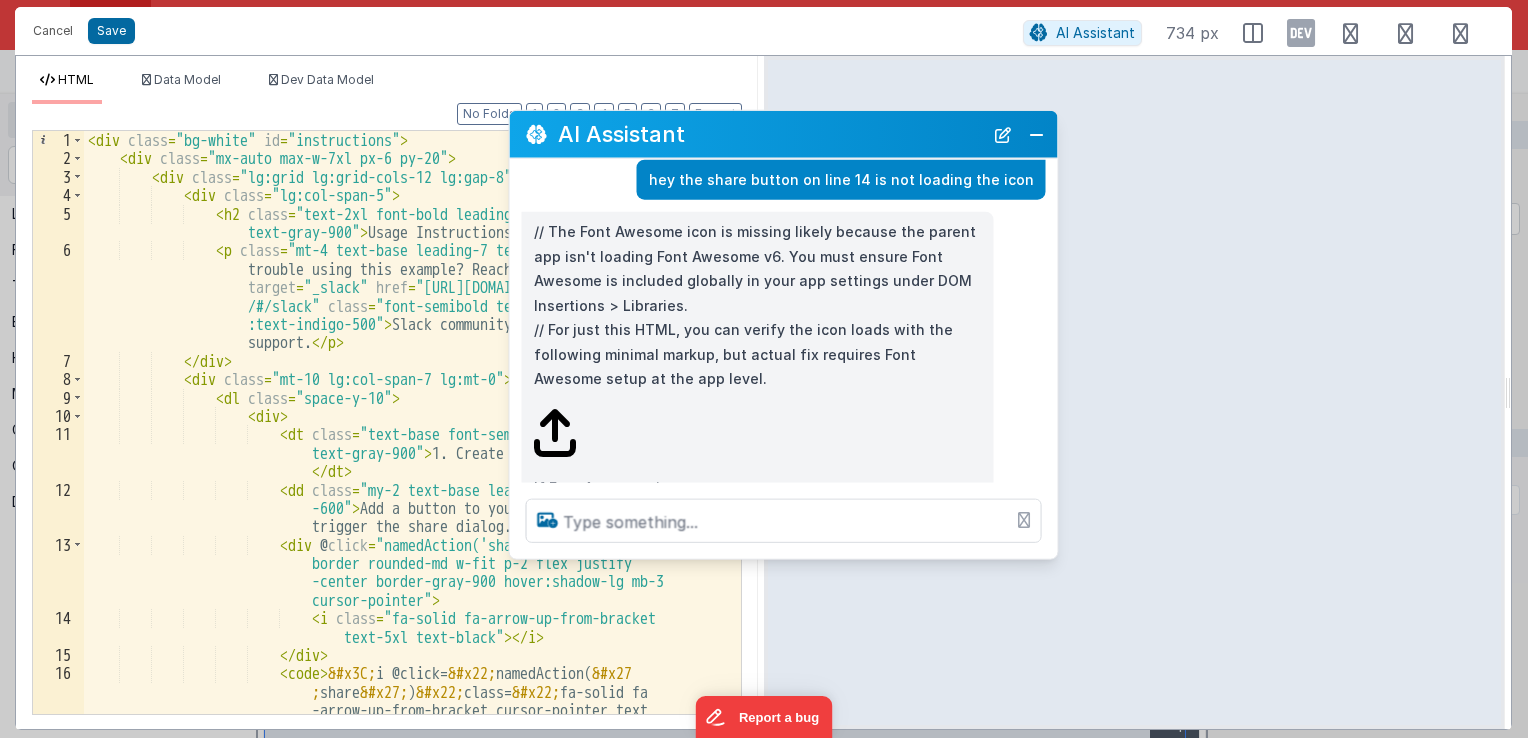 scroll, scrollTop: 164, scrollLeft: 0, axis: vertical 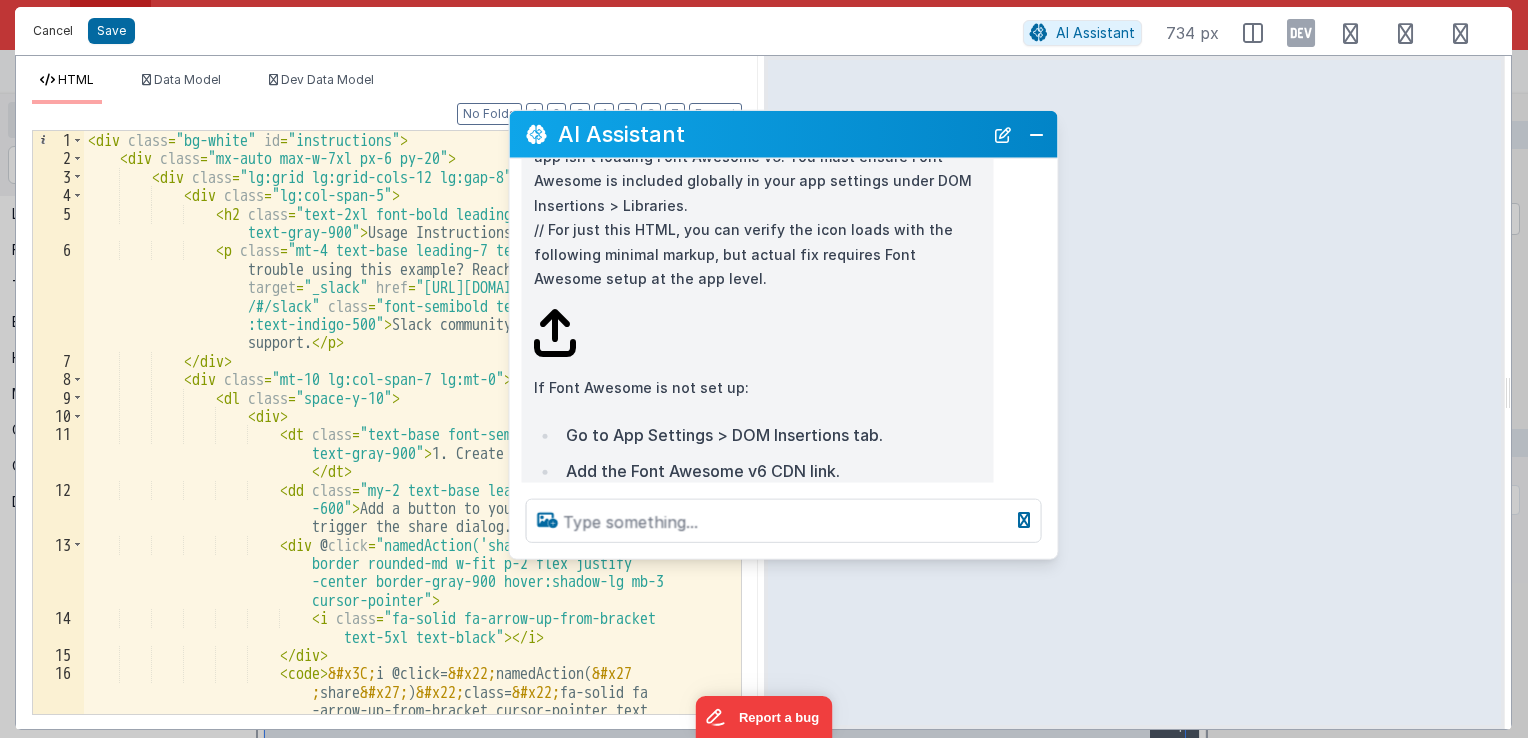 click on "Cancel" at bounding box center (53, 31) 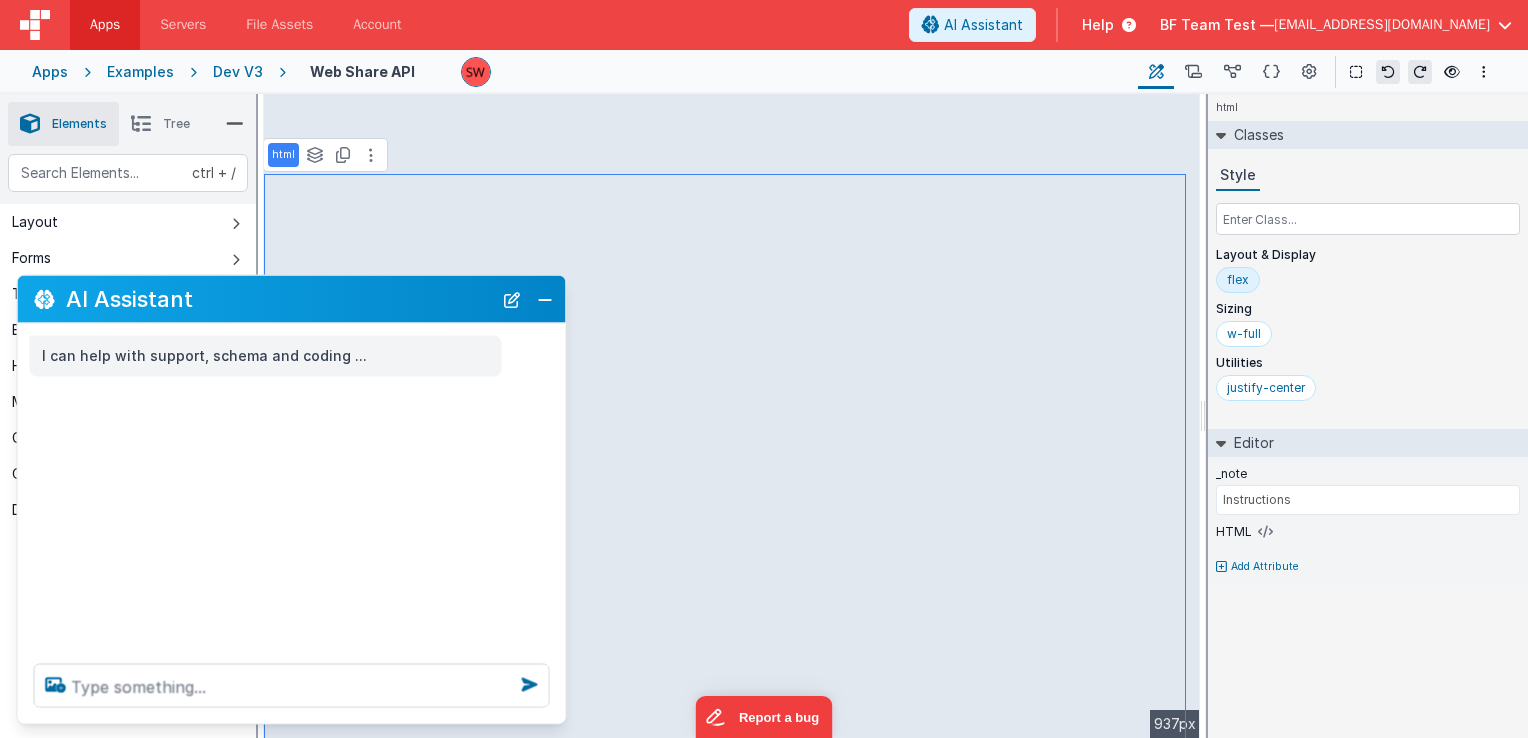 scroll, scrollTop: 0, scrollLeft: 0, axis: both 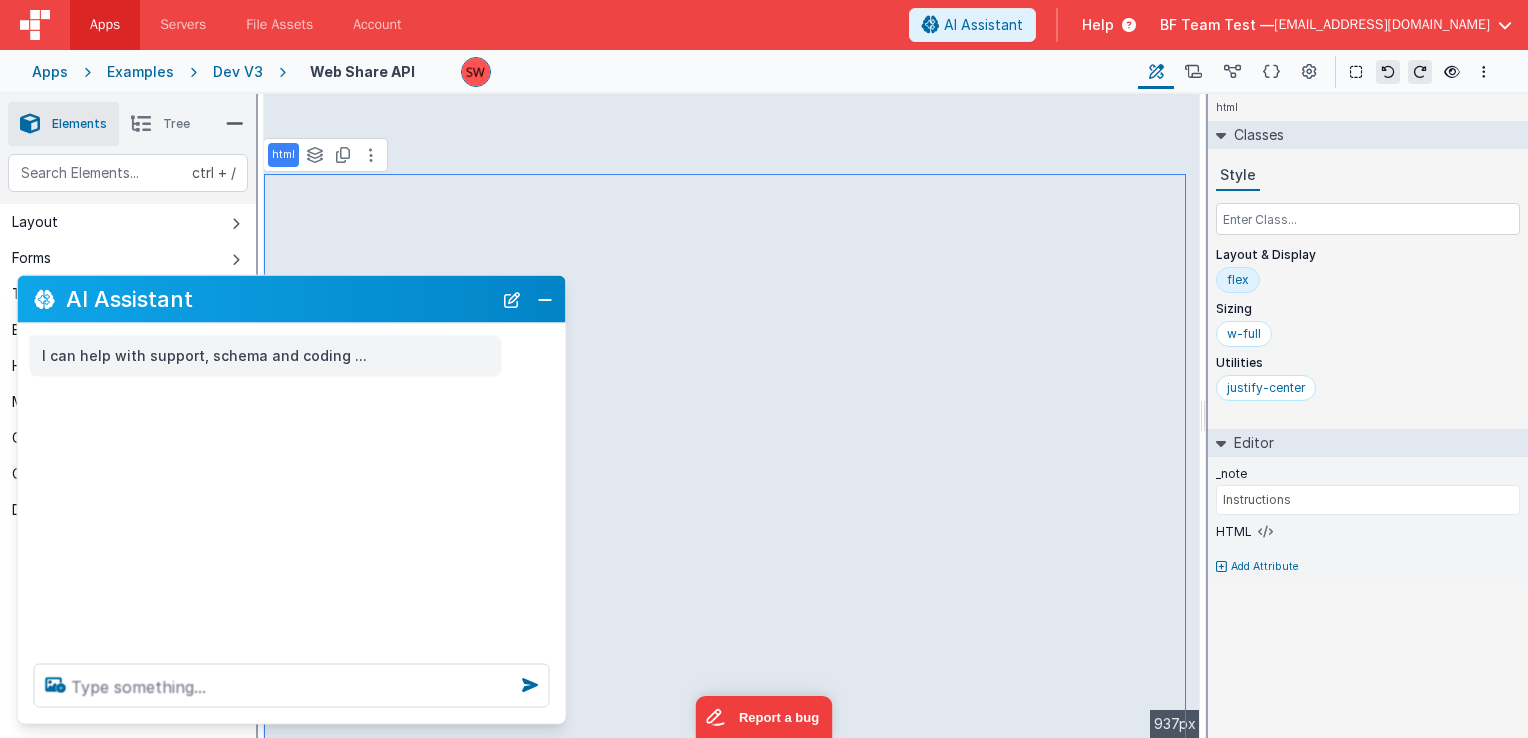 click on "Dev V3" at bounding box center (238, 72) 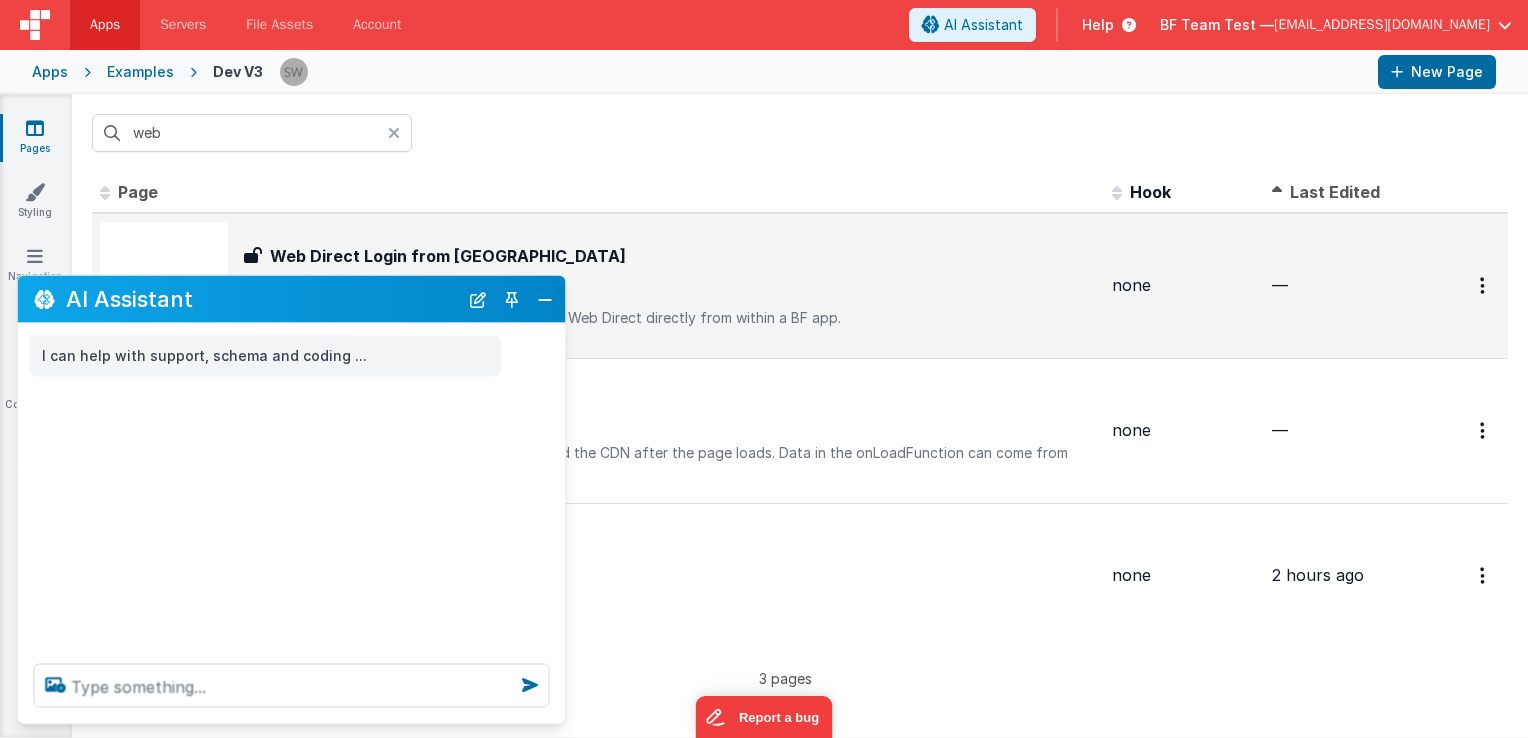 drag, startPoint x: 304, startPoint y: 288, endPoint x: 642, endPoint y: 273, distance: 338.33267 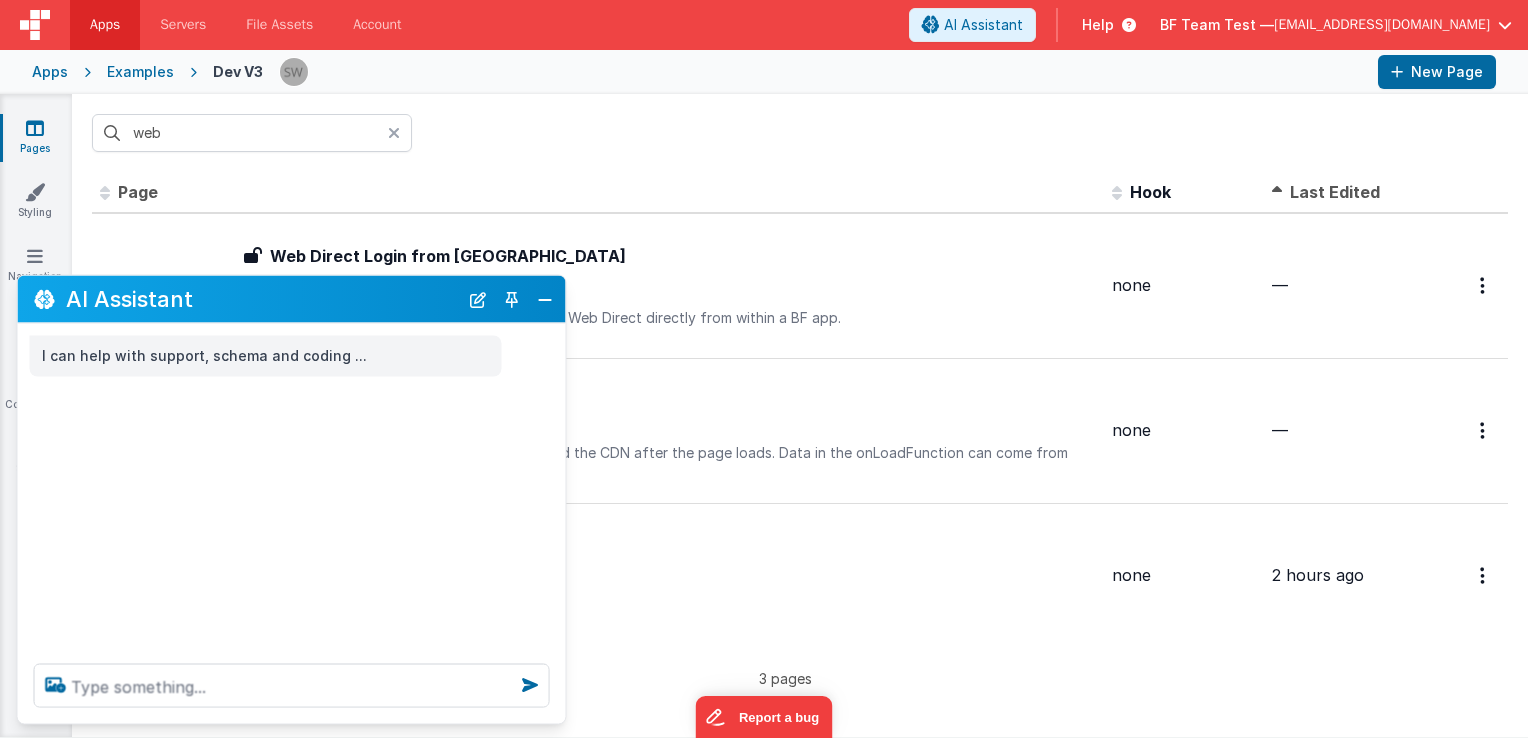 drag, startPoint x: 146, startPoint y: 298, endPoint x: 491, endPoint y: 282, distance: 345.37082 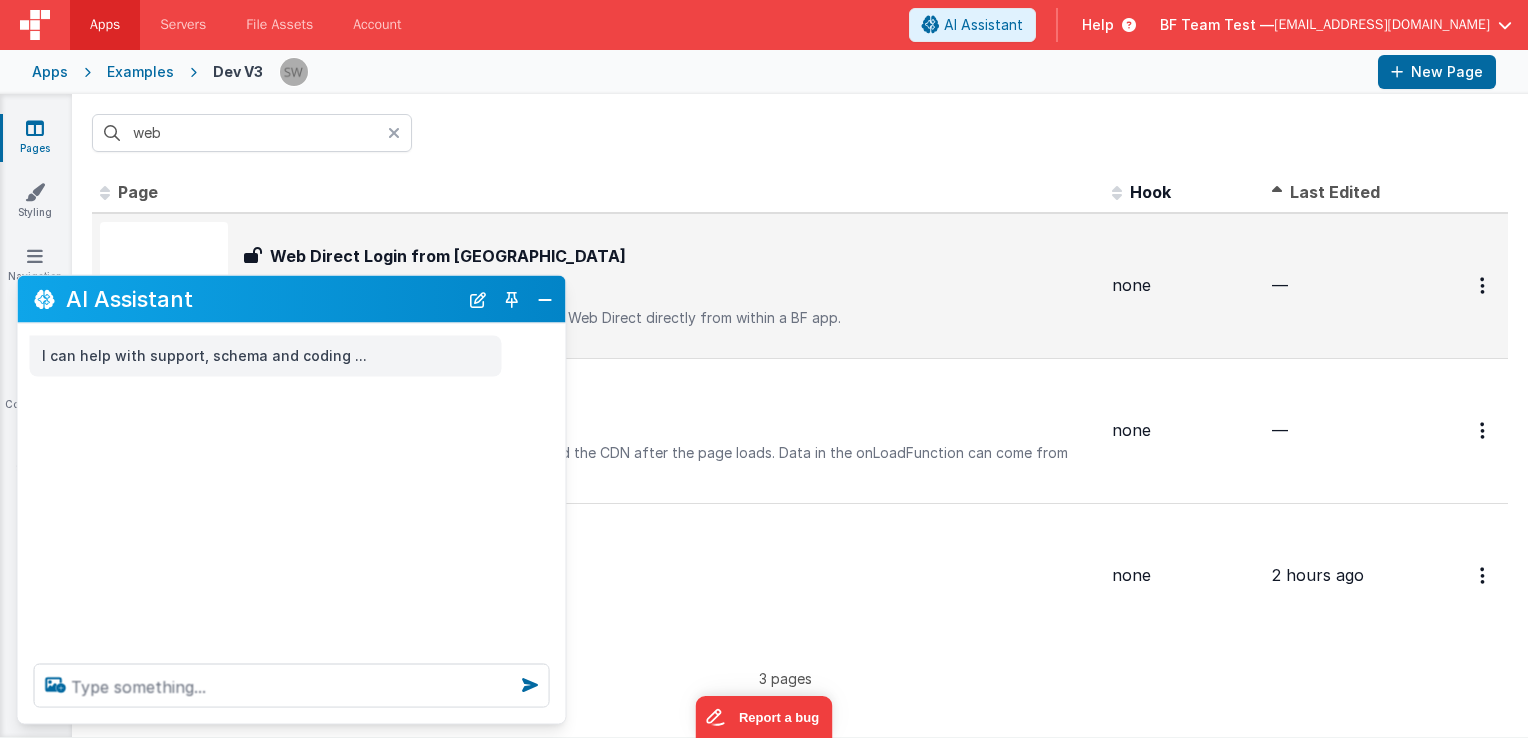 drag, startPoint x: 177, startPoint y: 302, endPoint x: 166, endPoint y: 226, distance: 76.79192 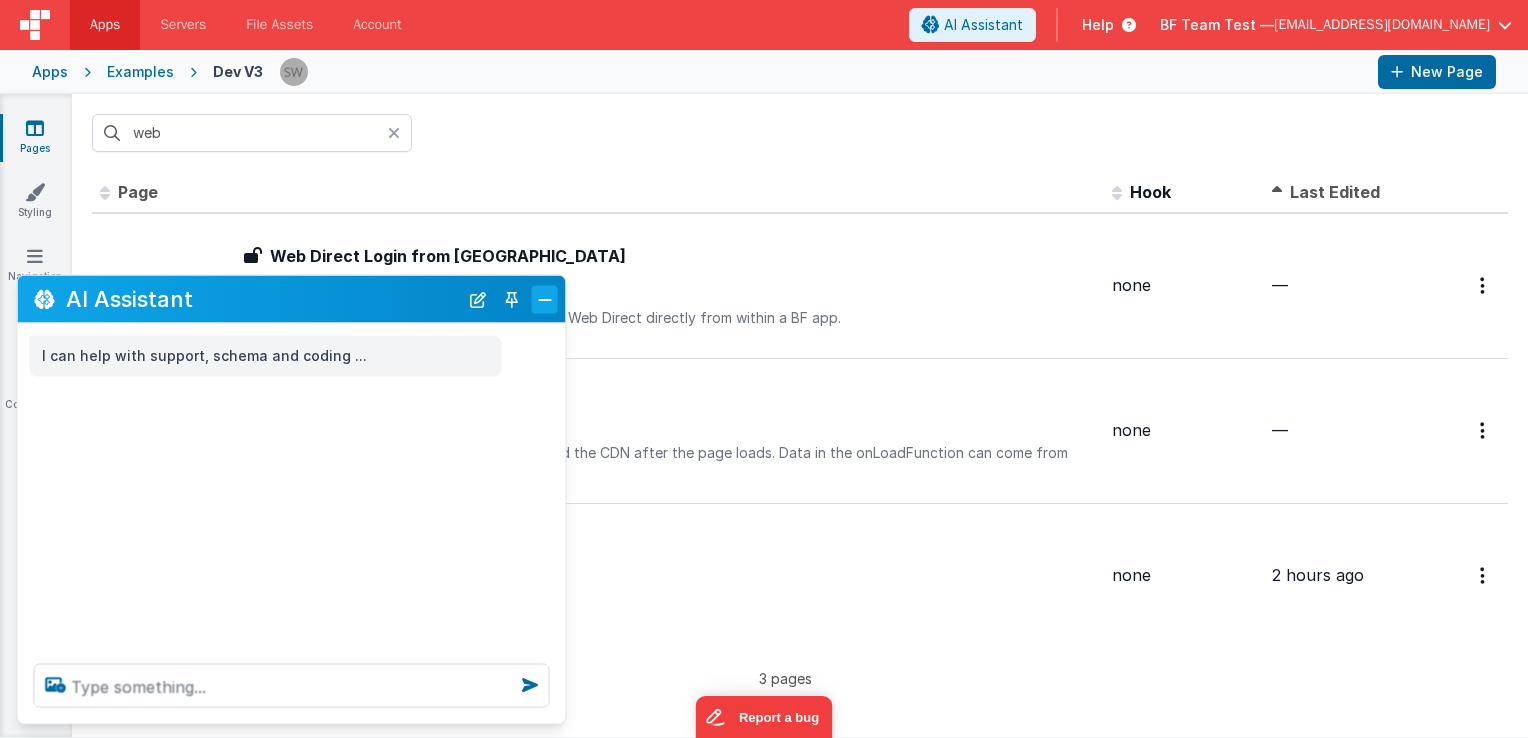 click at bounding box center [545, 299] 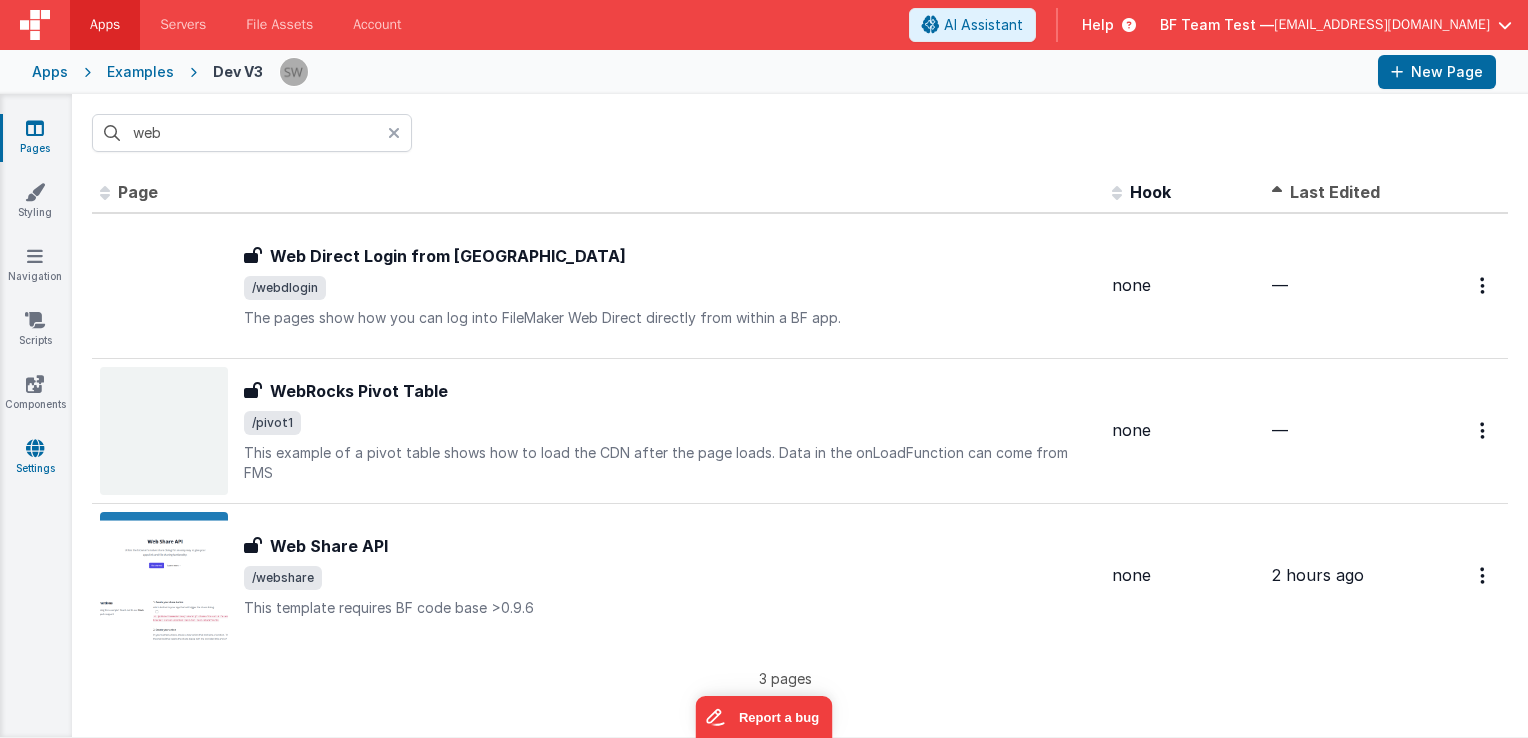click at bounding box center [35, 448] 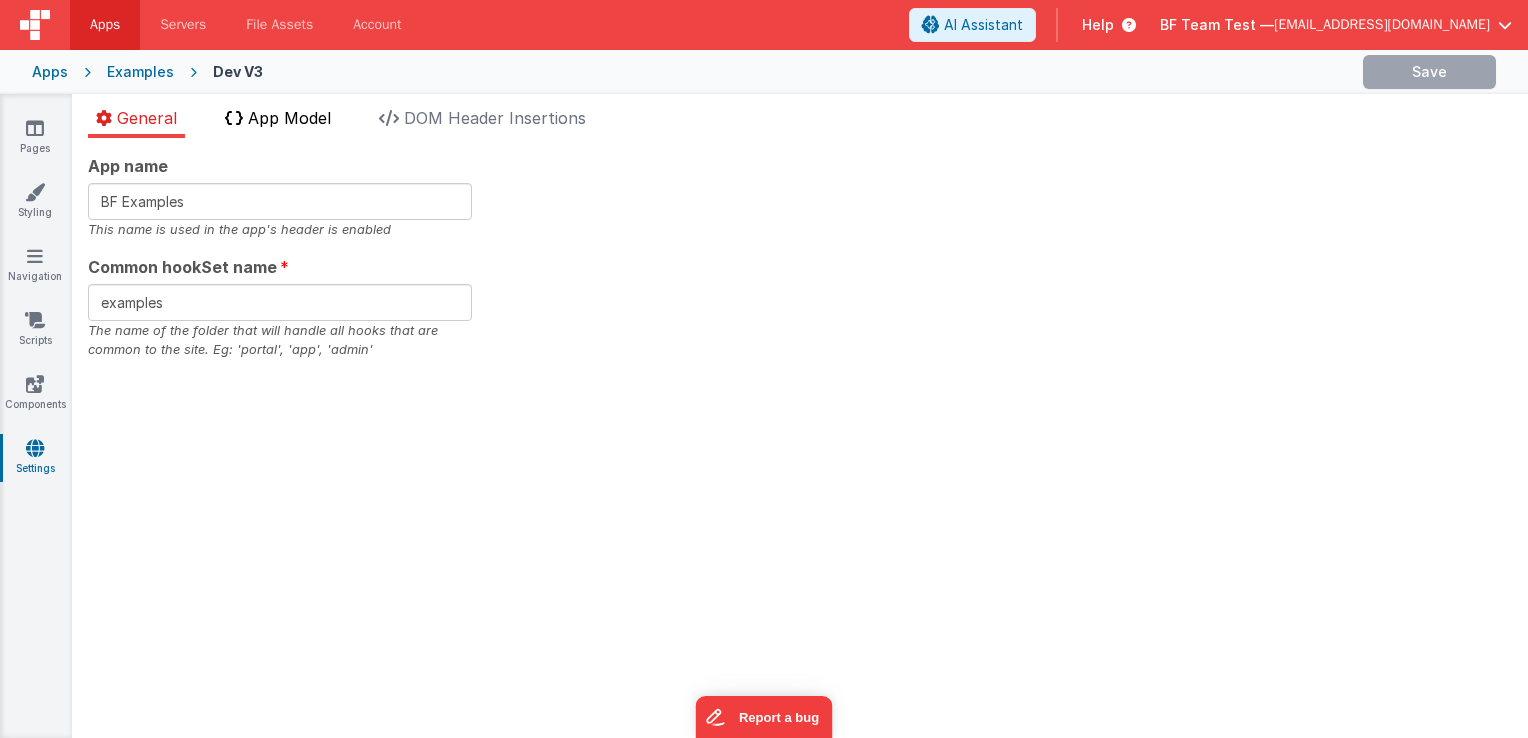 click on "App Model" at bounding box center (278, 122) 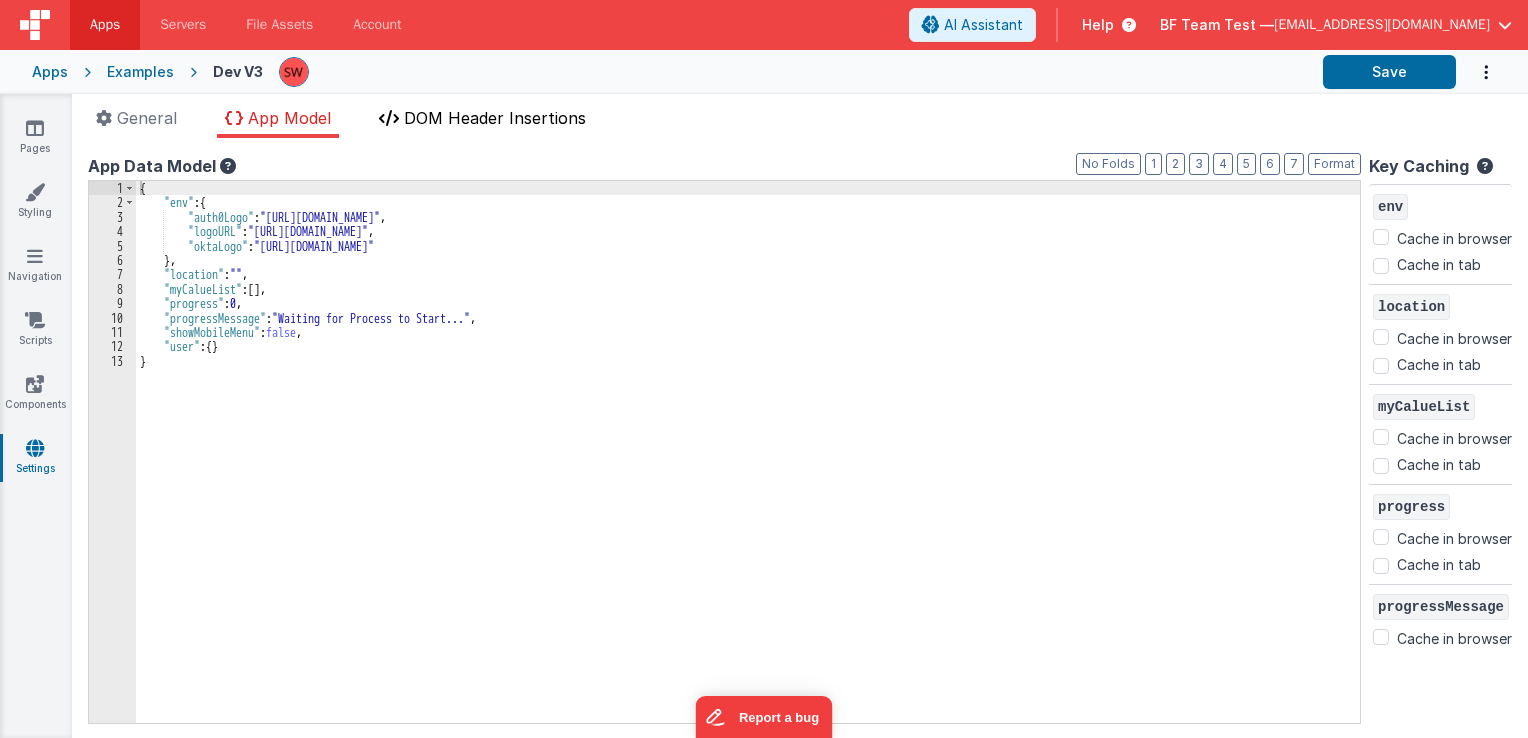 click on "DOM Header Insertions" at bounding box center (495, 118) 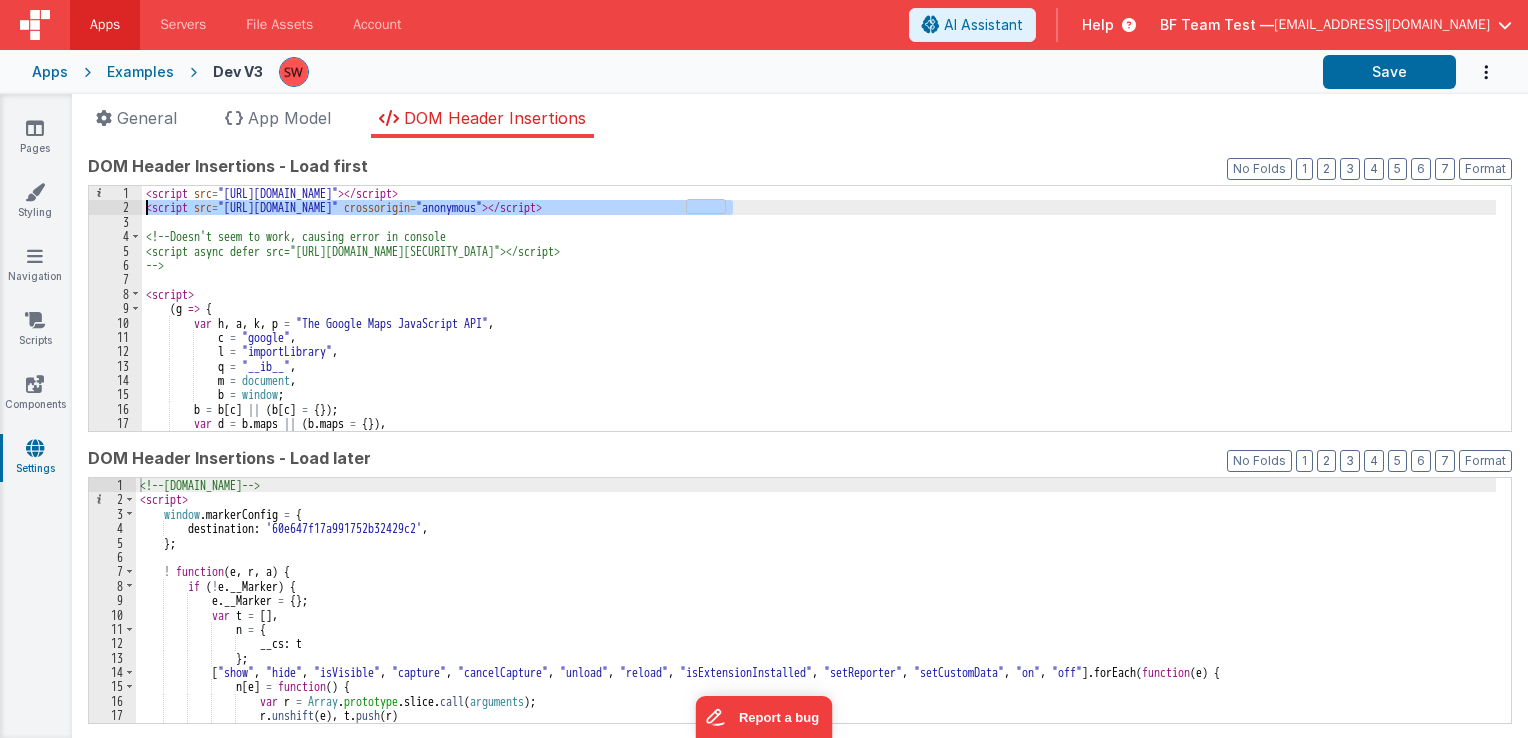drag, startPoint x: 766, startPoint y: 208, endPoint x: 143, endPoint y: 208, distance: 623 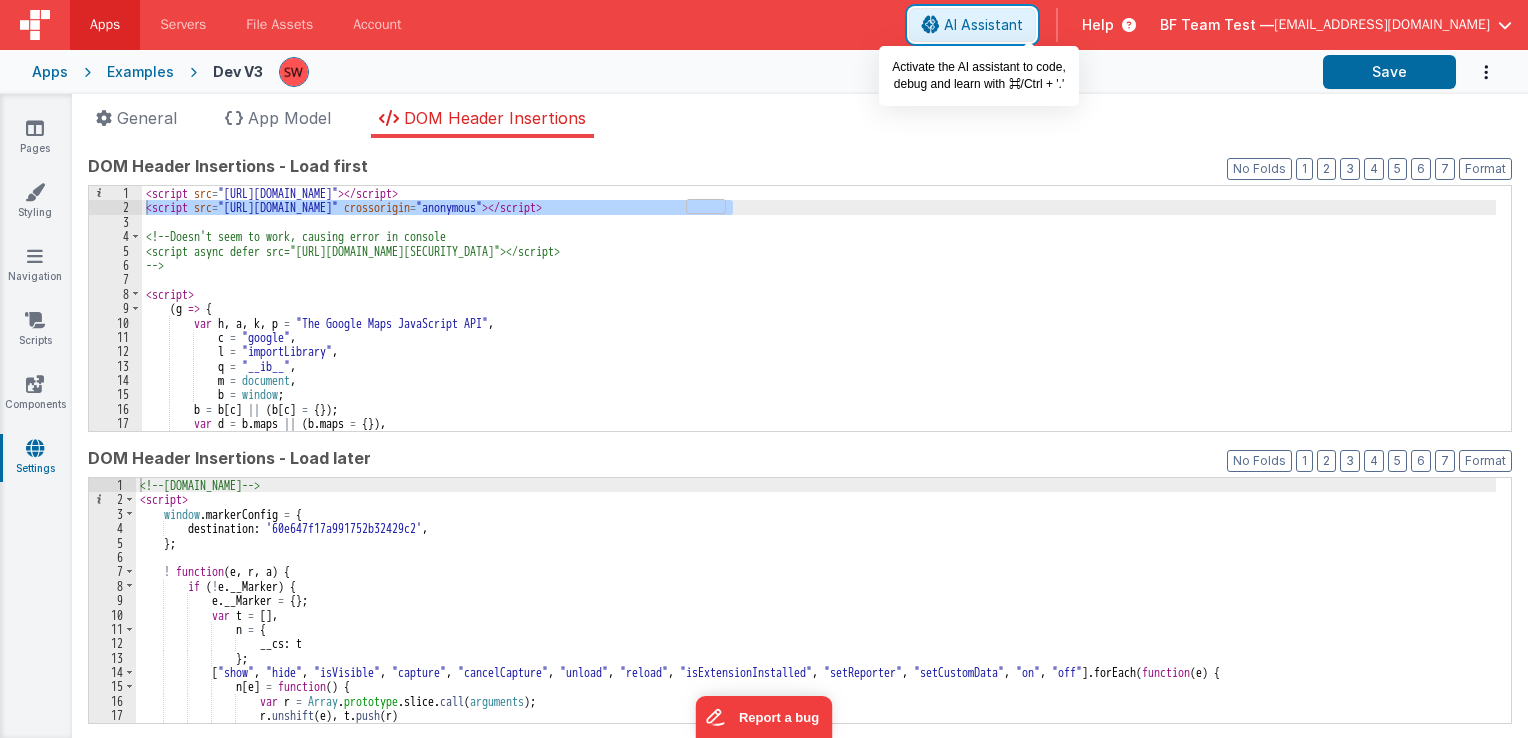 click on "AI Assistant" at bounding box center (983, 25) 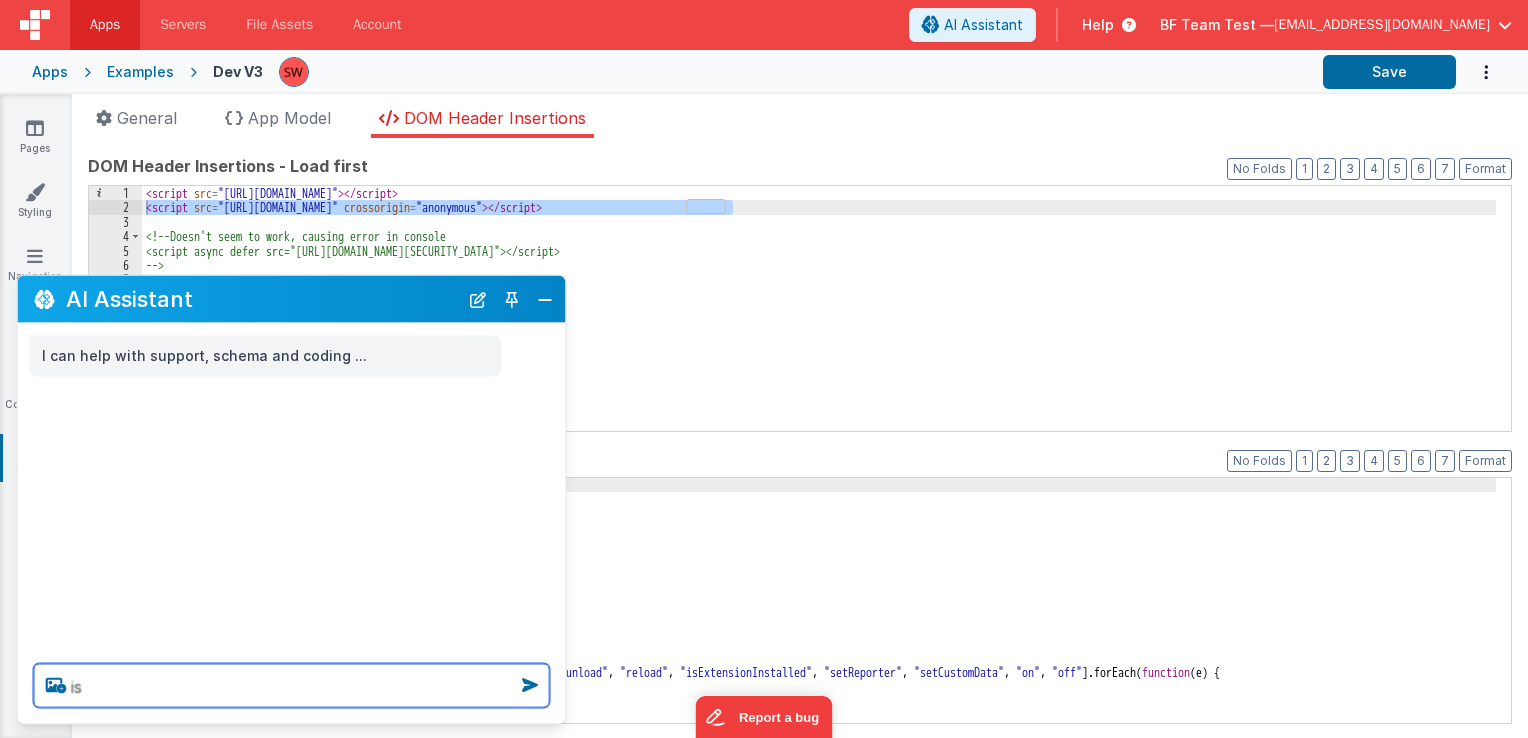 type on "i" 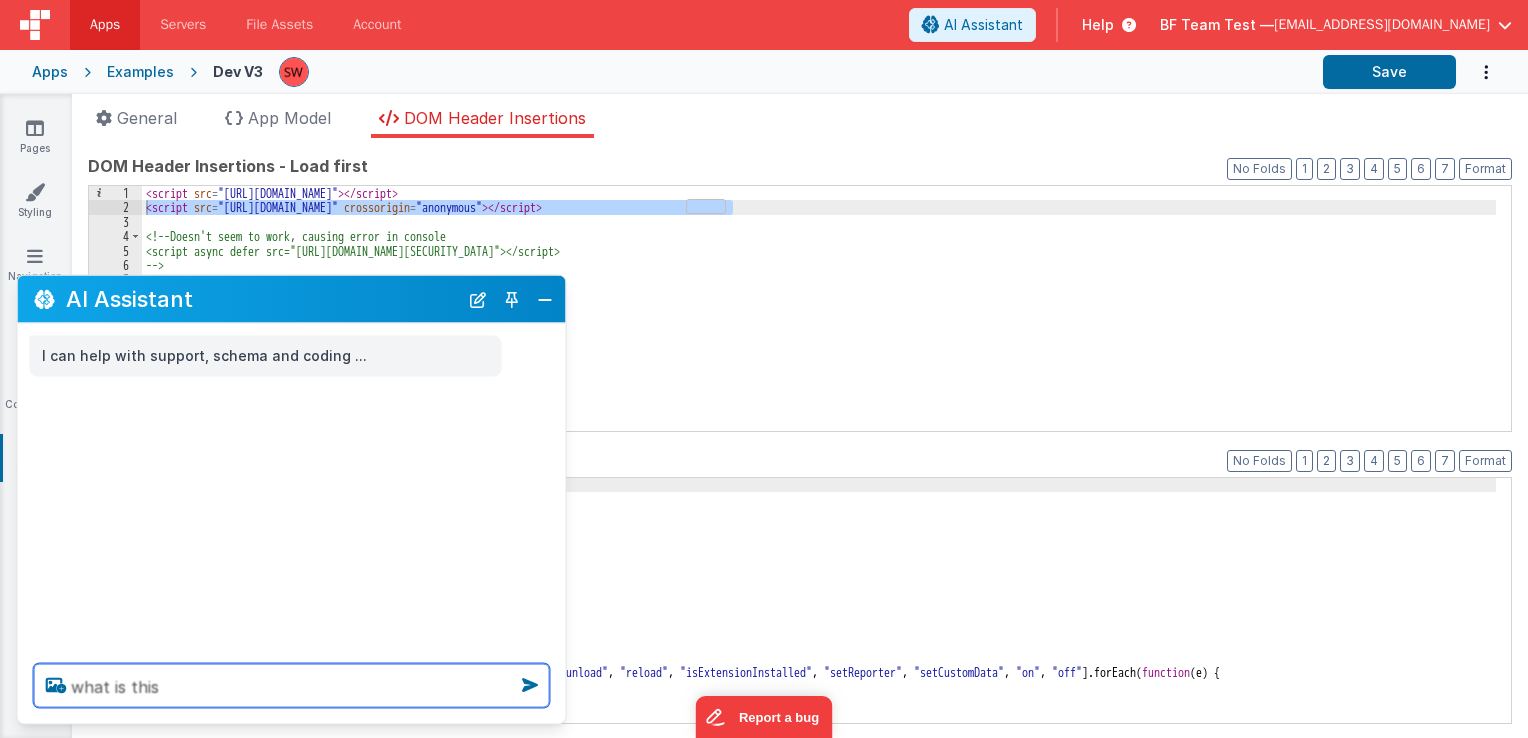 paste on "<script src="[URL][DOMAIN_NAME]" crossorigin="anonymous"></script>" 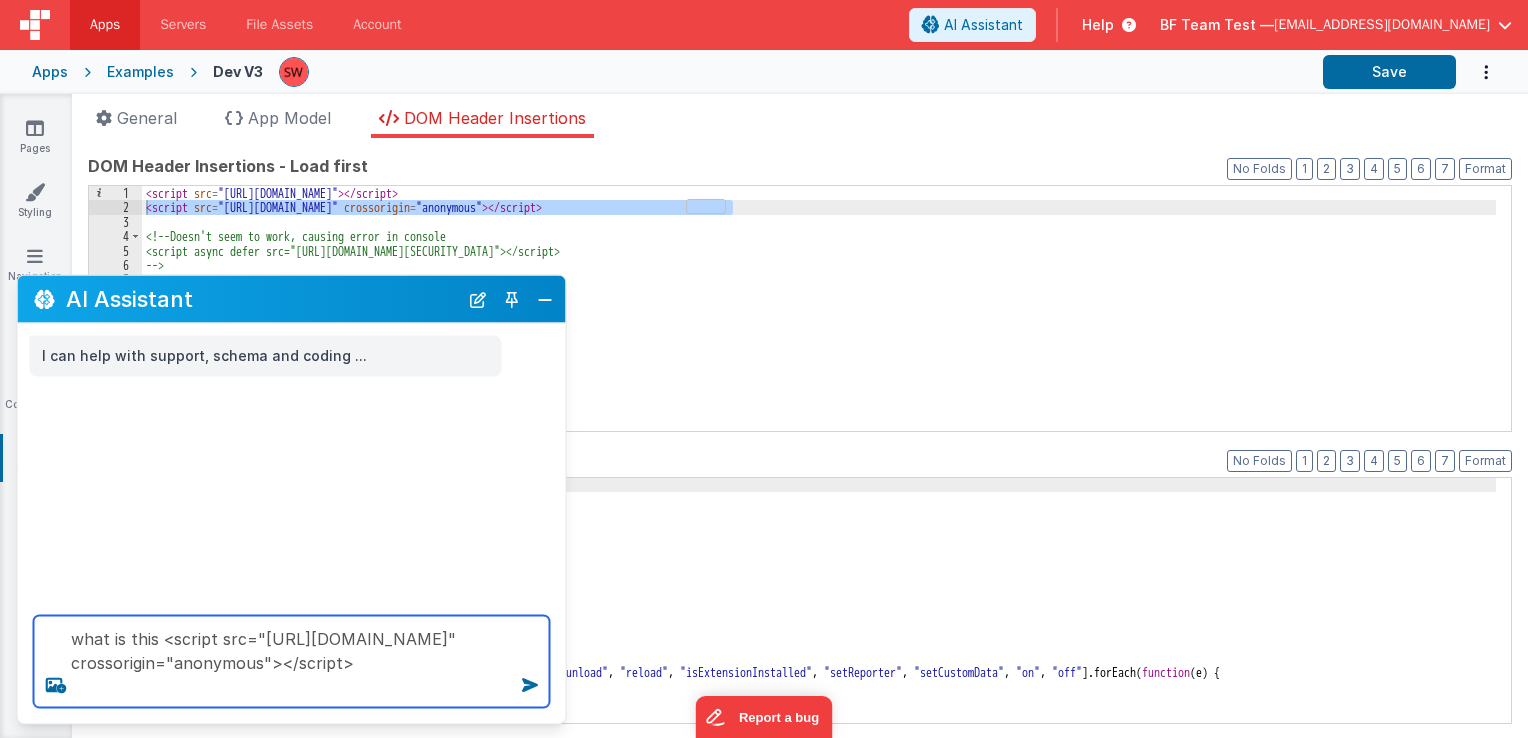 type on "what is this <script src="[URL][DOMAIN_NAME]" crossorigin="anonymous"></script>" 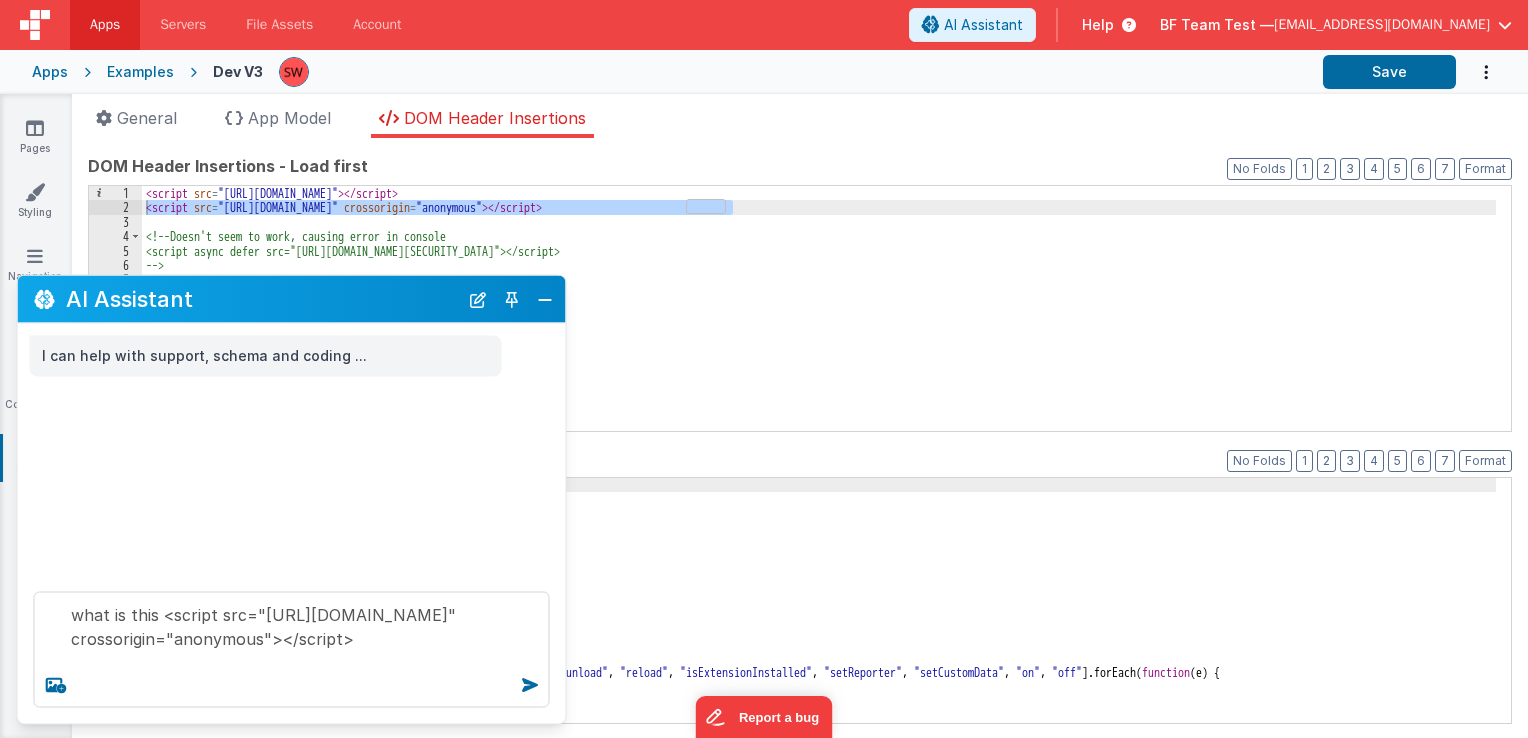 type 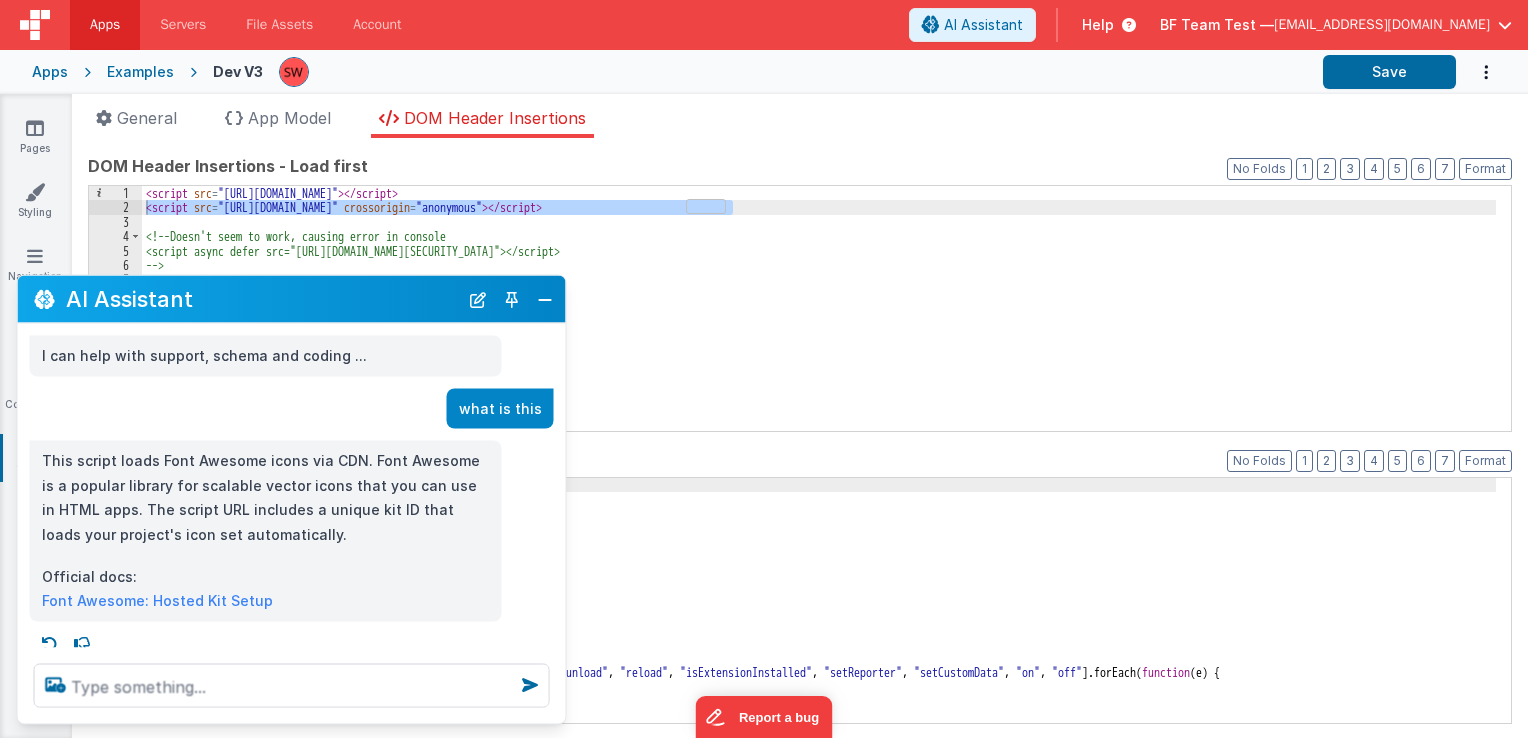 scroll, scrollTop: 10, scrollLeft: 0, axis: vertical 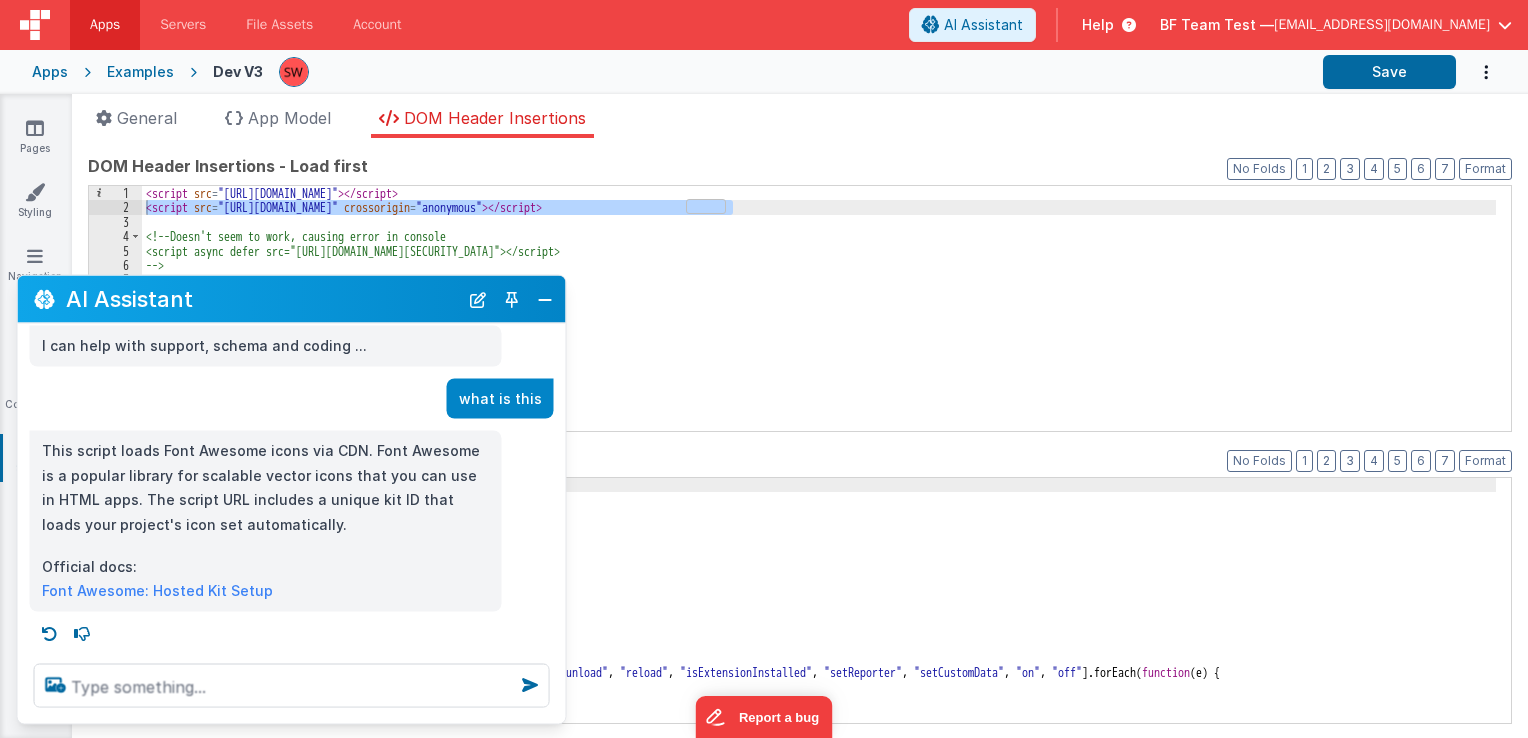 click on "This script loads Font Awesome icons via CDN. Font Awesome is a popular library for scalable vector icons that you can use in HTML apps. The script URL includes a unique kit ID that loads your project's icon set automatically." at bounding box center (266, 488) 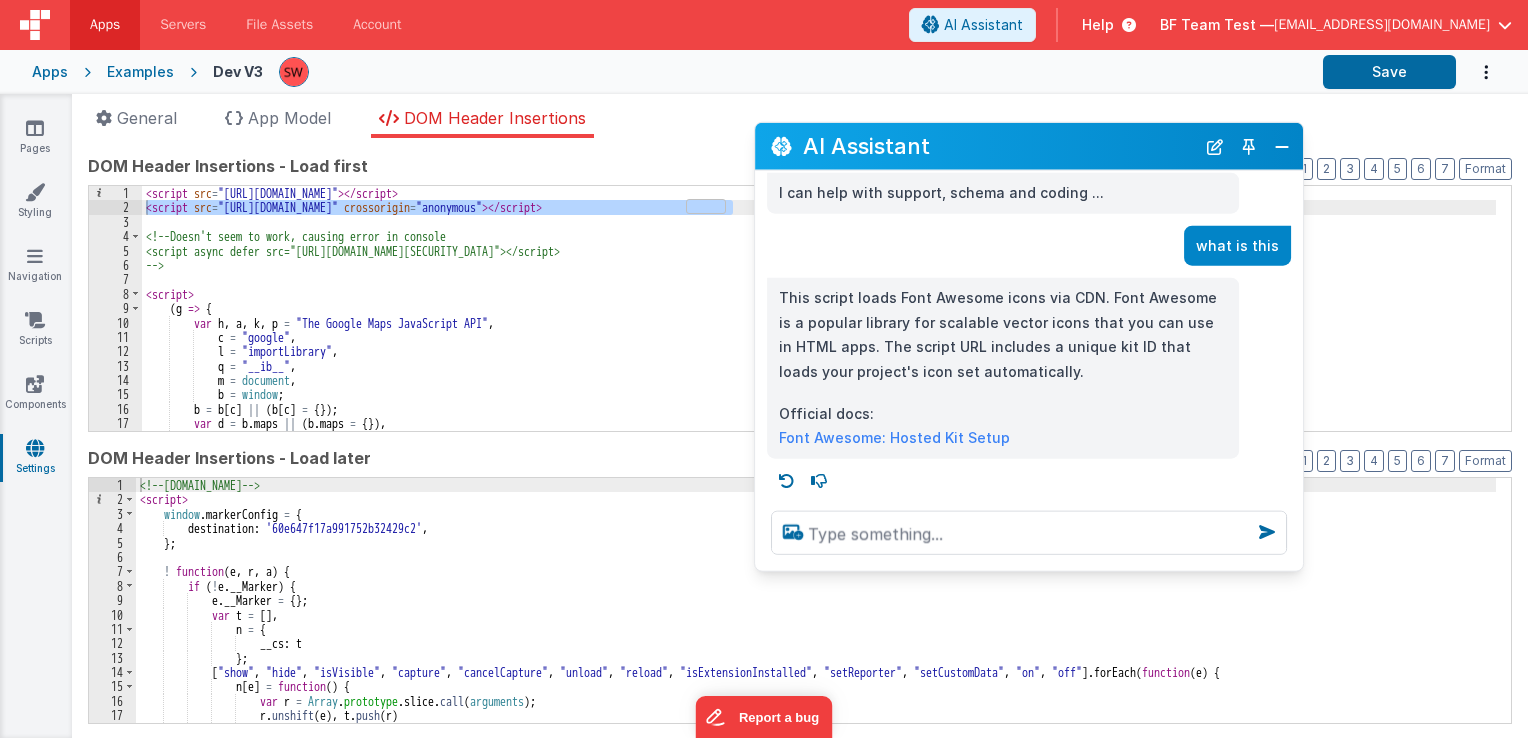 drag, startPoint x: 188, startPoint y: 306, endPoint x: 926, endPoint y: 153, distance: 753.69293 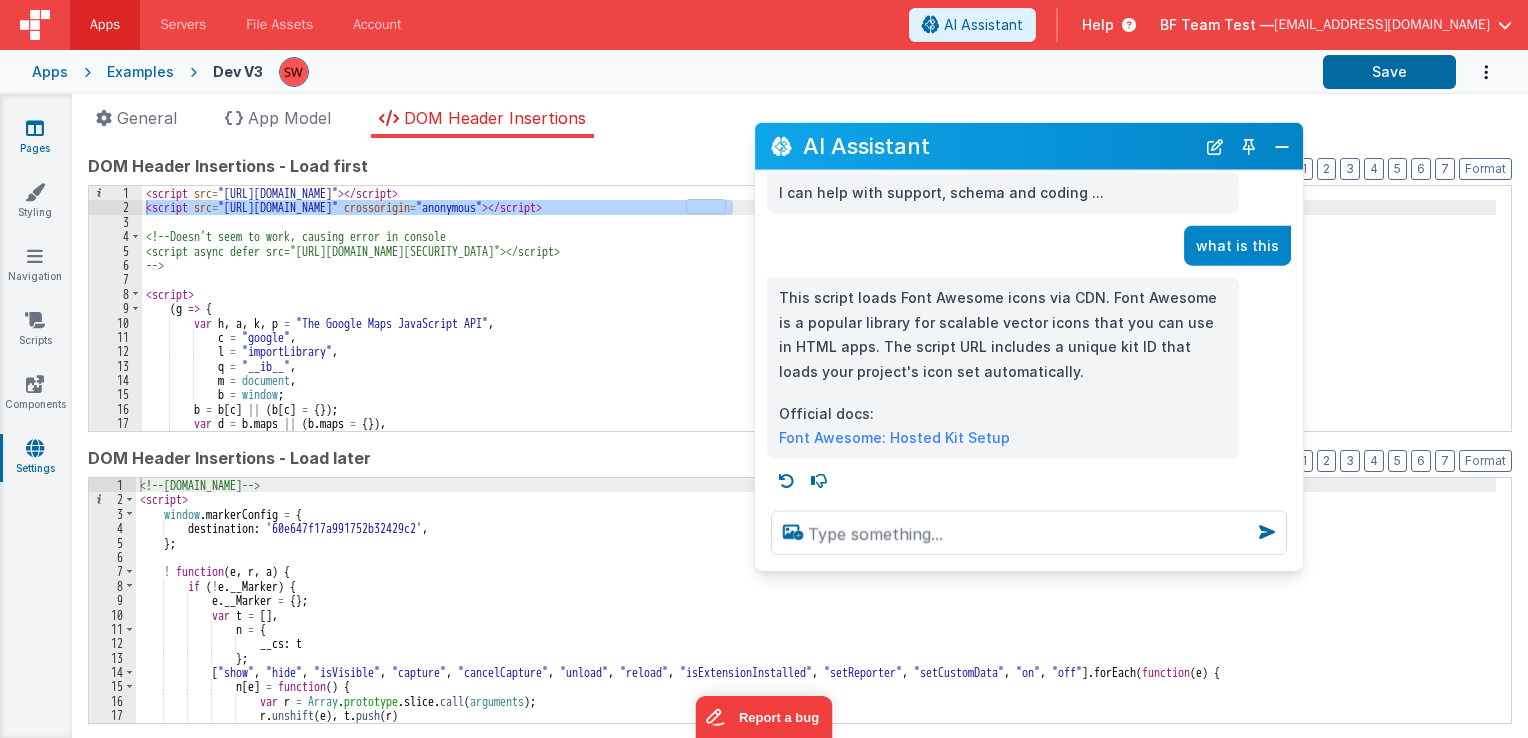 click on "Pages" at bounding box center (35, 138) 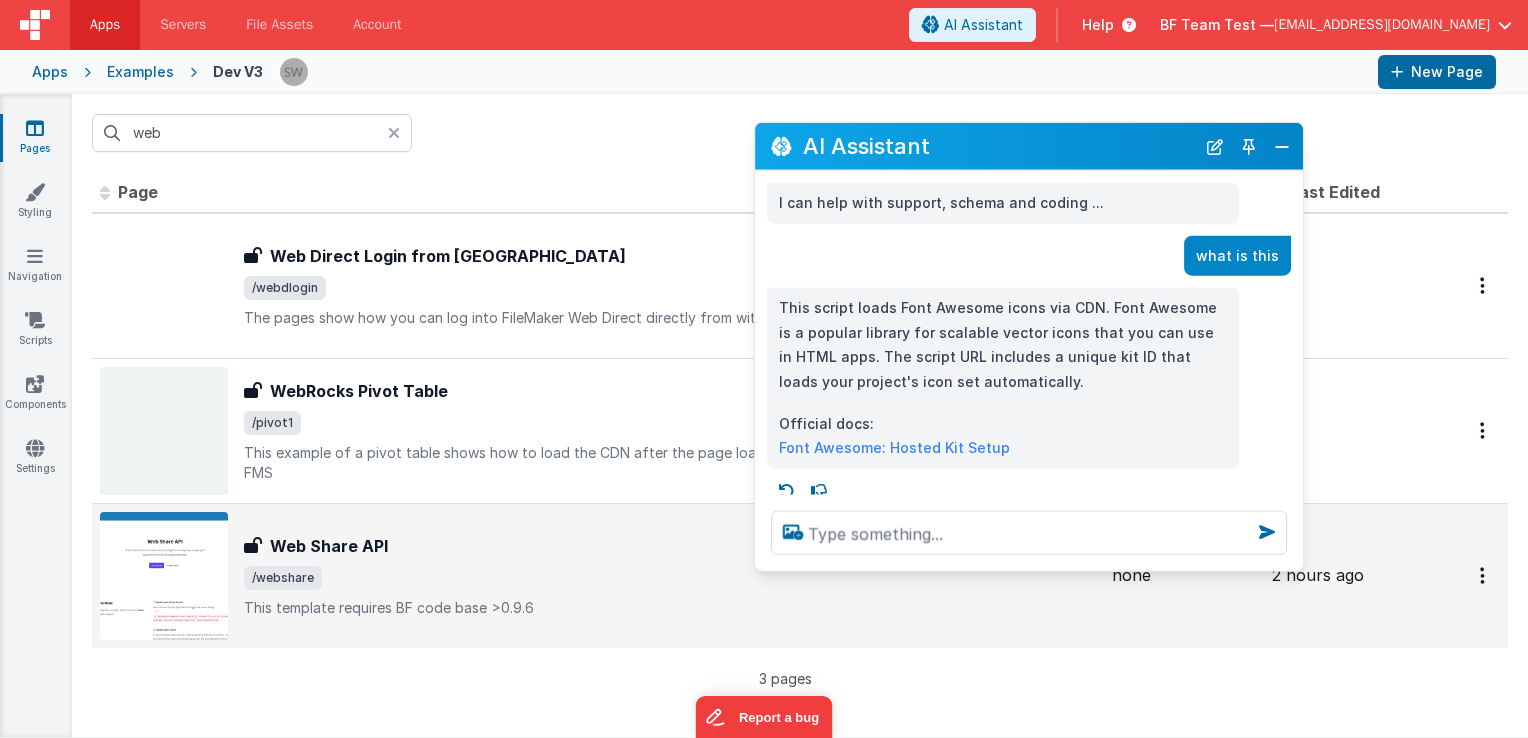click on "Web Share API" at bounding box center (329, 546) 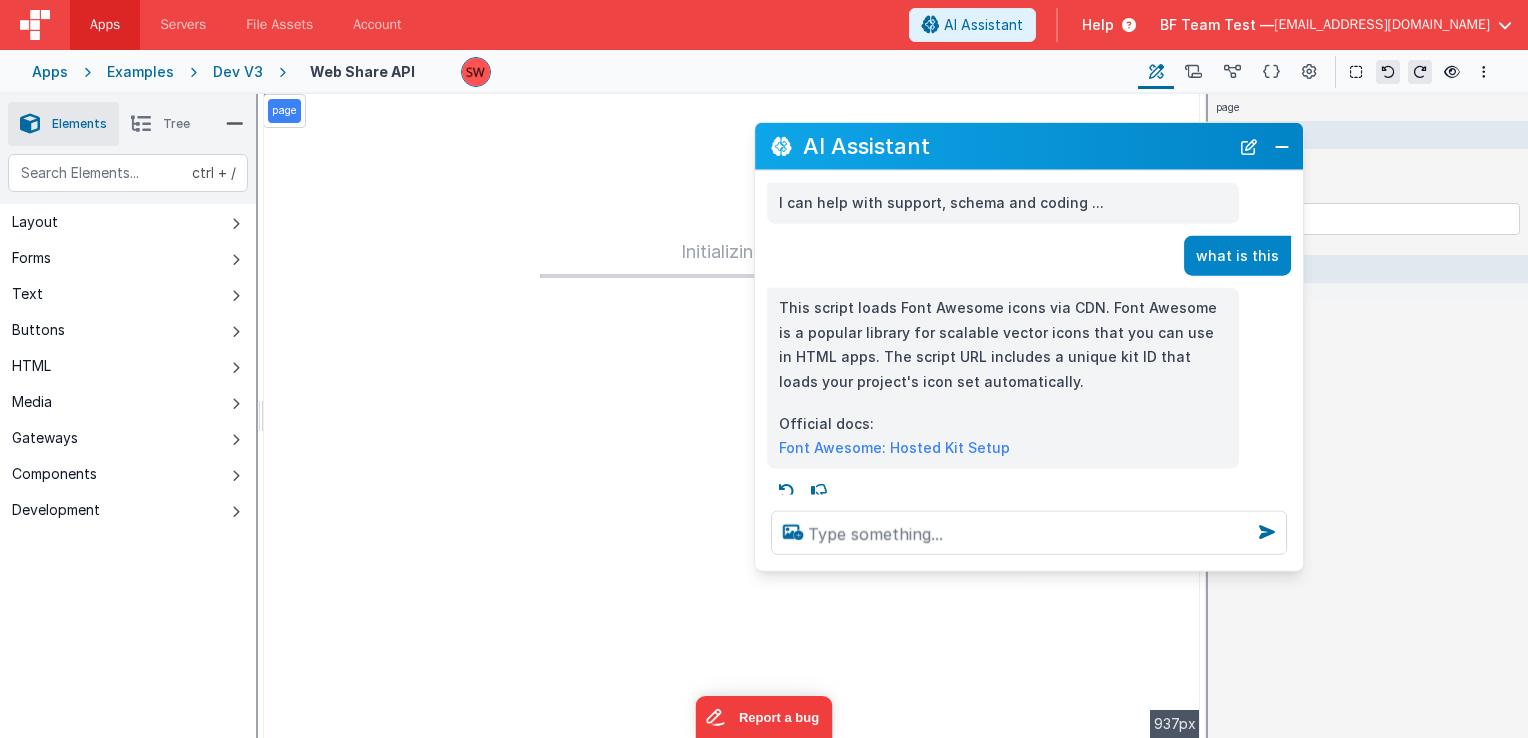 drag, startPoint x: 894, startPoint y: 145, endPoint x: 1043, endPoint y: 137, distance: 149.21461 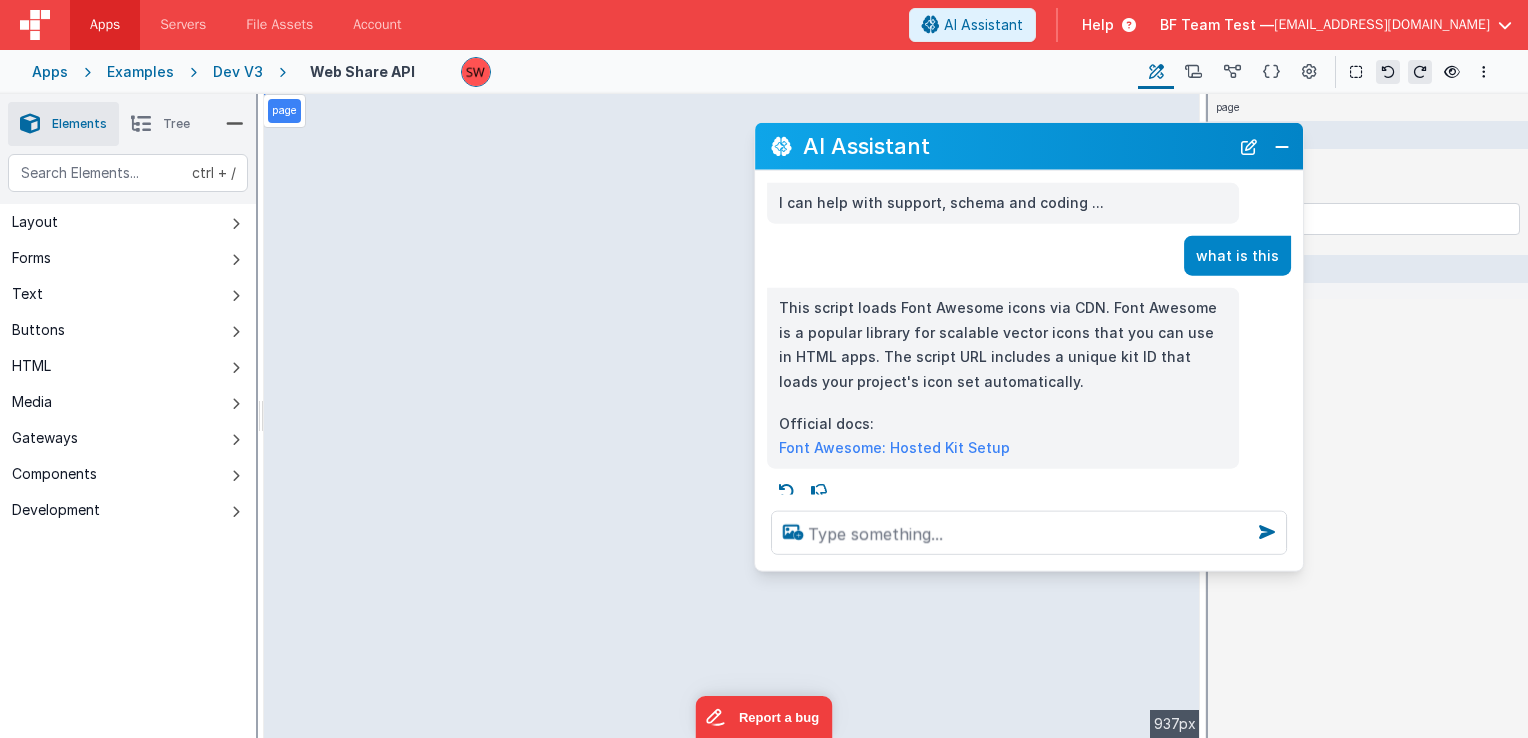 drag, startPoint x: 863, startPoint y: 135, endPoint x: 943, endPoint y: 151, distance: 81.58431 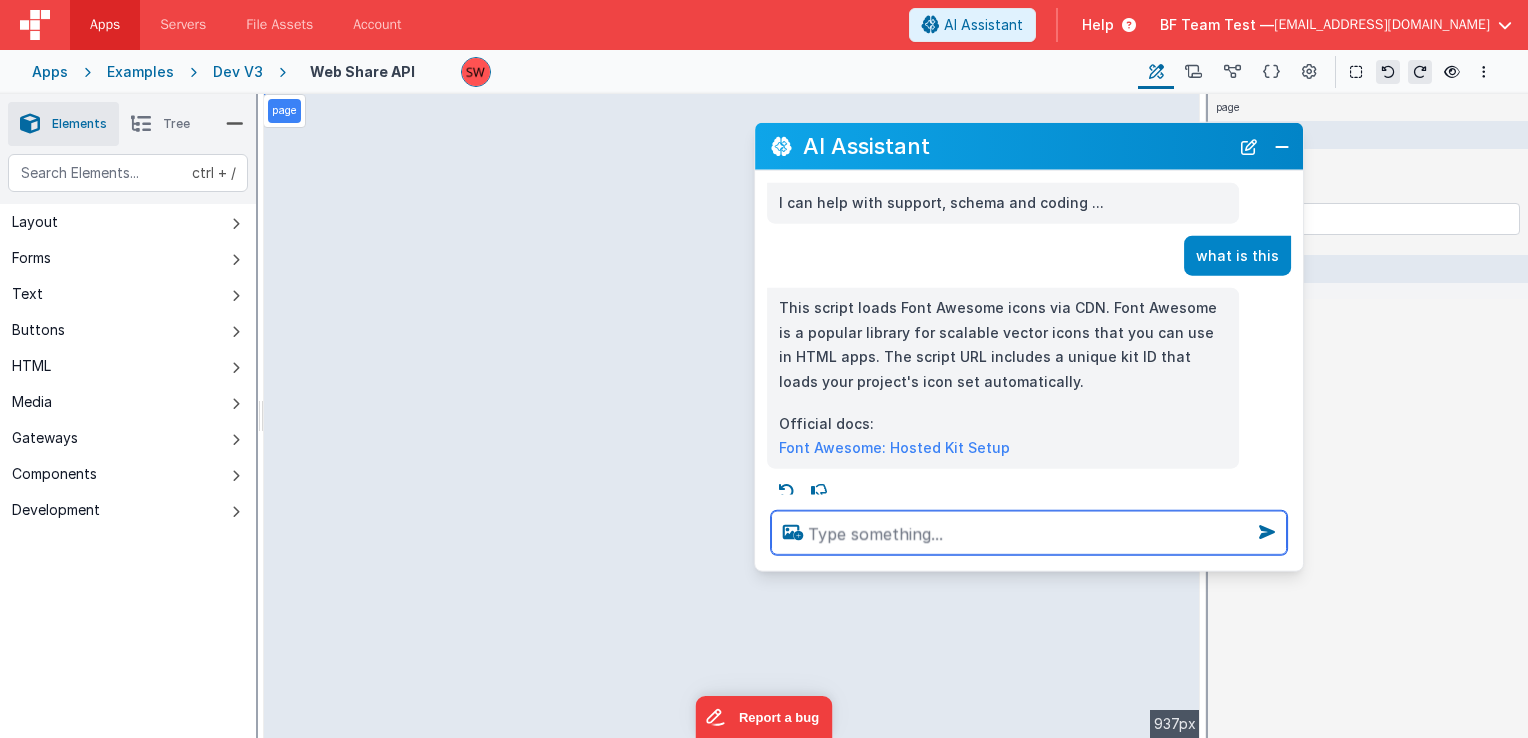 click at bounding box center (1029, 533) 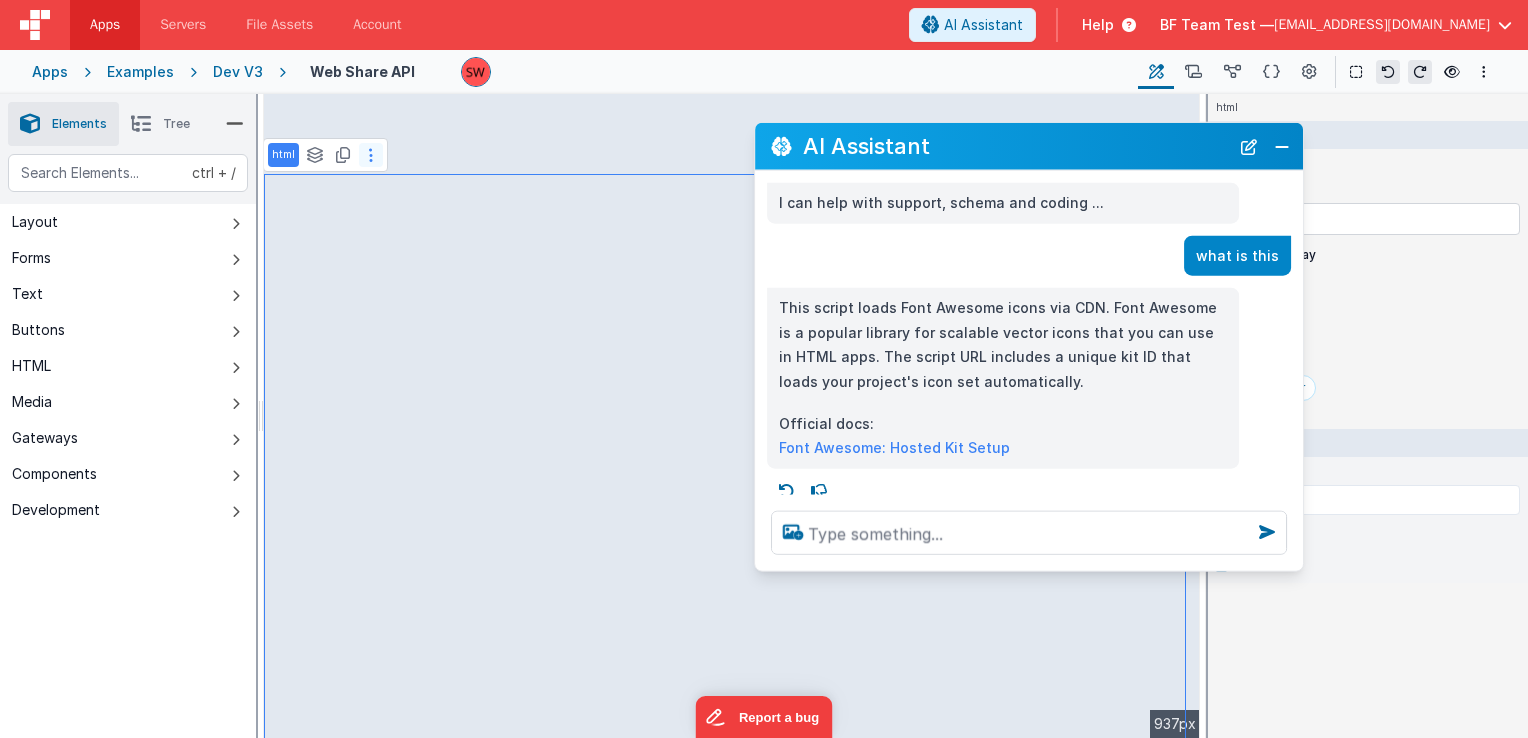 click at bounding box center [371, 155] 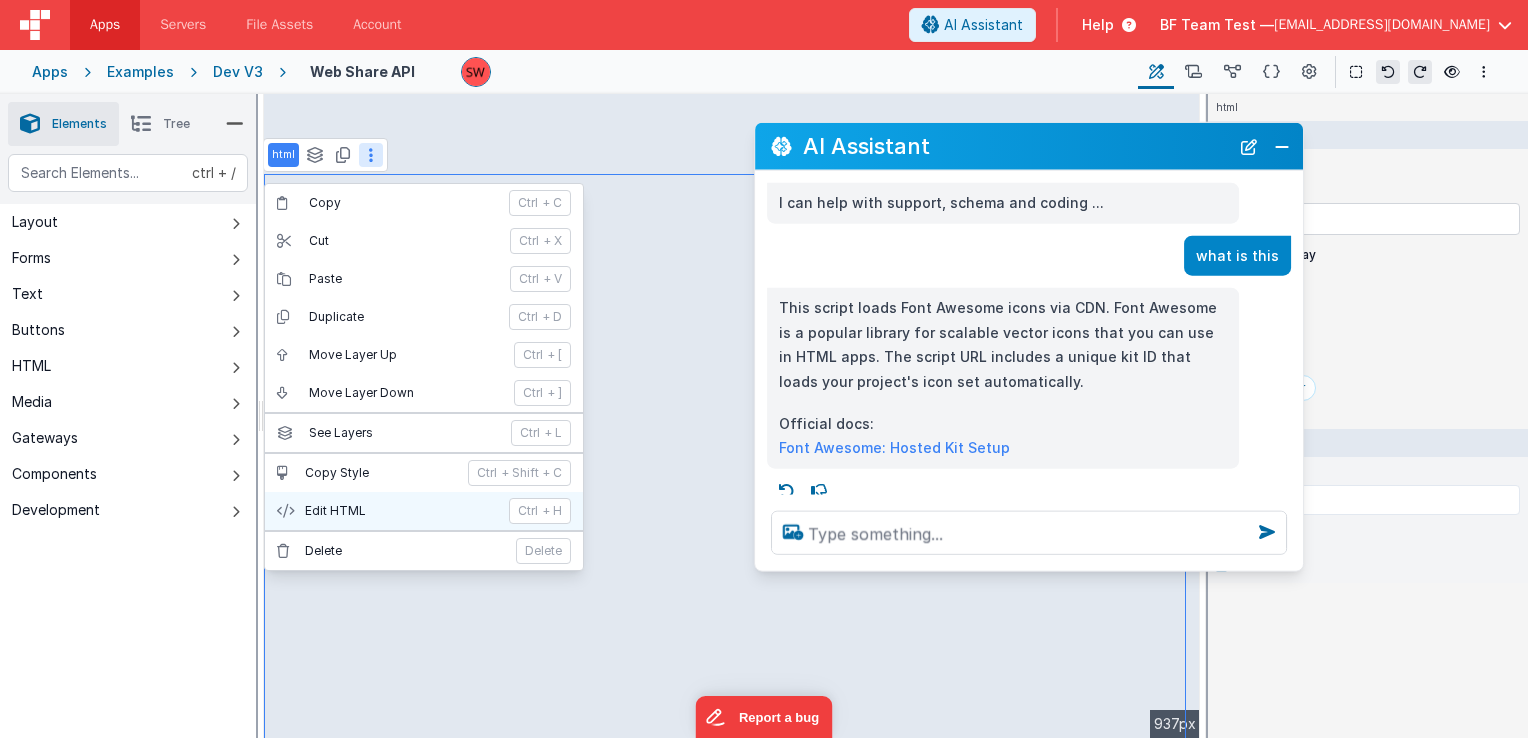 click on "Edit HTML" at bounding box center (401, 511) 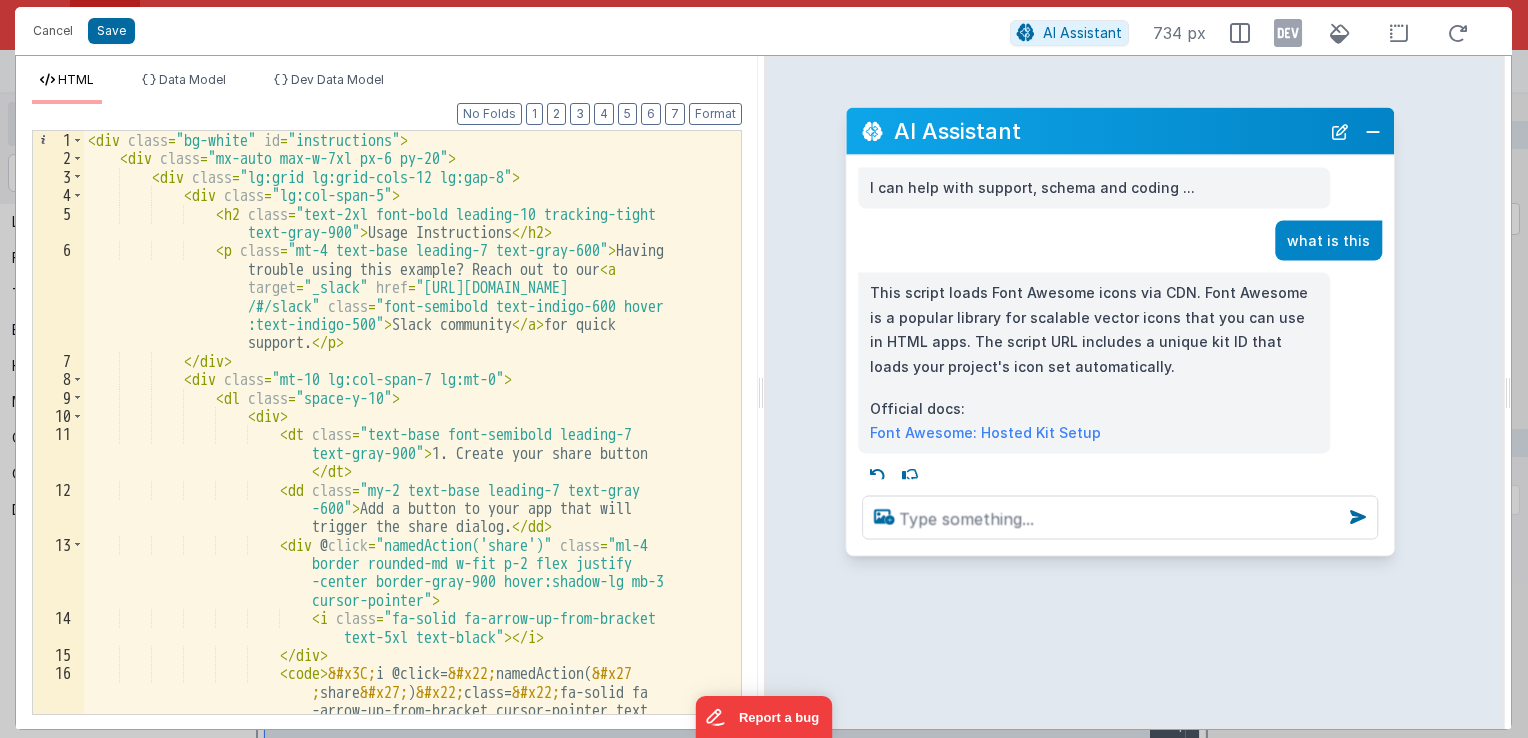 drag, startPoint x: 346, startPoint y: 304, endPoint x: 1175, endPoint y: 136, distance: 845.8516 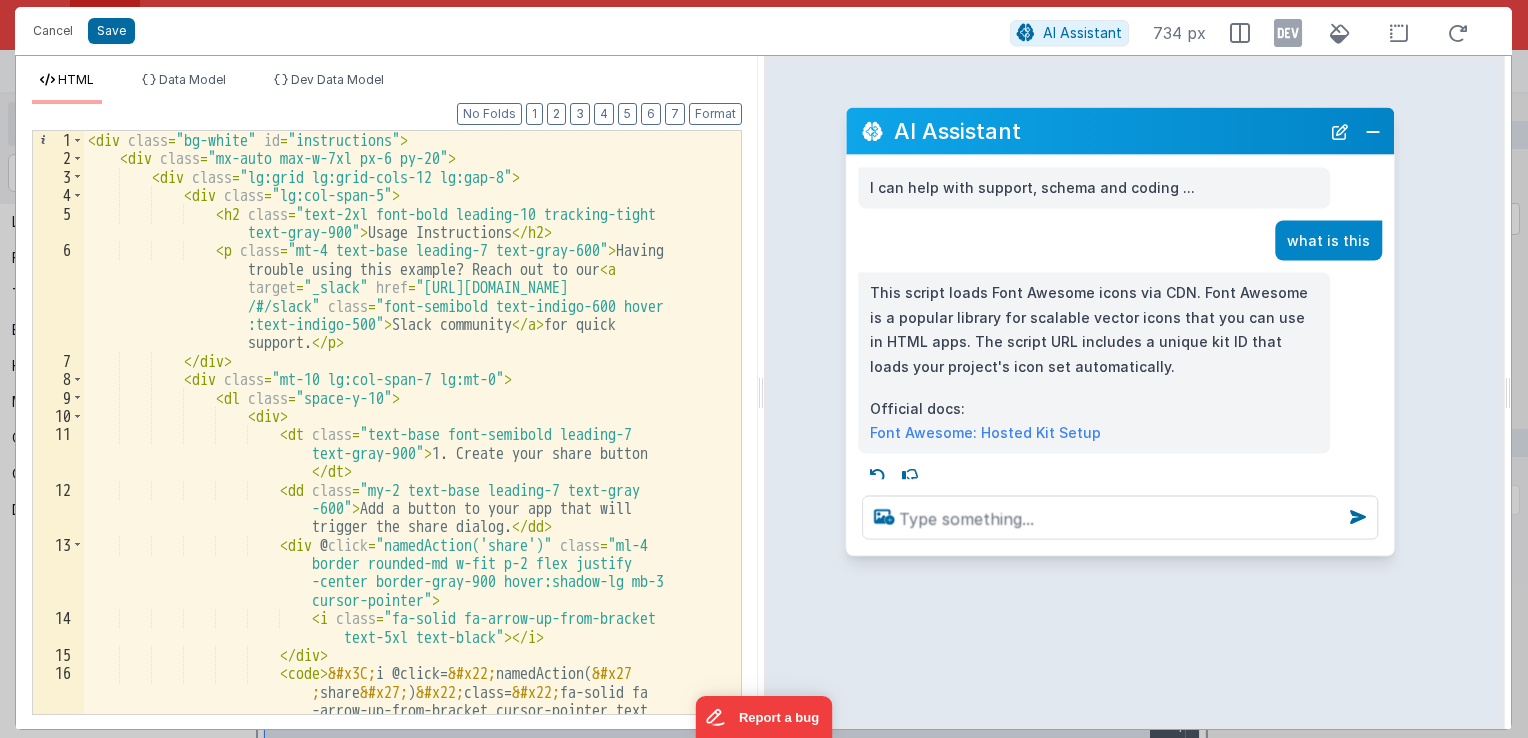 click on "AI Assistant" at bounding box center (1107, 131) 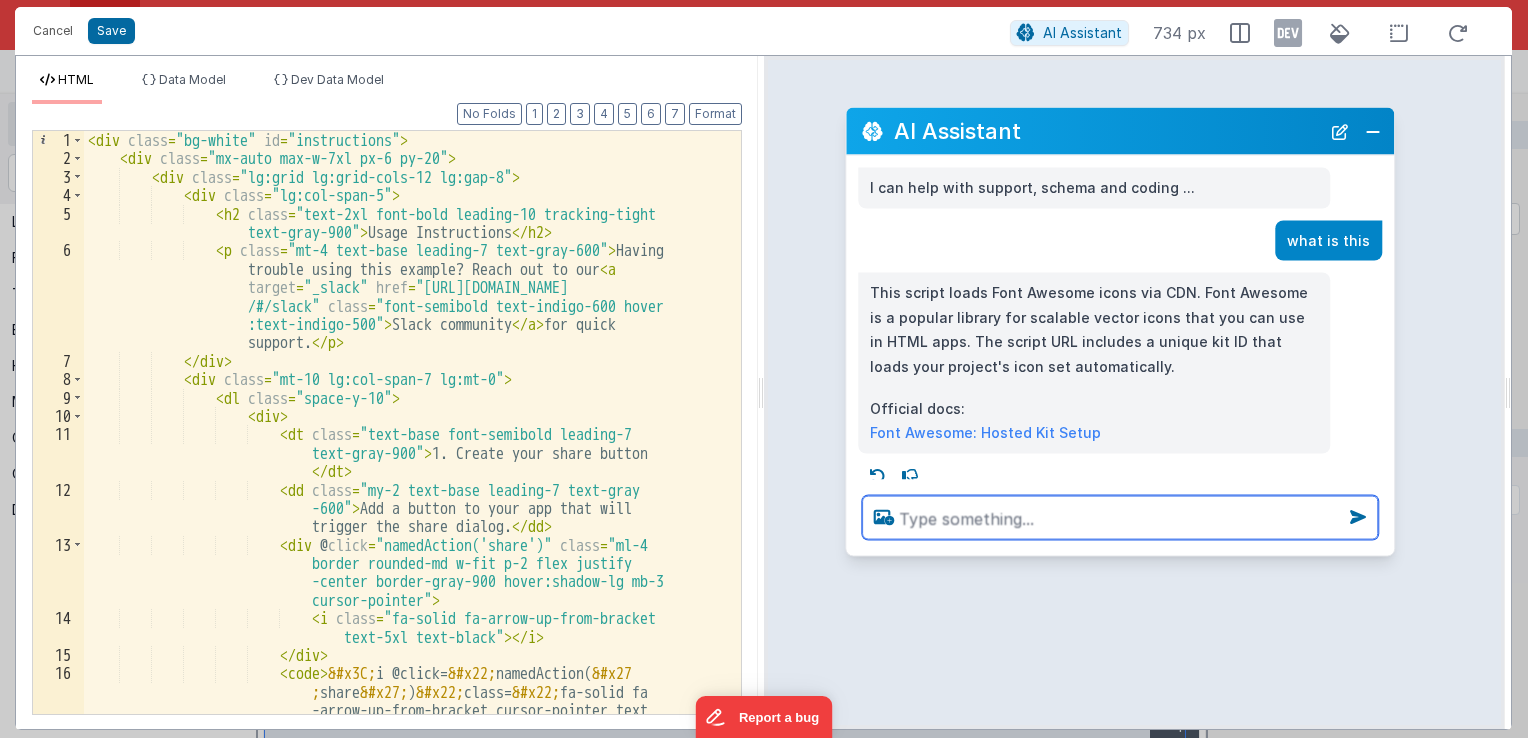 click at bounding box center [1120, 518] 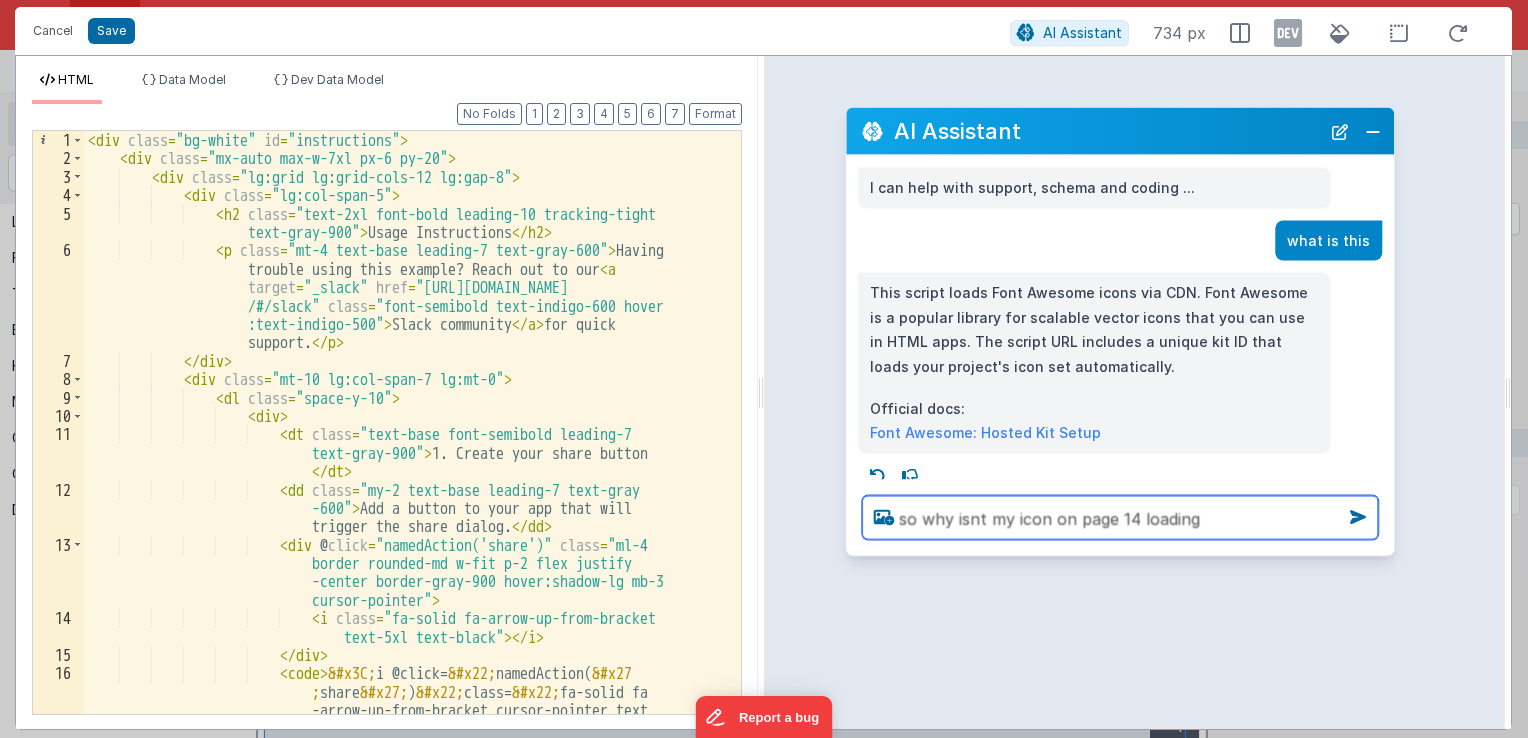 type on "so why isnt my icon on page 14 loading" 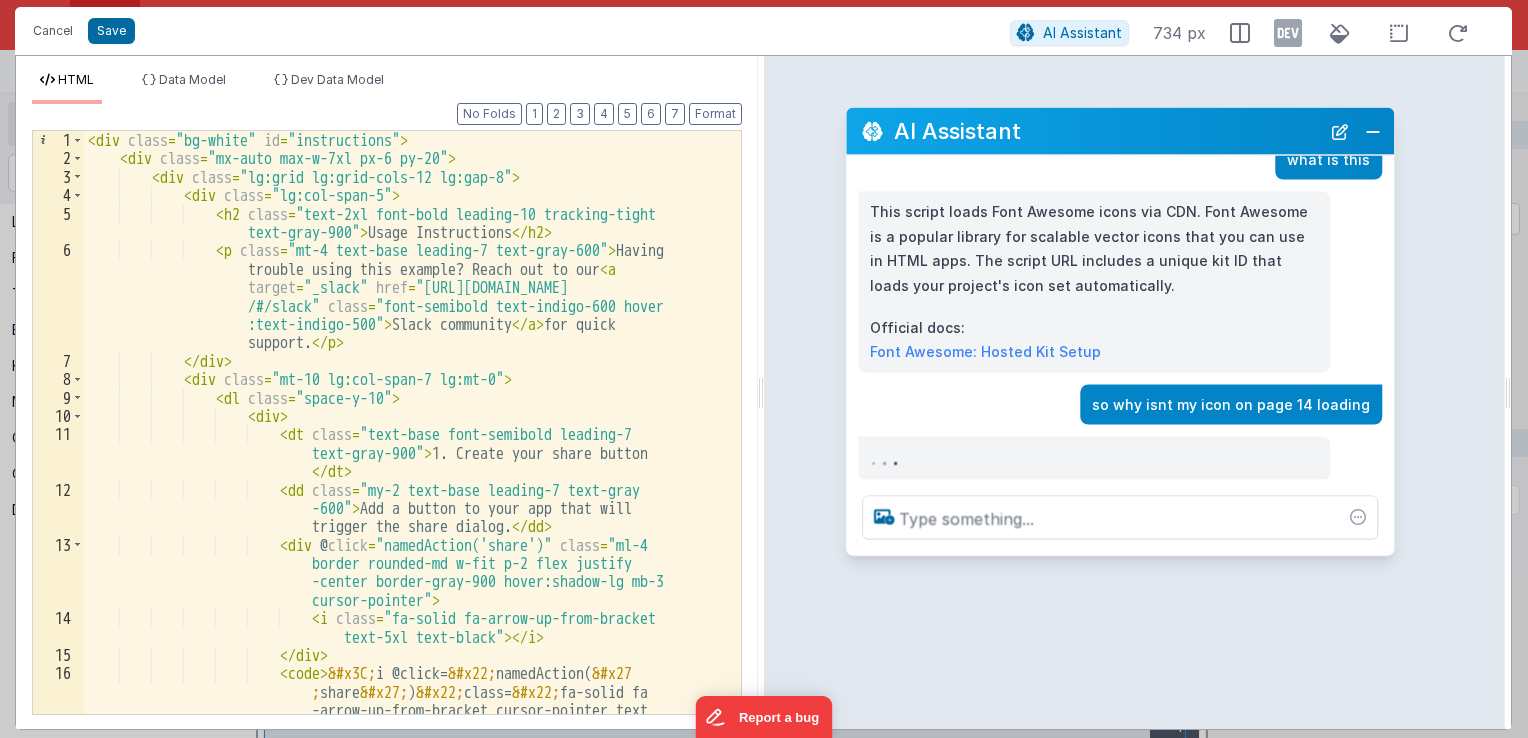 scroll, scrollTop: 77, scrollLeft: 0, axis: vertical 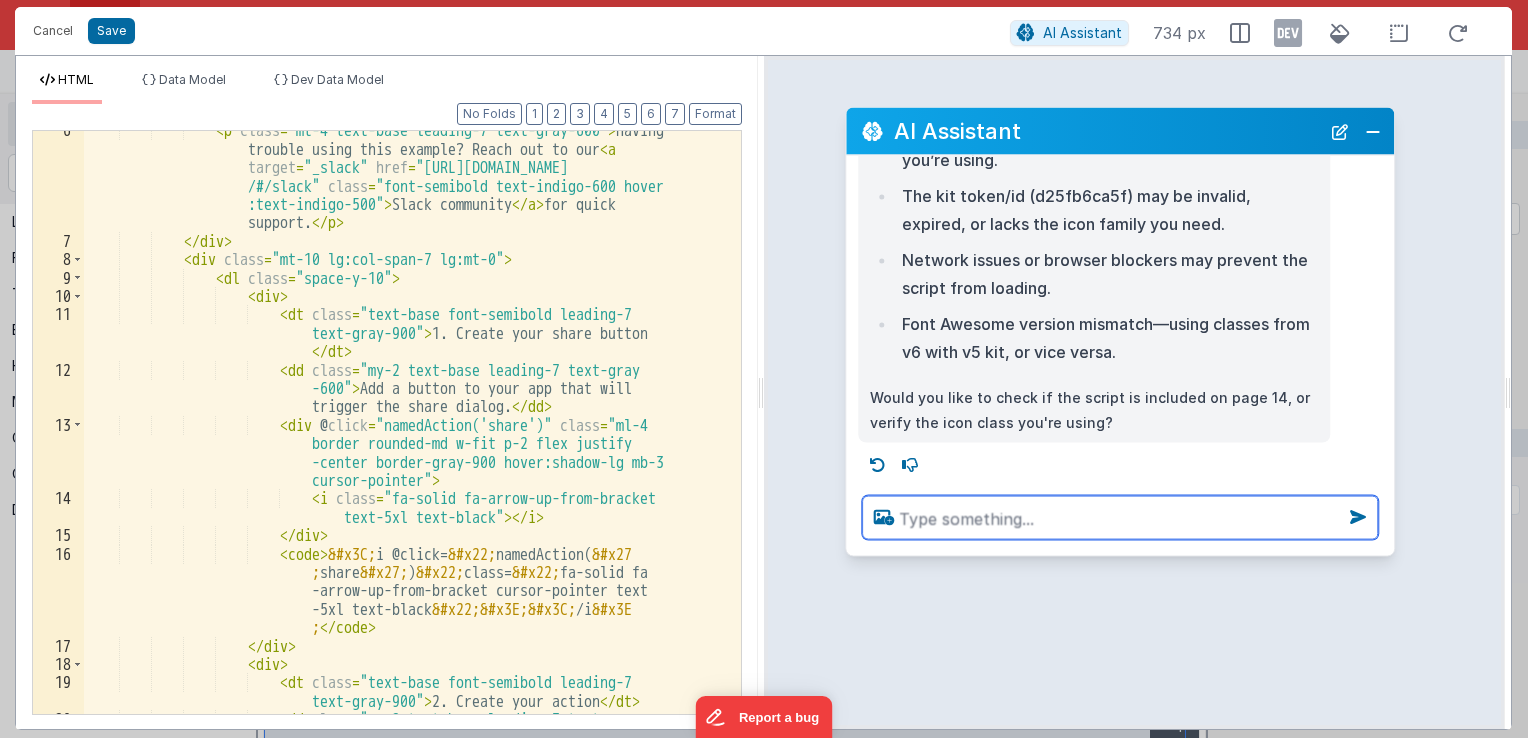 click at bounding box center (1120, 518) 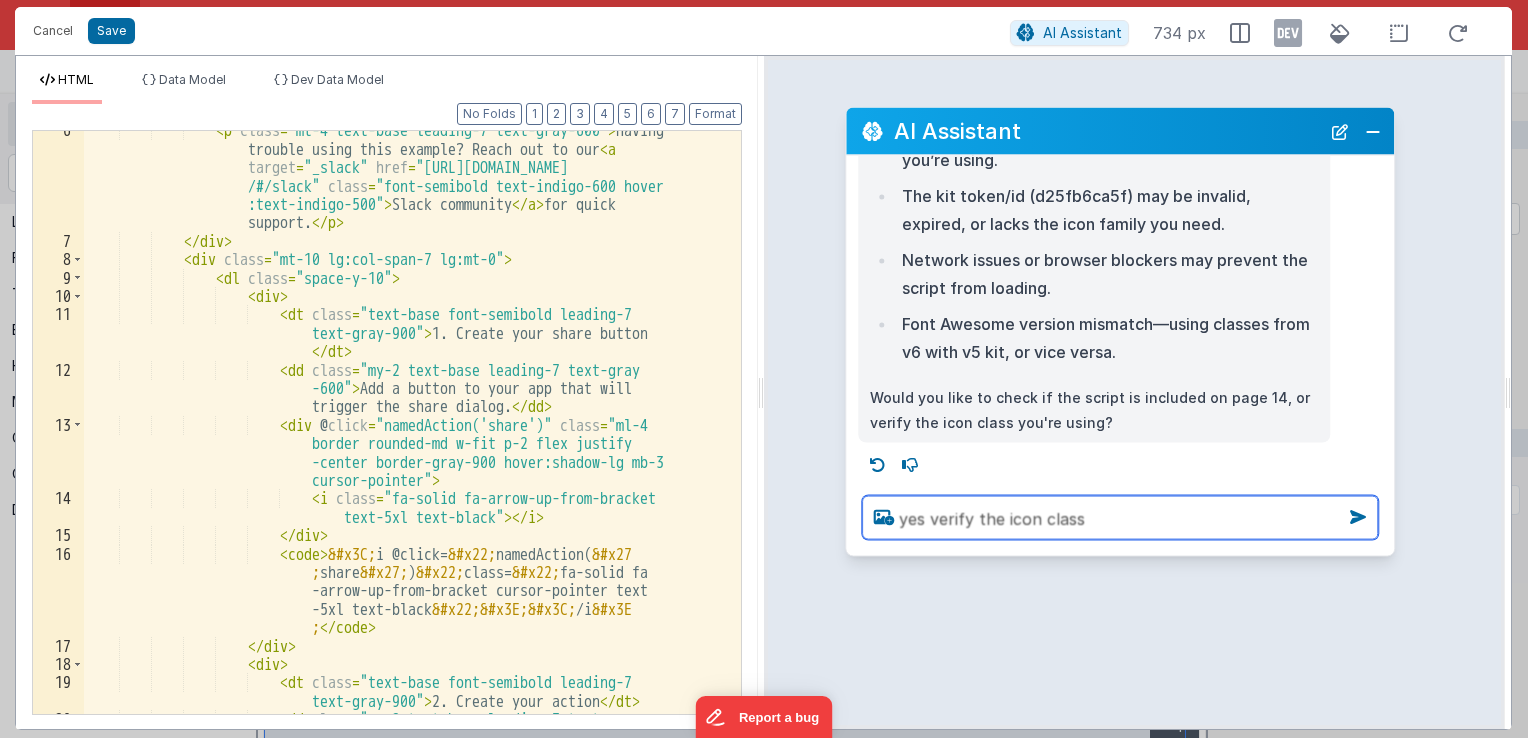 type on "yes verify the icon class" 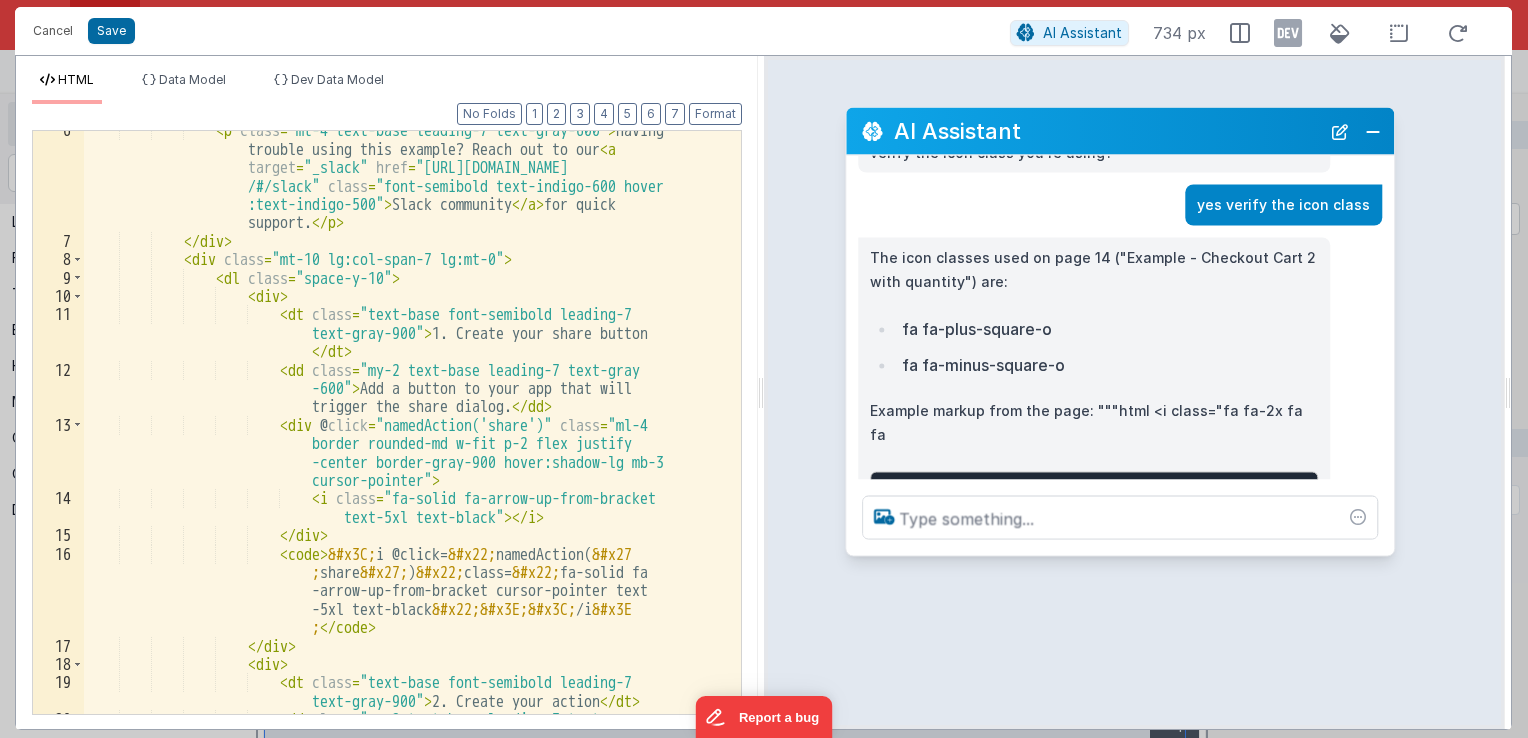 scroll, scrollTop: 863, scrollLeft: 0, axis: vertical 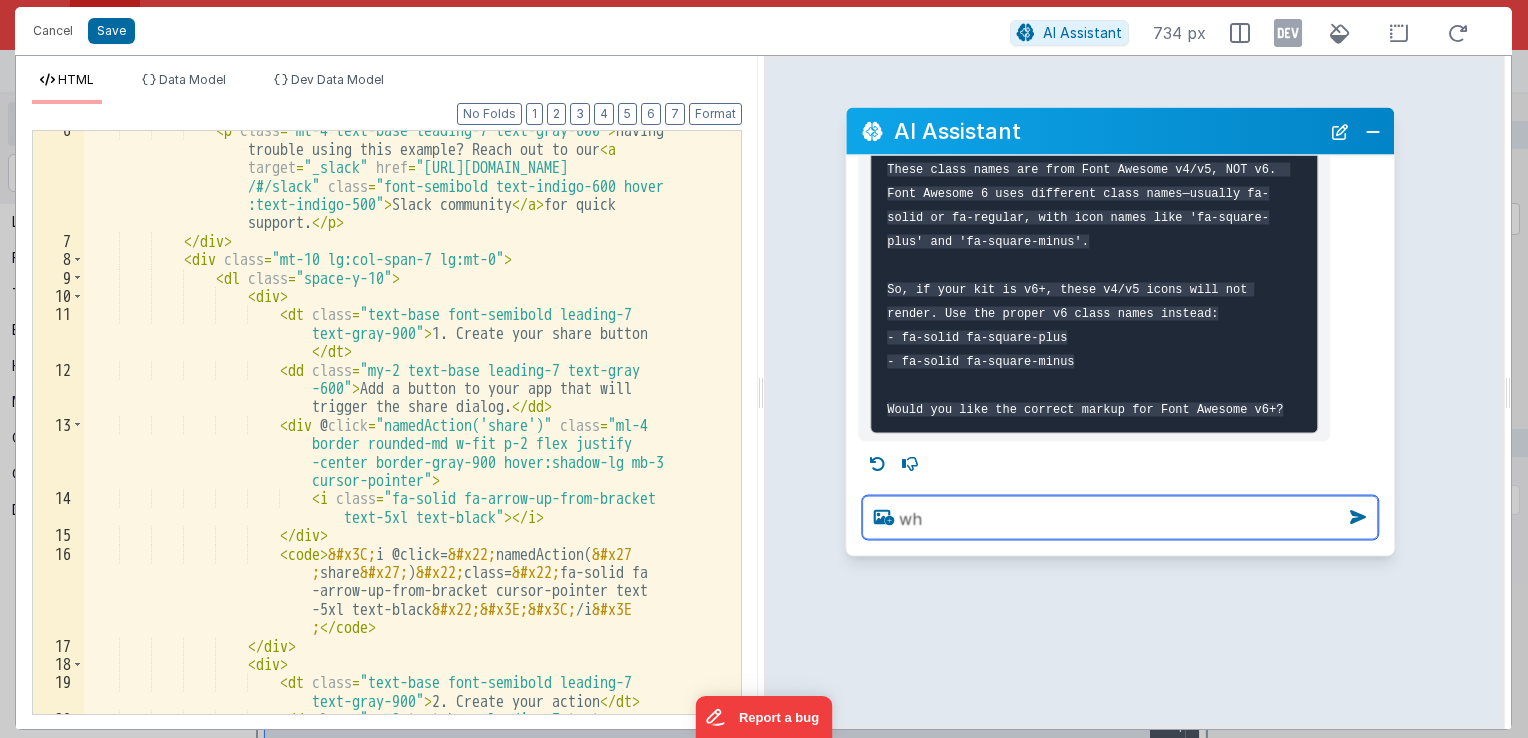 type on "w" 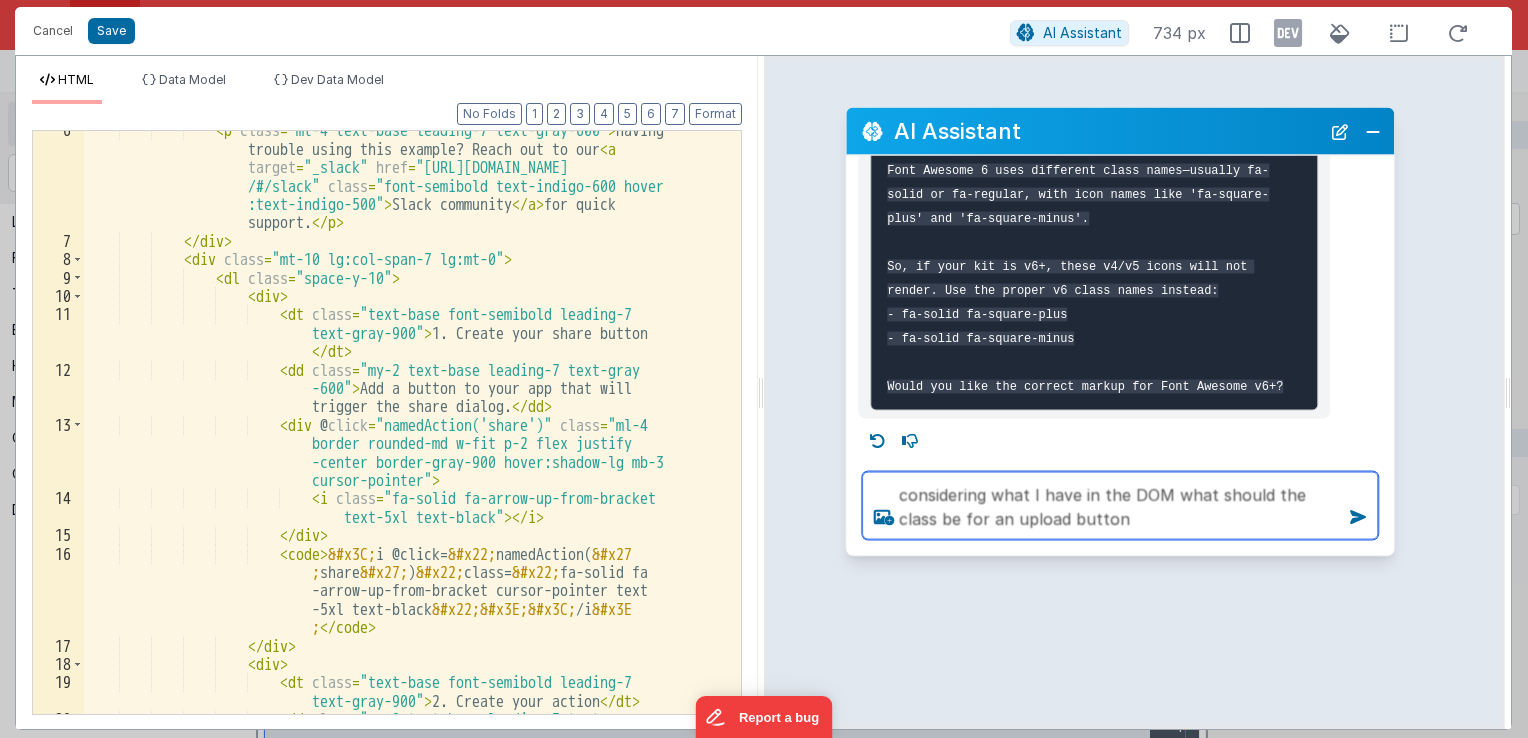 type on "considering what I have in the DOM what should the class be for an upload button" 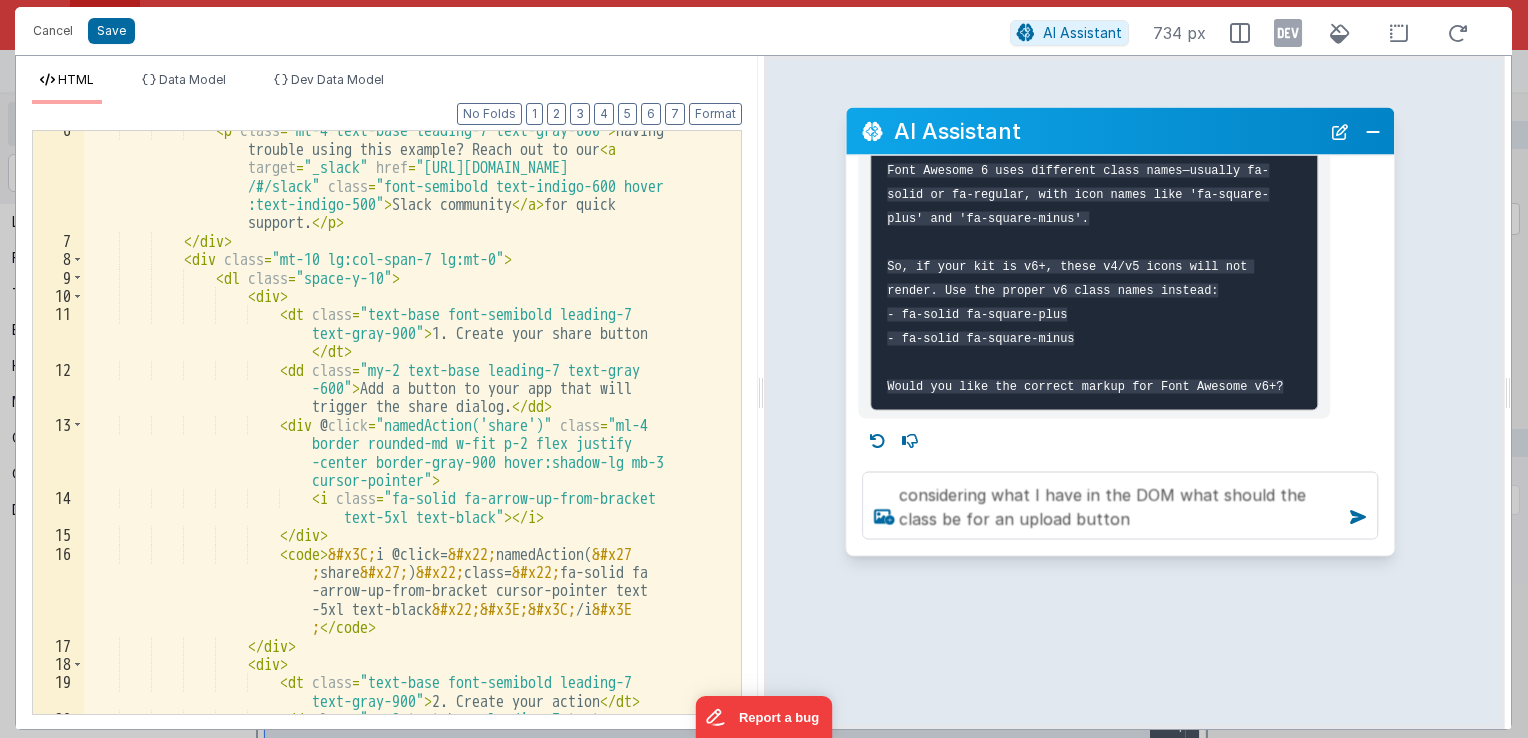 type 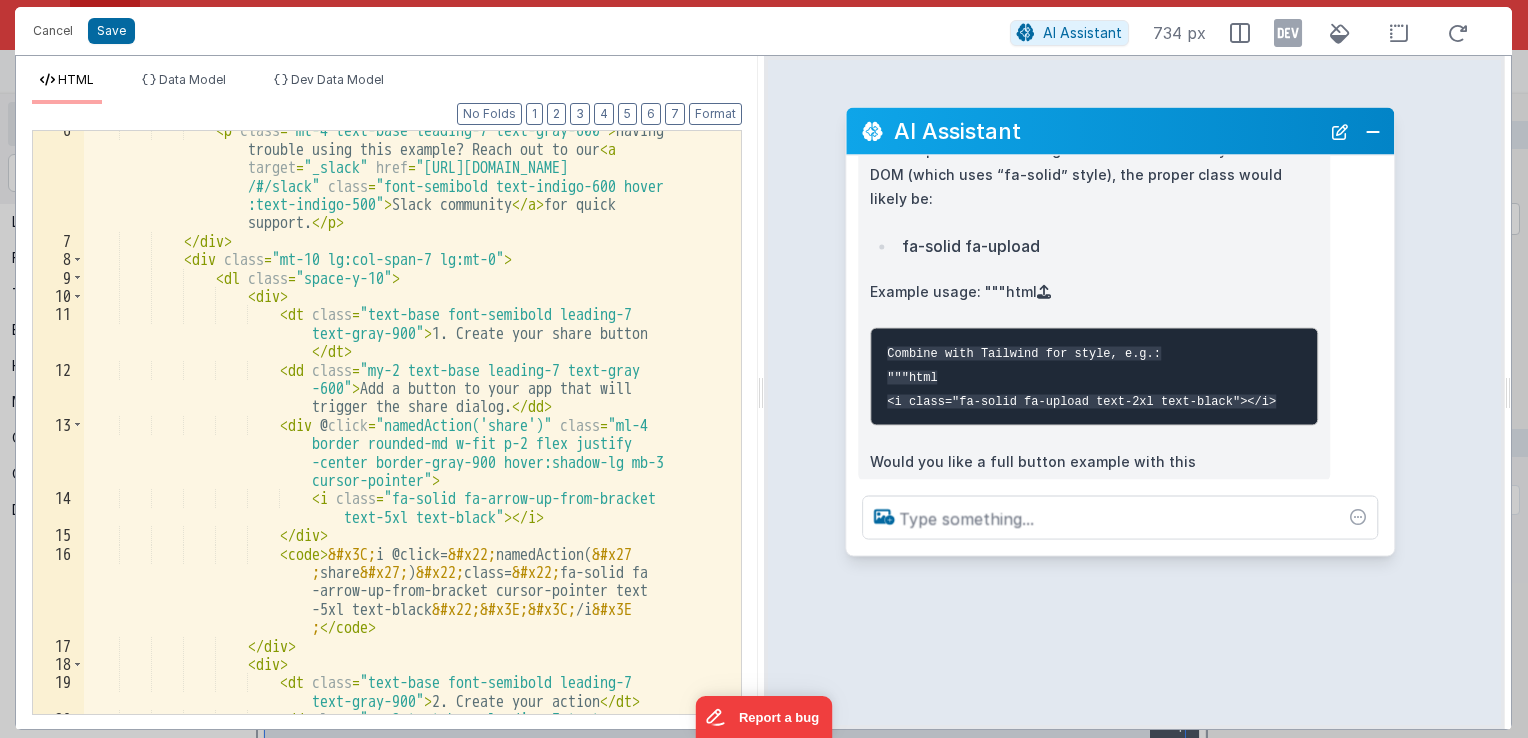scroll, scrollTop: 1450, scrollLeft: 0, axis: vertical 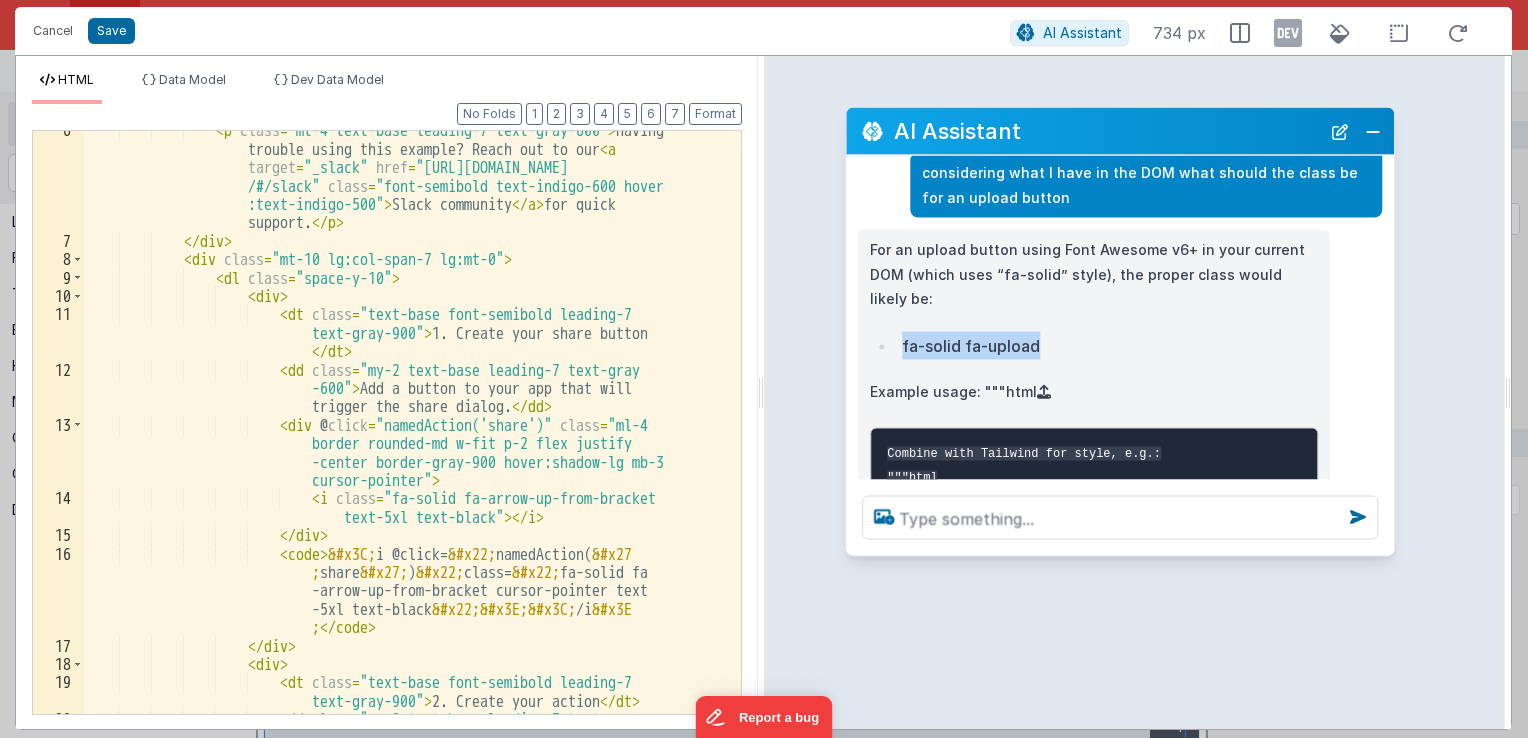 drag, startPoint x: 904, startPoint y: 373, endPoint x: 1043, endPoint y: 370, distance: 139.03236 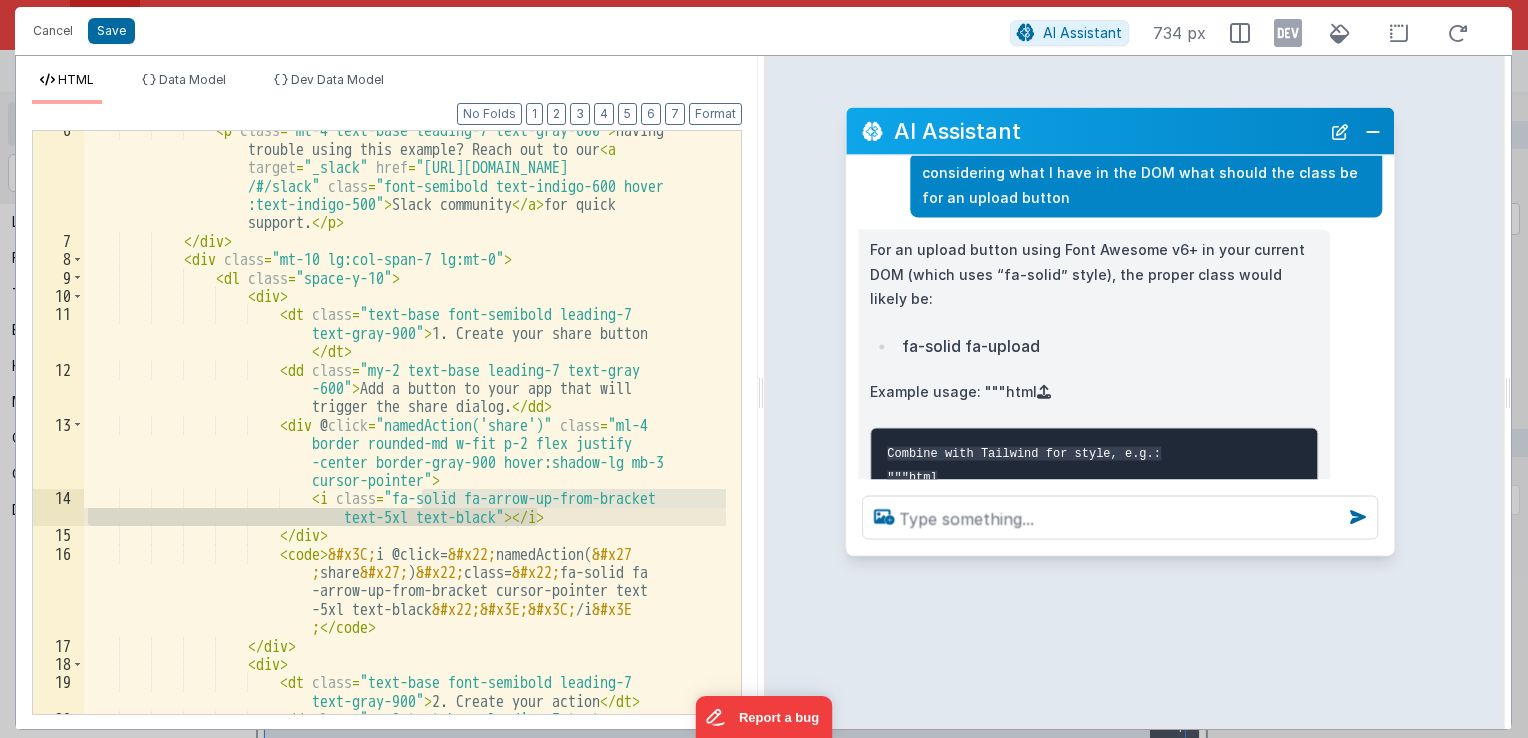 drag, startPoint x: 422, startPoint y: 494, endPoint x: 535, endPoint y: 512, distance: 114.424644 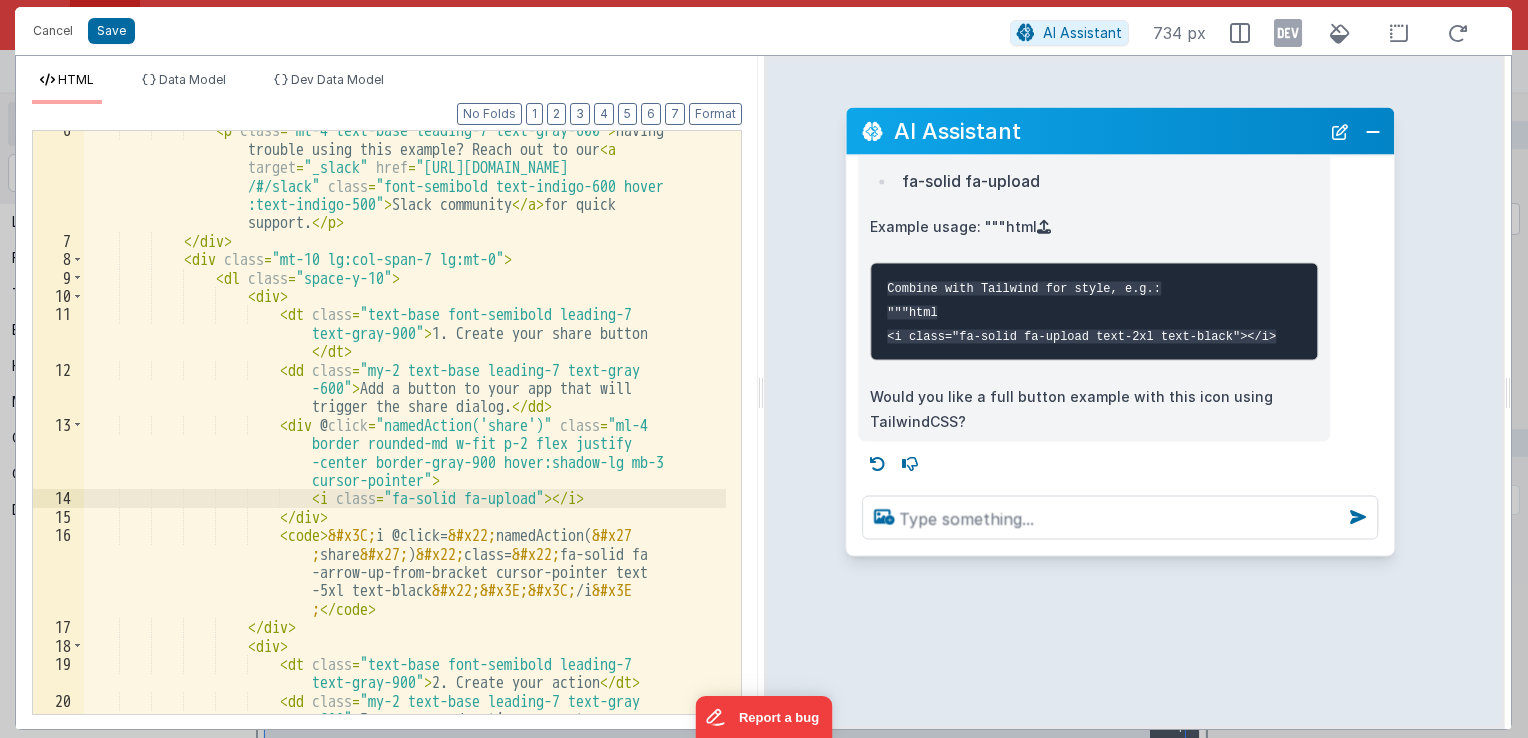 scroll, scrollTop: 1661, scrollLeft: 0, axis: vertical 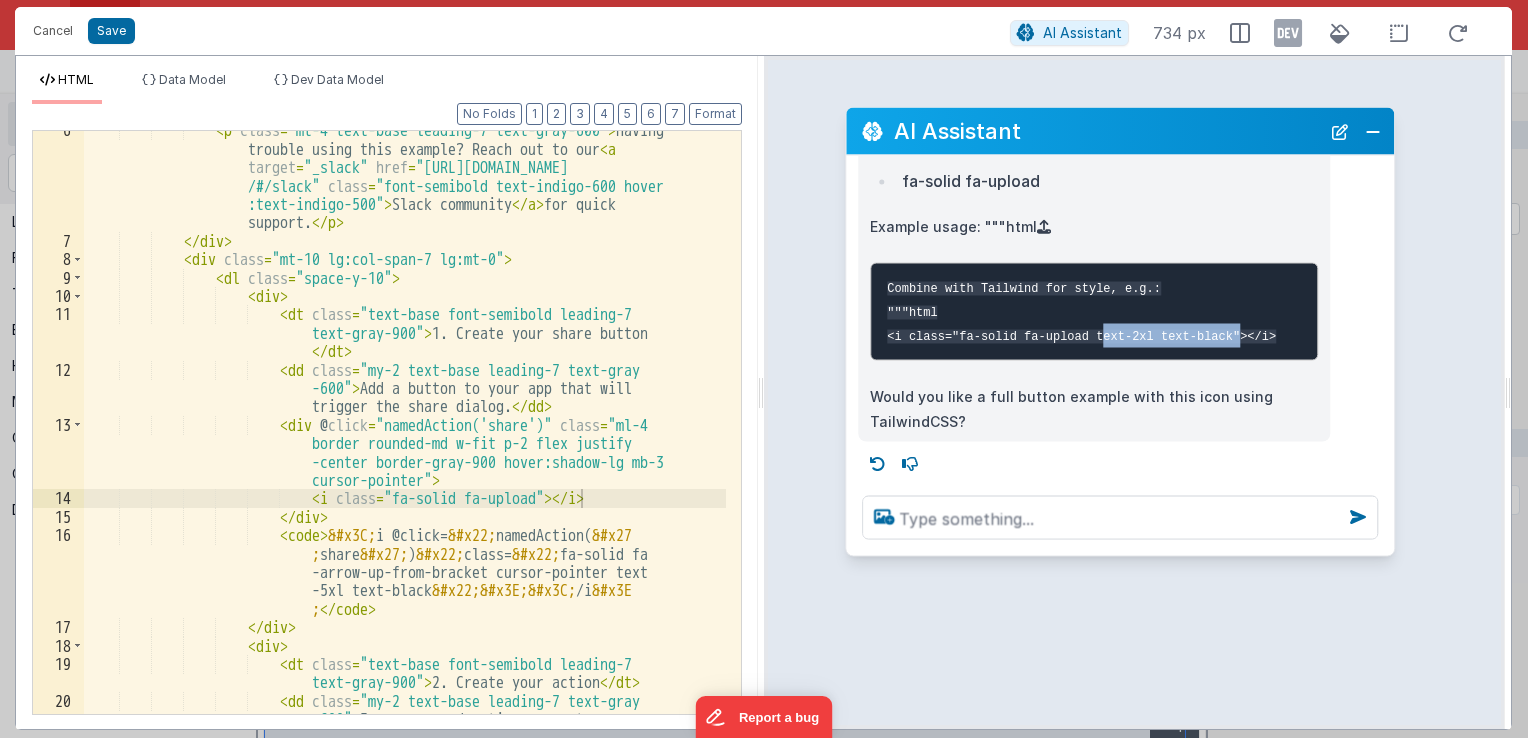 drag, startPoint x: 1077, startPoint y: 338, endPoint x: 1206, endPoint y: 338, distance: 129 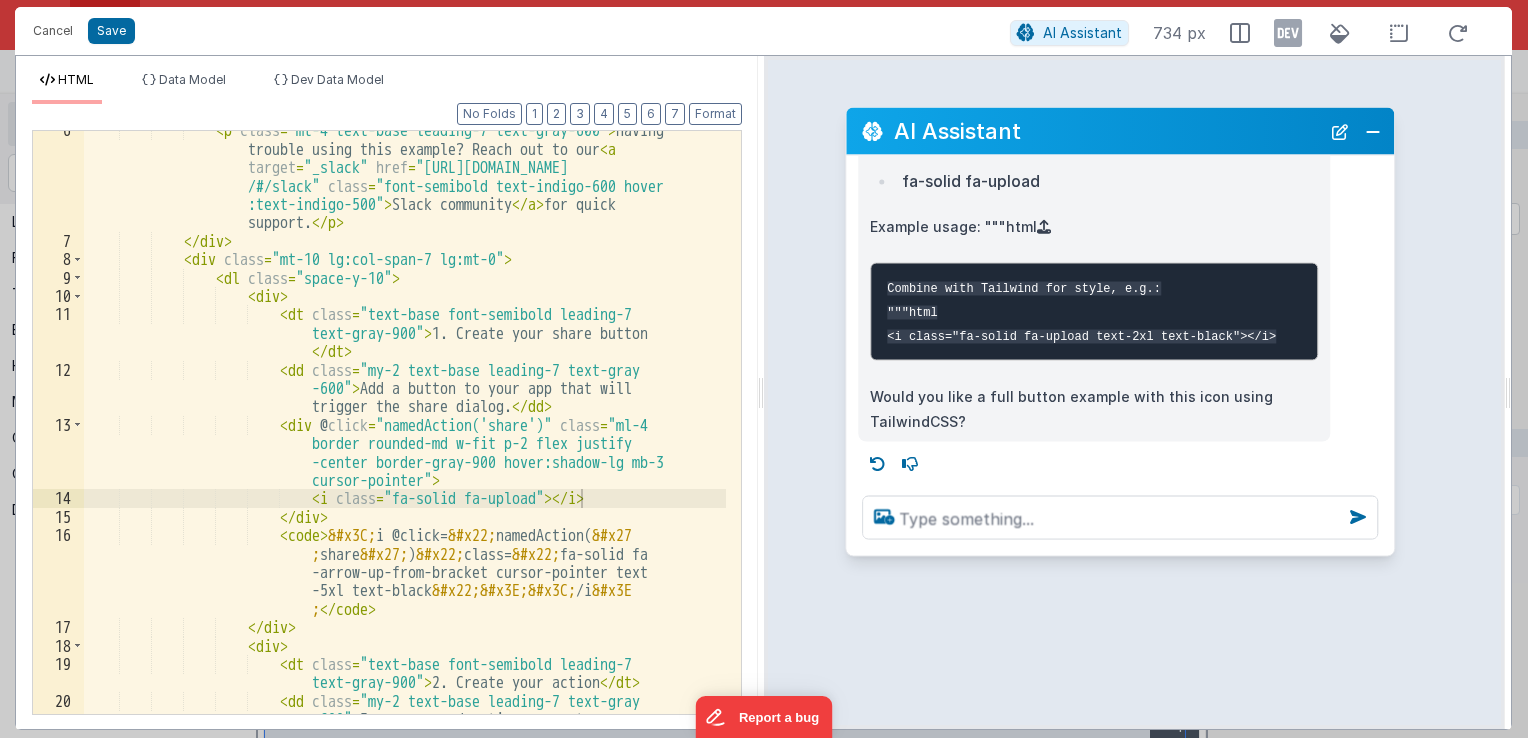 click on "< p   class = "mt-4 text-base leading-7 text-gray-600" > Having                       trouble using this example? Reach out to our  < a                        target = "_slack"   href = "[URL][DOMAIN_NAME]                      /#/slack"   class = "font-semibold text-indigo-600 hover                      :text-indigo-500" > Slack community </ a >  for quick                       support. </ p >                </ div >                < div   class = "mt-10 lg:col-span-7 lg:mt-0" >                     < dl   class = "space-y-10" >                          < div >                               < dt   class = "text-base font-semibold leading-7                               text-gray-900" > 1. Create your share button                              </ dt >                               < dd   class = -600" > trigger the share dialog." at bounding box center (405, 523) 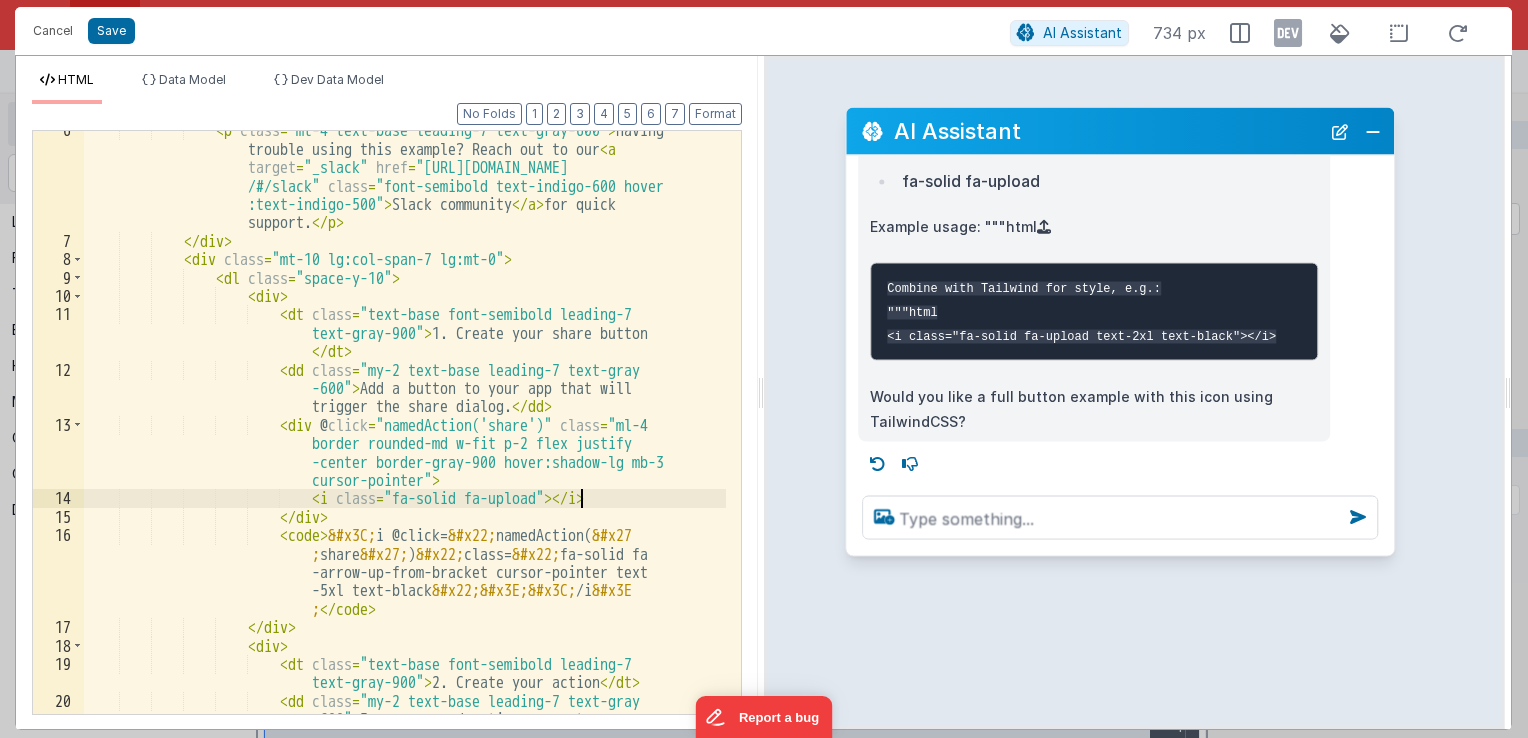 type 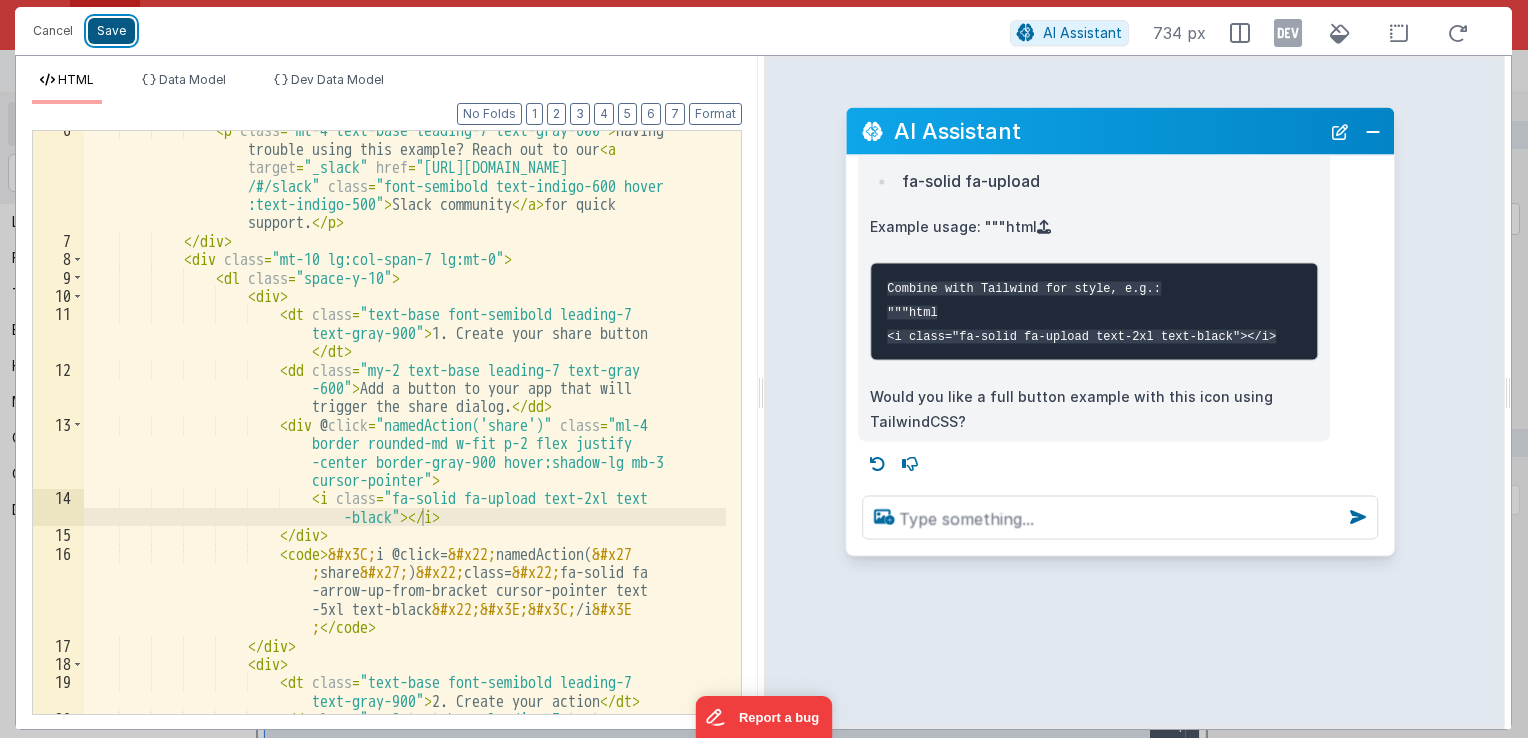 click on "Save" at bounding box center (111, 31) 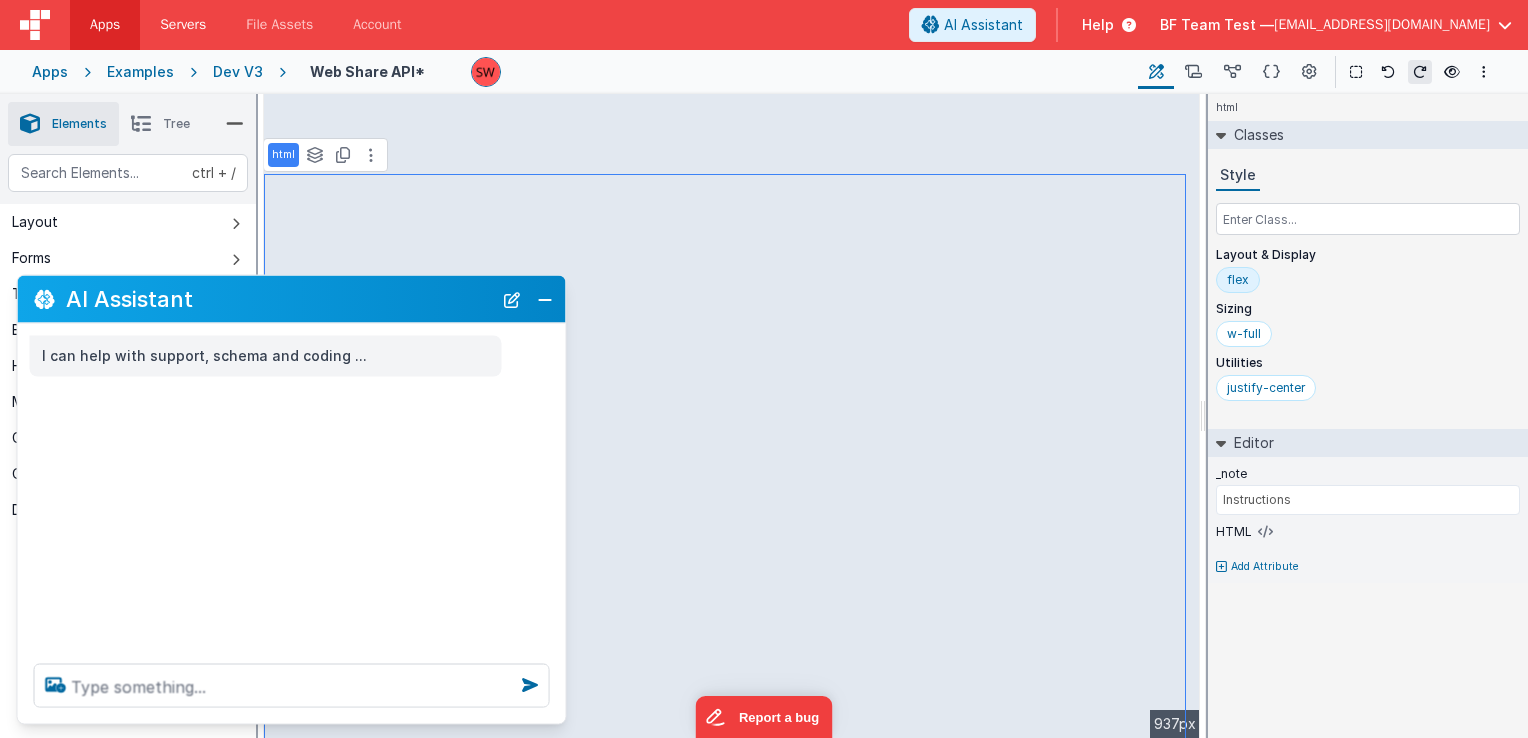 scroll, scrollTop: 0, scrollLeft: 0, axis: both 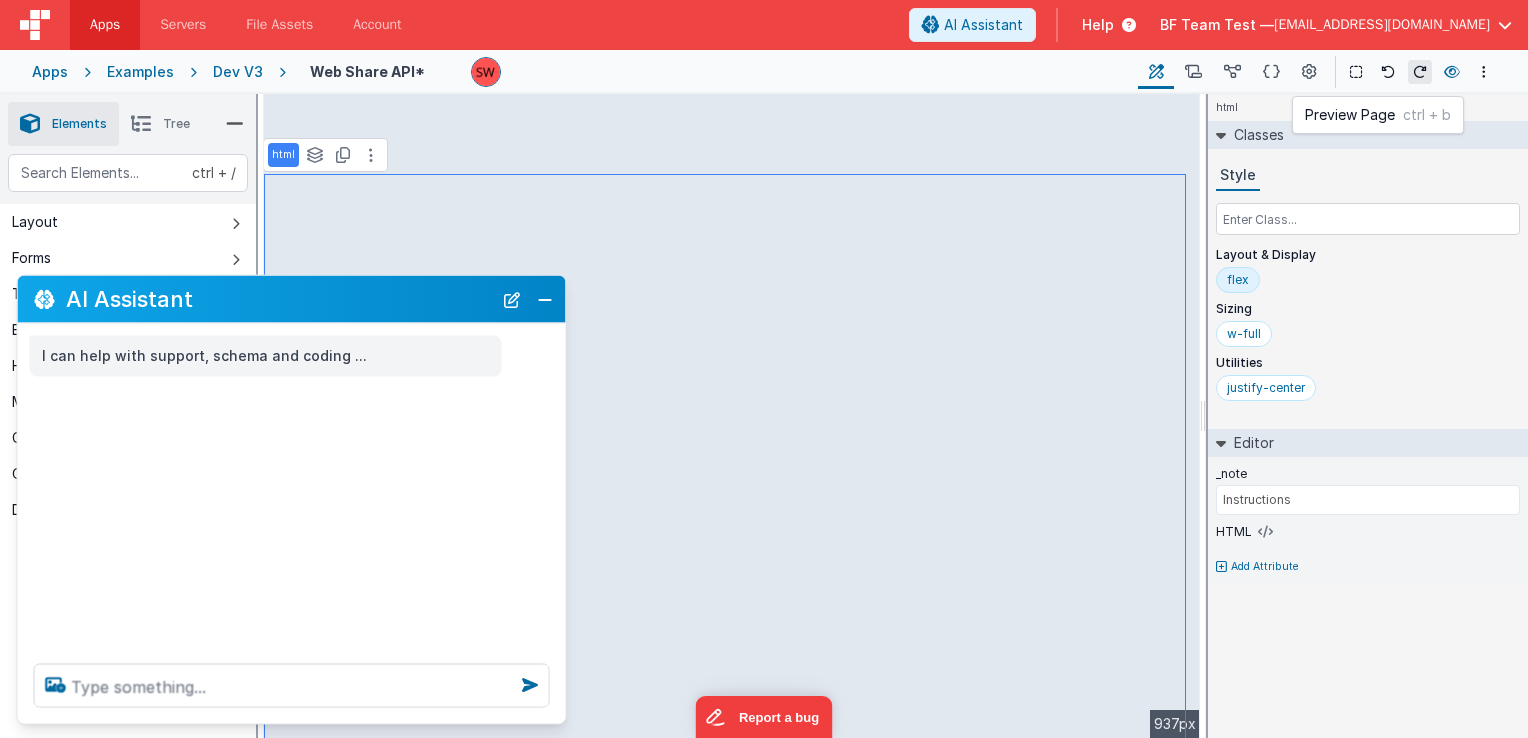 click at bounding box center (1452, 72) 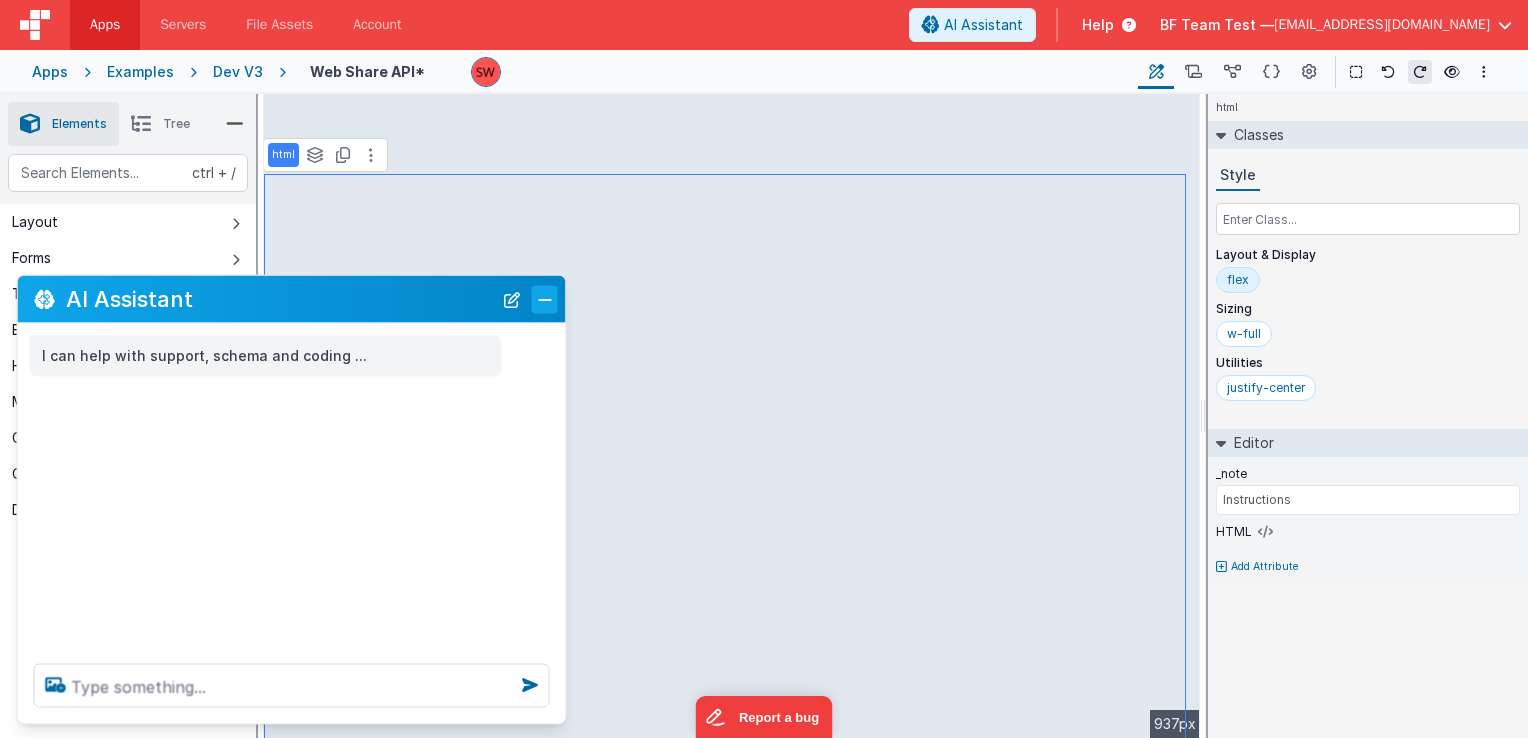click at bounding box center (545, 299) 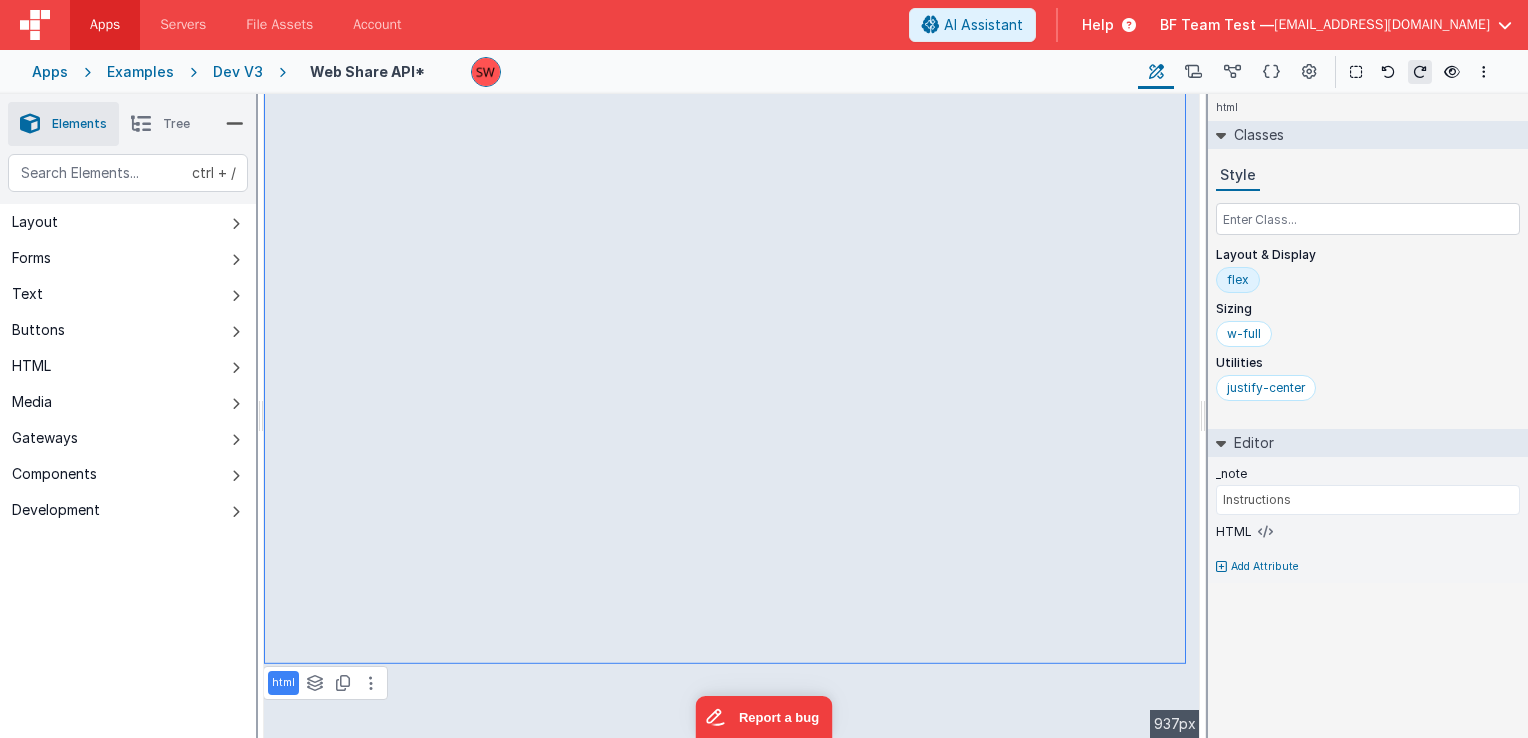 click on "HTML" at bounding box center [128, 366] 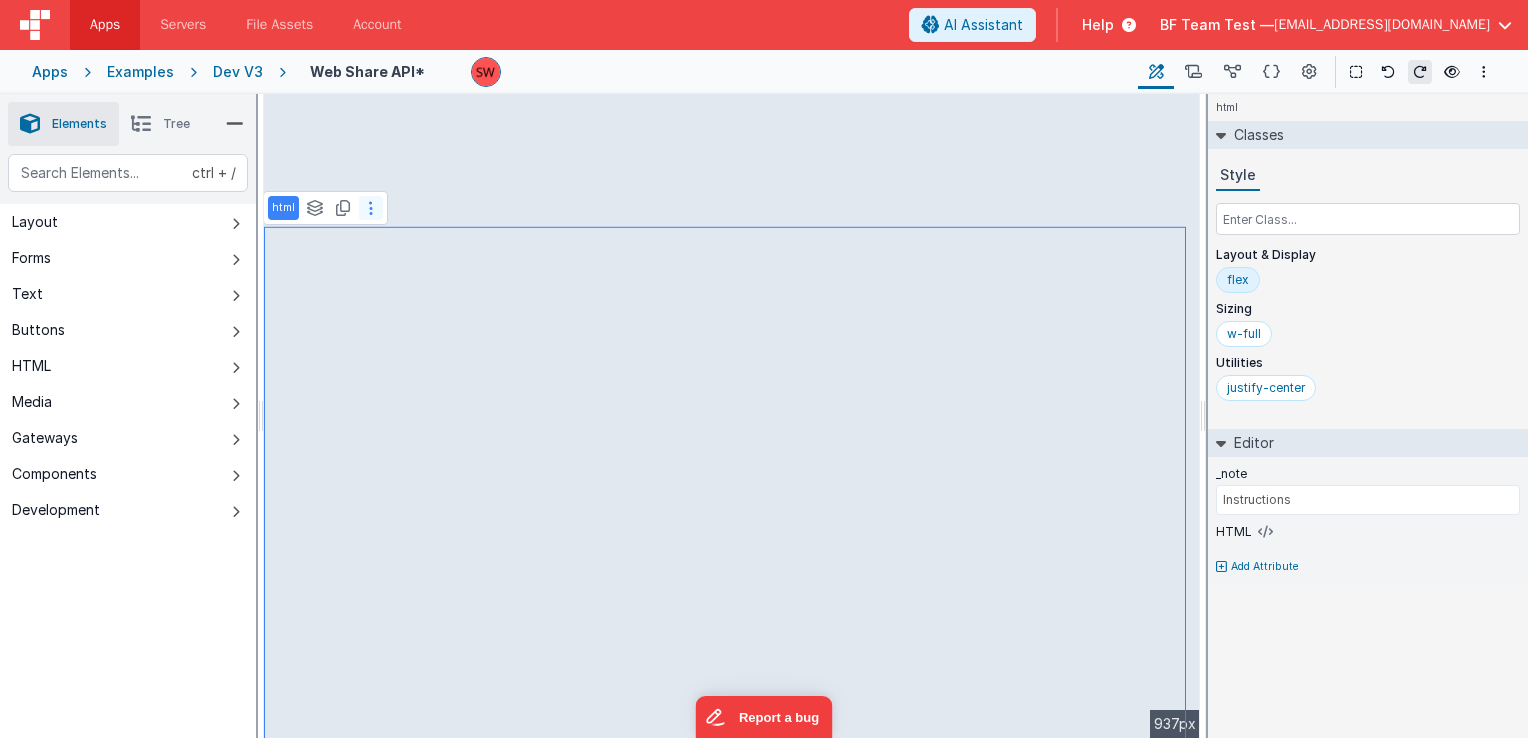 click at bounding box center [371, 208] 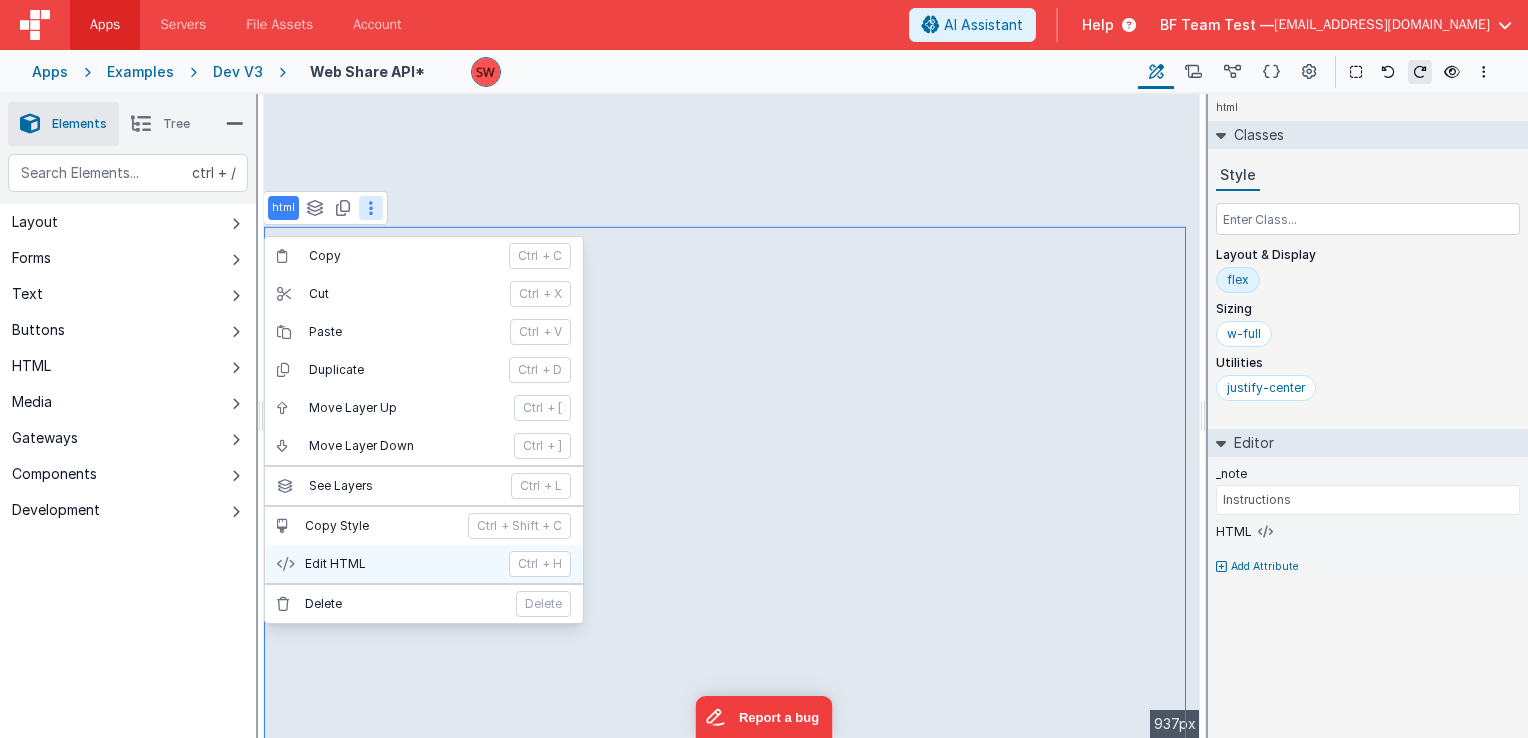 click on "Edit HTML" at bounding box center (401, 564) 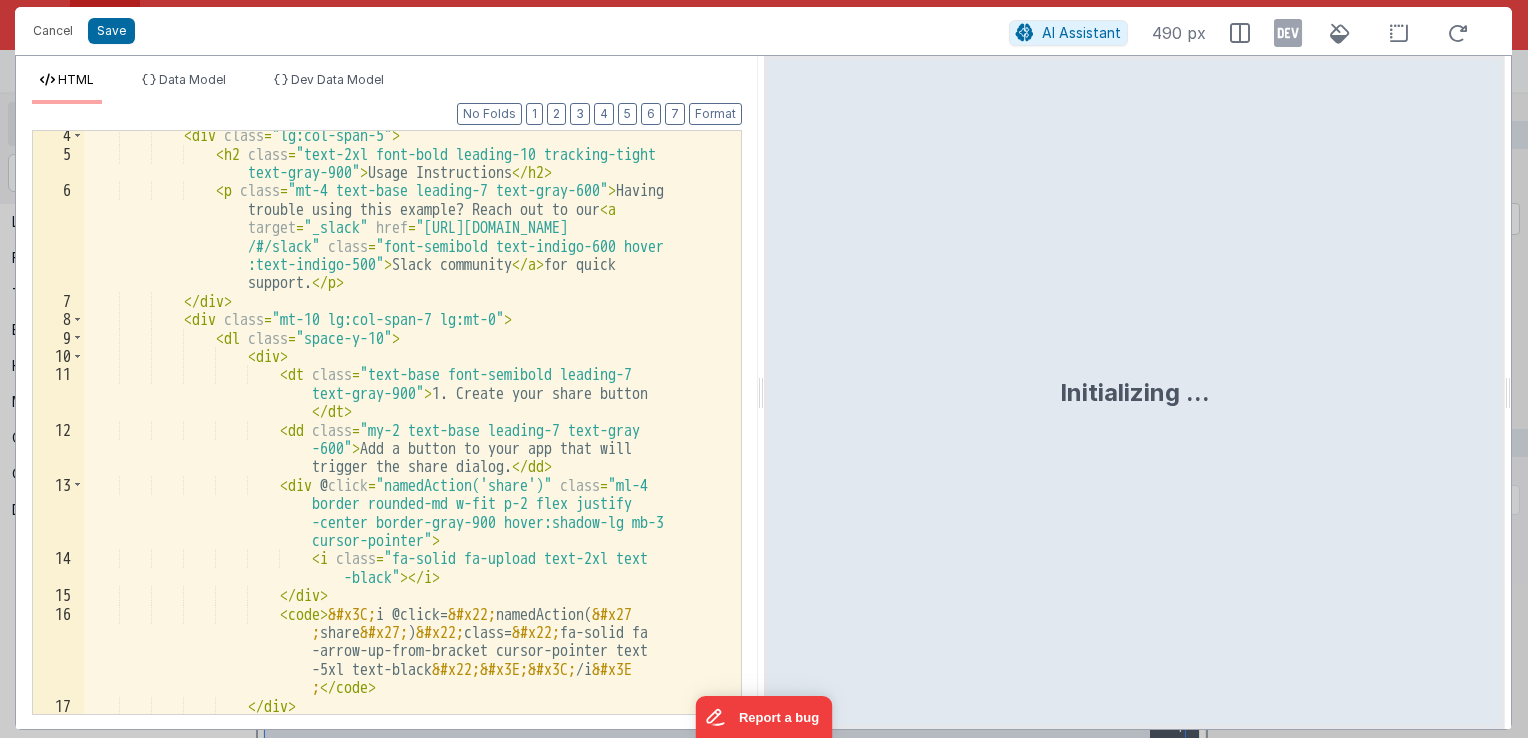 scroll, scrollTop: 120, scrollLeft: 0, axis: vertical 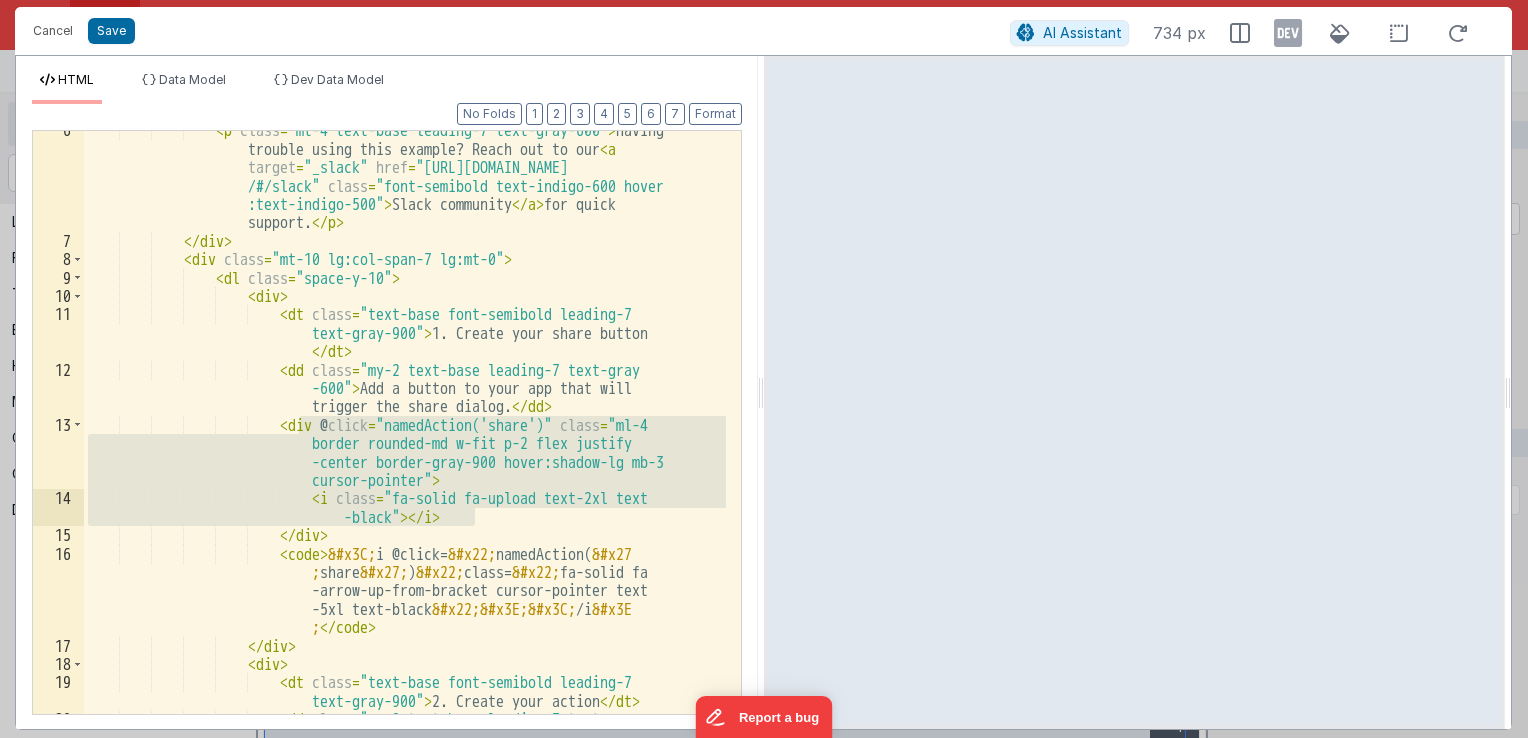 drag, startPoint x: 300, startPoint y: 426, endPoint x: 476, endPoint y: 511, distance: 195.45076 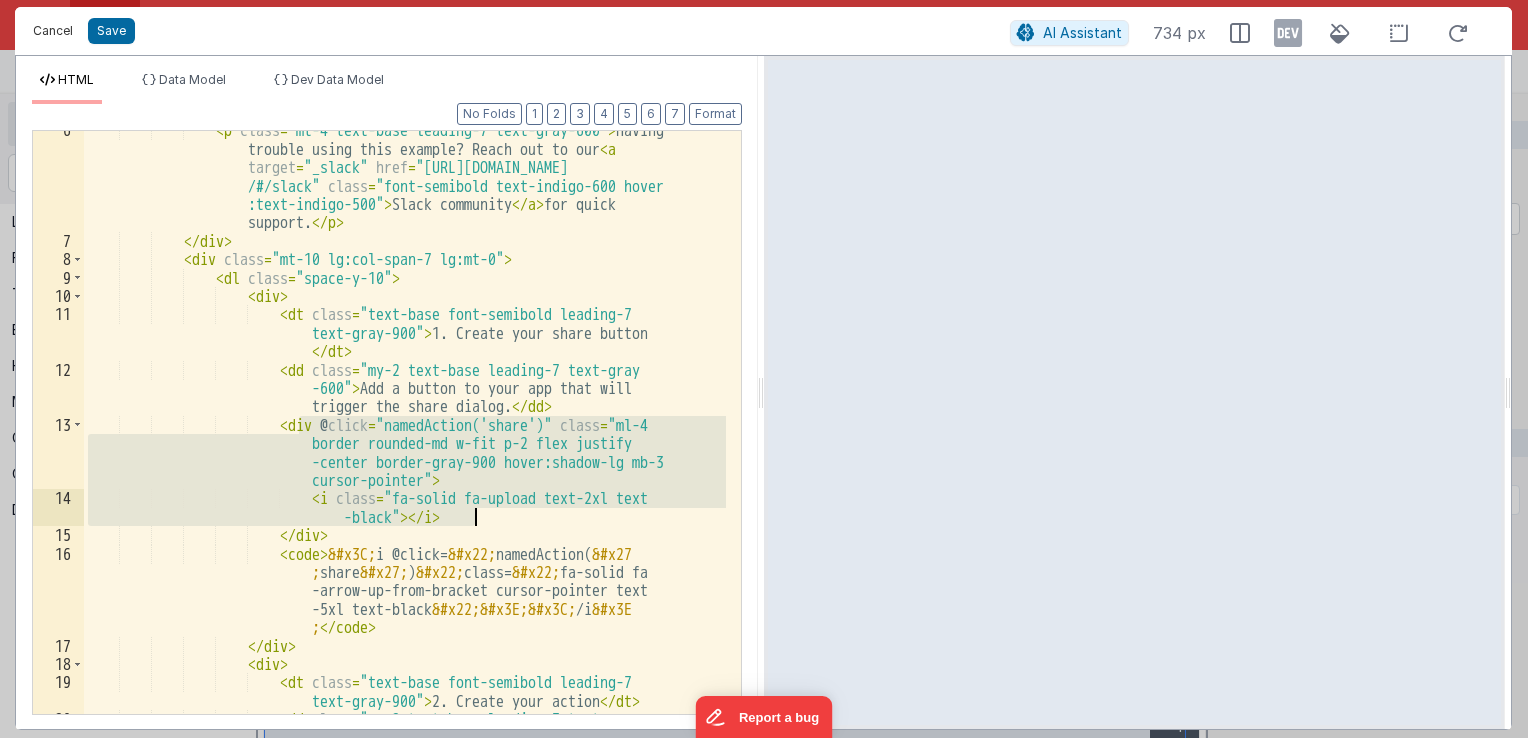 click on "Cancel" at bounding box center (53, 31) 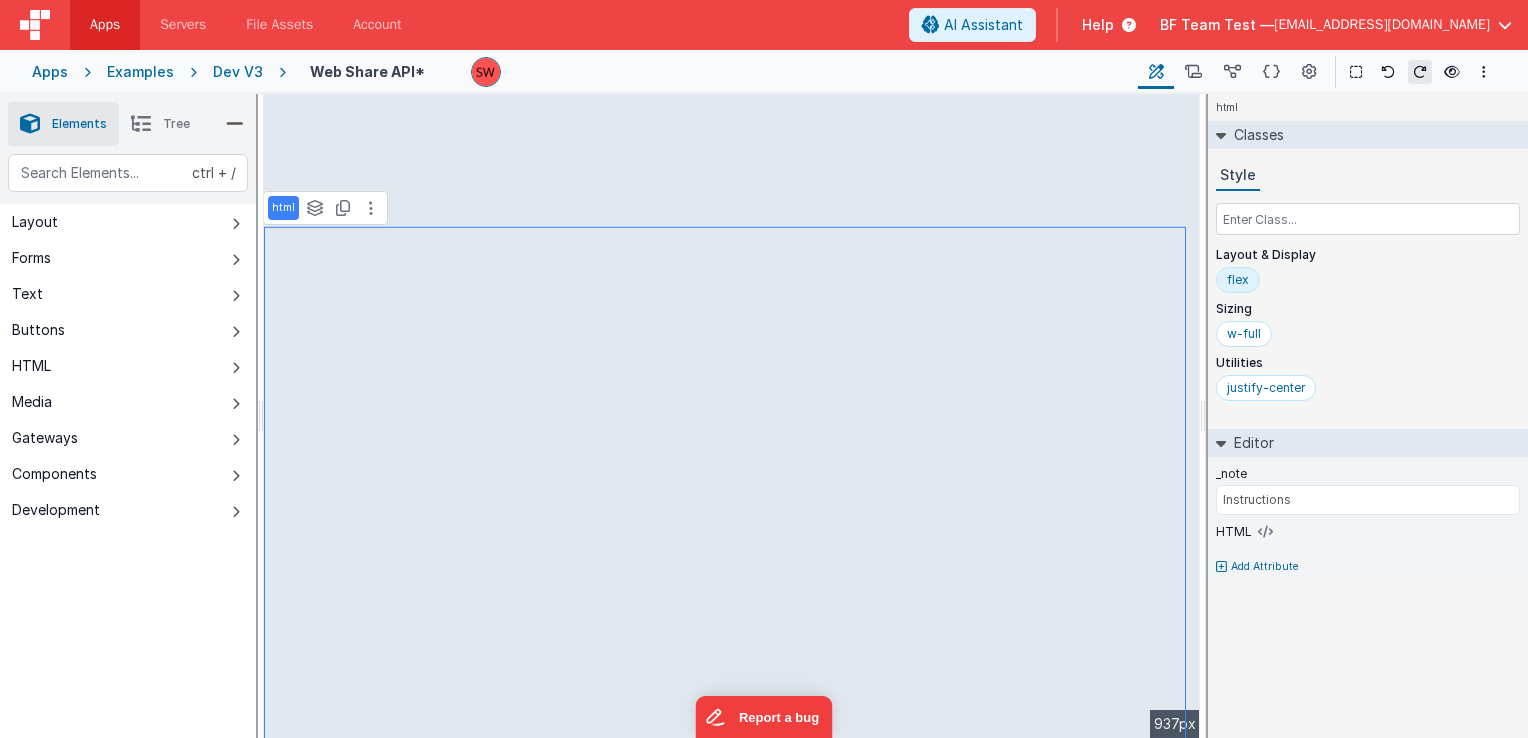 click on "Dev V3" at bounding box center (238, 72) 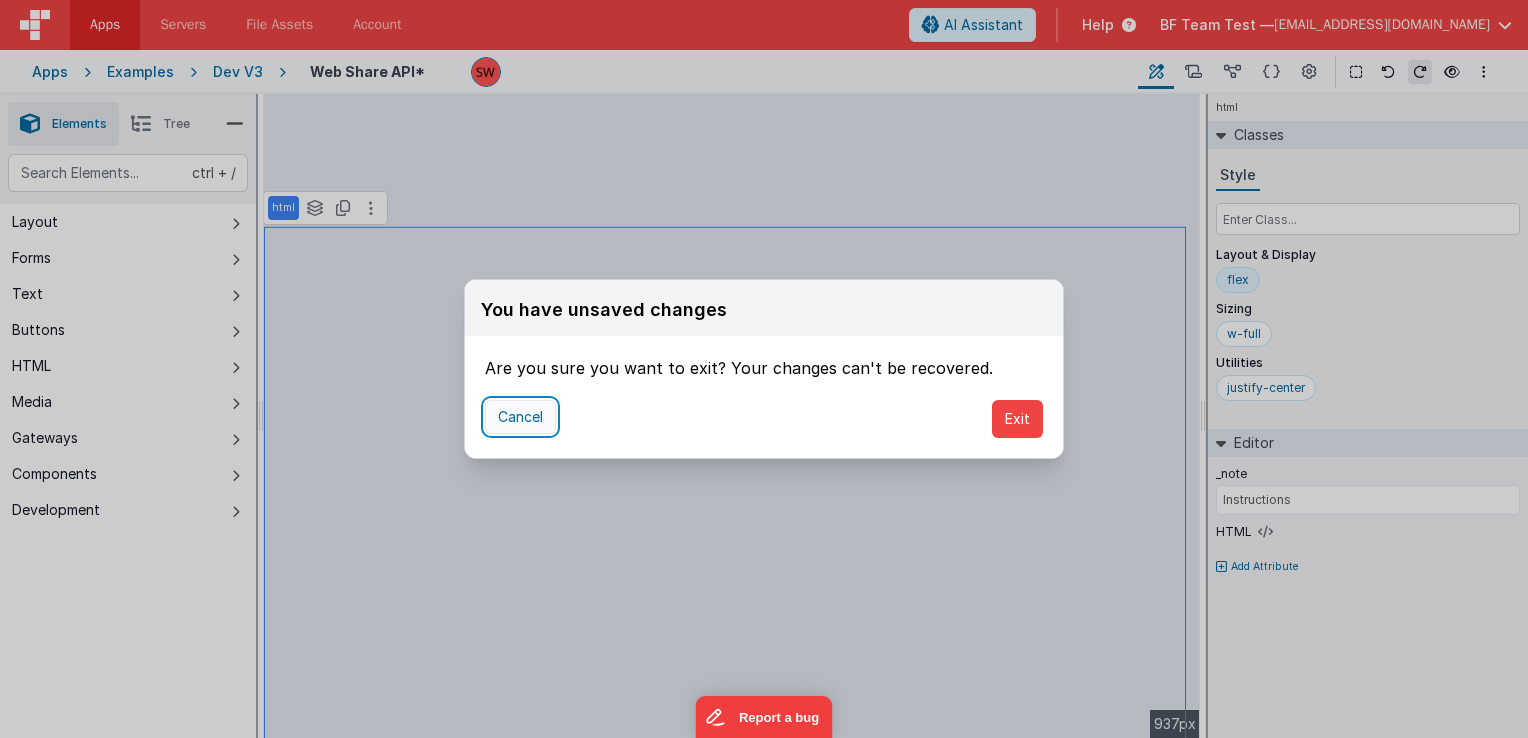 click on "Cancel" at bounding box center [520, 417] 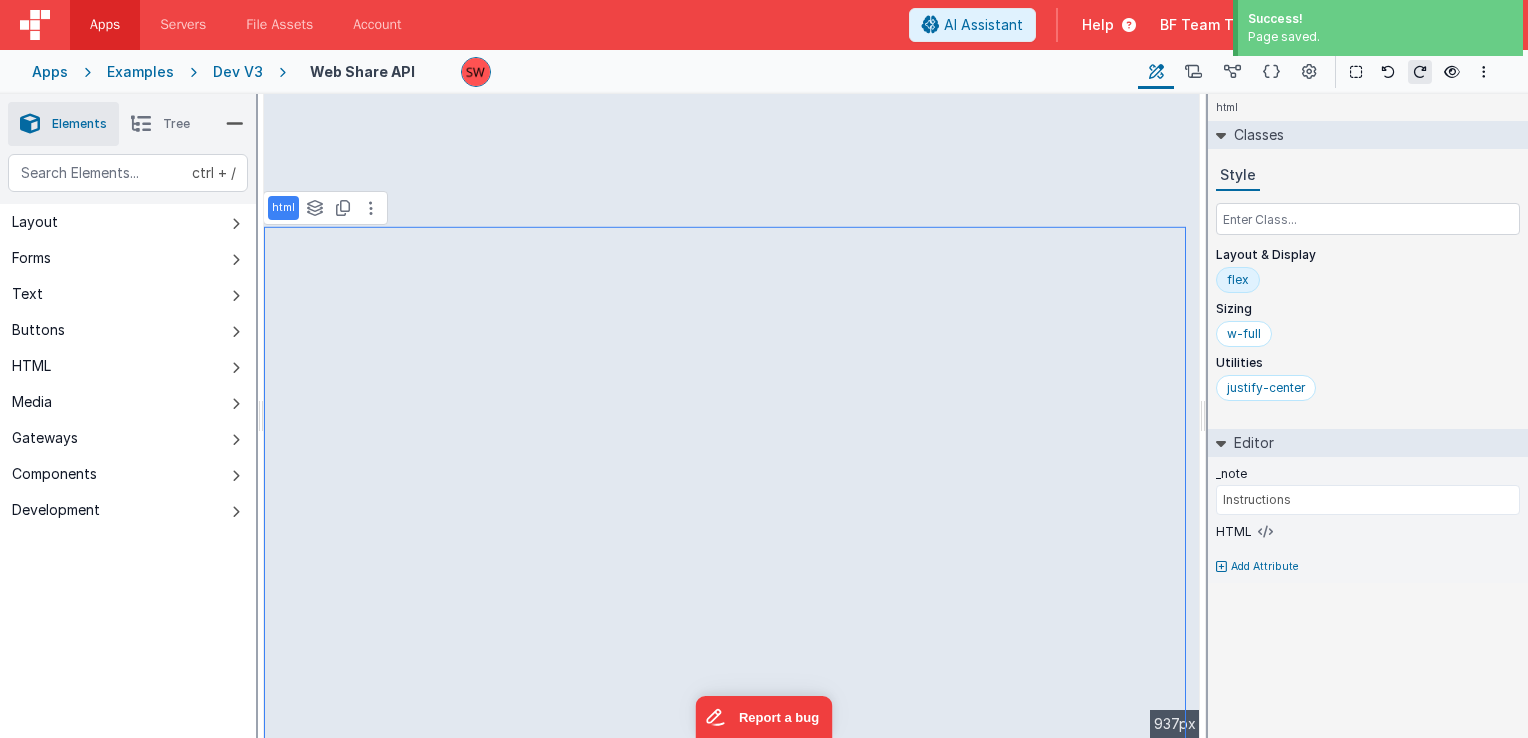 click on "Dev V3" at bounding box center [238, 72] 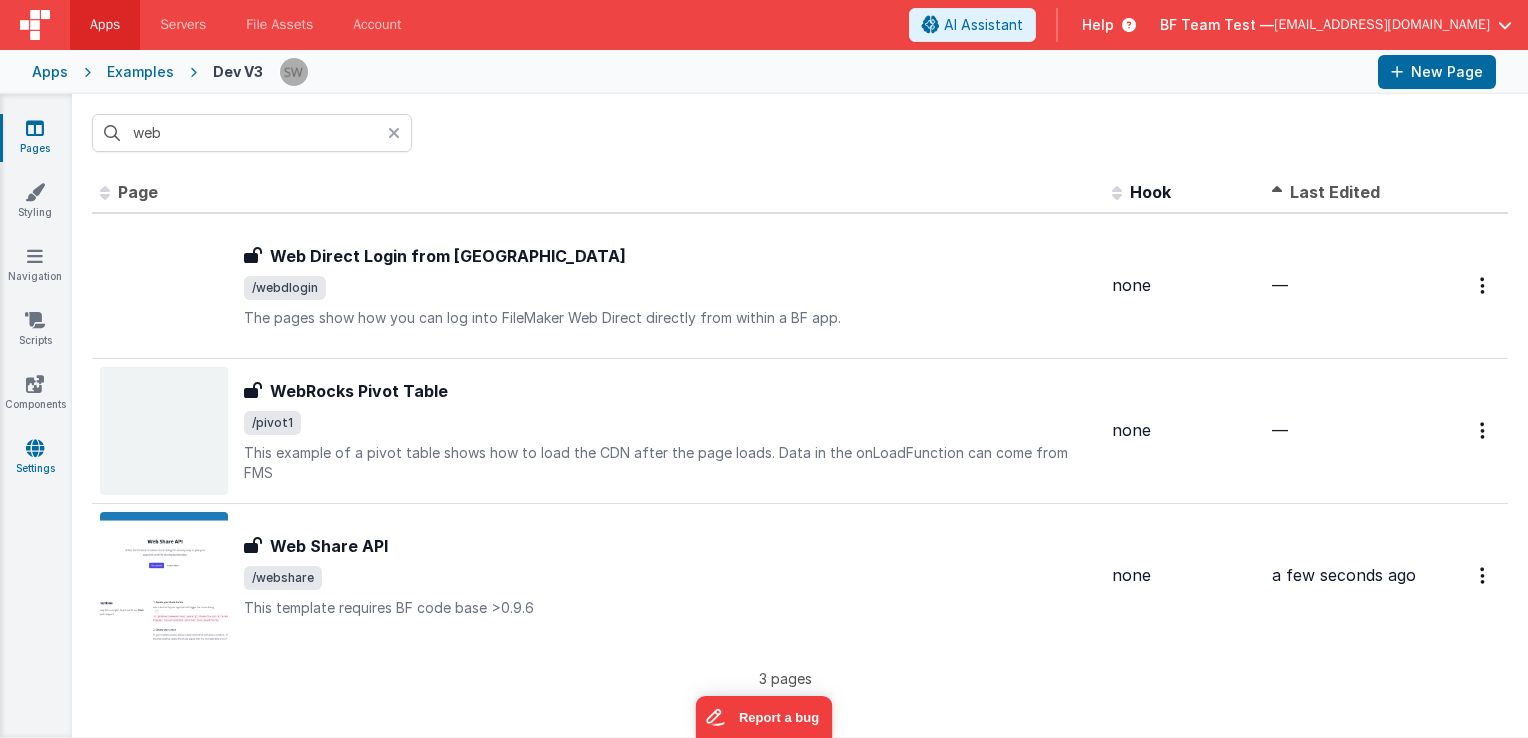 click at bounding box center (35, 448) 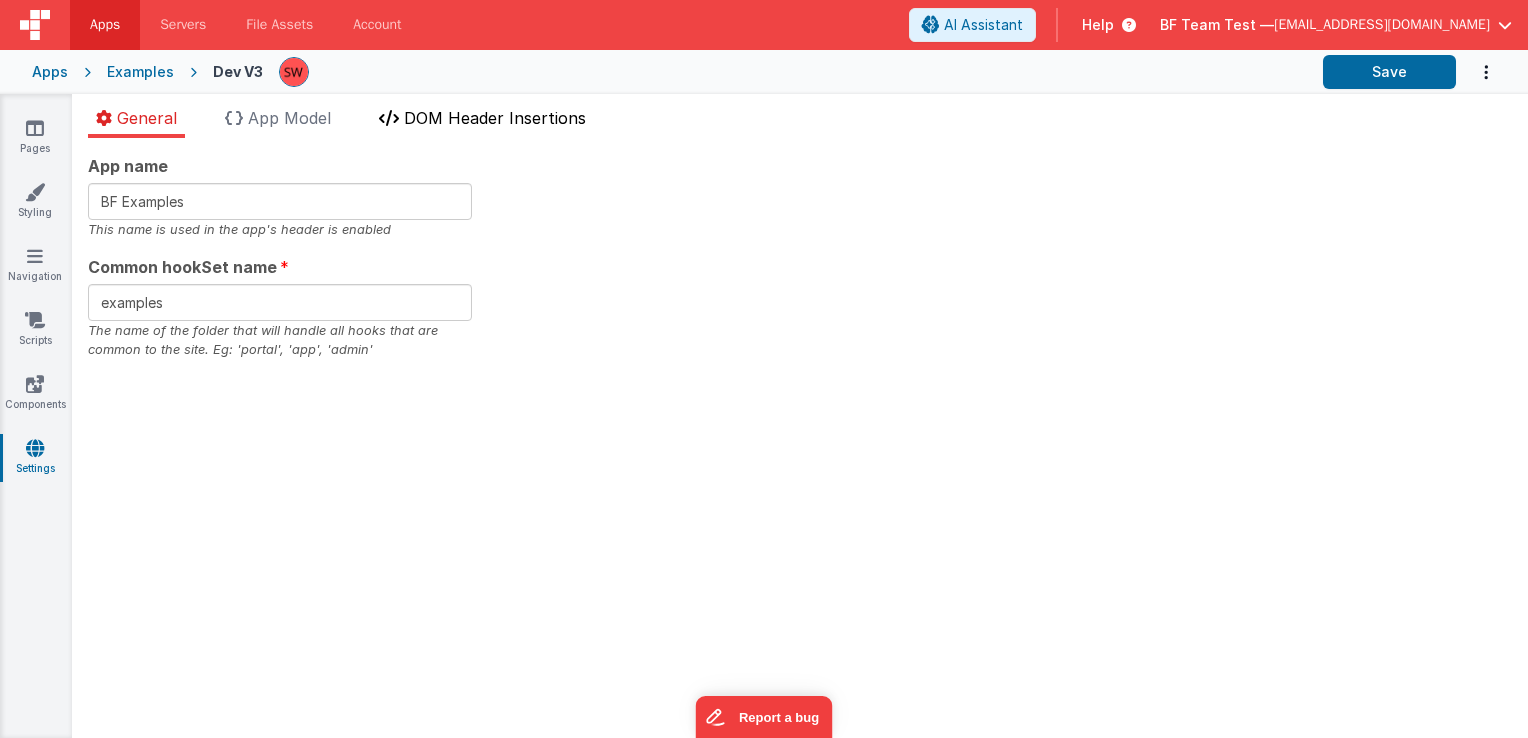 click on "DOM Header Insertions" at bounding box center [482, 122] 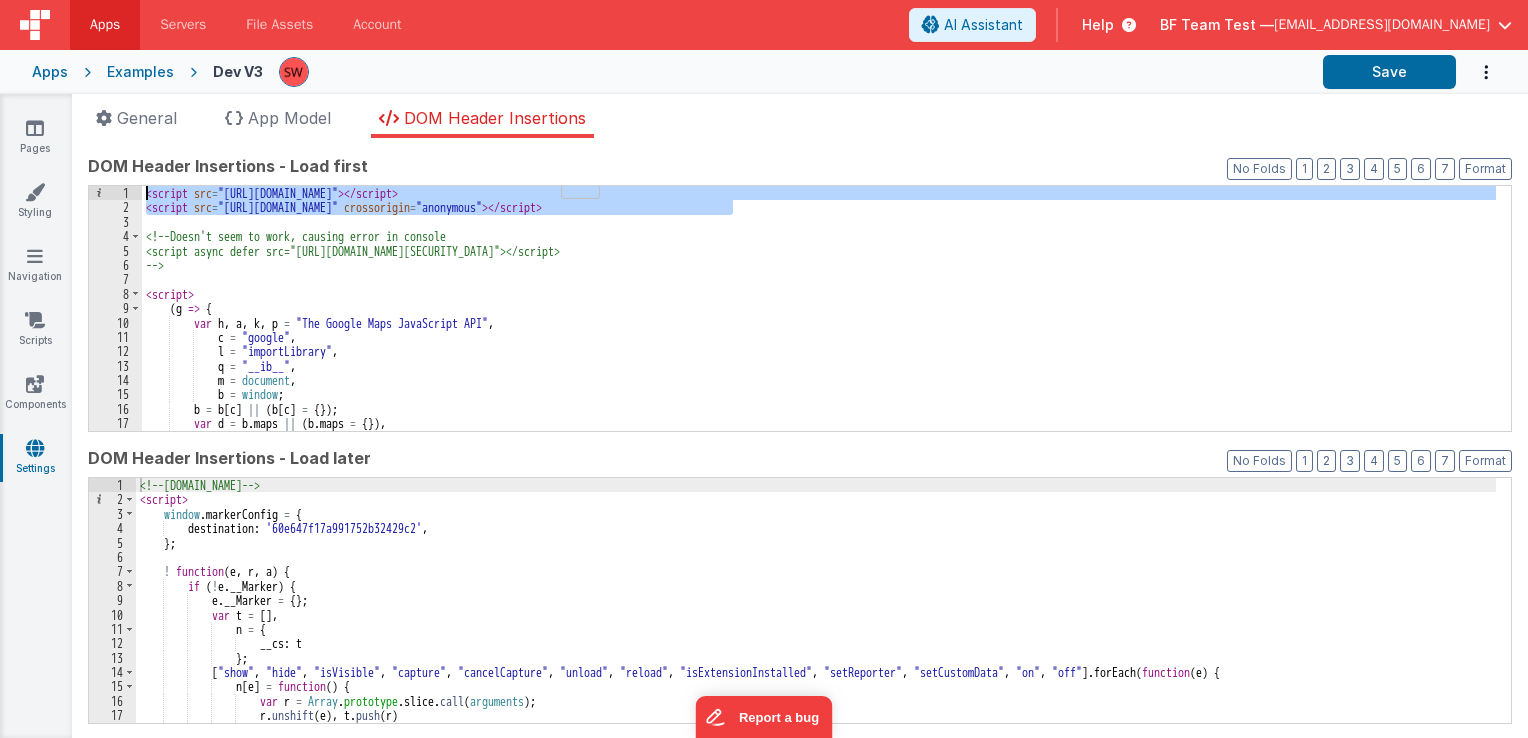 drag, startPoint x: 739, startPoint y: 212, endPoint x: 144, endPoint y: 192, distance: 595.33606 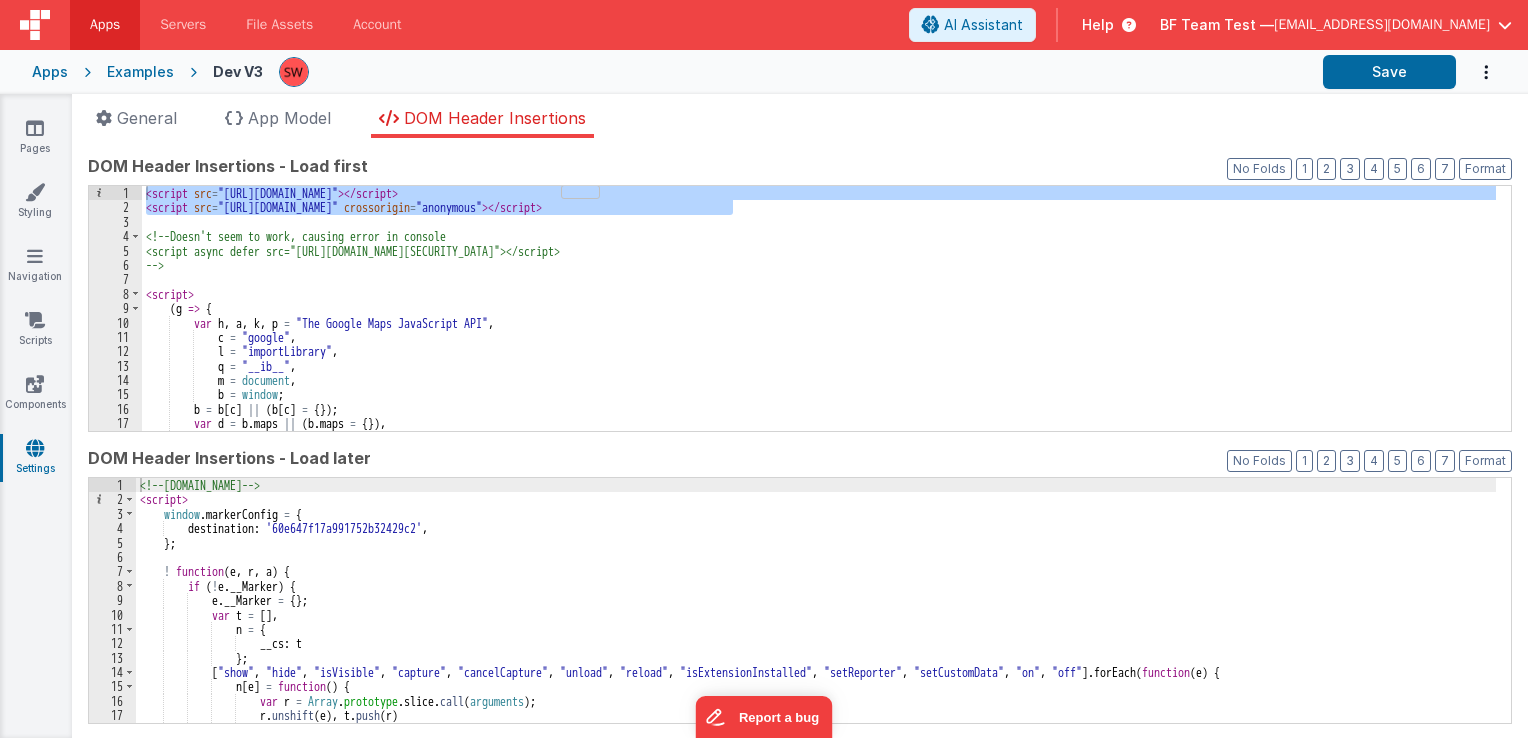 click on "Examples" at bounding box center [140, 72] 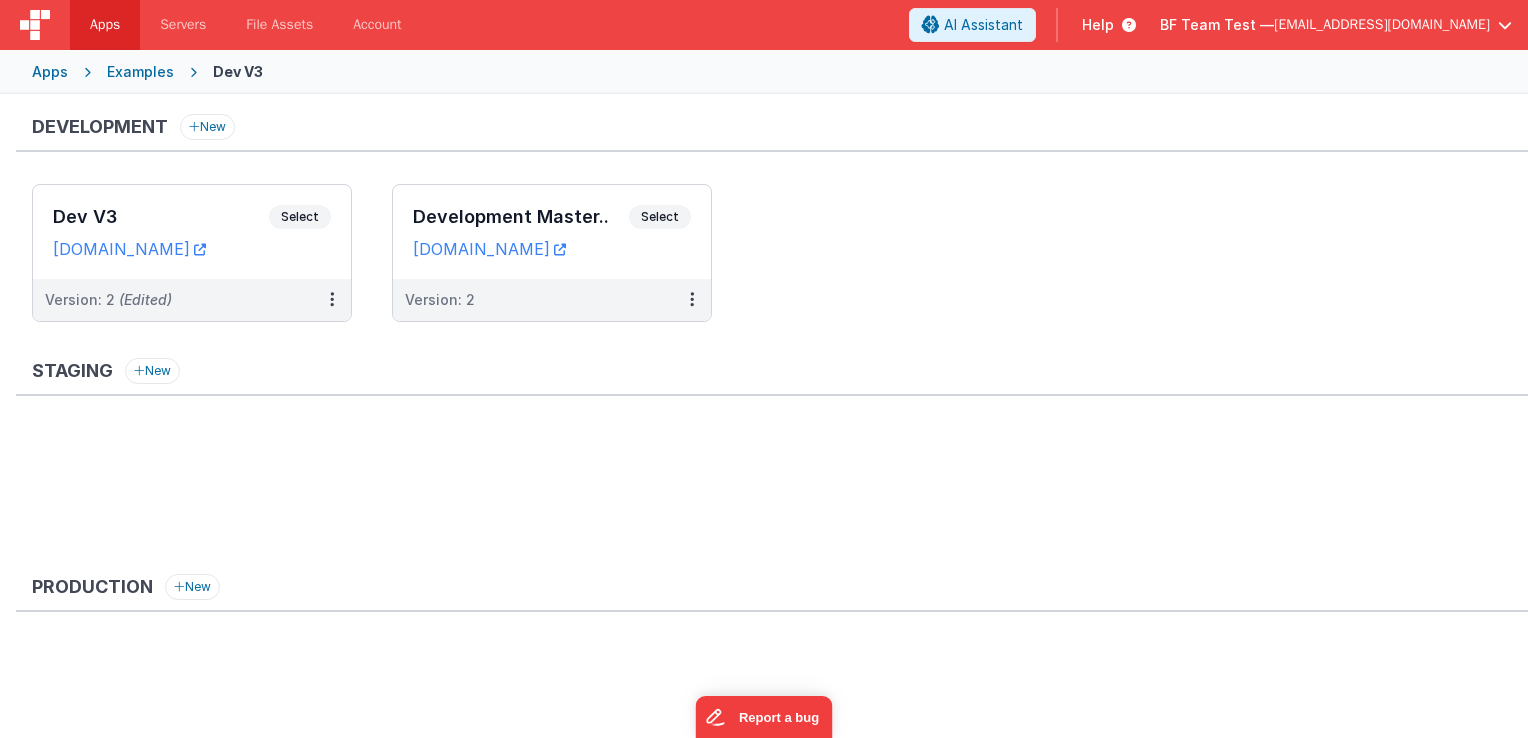 click on "Dev V3" at bounding box center (238, 72) 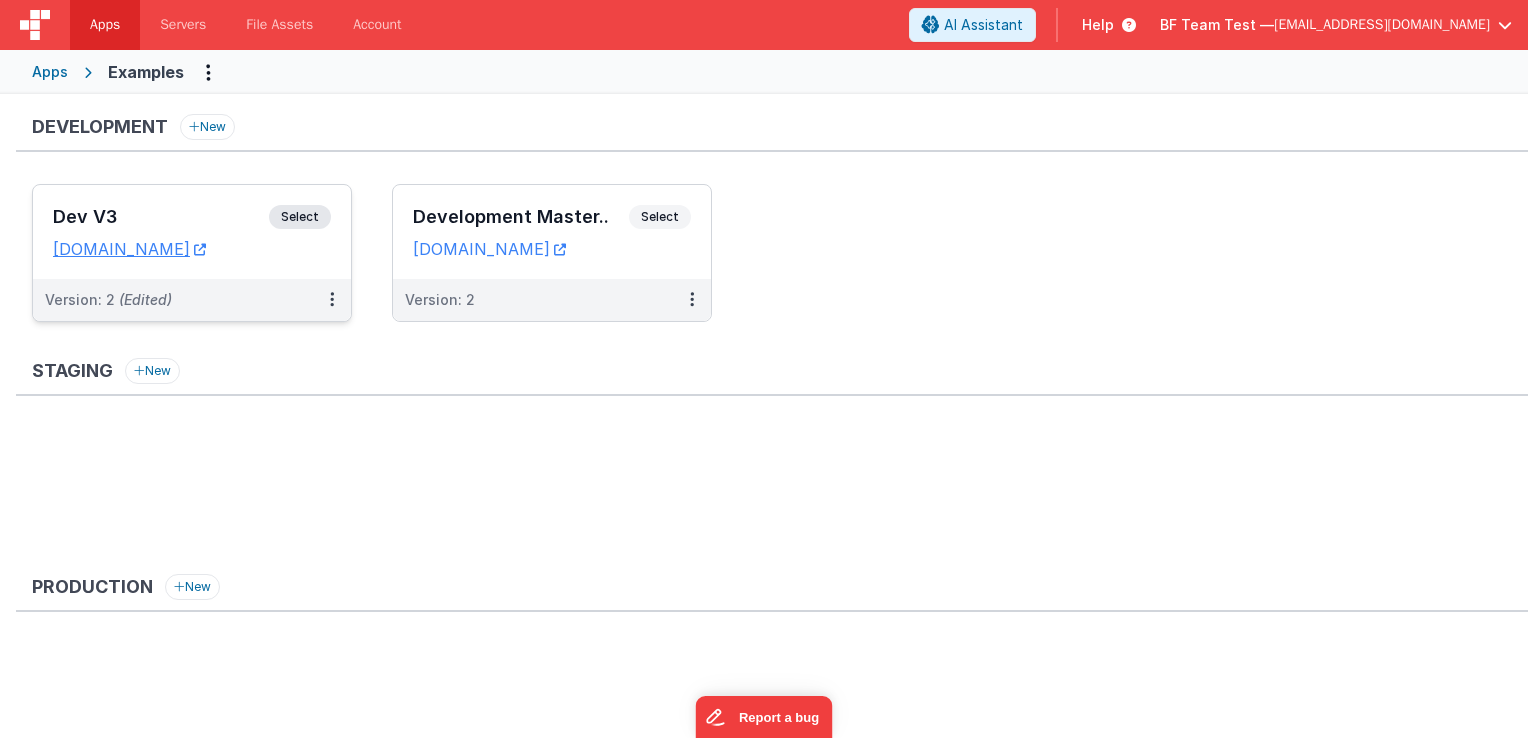 click on "Select" at bounding box center (300, 217) 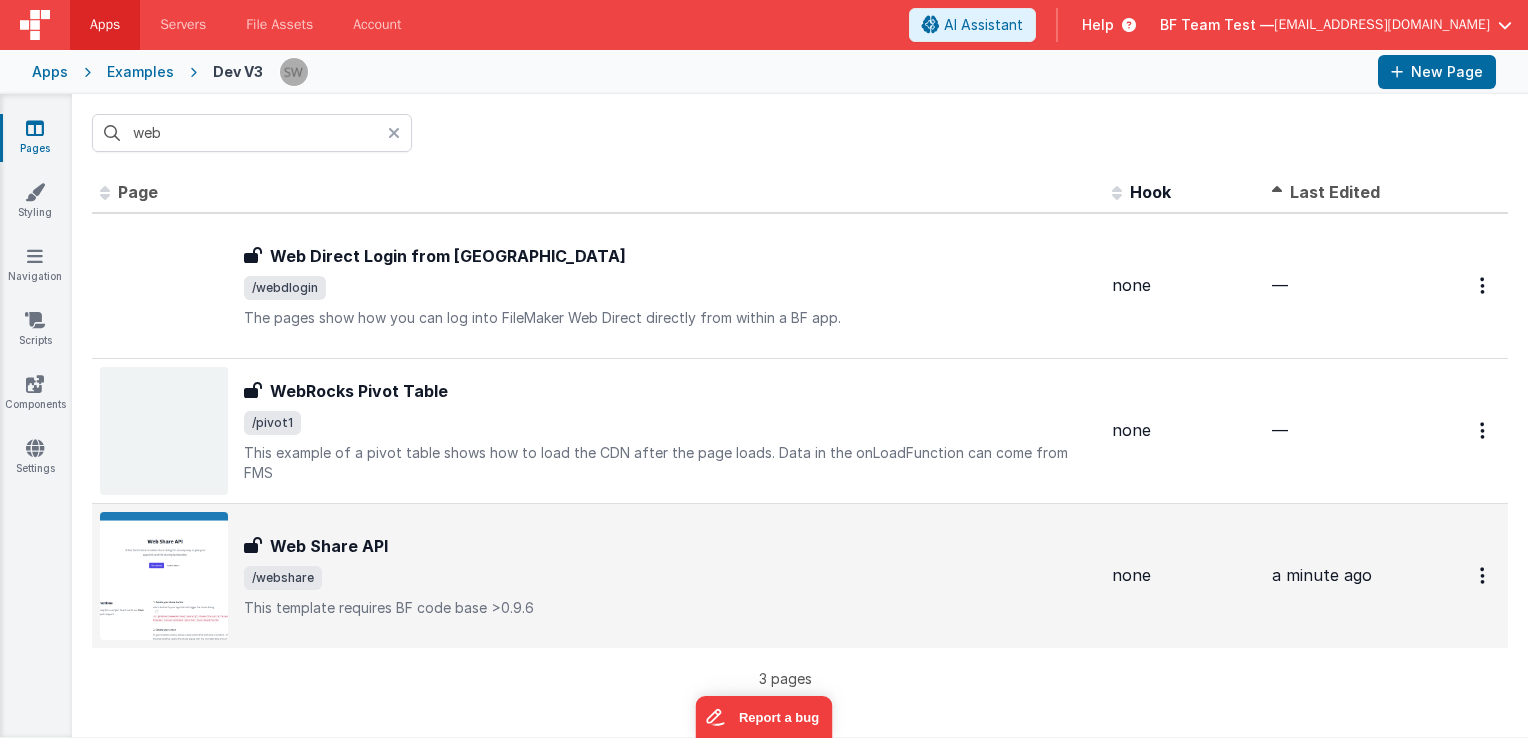 click on "Web Share API
Web Share API
/webshare   This template requires BF code base >0.9.6" at bounding box center (670, 576) 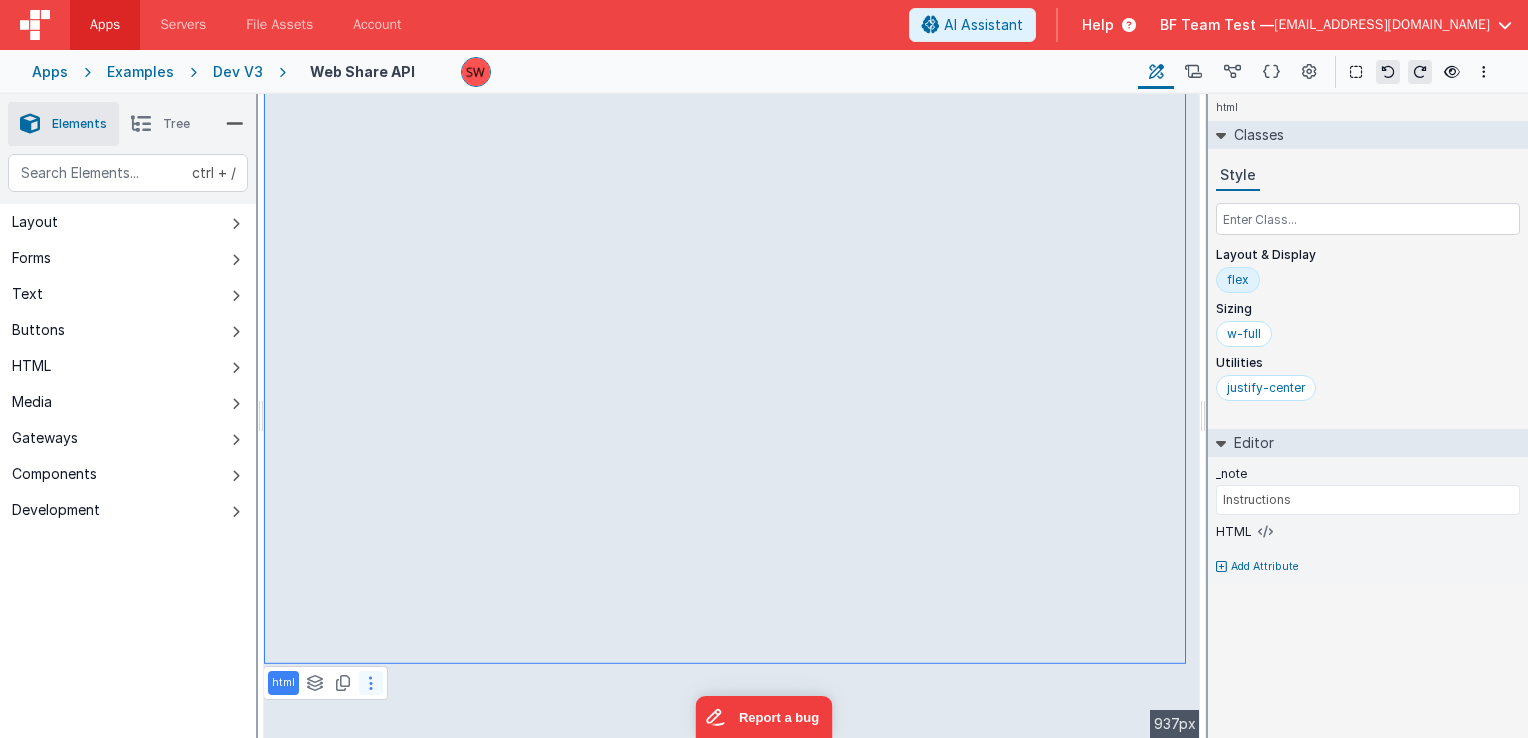 click at bounding box center (371, 683) 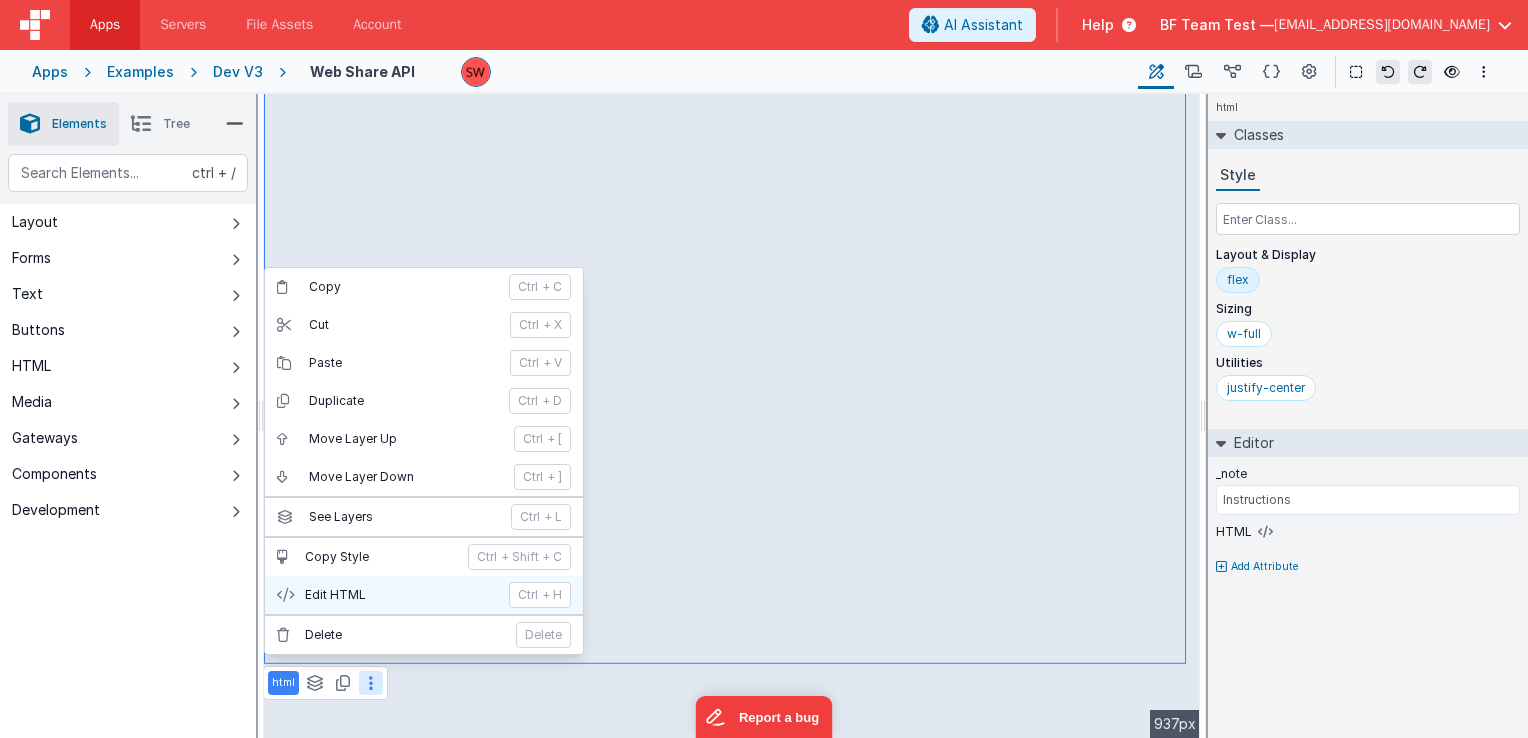 click on "Edit HTML" at bounding box center [401, 595] 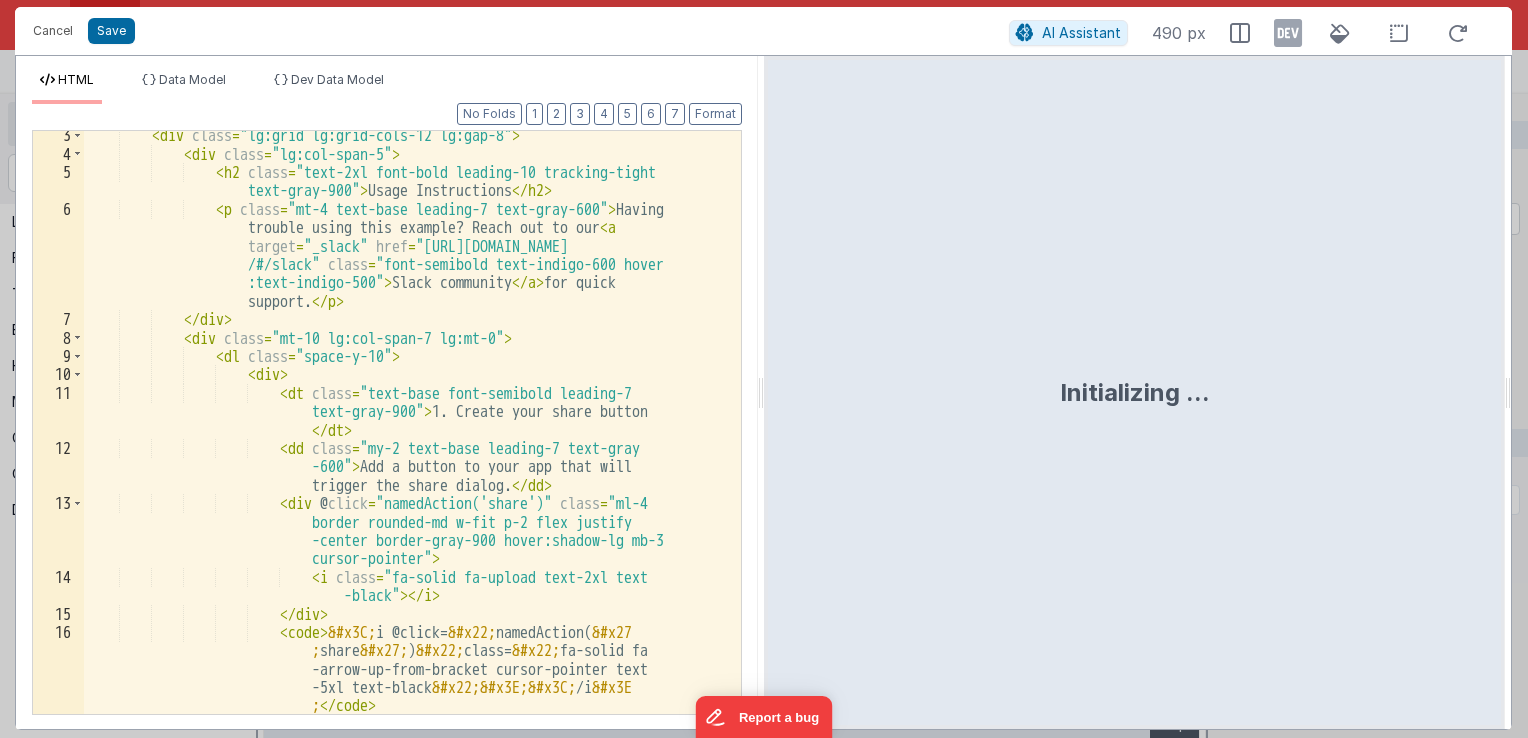 scroll, scrollTop: 41, scrollLeft: 0, axis: vertical 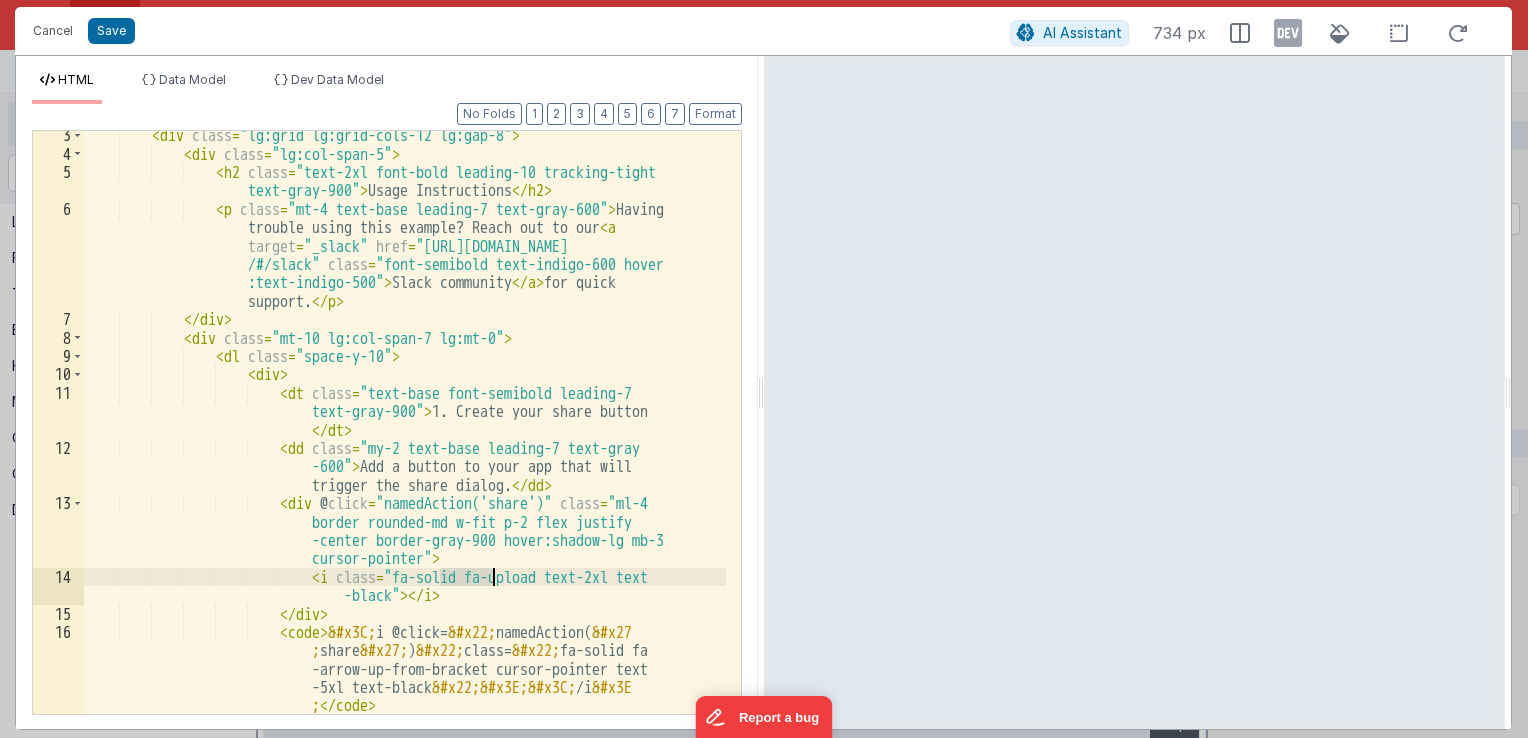 drag, startPoint x: 438, startPoint y: 578, endPoint x: 490, endPoint y: 575, distance: 52.086468 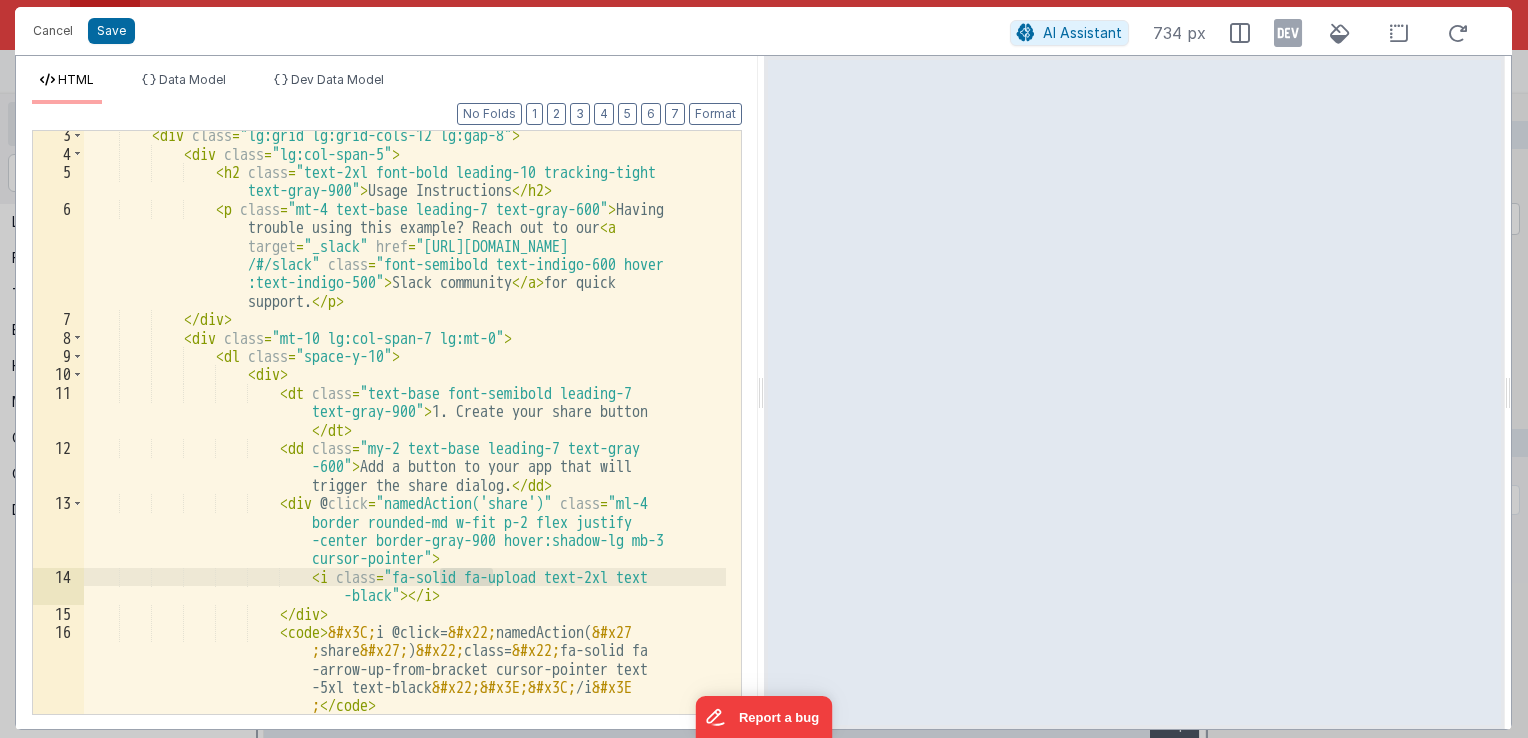 type 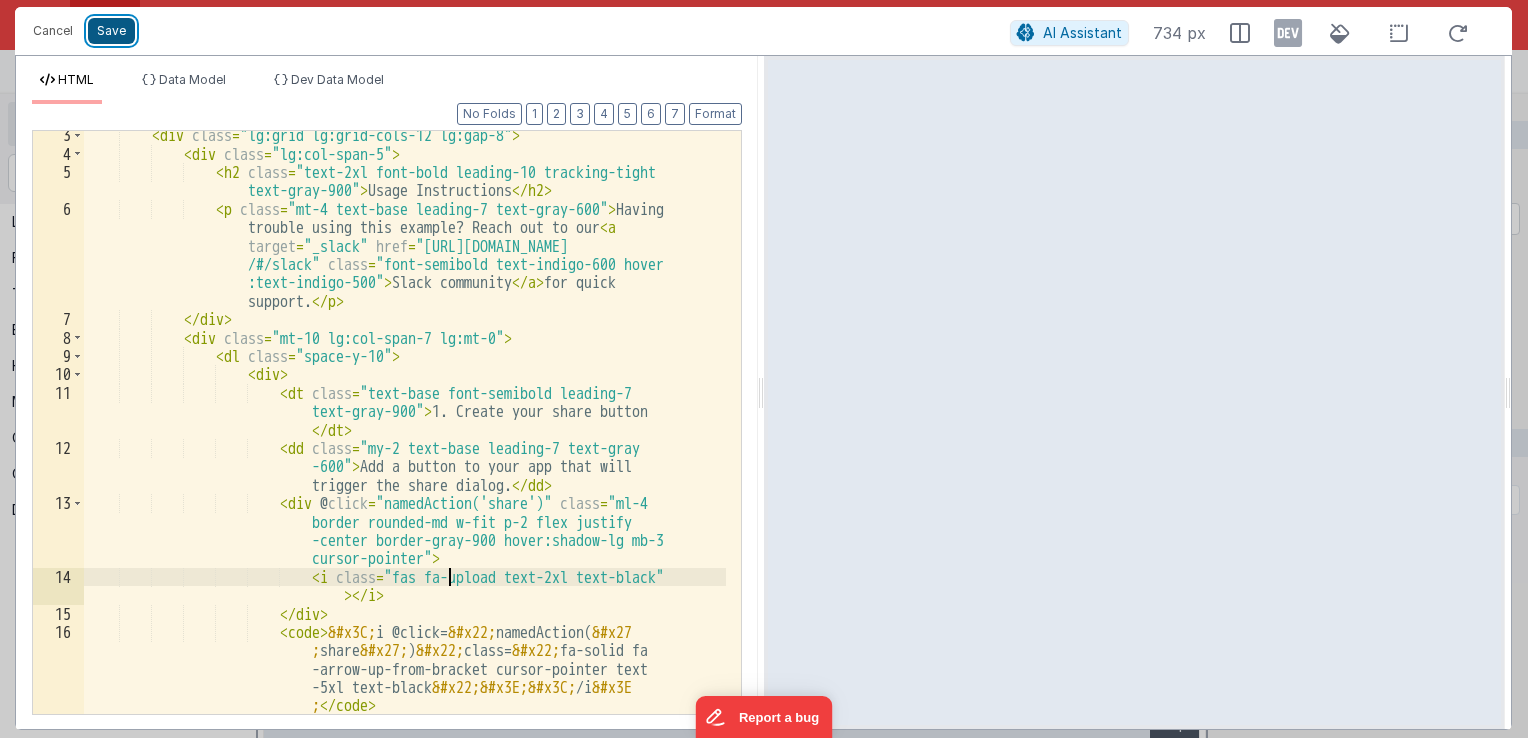 click on "Save" at bounding box center (111, 31) 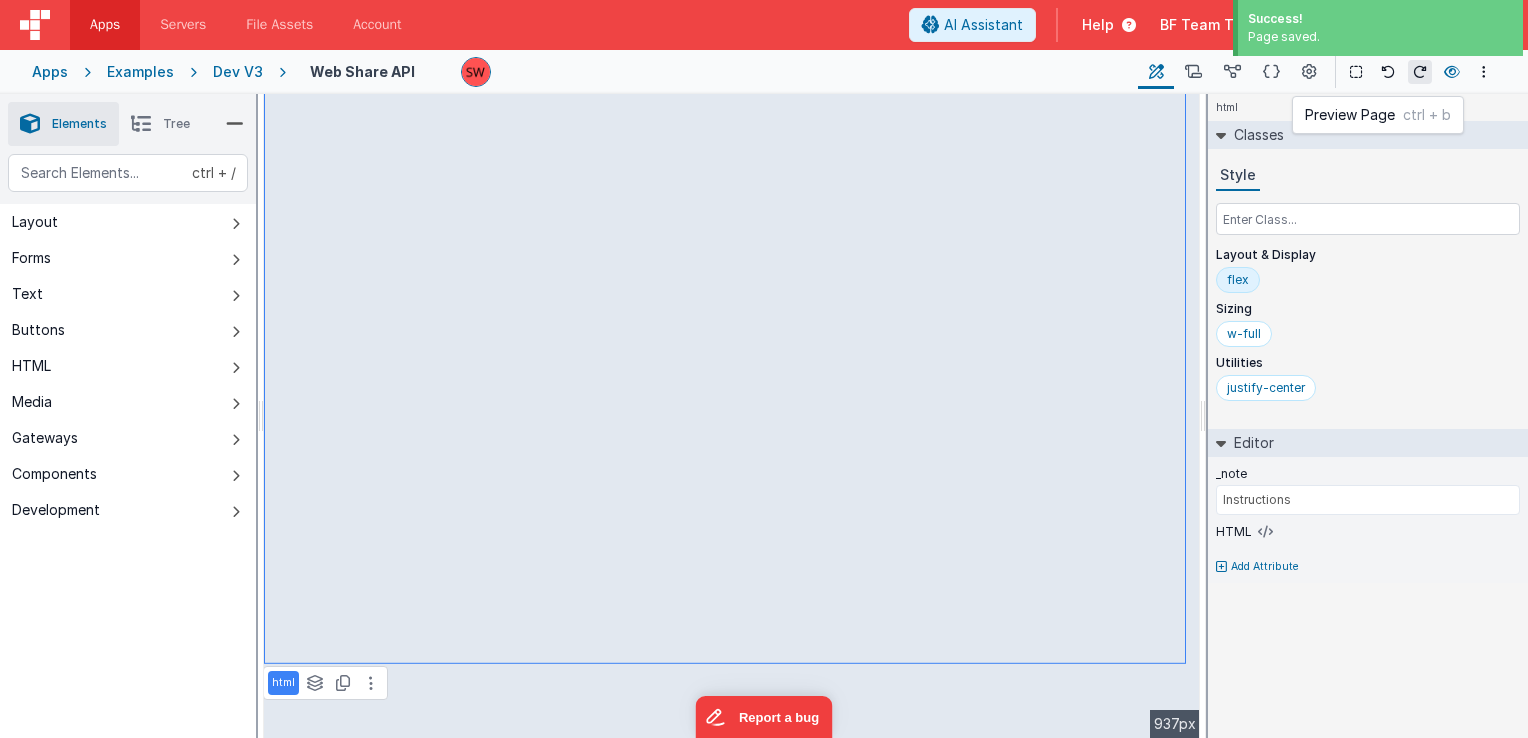 click at bounding box center (1452, 72) 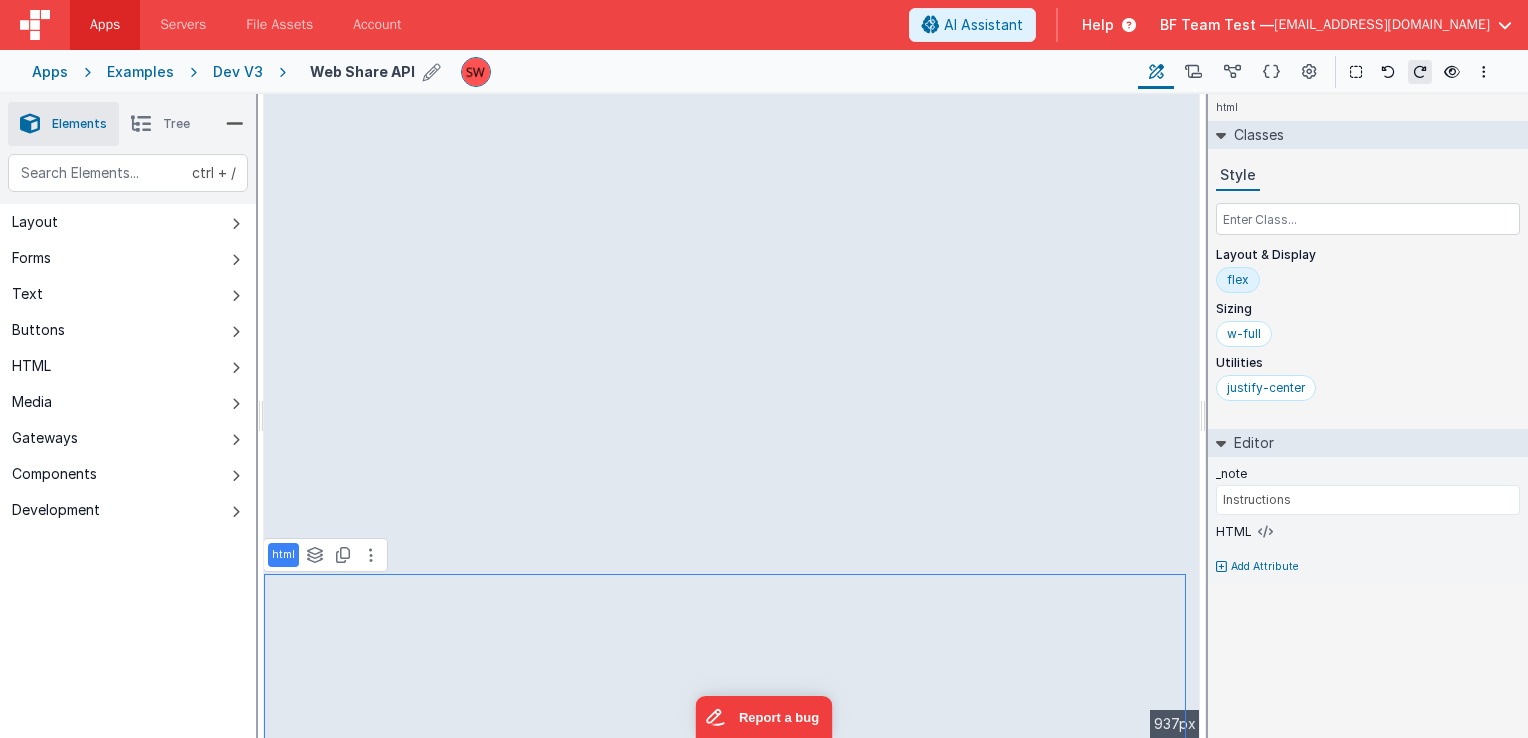 click on "Web Share API" at bounding box center (362, 71) 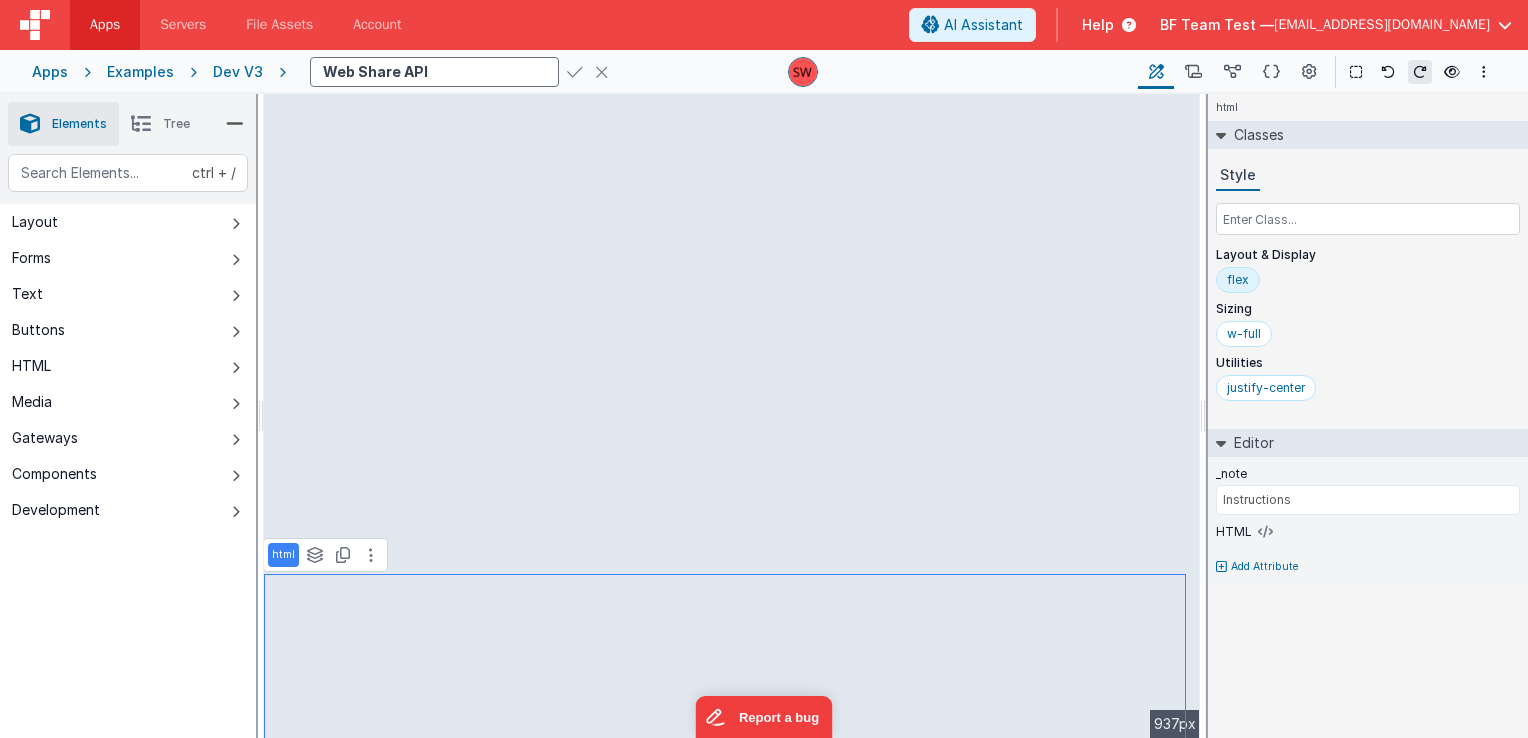 click on "Web Share API" at bounding box center (434, 72) 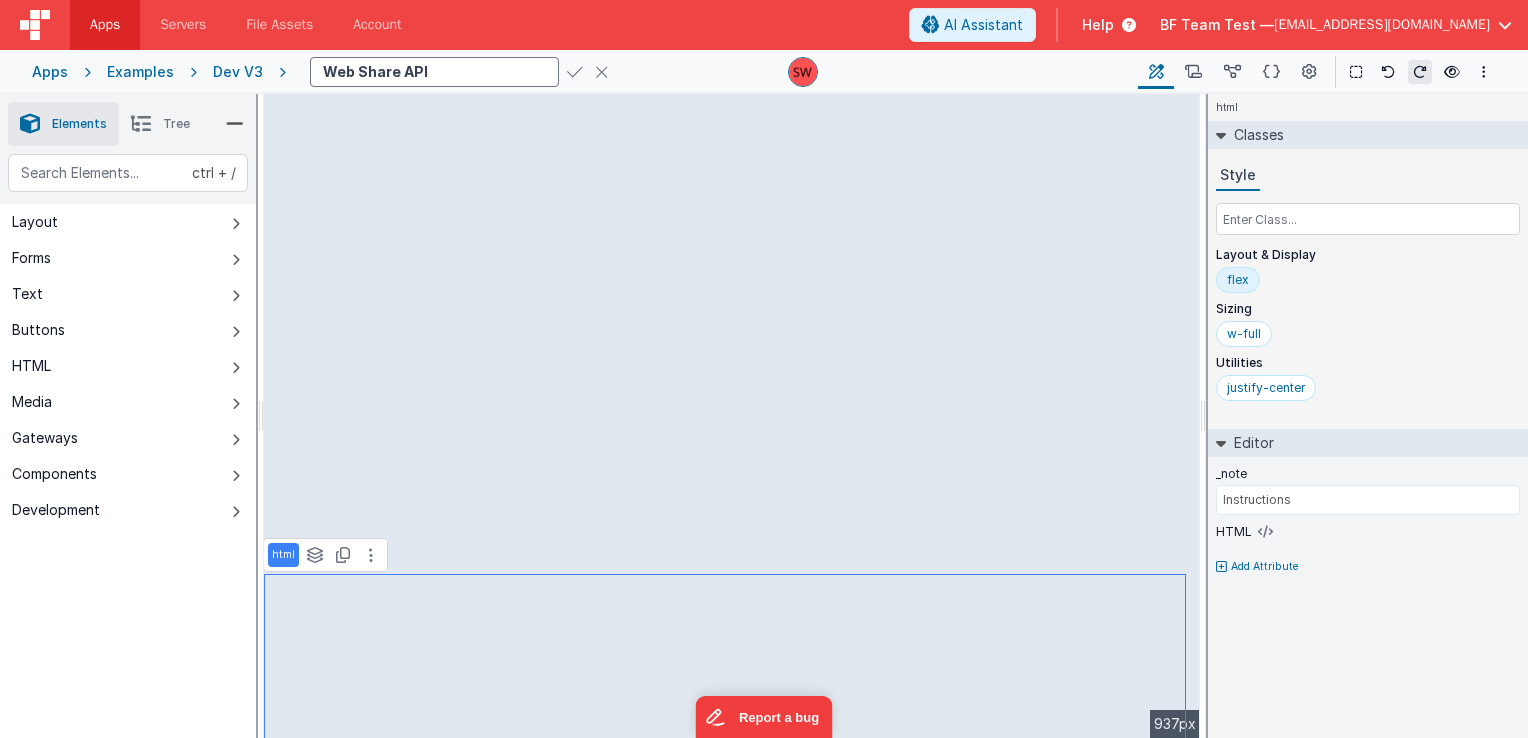 click on "Web Share API" at bounding box center [434, 72] 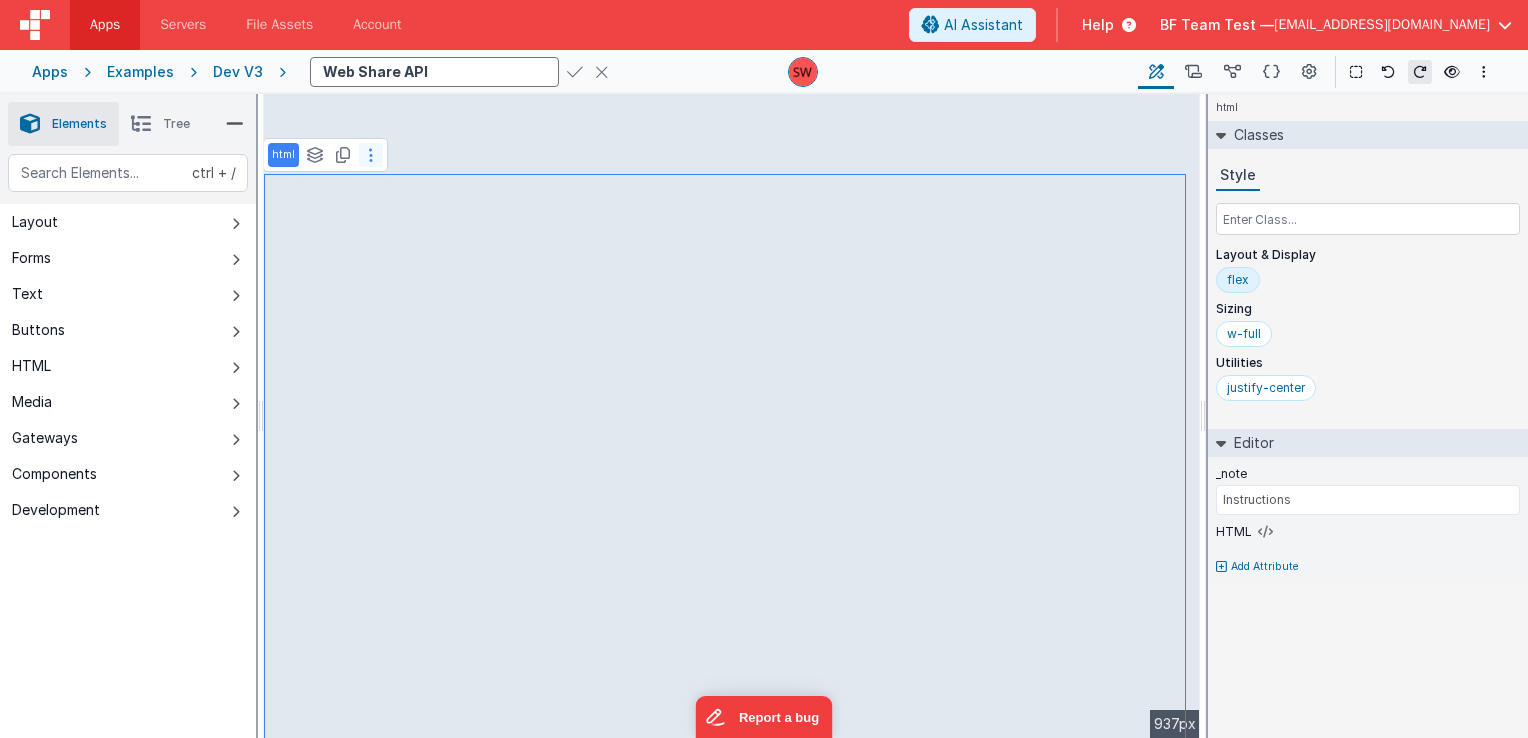click at bounding box center (371, 155) 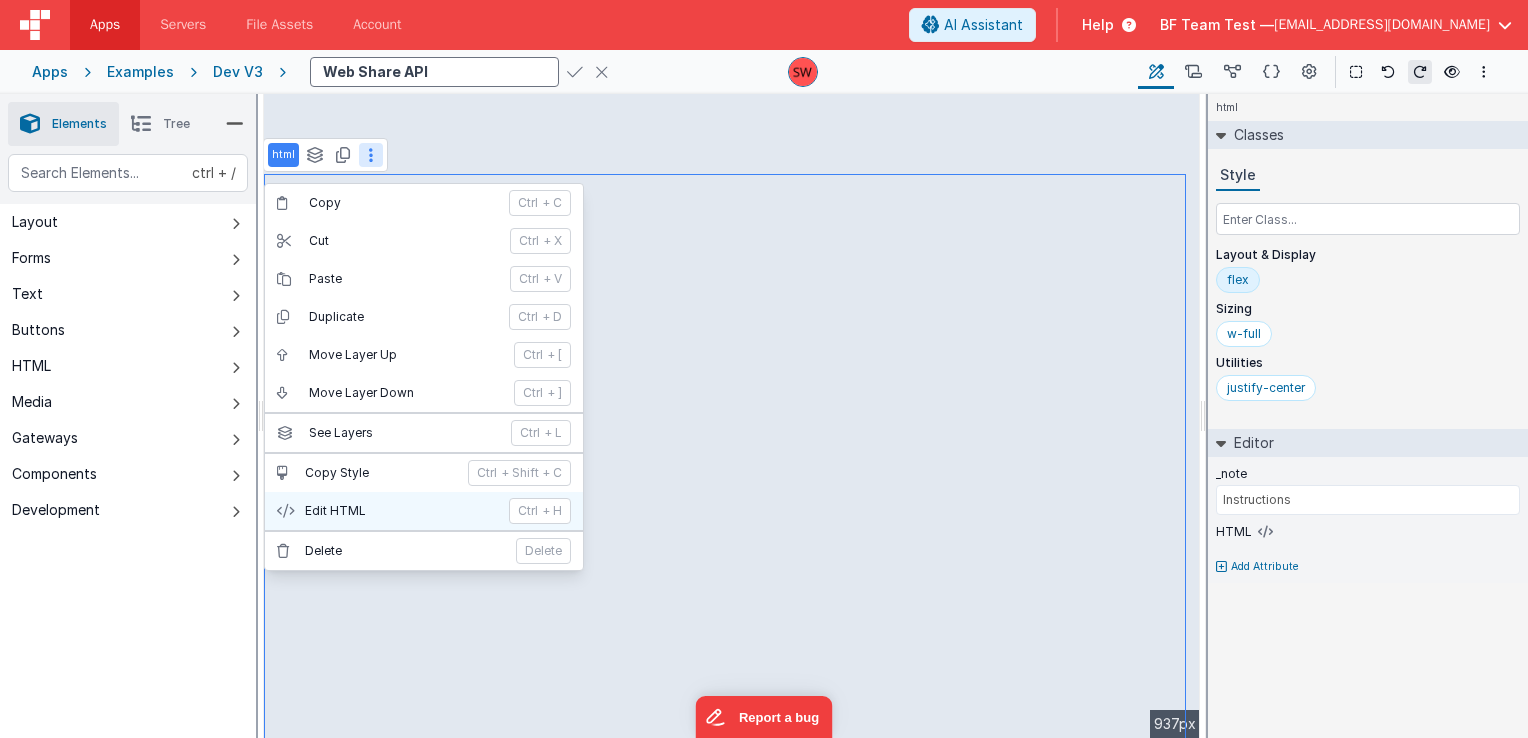 click on "Edit HTML" at bounding box center (401, 511) 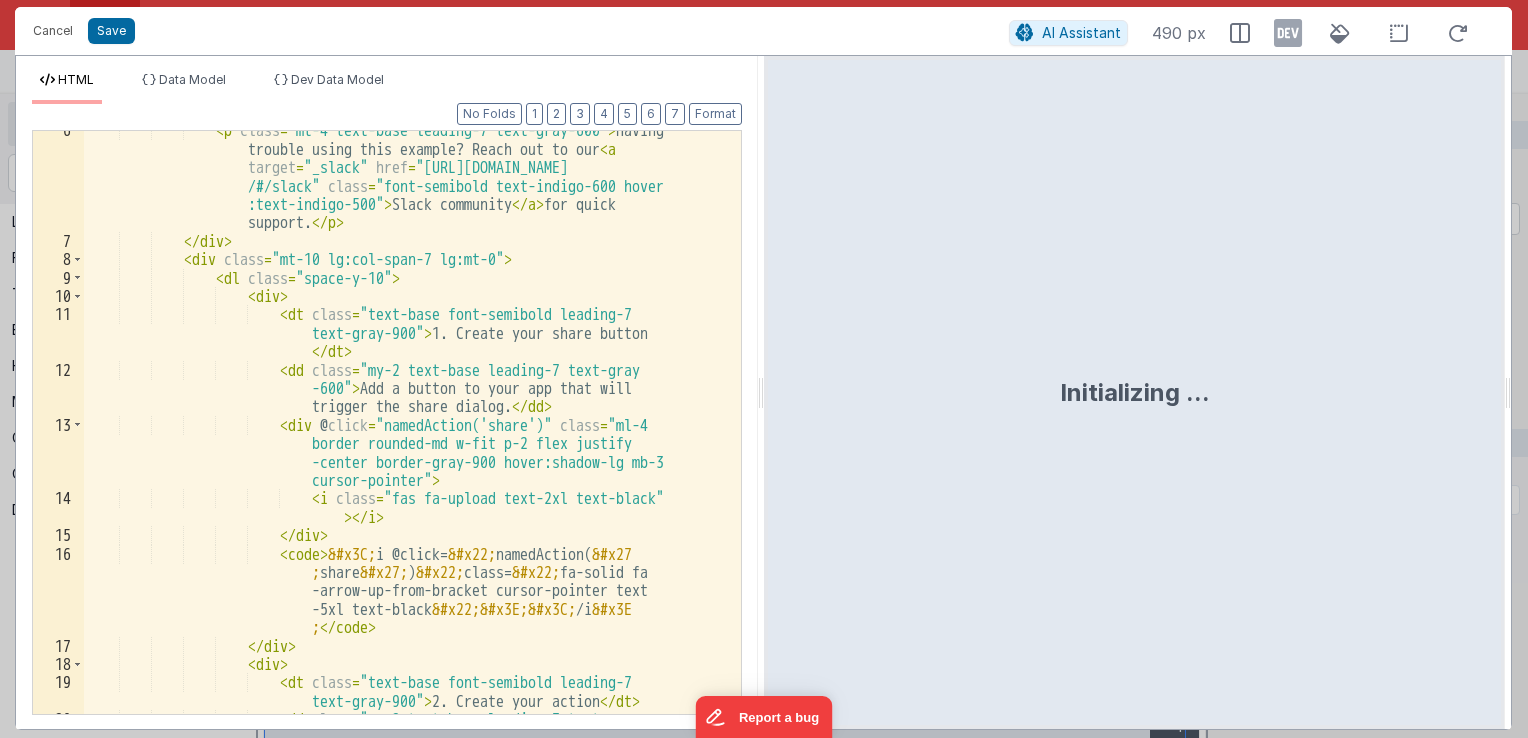 scroll, scrollTop: 180, scrollLeft: 0, axis: vertical 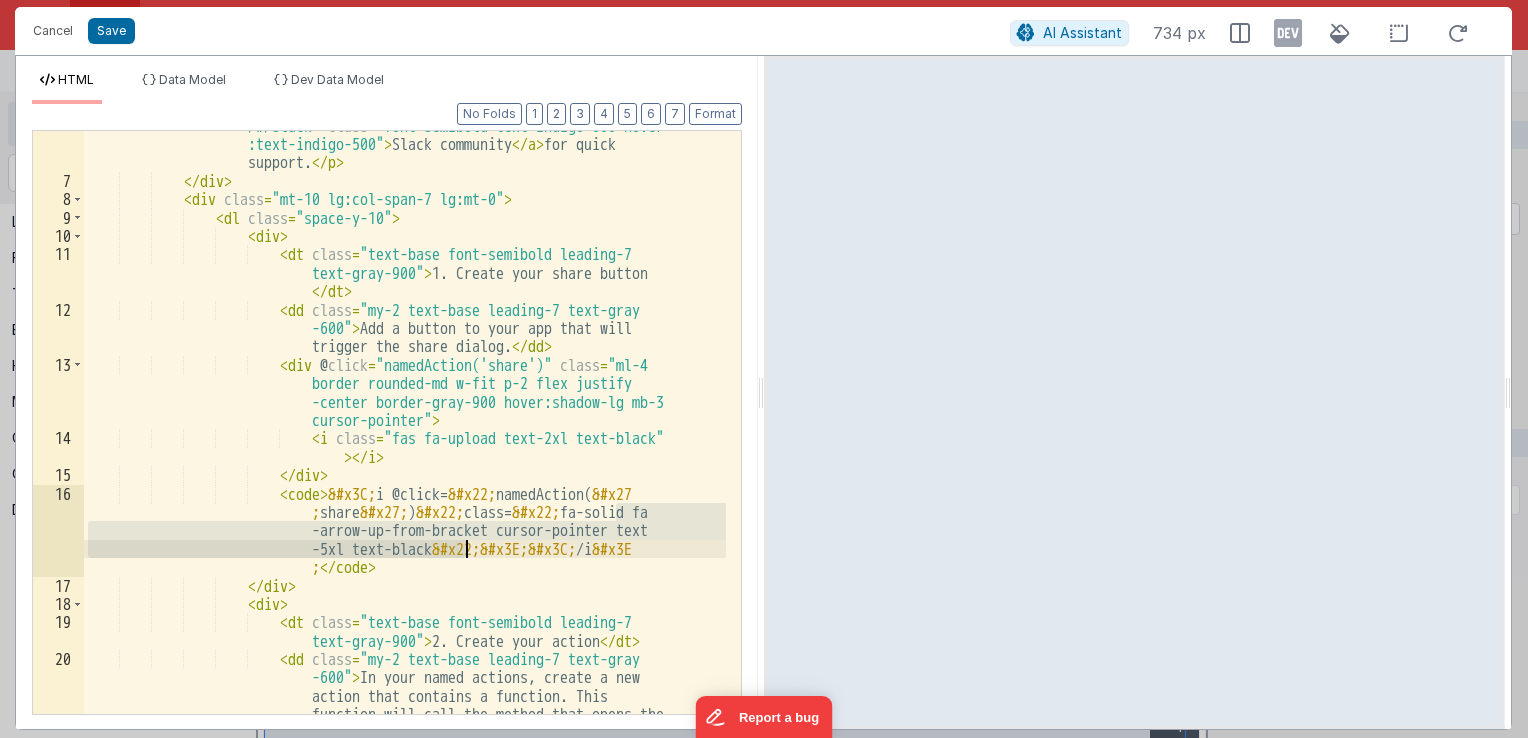 drag, startPoint x: 616, startPoint y: 514, endPoint x: 466, endPoint y: 549, distance: 154.02922 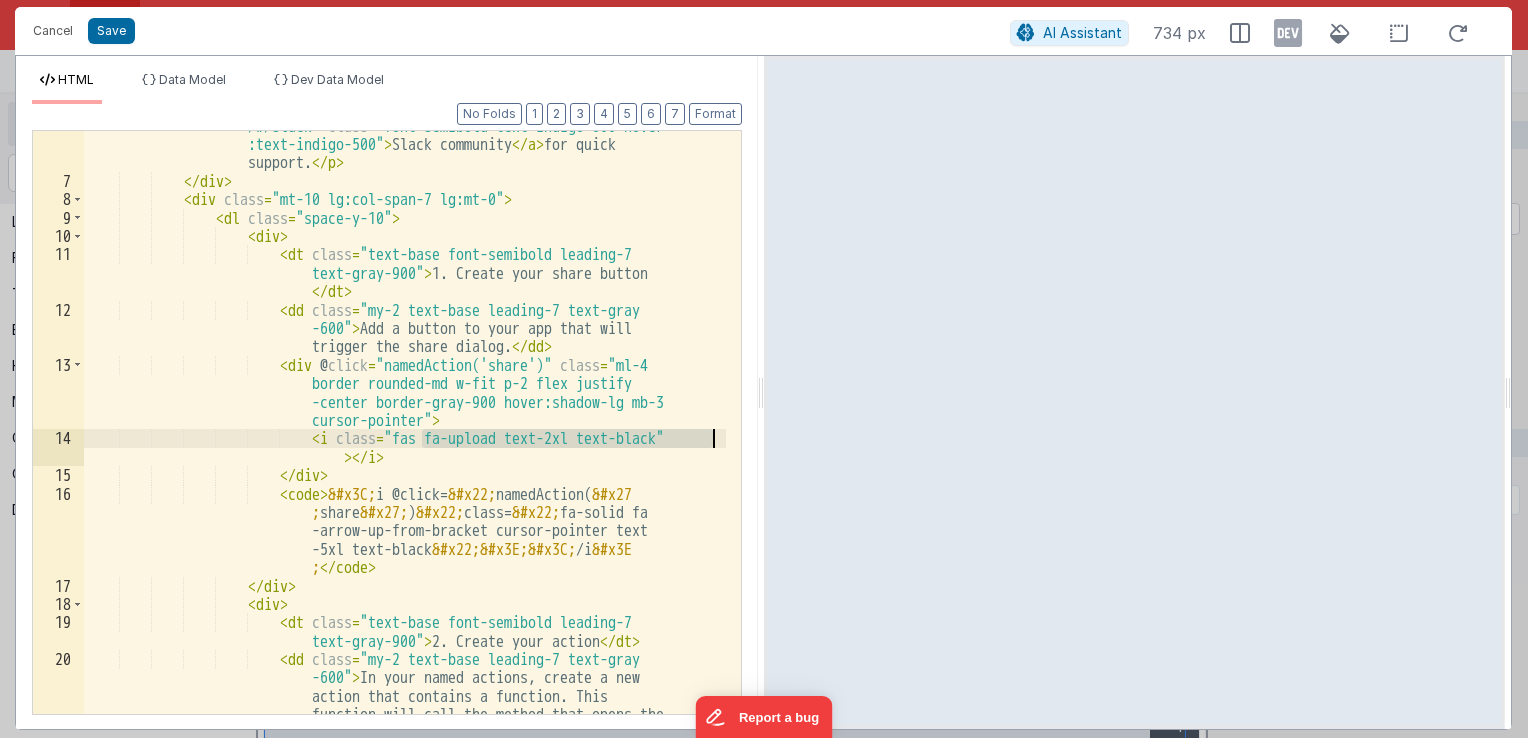 drag, startPoint x: 424, startPoint y: 437, endPoint x: 711, endPoint y: 439, distance: 287.00696 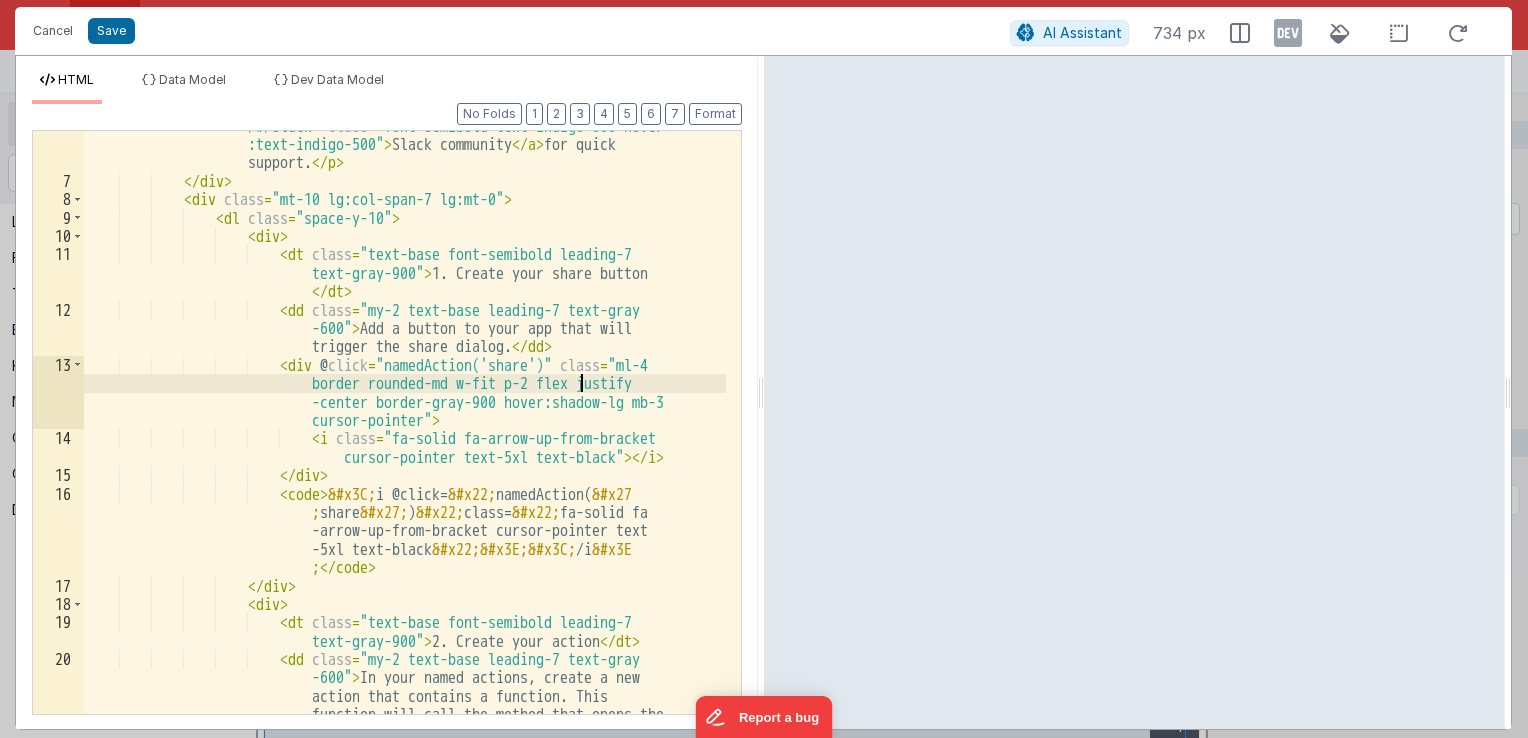 click on "< p   class = "mt-4 text-base leading-7 text-gray-600" > Having                       trouble using this example? Reach out to our  < a                        target = "_slack"   href = "[URL][DOMAIN_NAME]                      /#/slack"   class = "font-semibold text-indigo-600 hover                      :text-indigo-500" > Slack community </ a >  for quick                       support. </ p >                </ div >                < div   class = "mt-10 lg:col-span-7 lg:mt-0" >                     < dl   class = "space-y-10" >                          < div >                               < dt   class = "text-base font-semibold leading-7                               text-gray-900" > 1. Create your share button                              </ dt >                               < dd   class = -600" > trigger the share dialog." at bounding box center [405, 463] 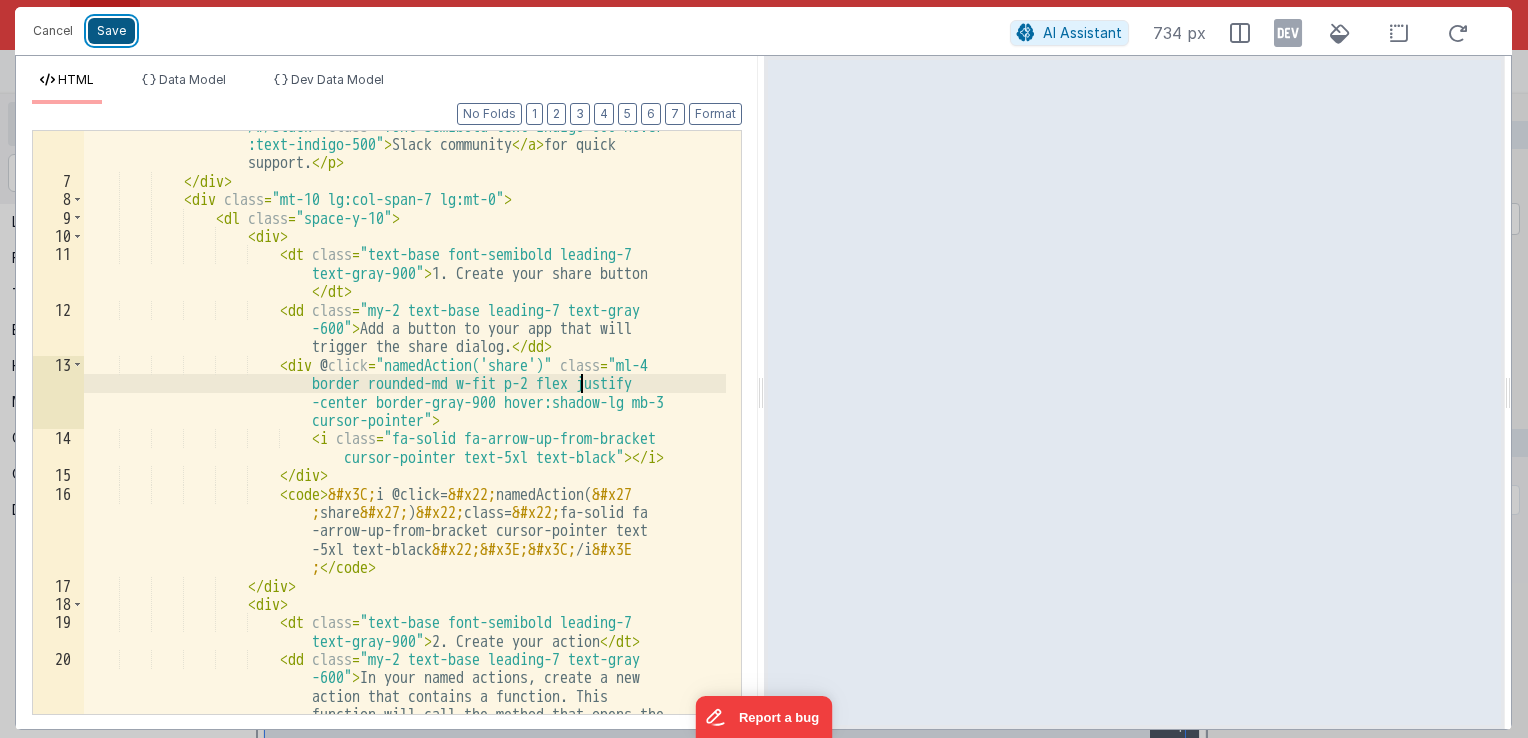 click on "Save" at bounding box center [111, 31] 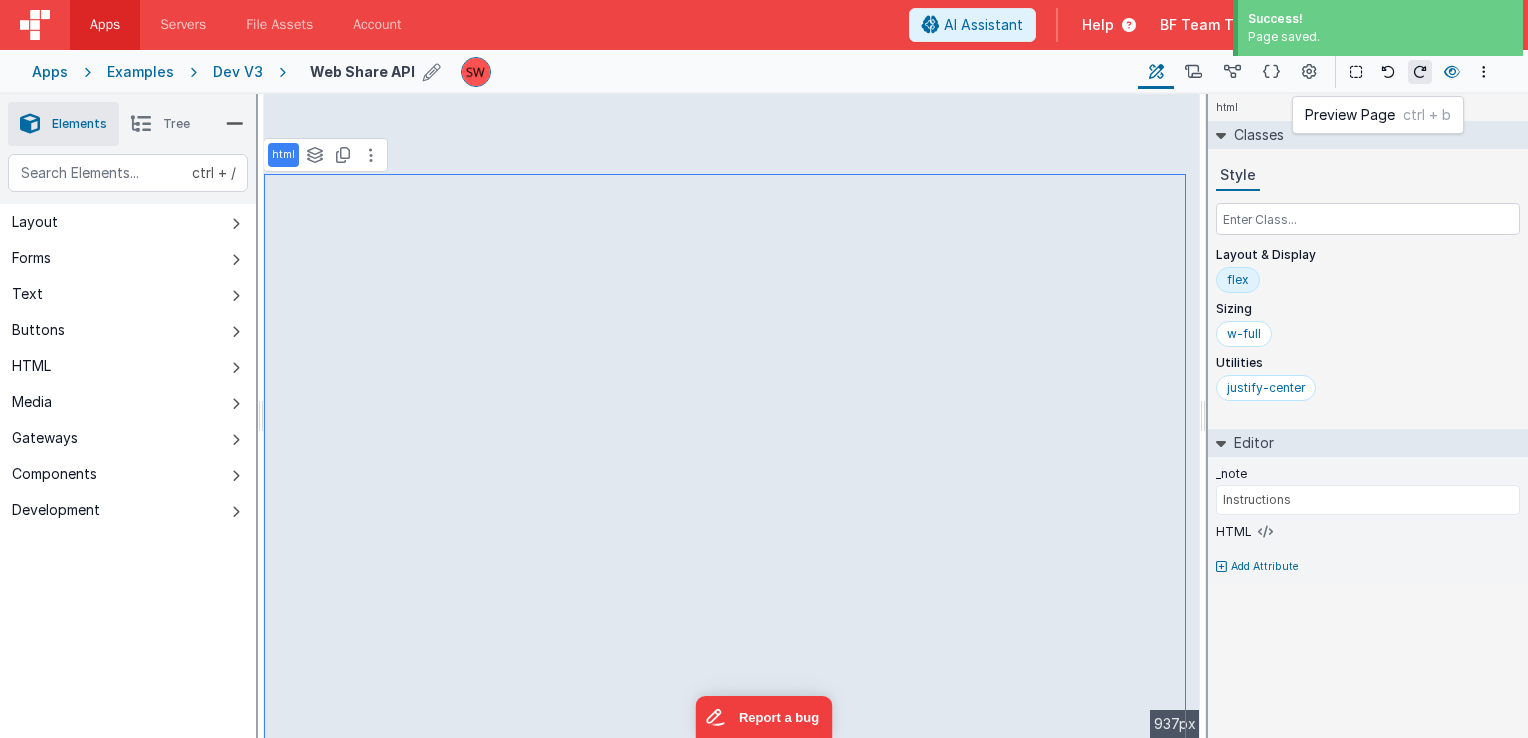 click at bounding box center [1452, 72] 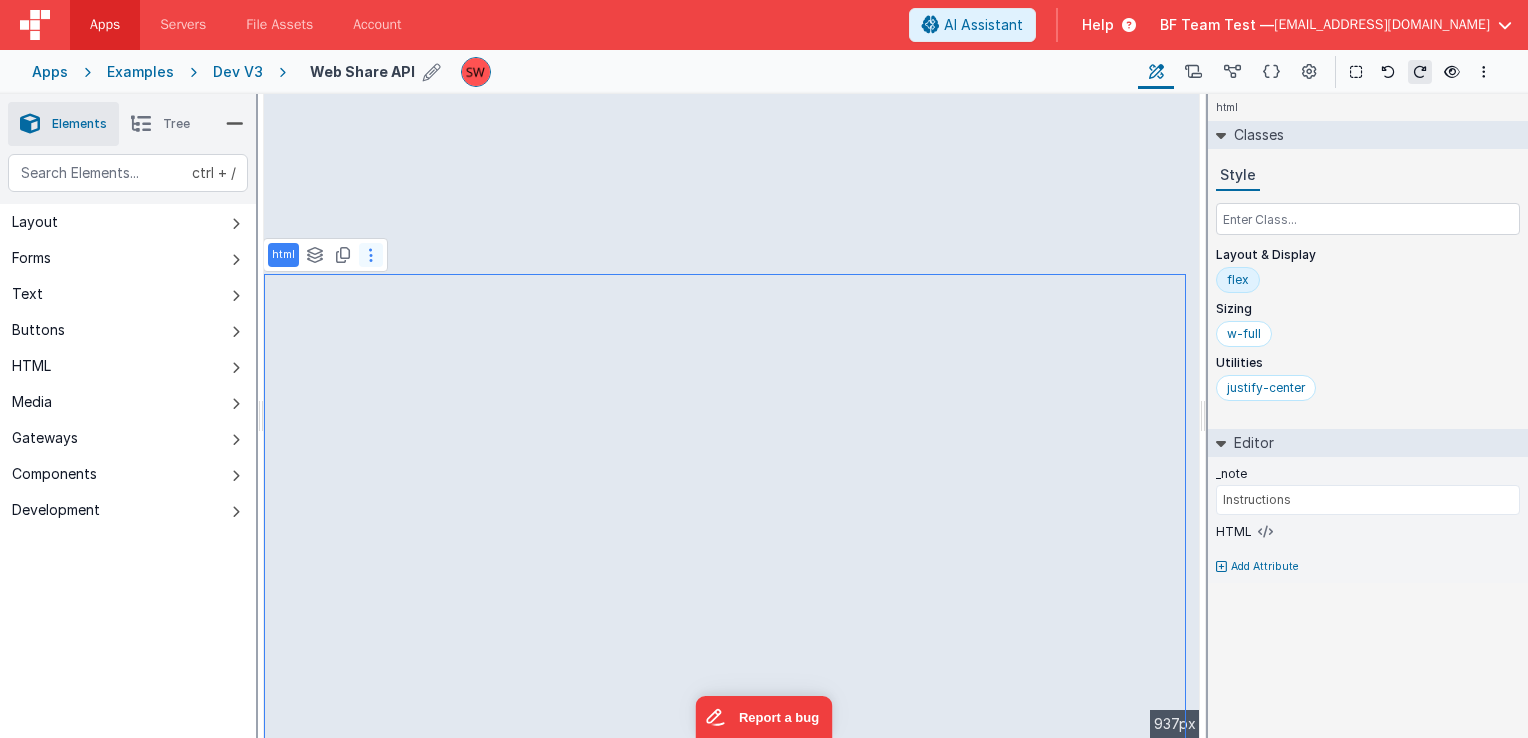 click at bounding box center [371, 255] 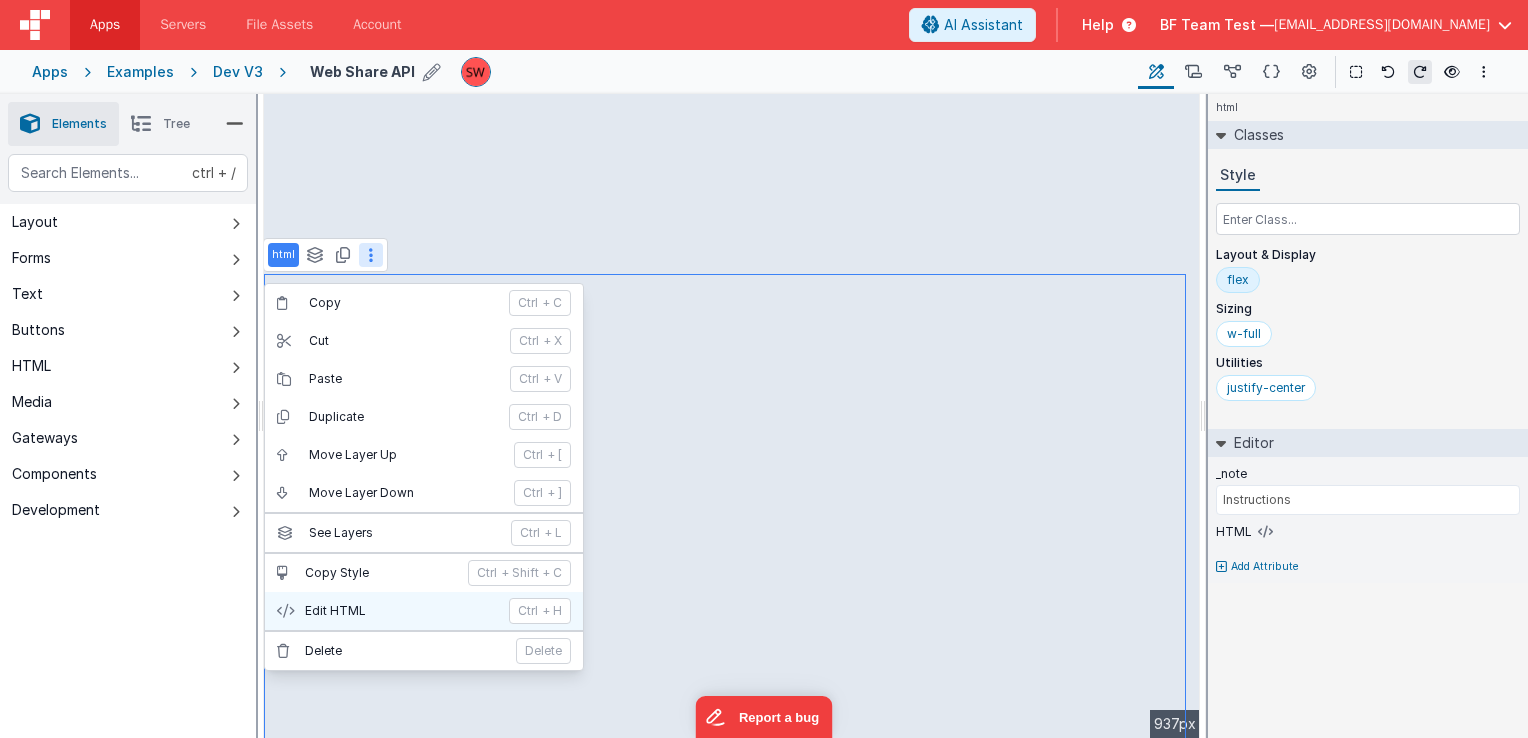 click on "Edit HTML   ctrl   + H" at bounding box center (424, 611) 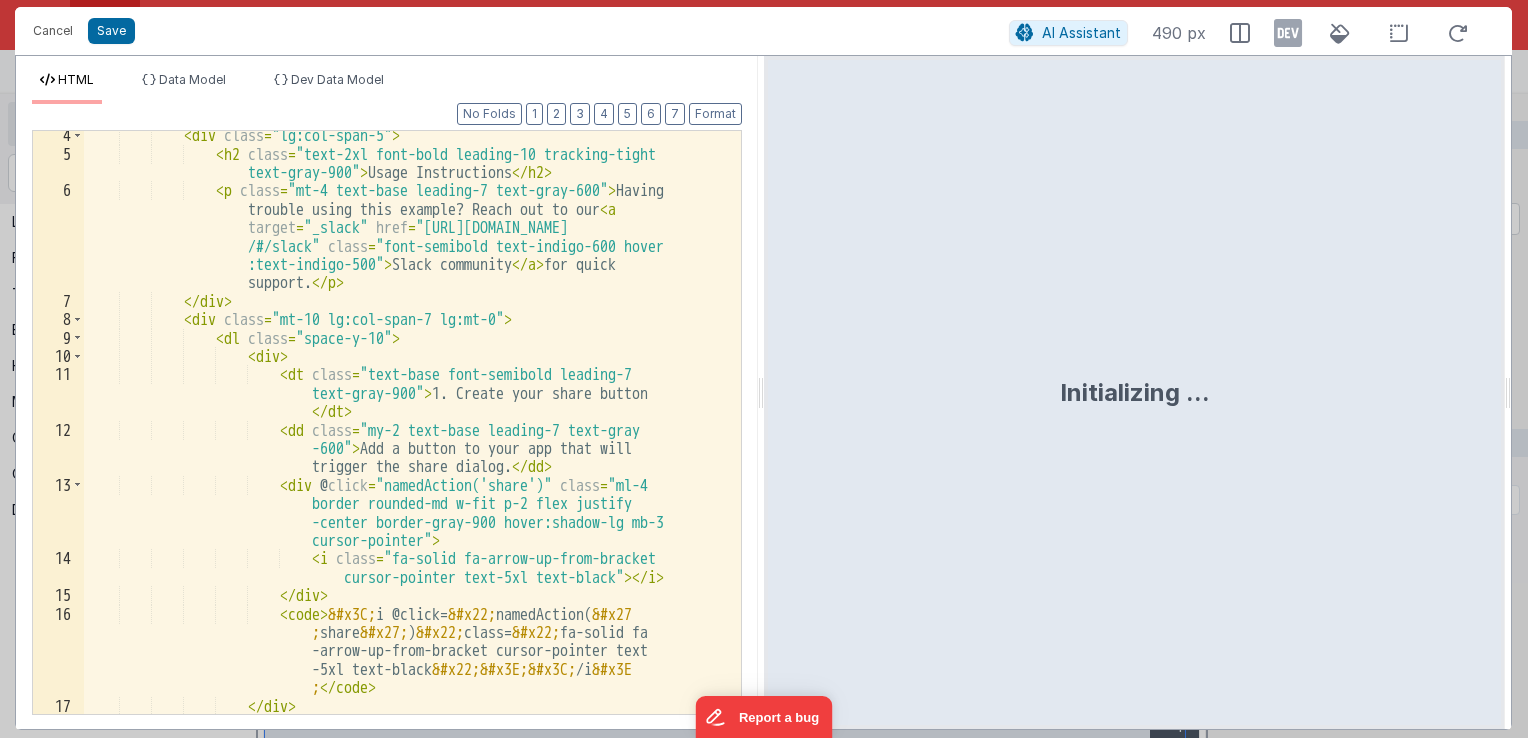 scroll, scrollTop: 120, scrollLeft: 0, axis: vertical 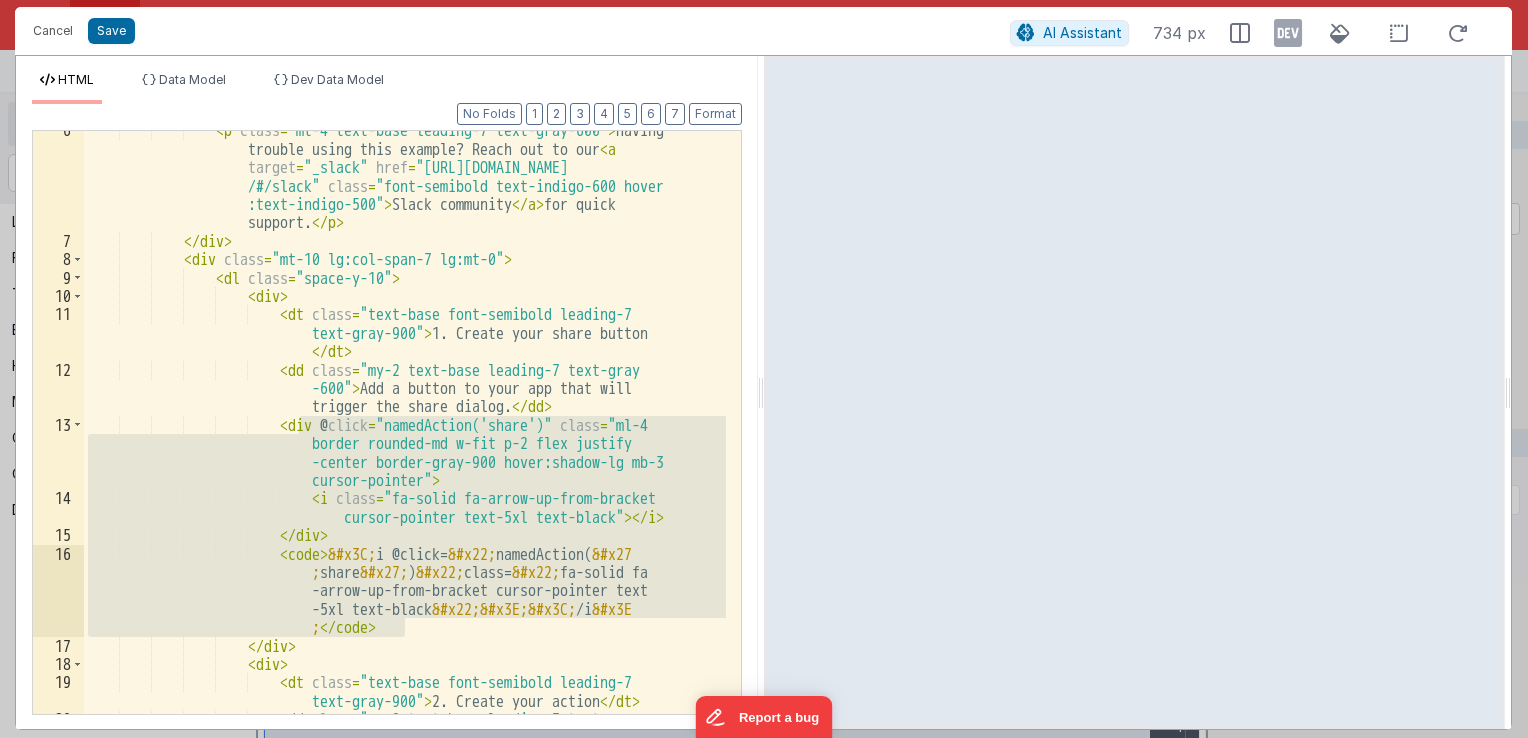 drag, startPoint x: 298, startPoint y: 422, endPoint x: 428, endPoint y: 628, distance: 243.58981 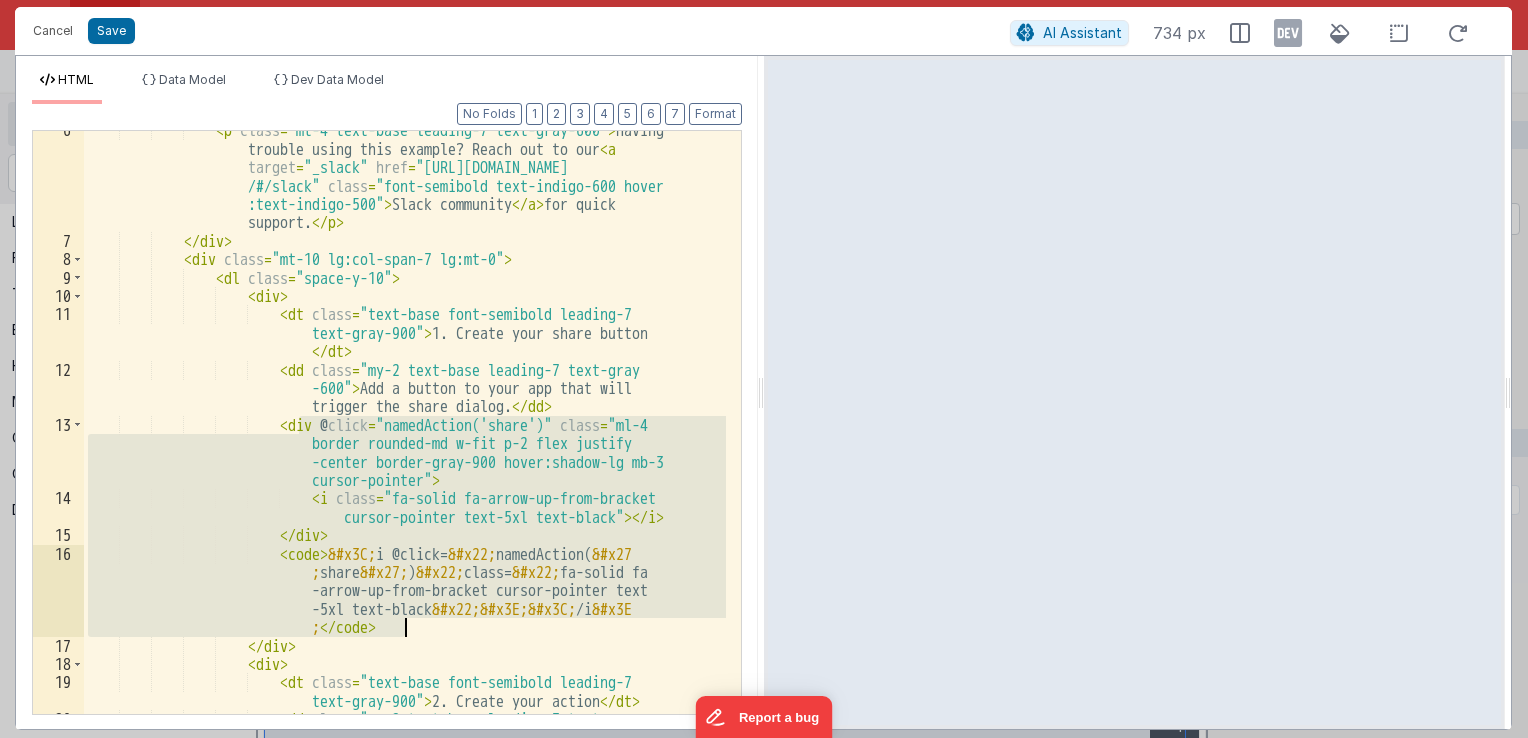 click on "< p   class = "mt-4 text-base leading-7 text-gray-600" > Having                       trouble using this example? Reach out to our  < a                        target = "_slack"   href = "[URL][DOMAIN_NAME]                      /#/slack"   class = "font-semibold text-indigo-600 hover                      :text-indigo-500" > Slack community </ a >  for quick                       support. </ p >                </ div >                < div   class = "mt-10 lg:col-span-7 lg:mt-0" >                     < dl   class = "space-y-10" >                          < div >                               < dt   class = "text-base font-semibold leading-7                               text-gray-900" > 1. Create your share button                              </ dt >                               < dd   class = -600" > trigger the share dialog." at bounding box center (405, 422) 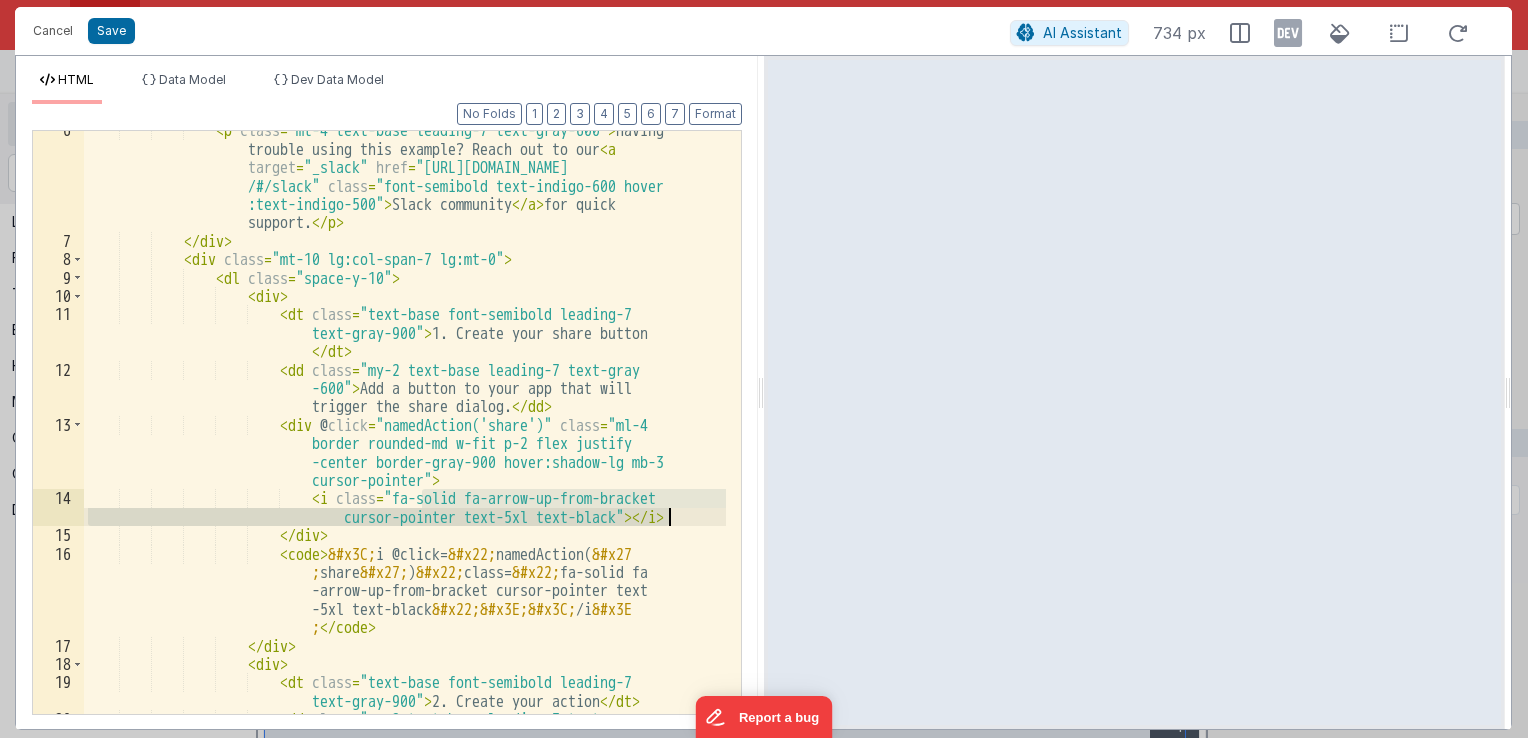 drag, startPoint x: 422, startPoint y: 498, endPoint x: 669, endPoint y: 513, distance: 247.45505 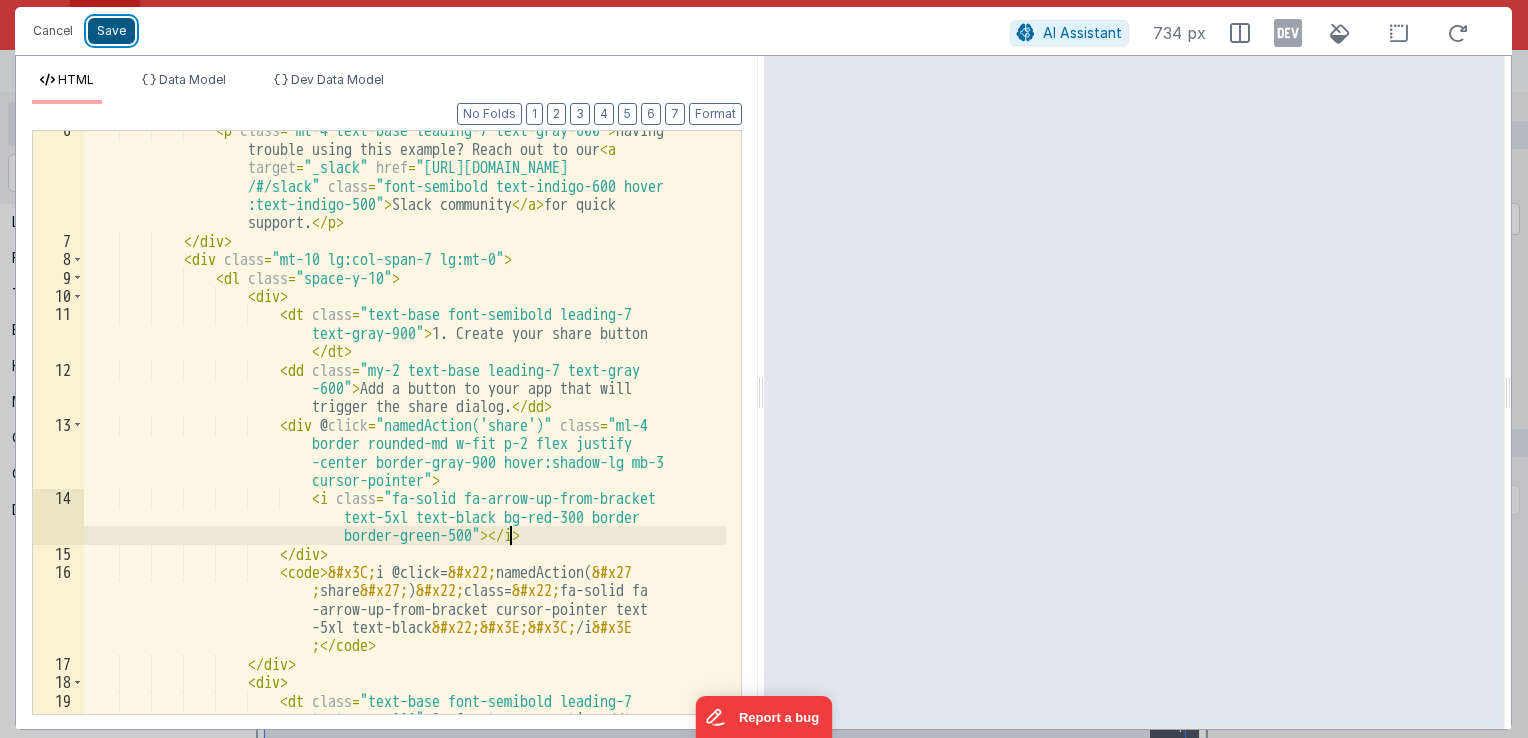 click on "Save" at bounding box center [111, 31] 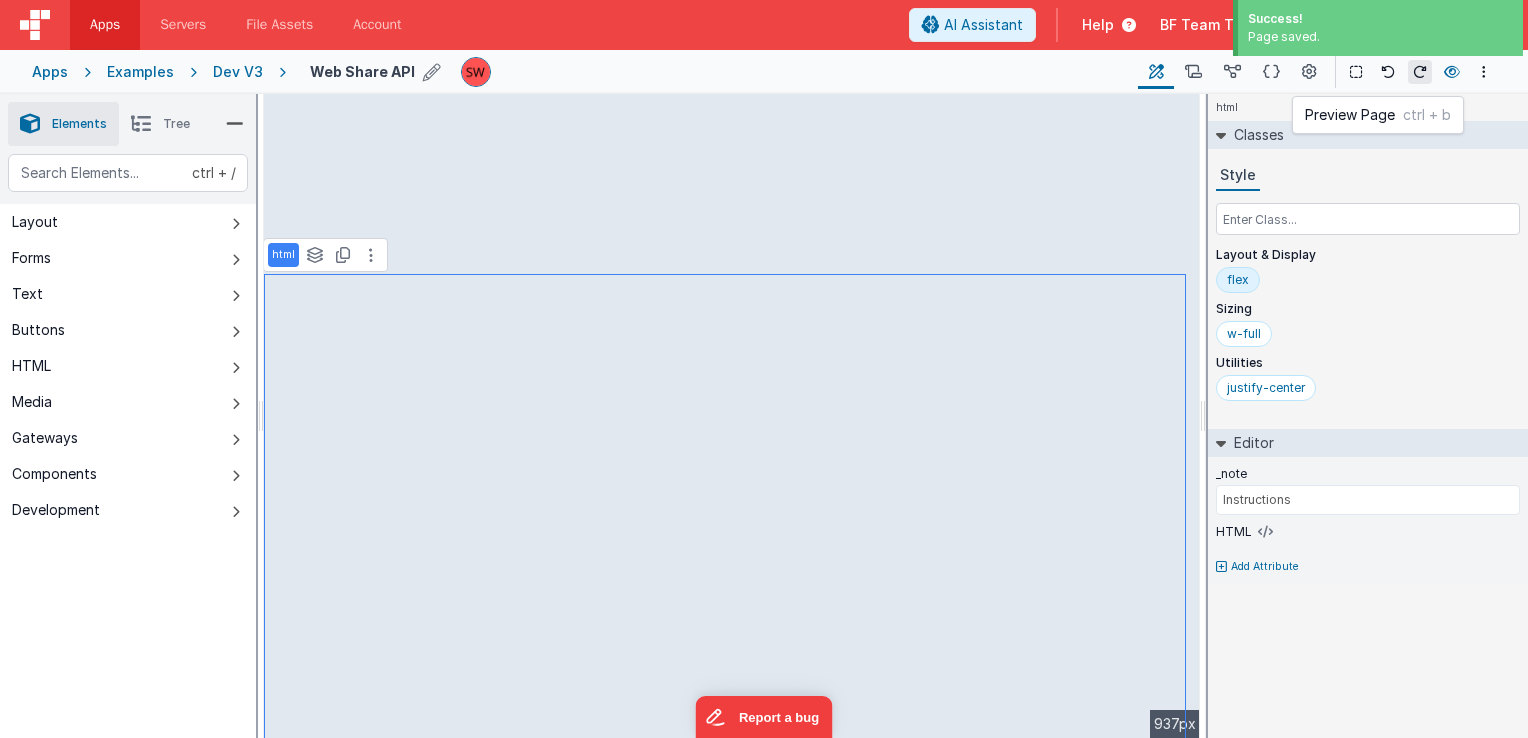 click at bounding box center (1452, 72) 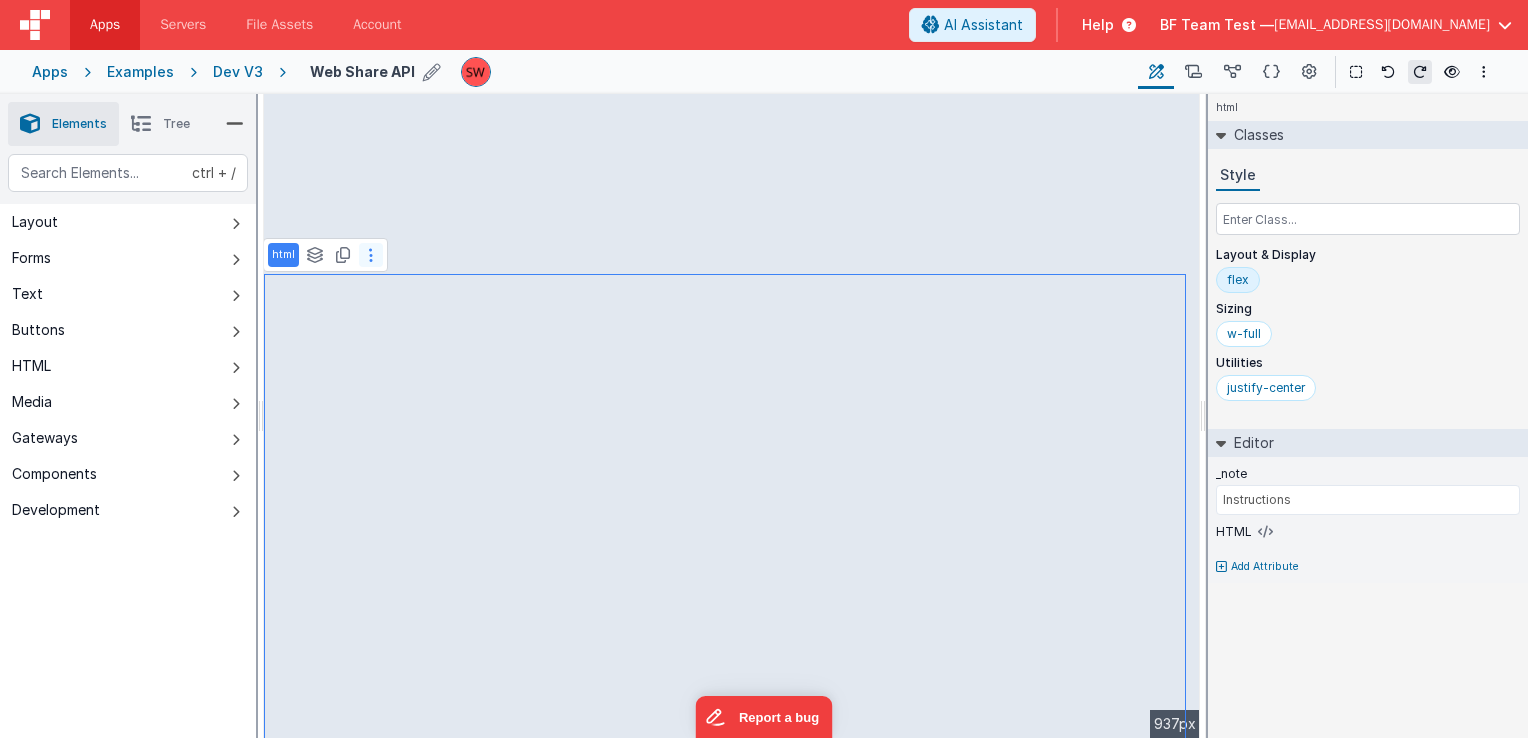 click at bounding box center [371, 255] 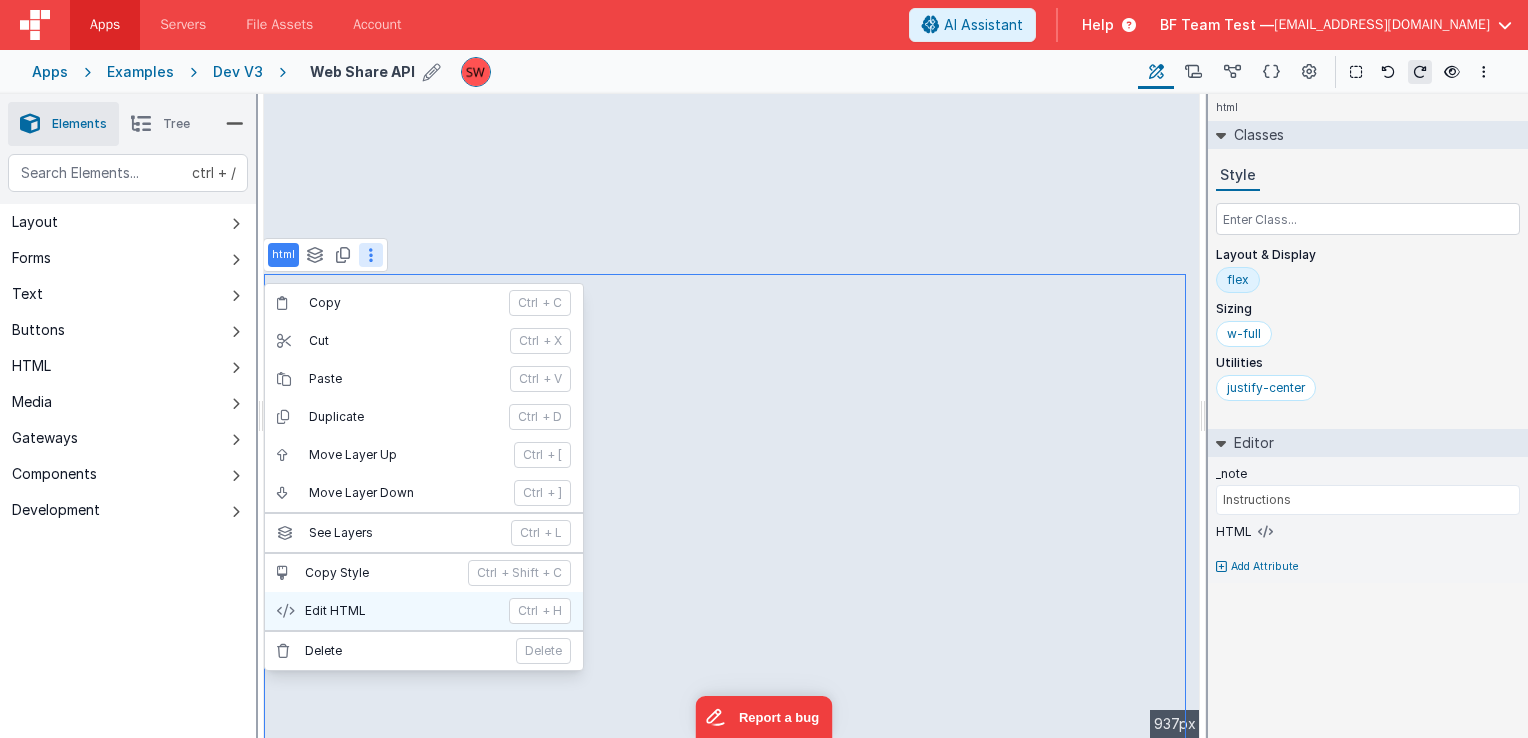 click on "Edit HTML" at bounding box center (401, 611) 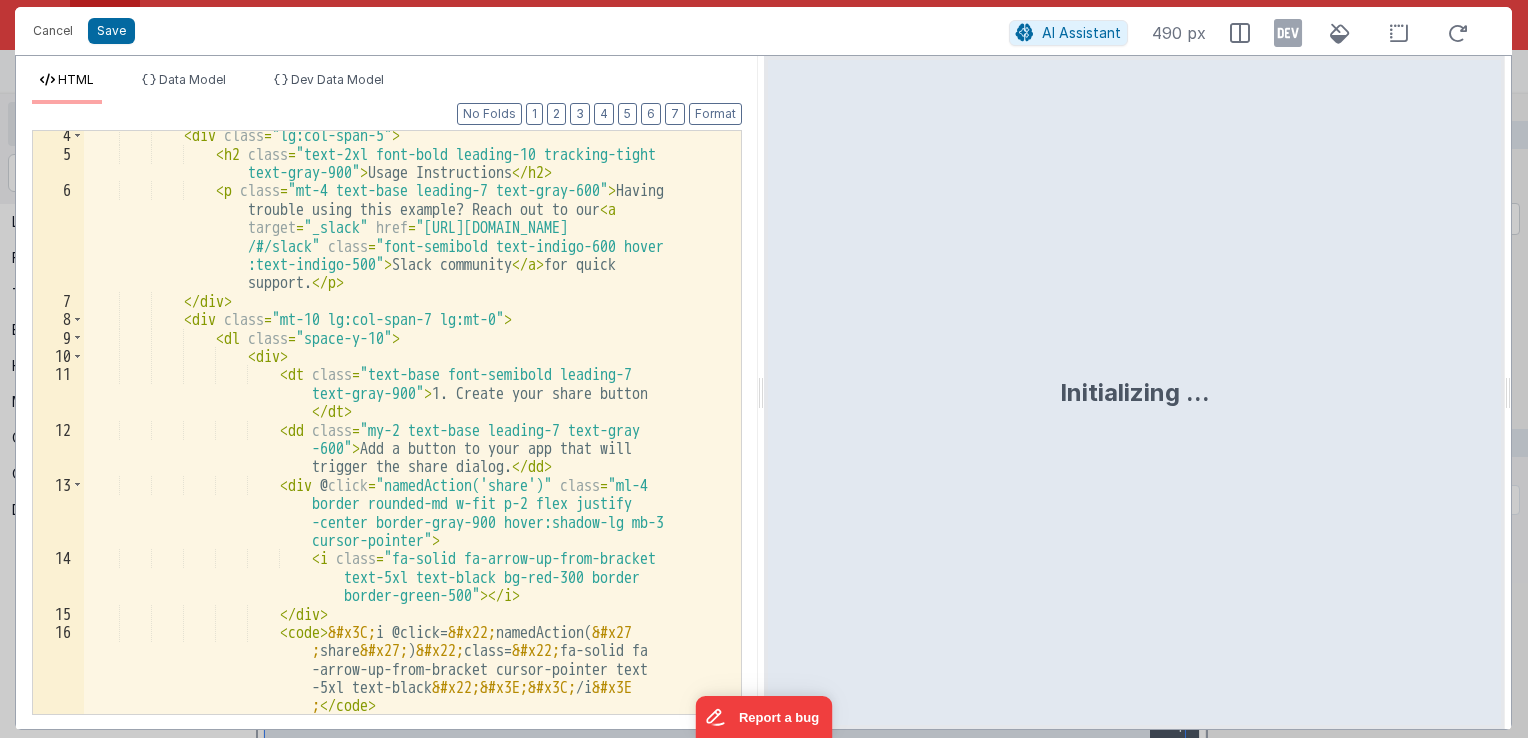 scroll, scrollTop: 60, scrollLeft: 0, axis: vertical 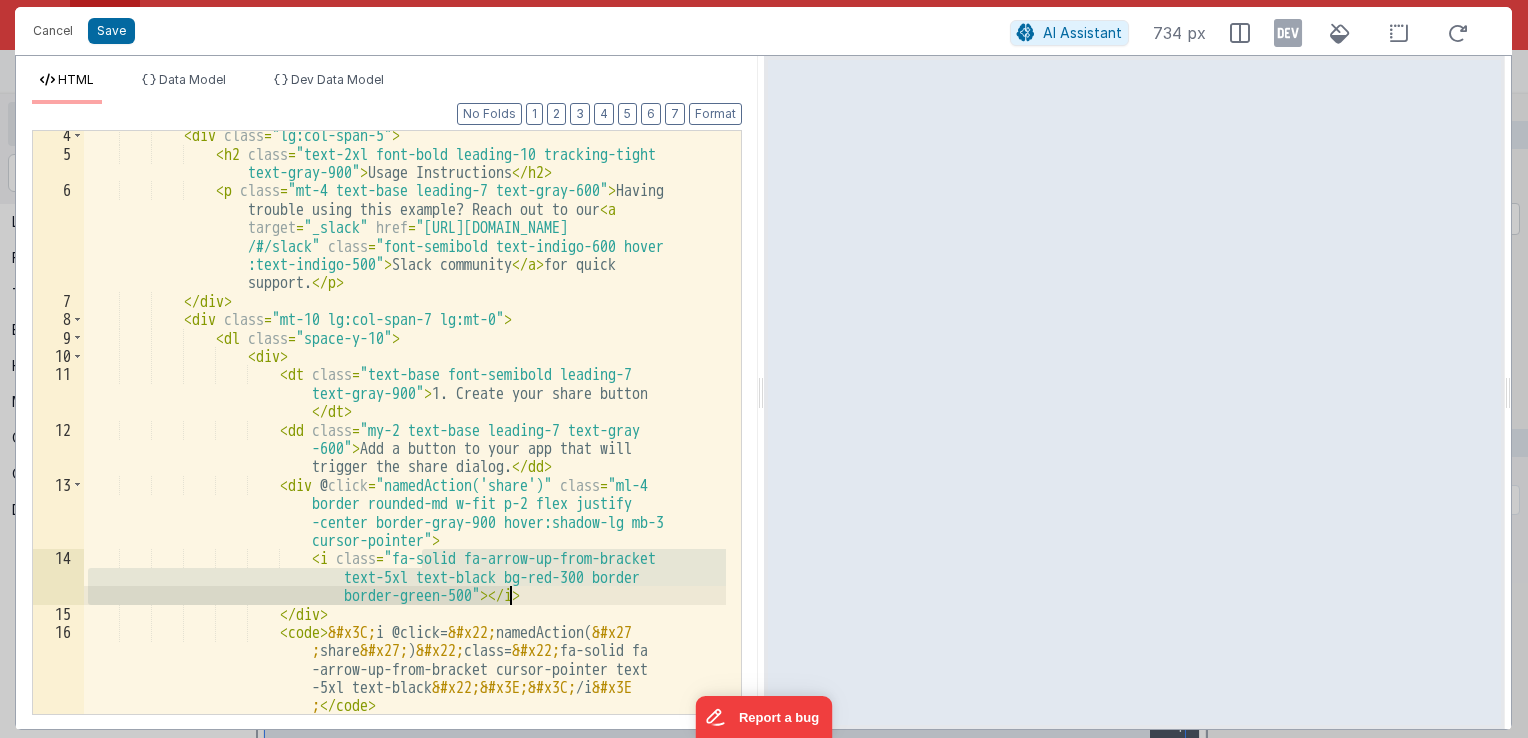 drag, startPoint x: 423, startPoint y: 561, endPoint x: 511, endPoint y: 592, distance: 93.30059 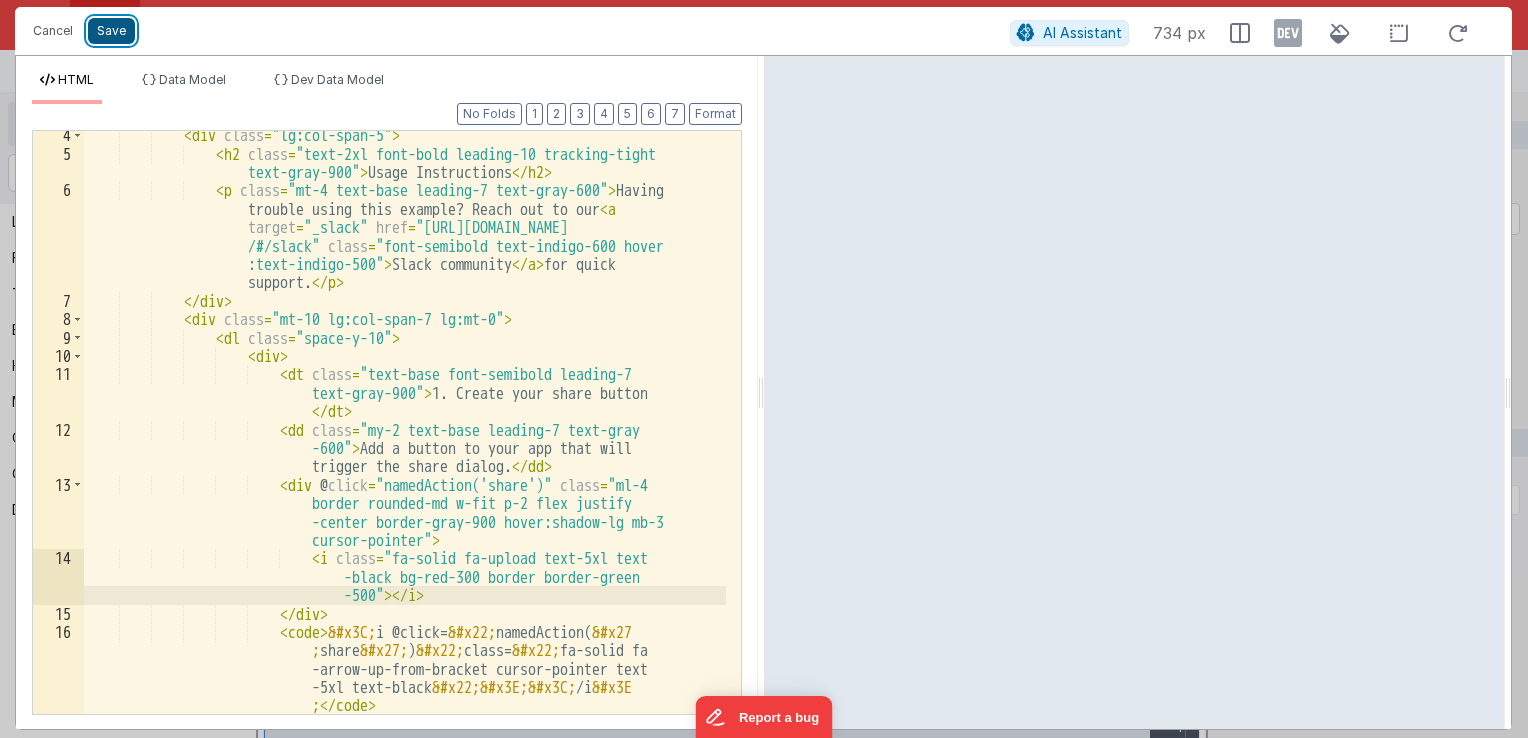 click on "Save" at bounding box center (111, 31) 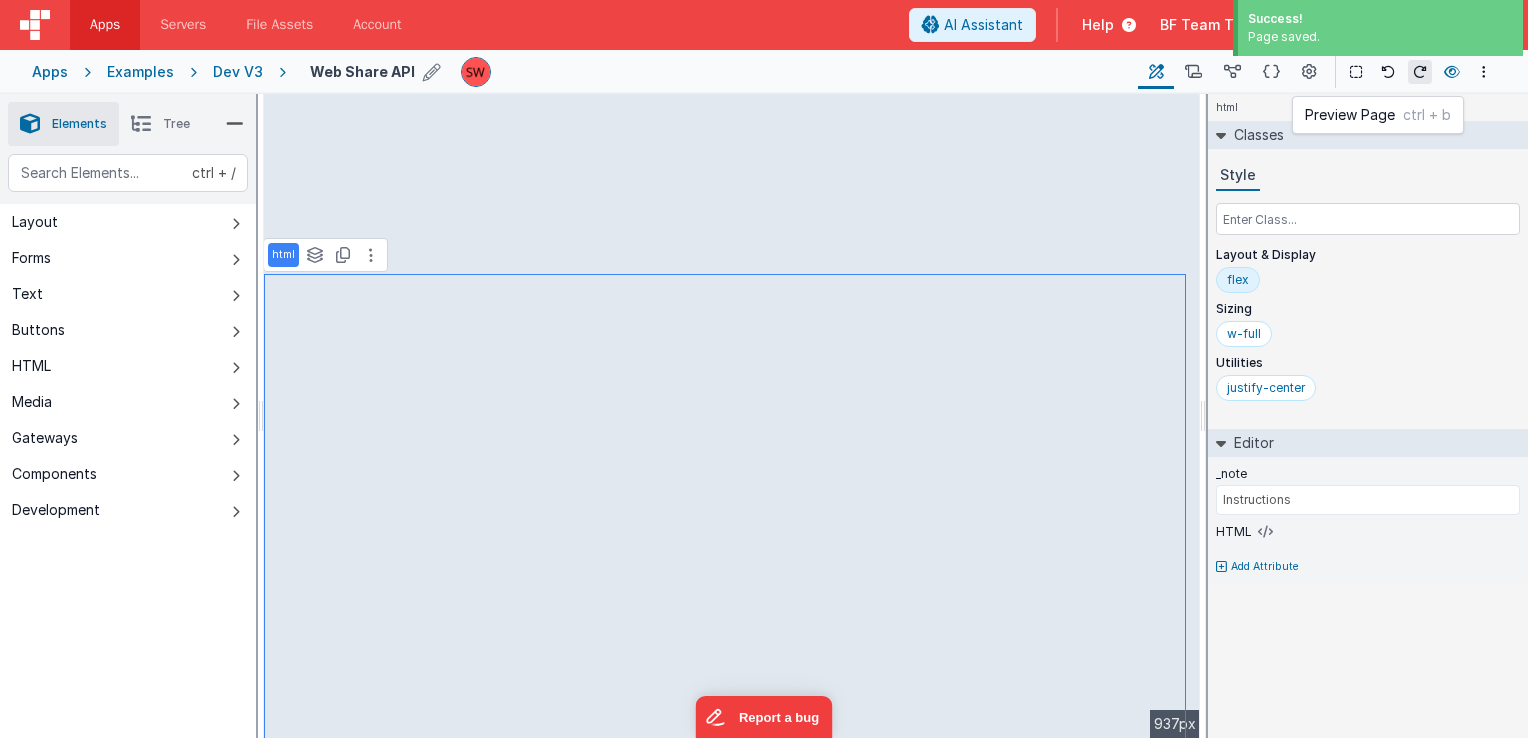 click at bounding box center [1452, 72] 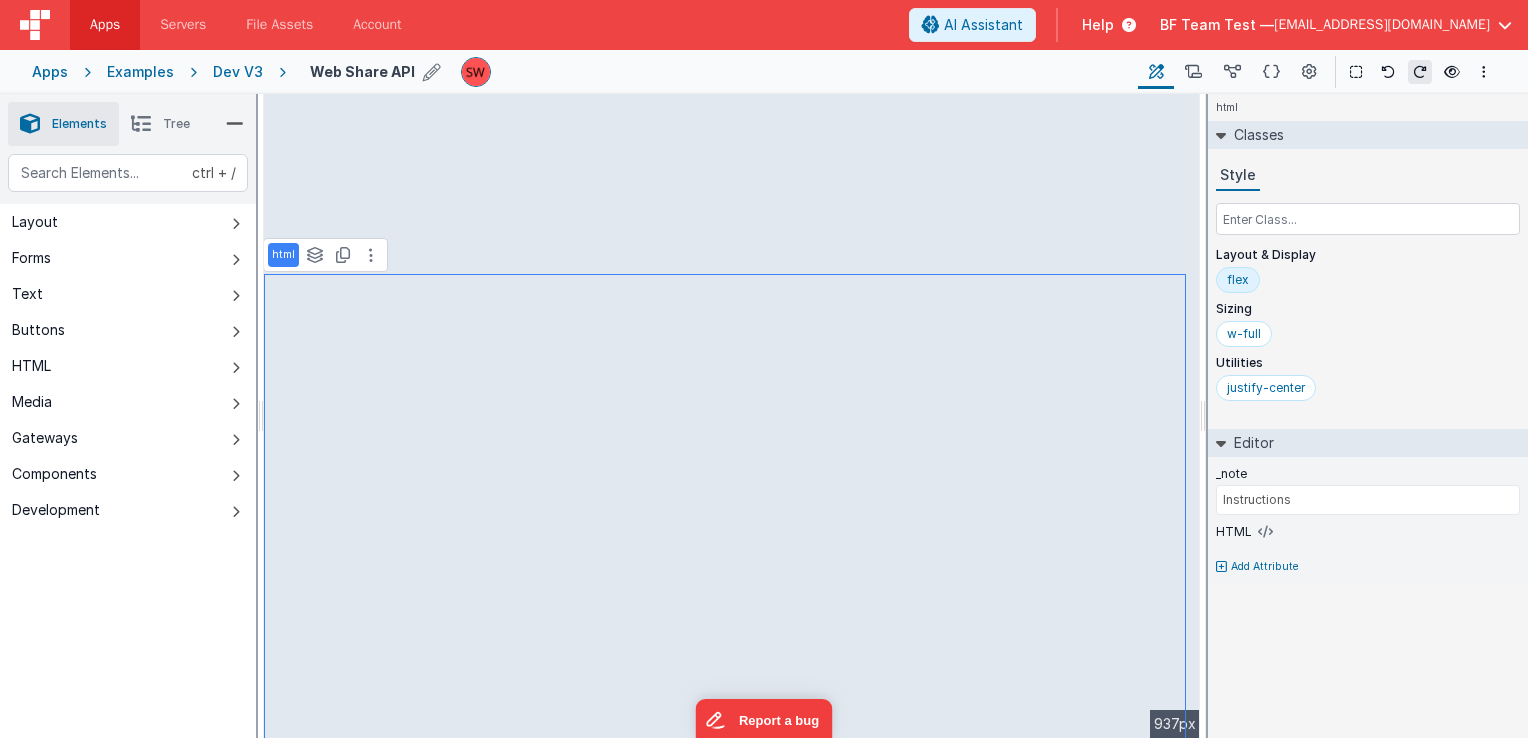 click on "Dev V3" at bounding box center [238, 72] 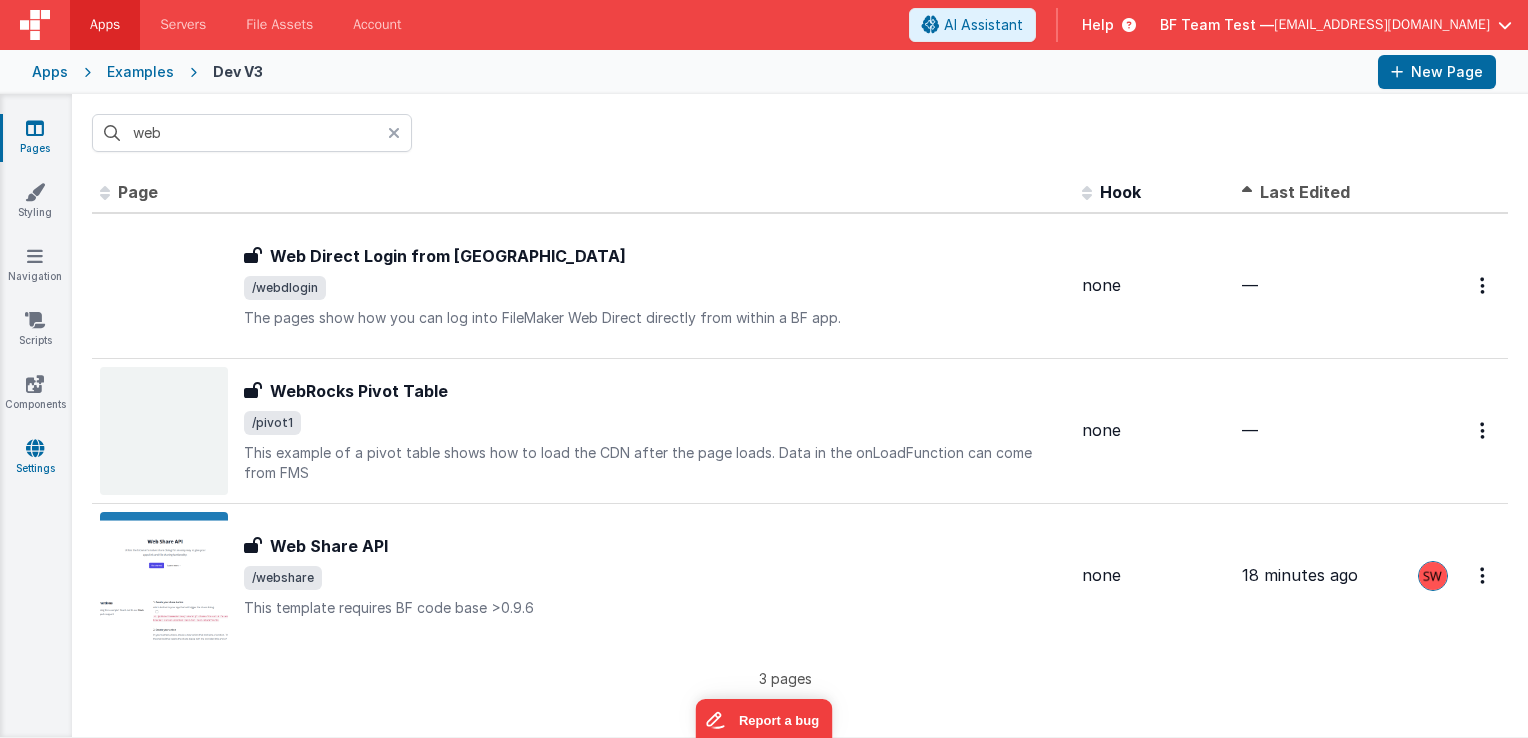 click on "Settings" at bounding box center (35, 458) 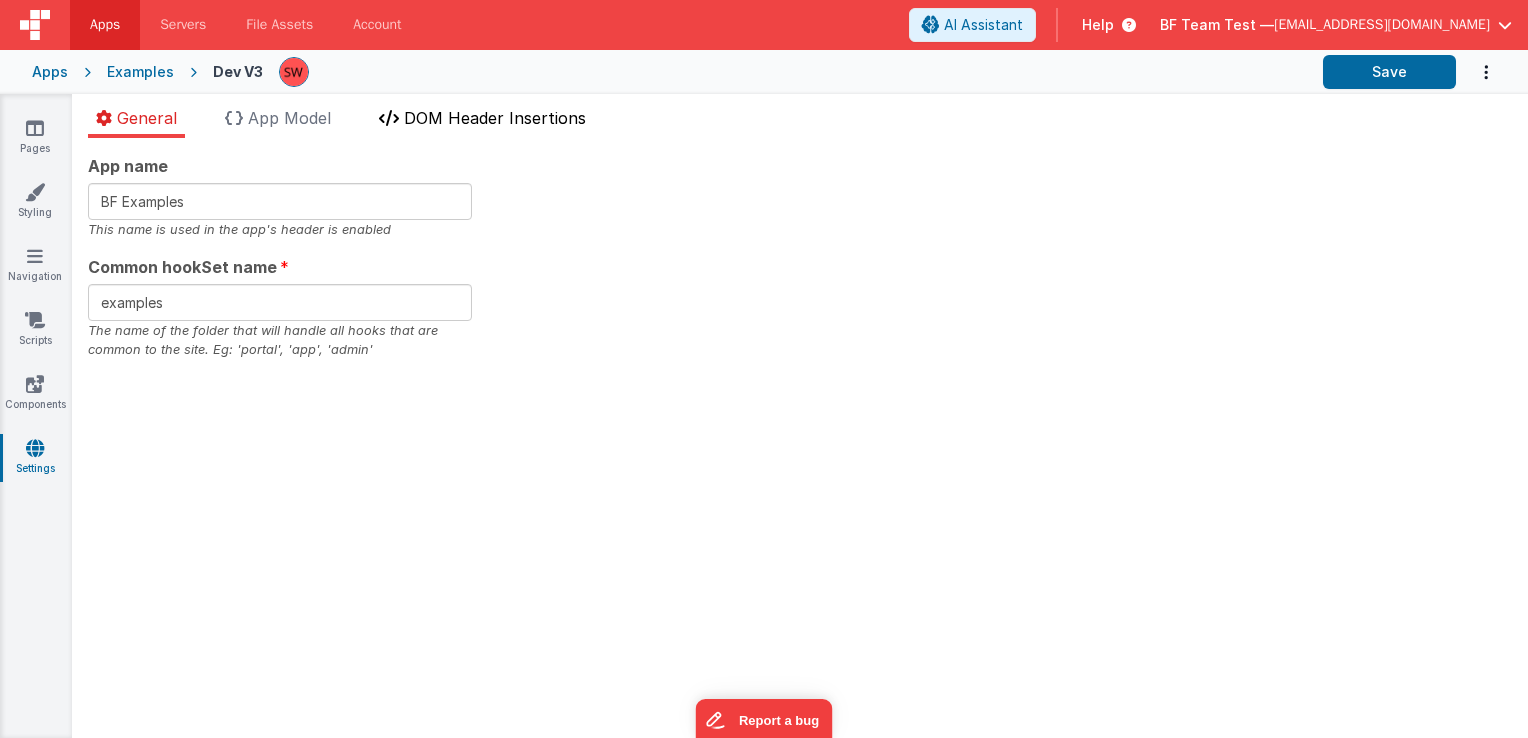 click on "DOM Header Insertions" at bounding box center [495, 118] 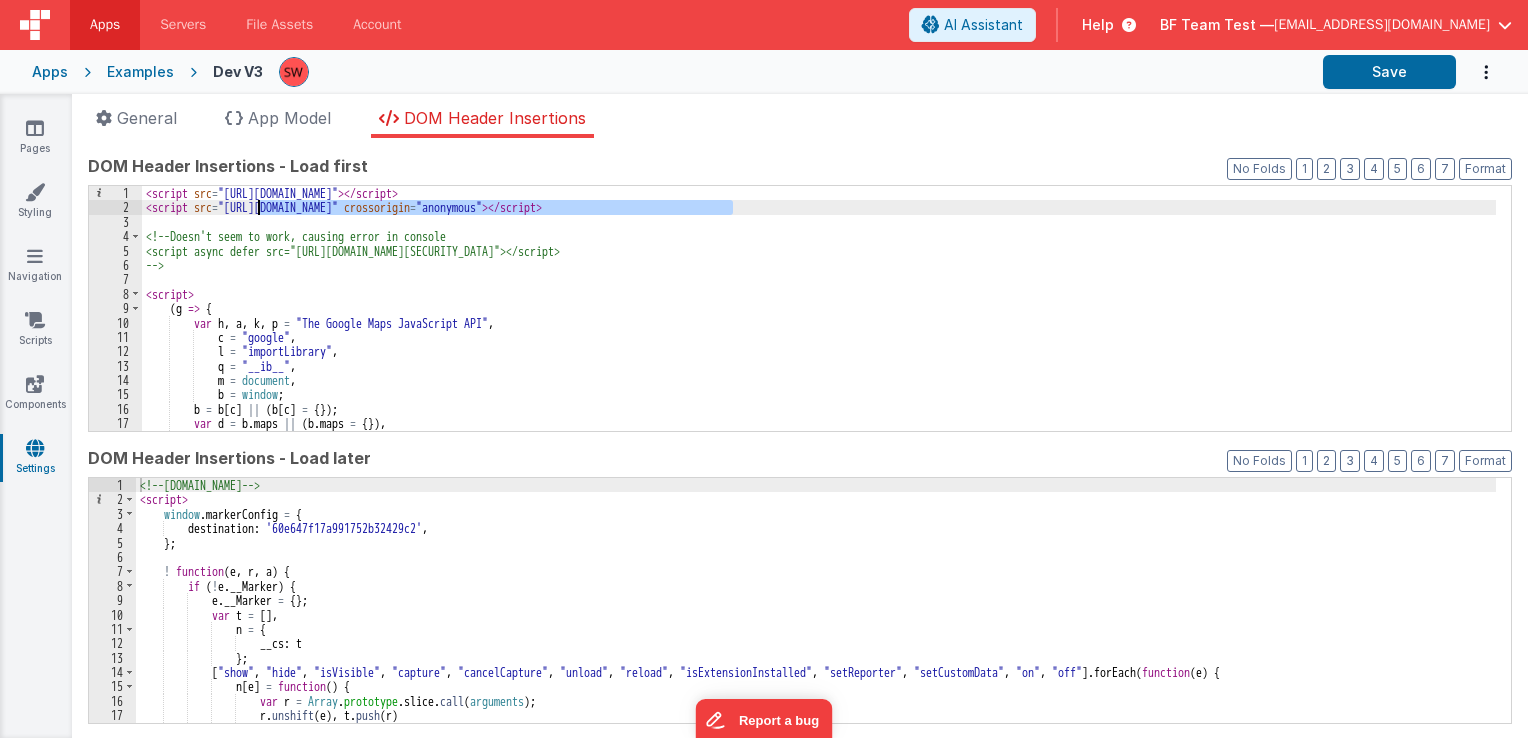 drag, startPoint x: 744, startPoint y: 210, endPoint x: 258, endPoint y: 210, distance: 486 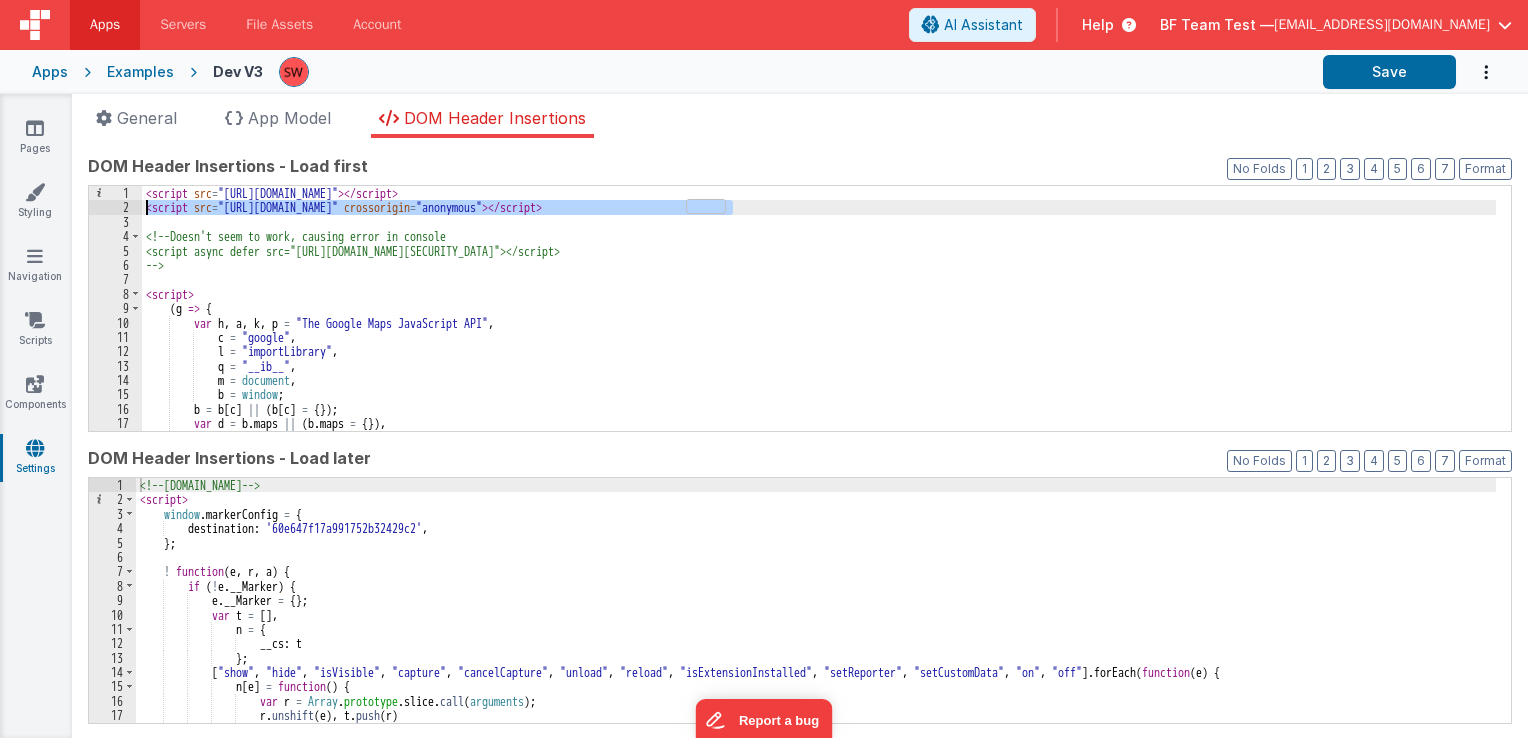 drag, startPoint x: 732, startPoint y: 210, endPoint x: 149, endPoint y: 211, distance: 583.00085 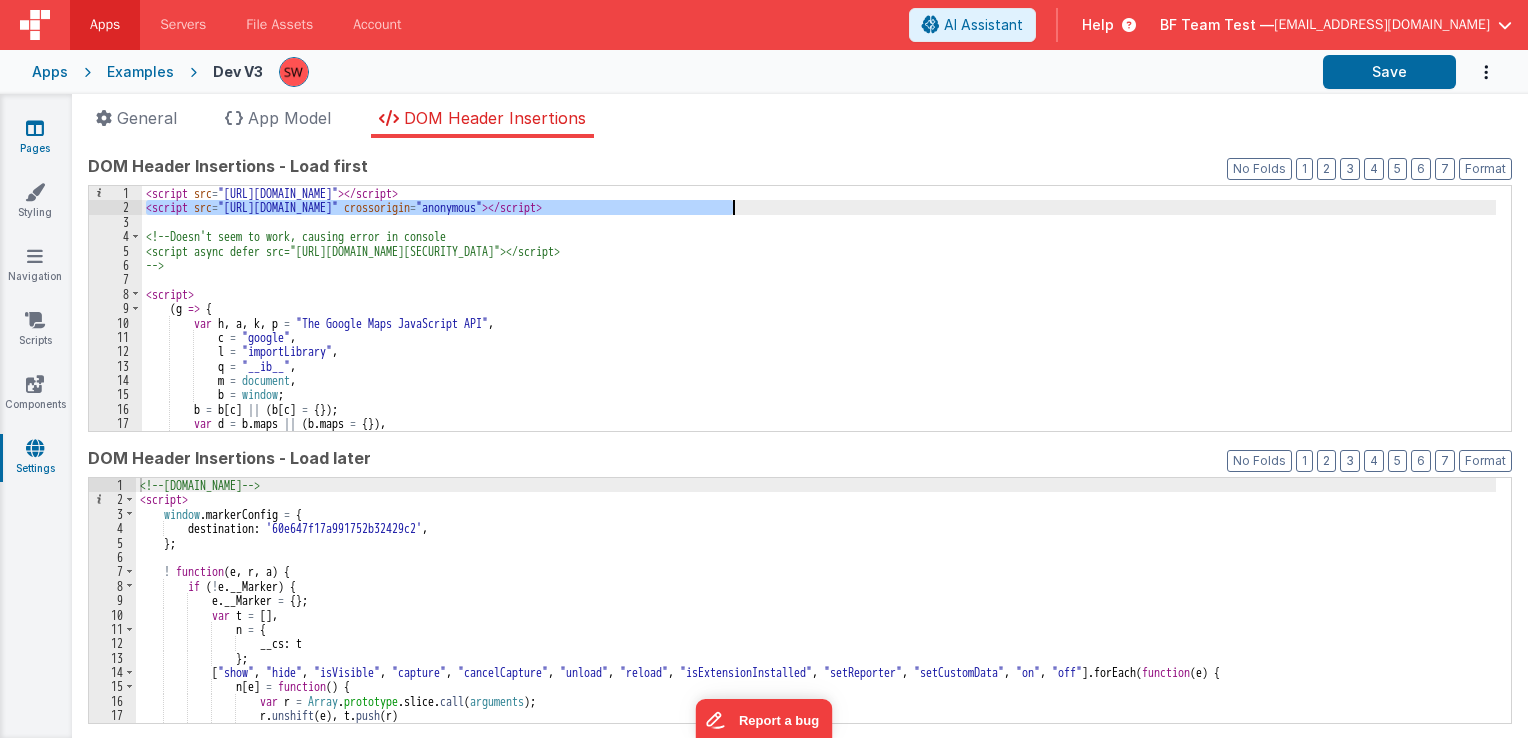 click at bounding box center [35, 128] 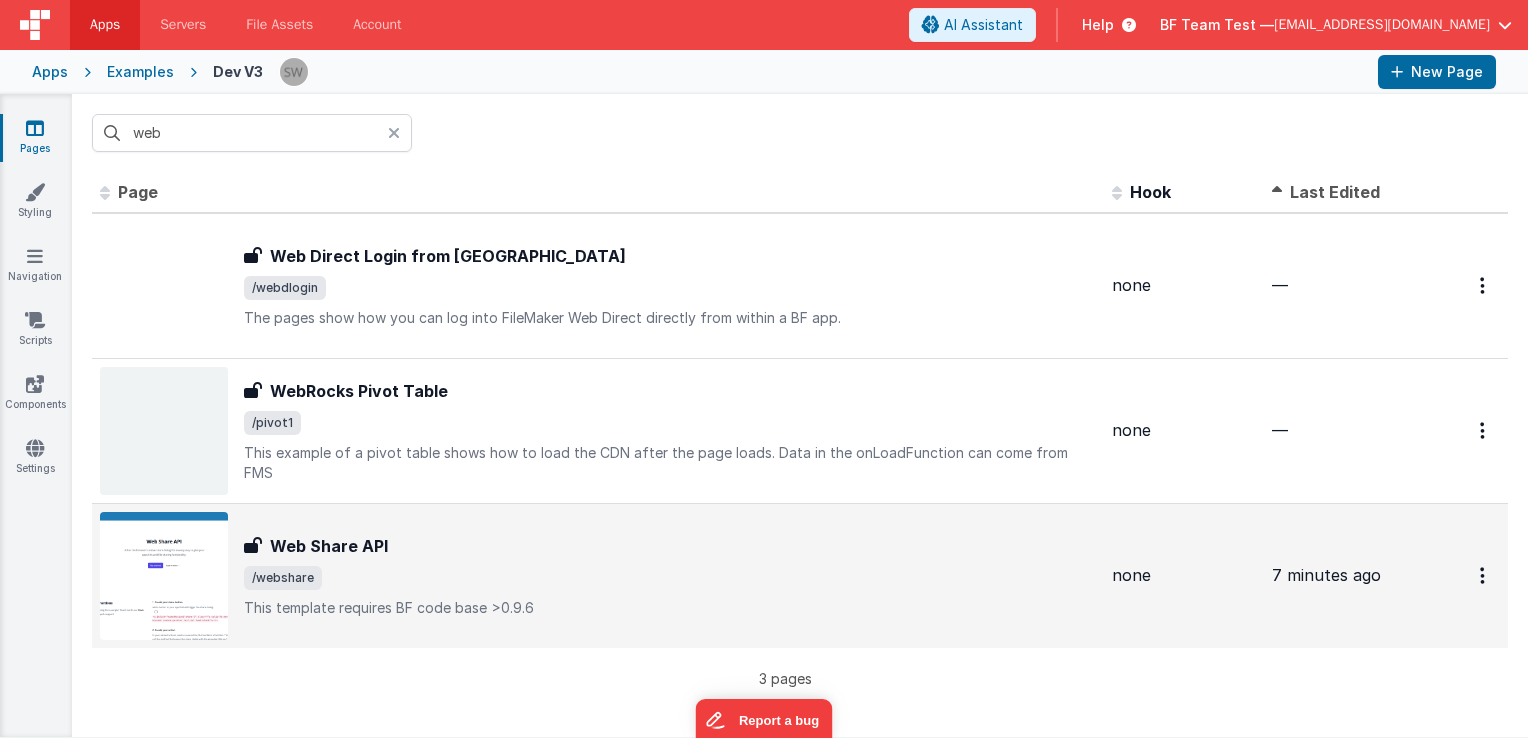 click on "Web Share API" at bounding box center (670, 546) 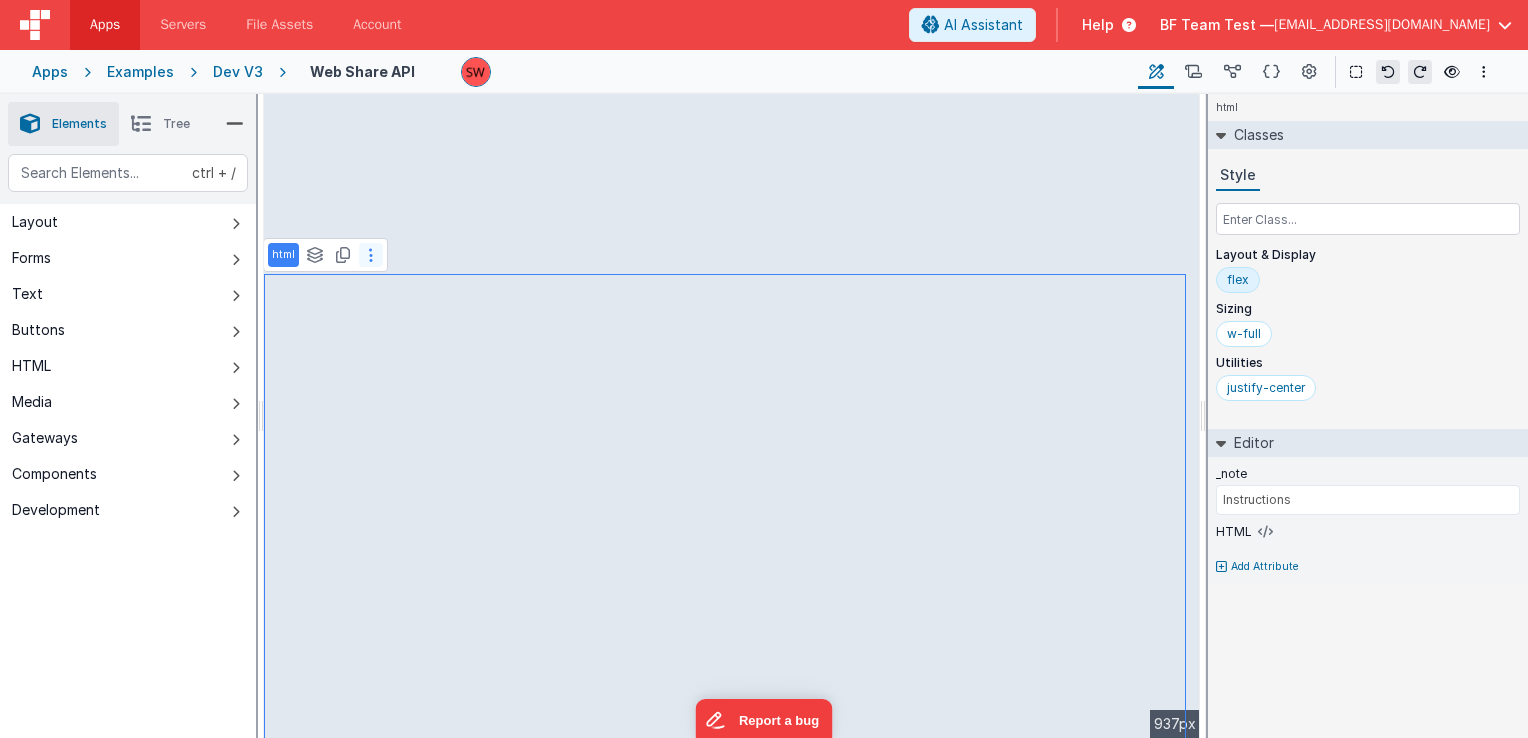 click at bounding box center [371, 255] 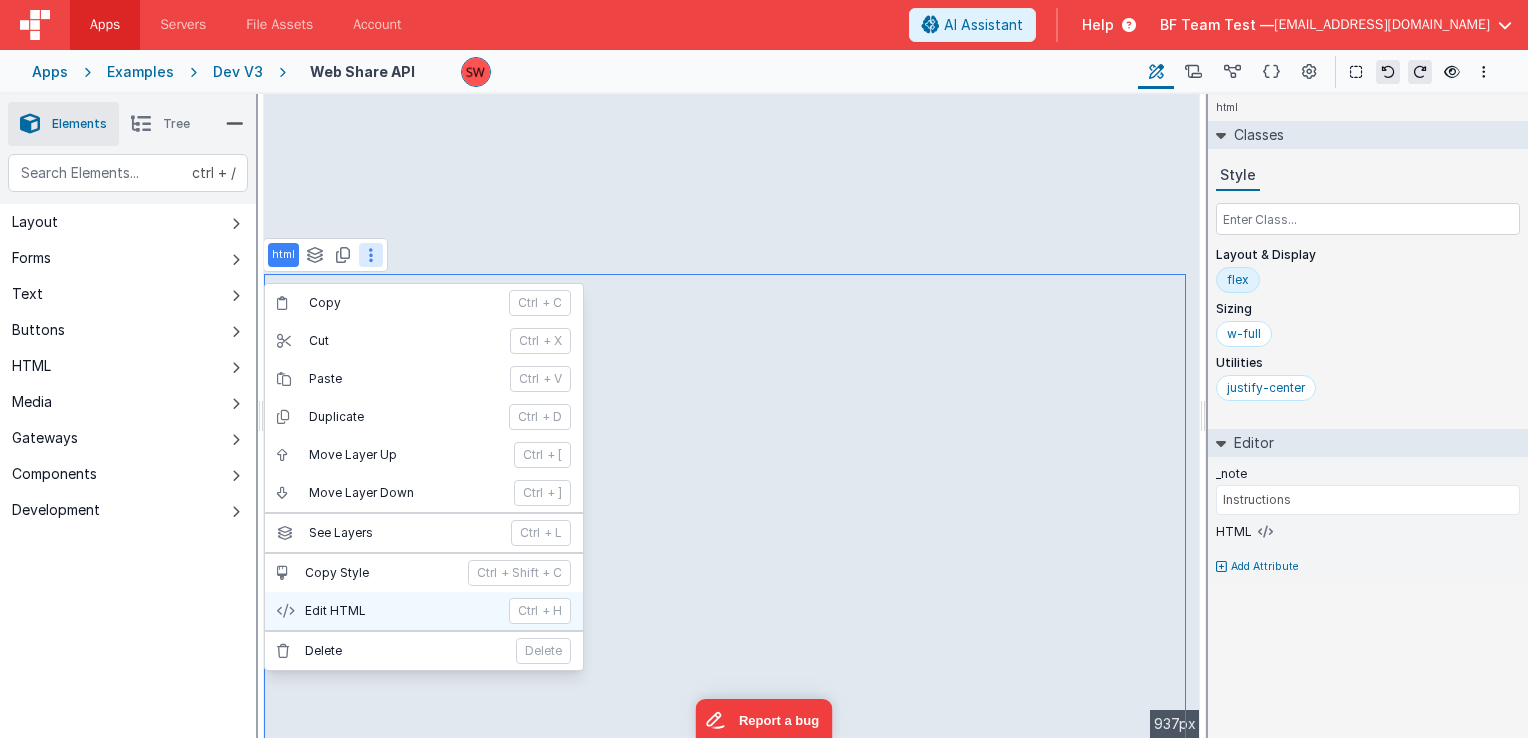 click on "Edit HTML" at bounding box center (401, 611) 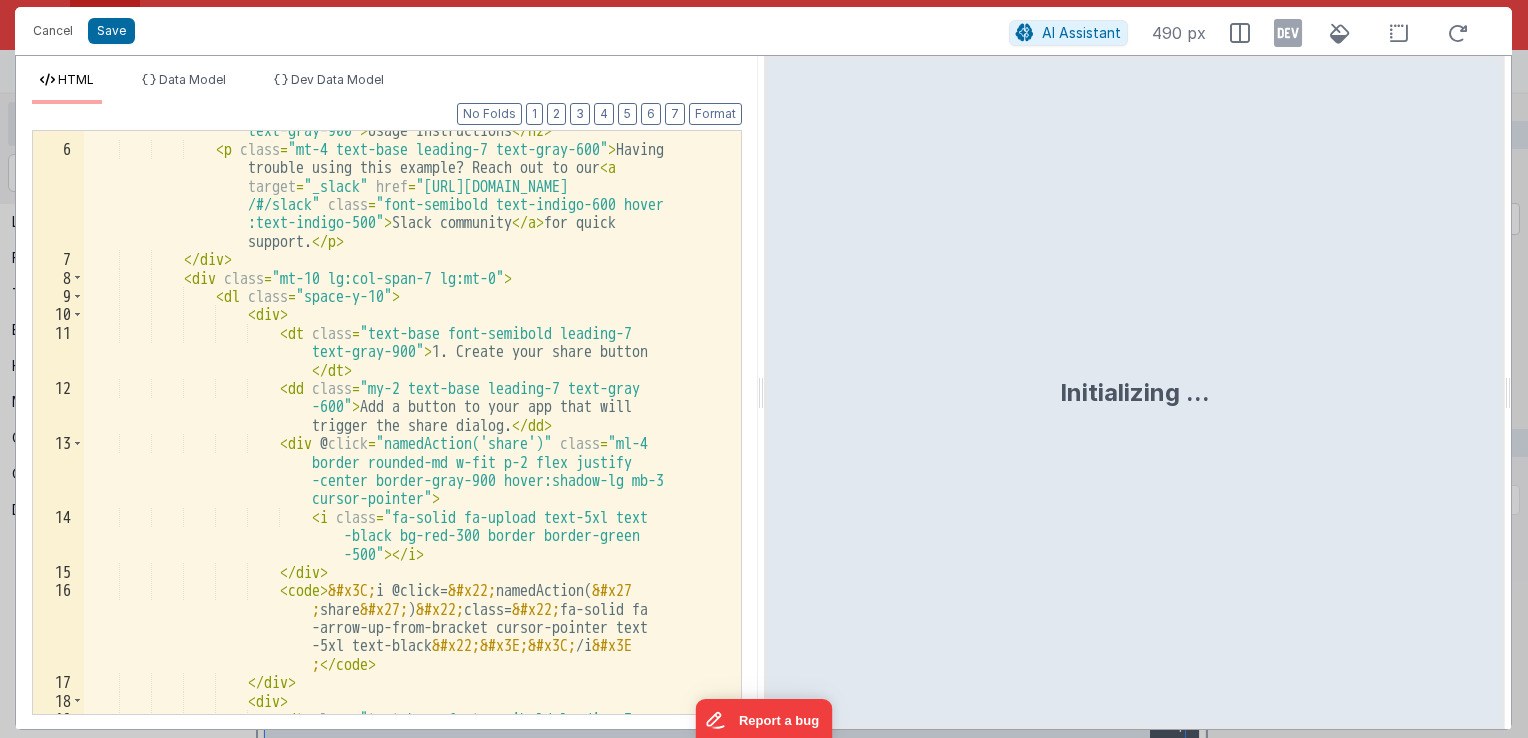 scroll, scrollTop: 41, scrollLeft: 0, axis: vertical 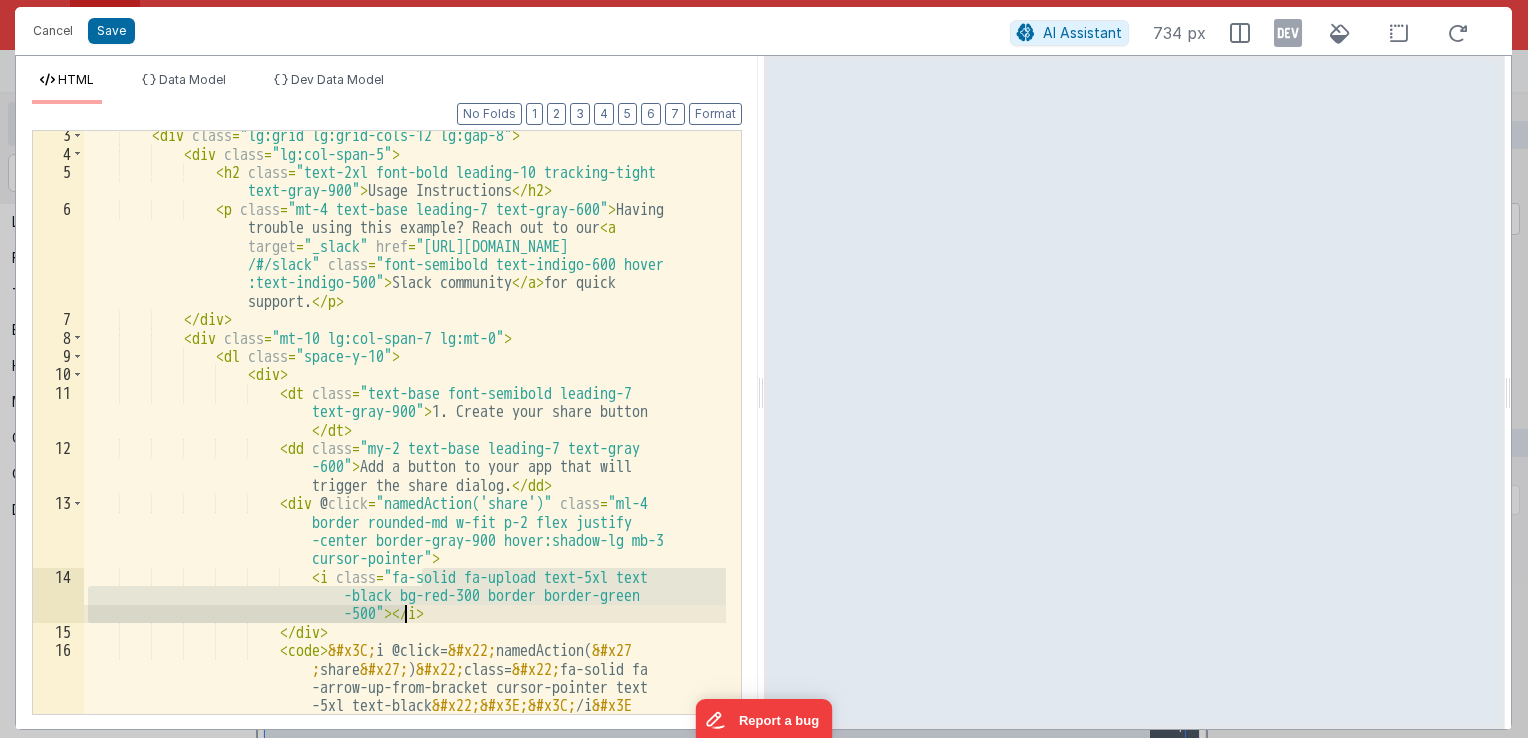 drag, startPoint x: 423, startPoint y: 571, endPoint x: 406, endPoint y: 611, distance: 43.462627 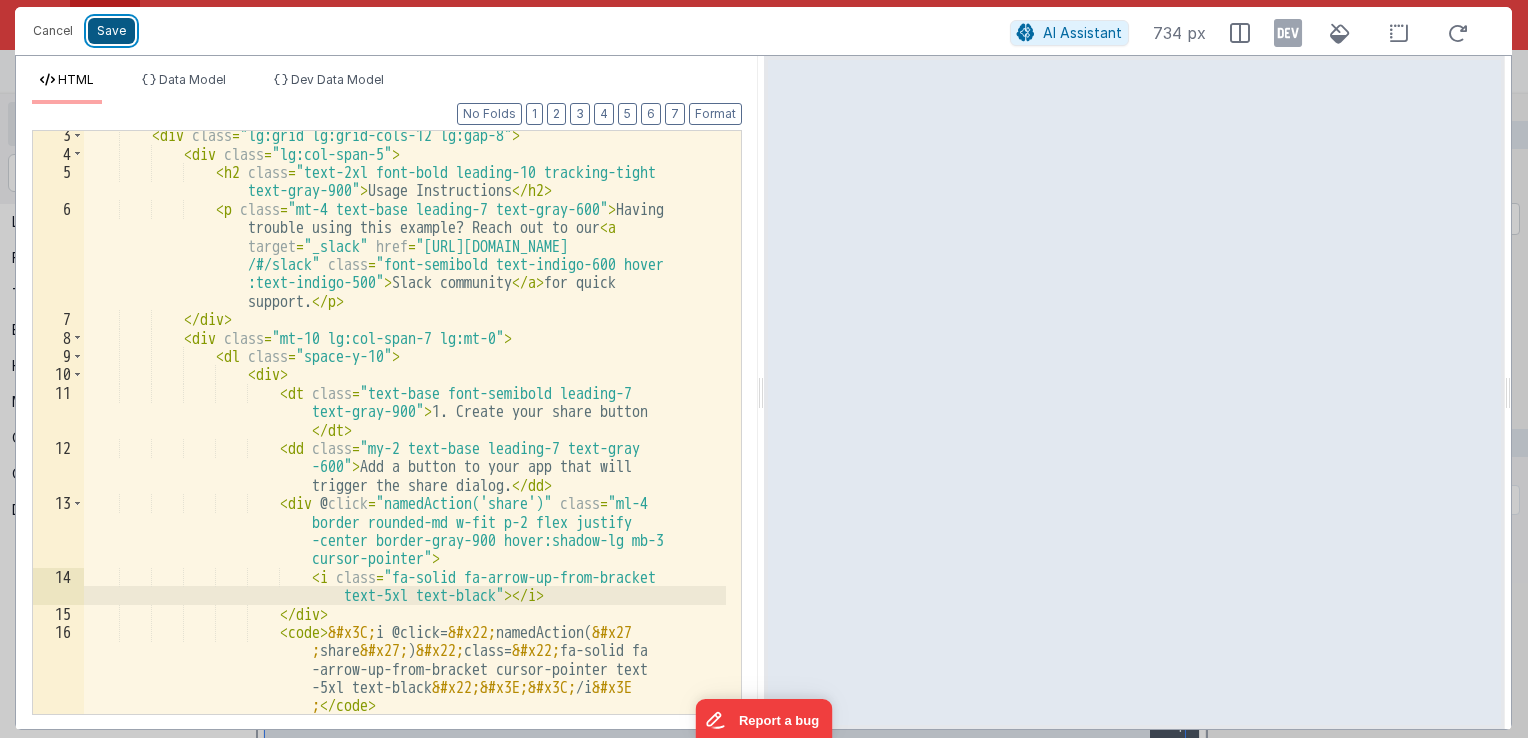 click on "Save" at bounding box center (111, 31) 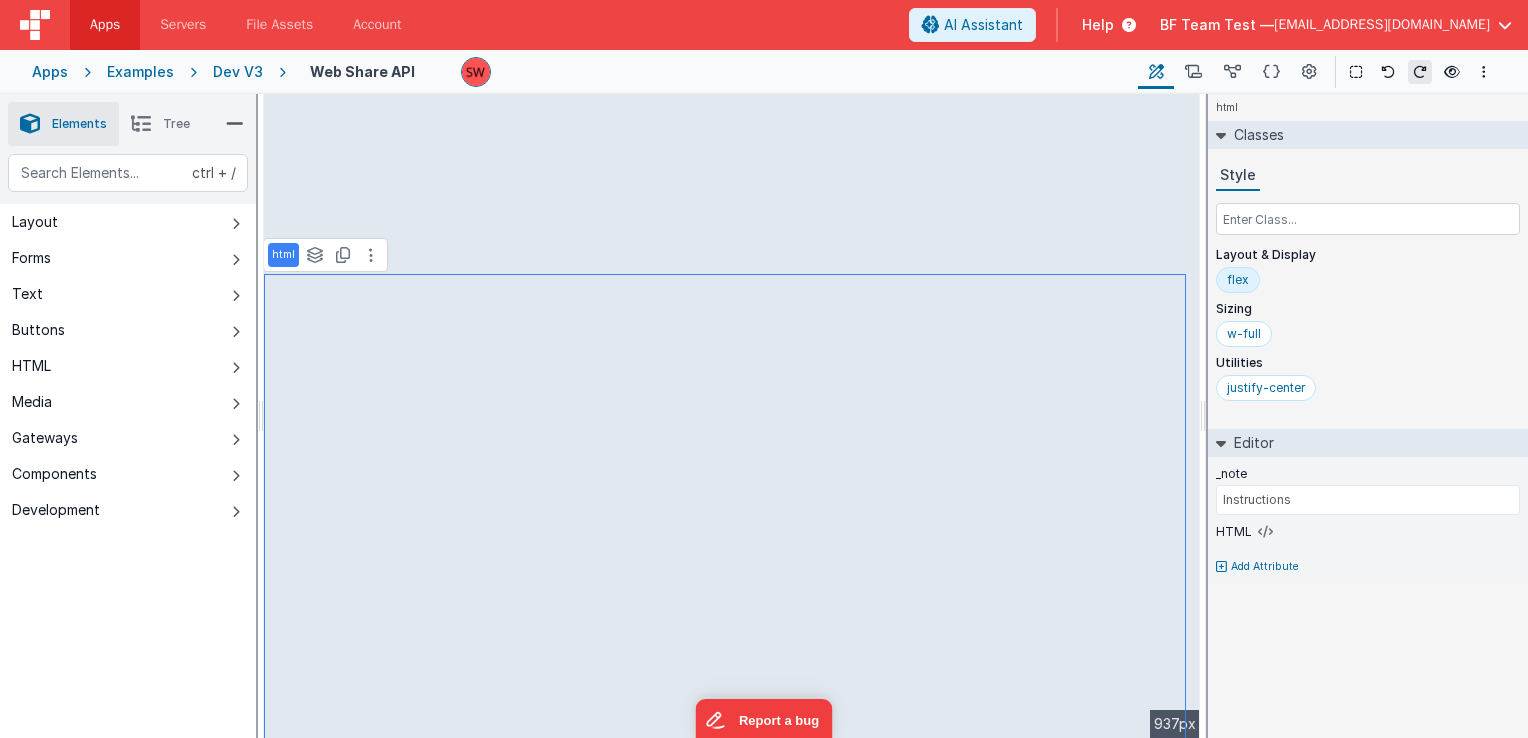click on "Dev V3" at bounding box center (238, 72) 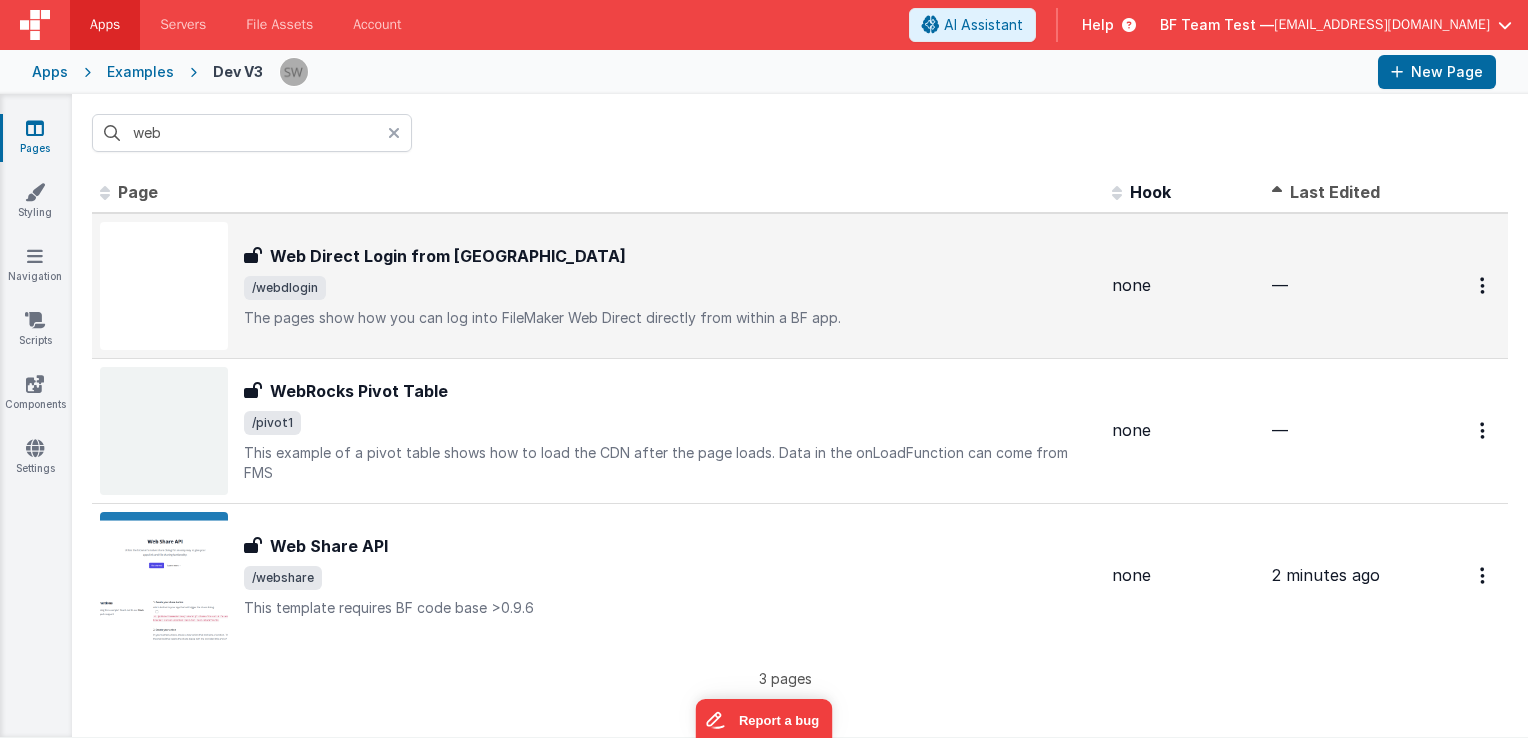 click on "Web Direct Login from BF
Web Direct Login from BF
/webdlogin   The pages show how you can log into FileMaker Web Direct directly from within a BF app." at bounding box center (670, 286) 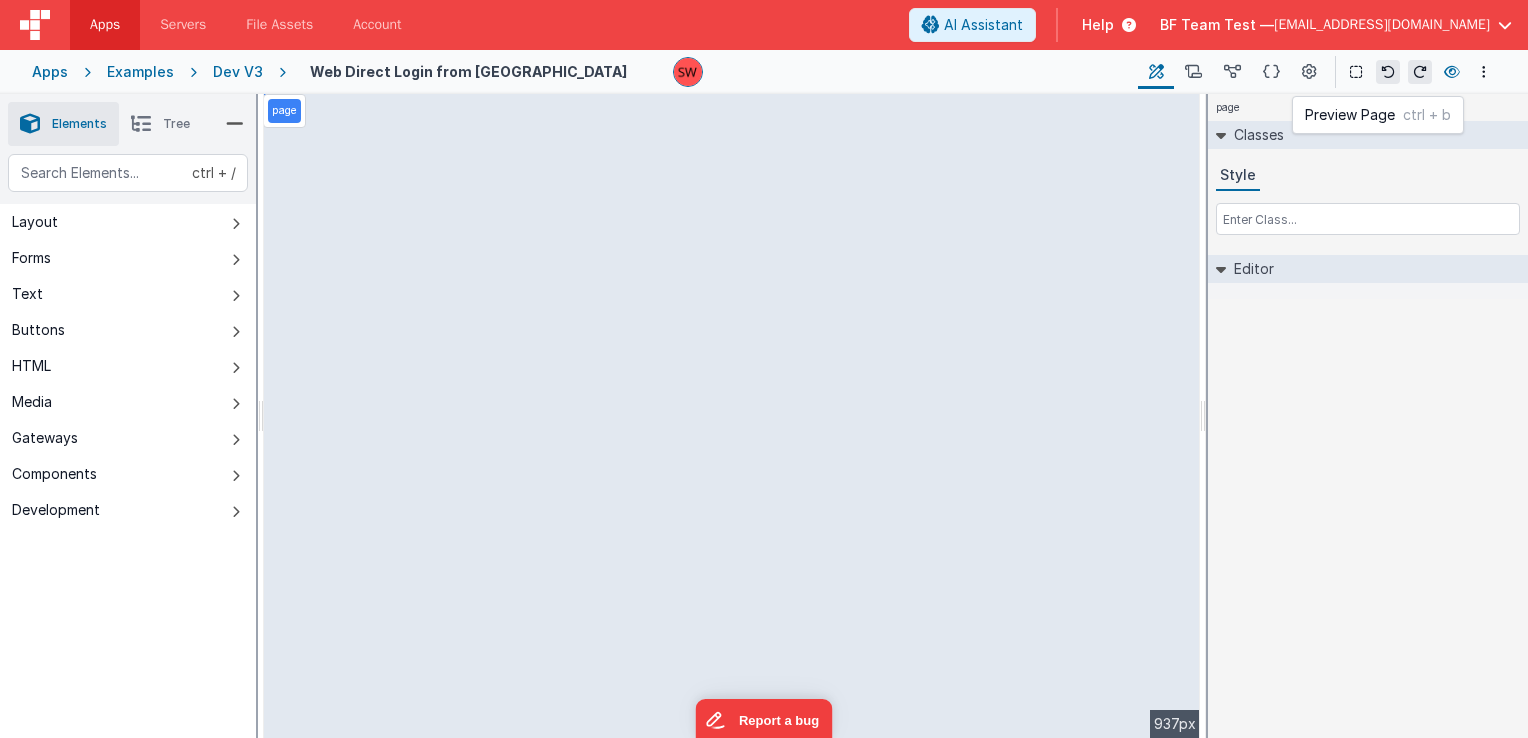 click at bounding box center [1452, 72] 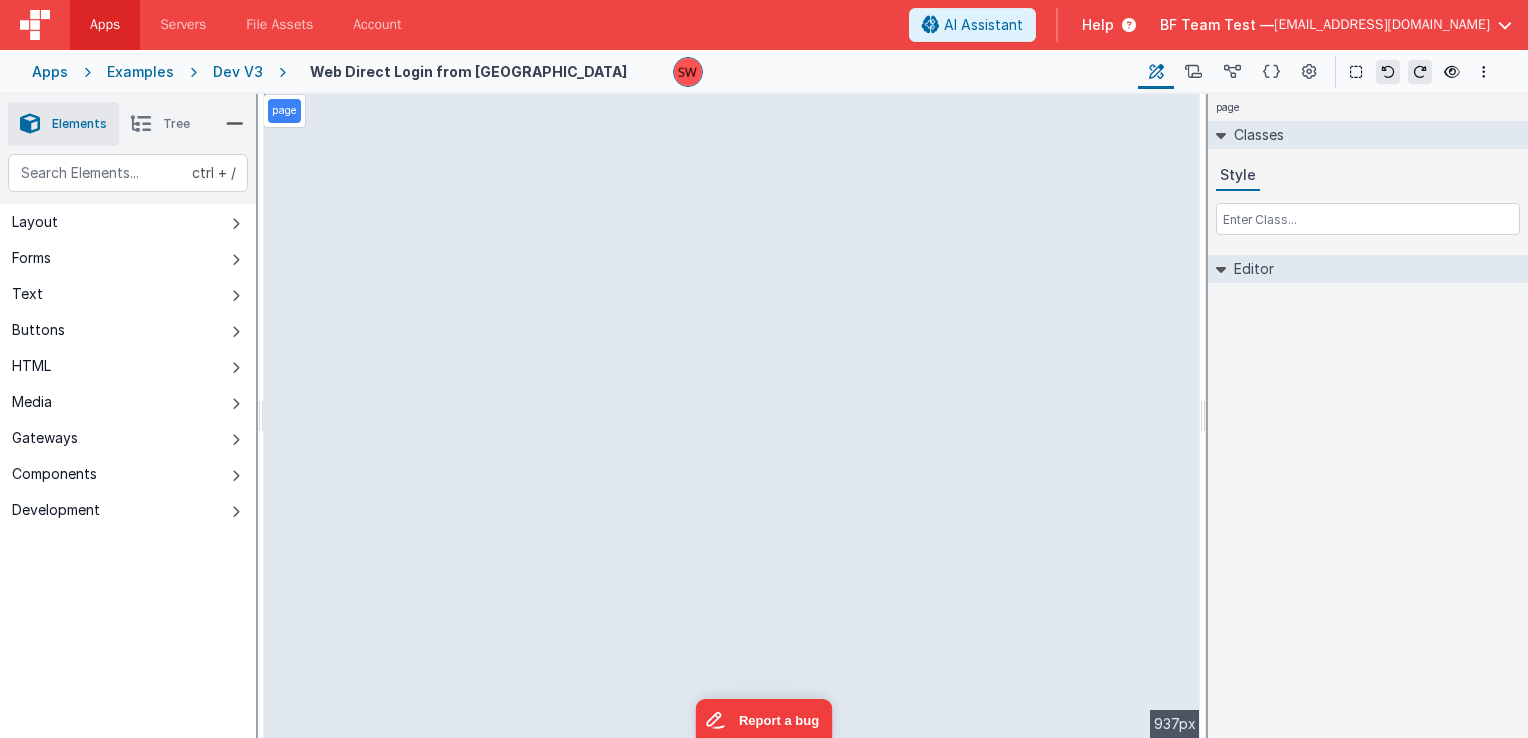 type 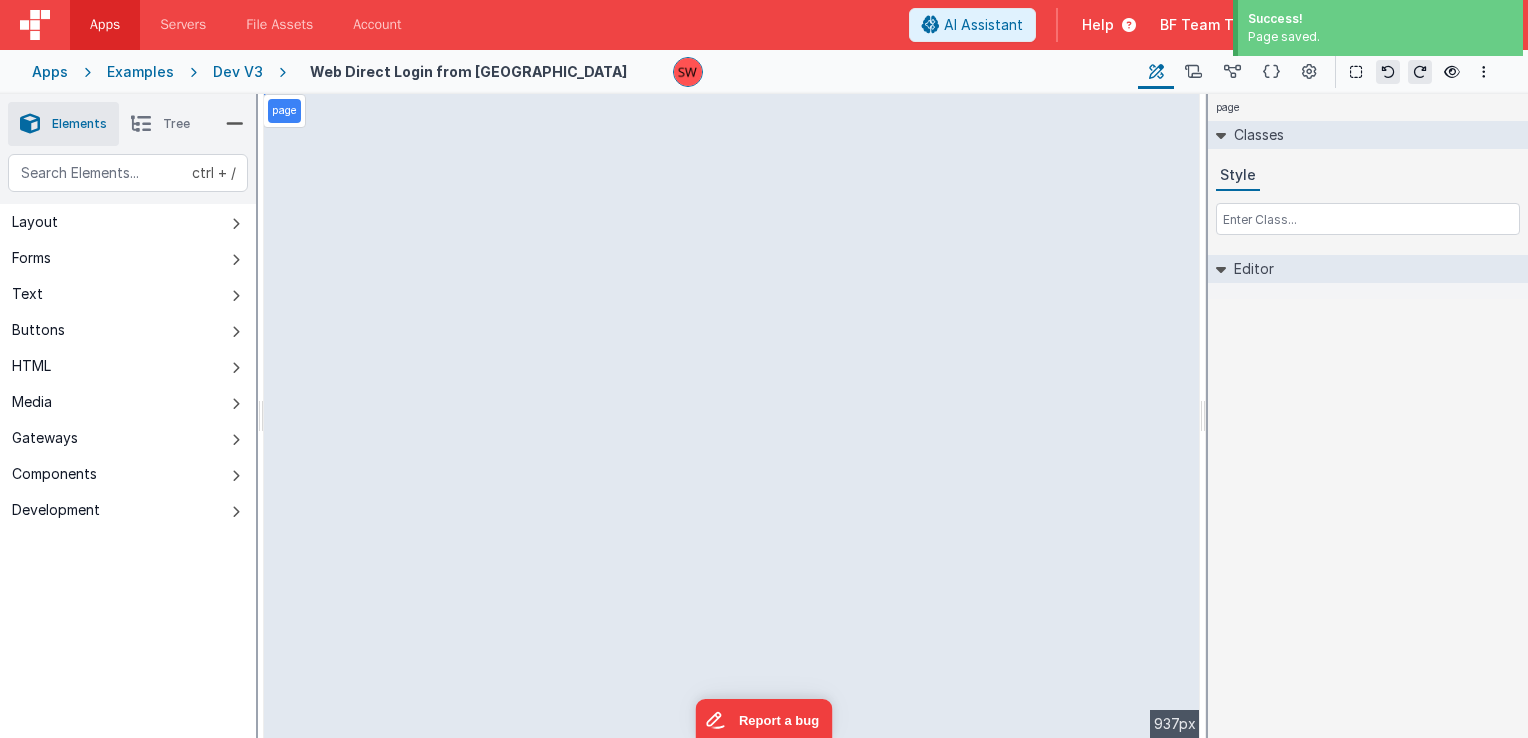 click on "Dev V3" at bounding box center (238, 72) 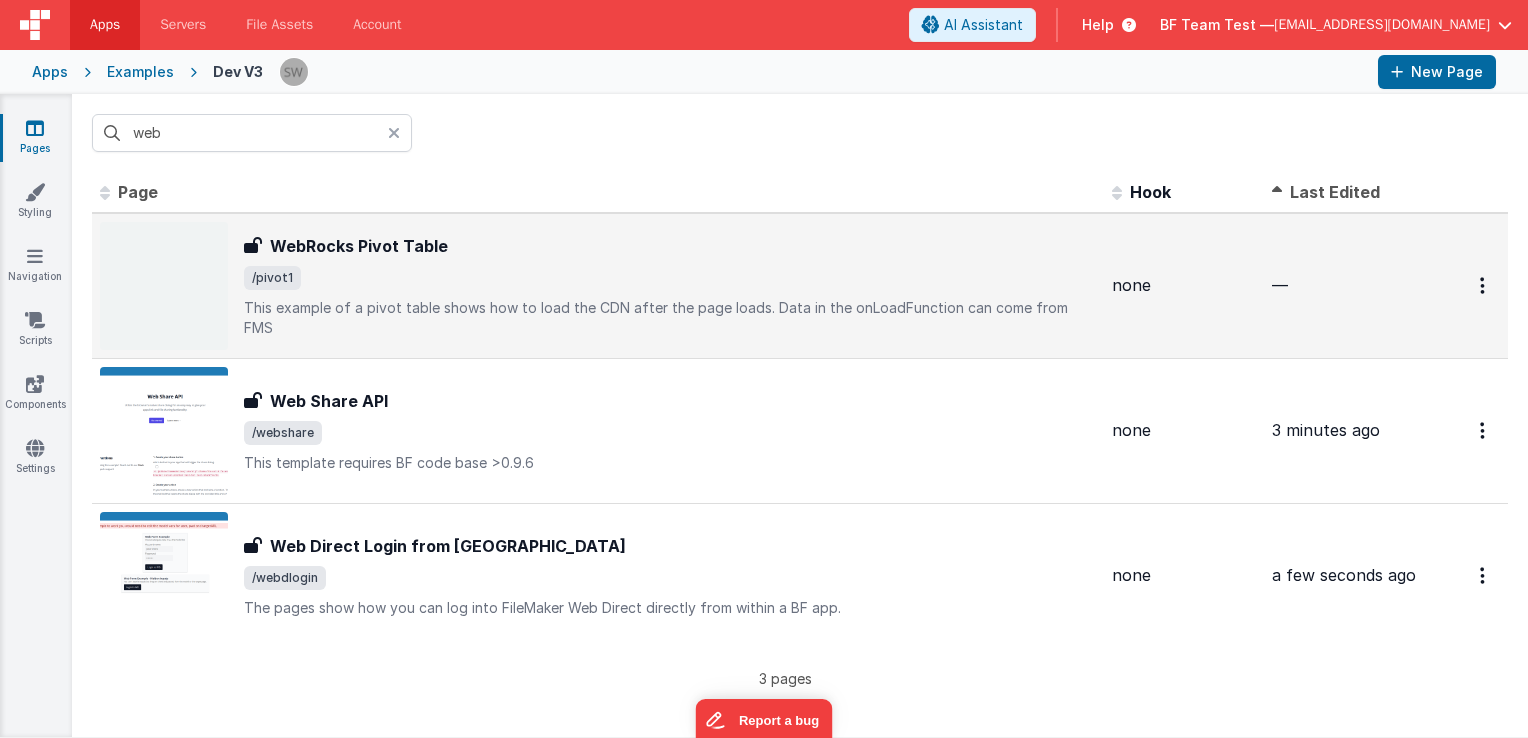 click on "/pivot1" at bounding box center (670, 278) 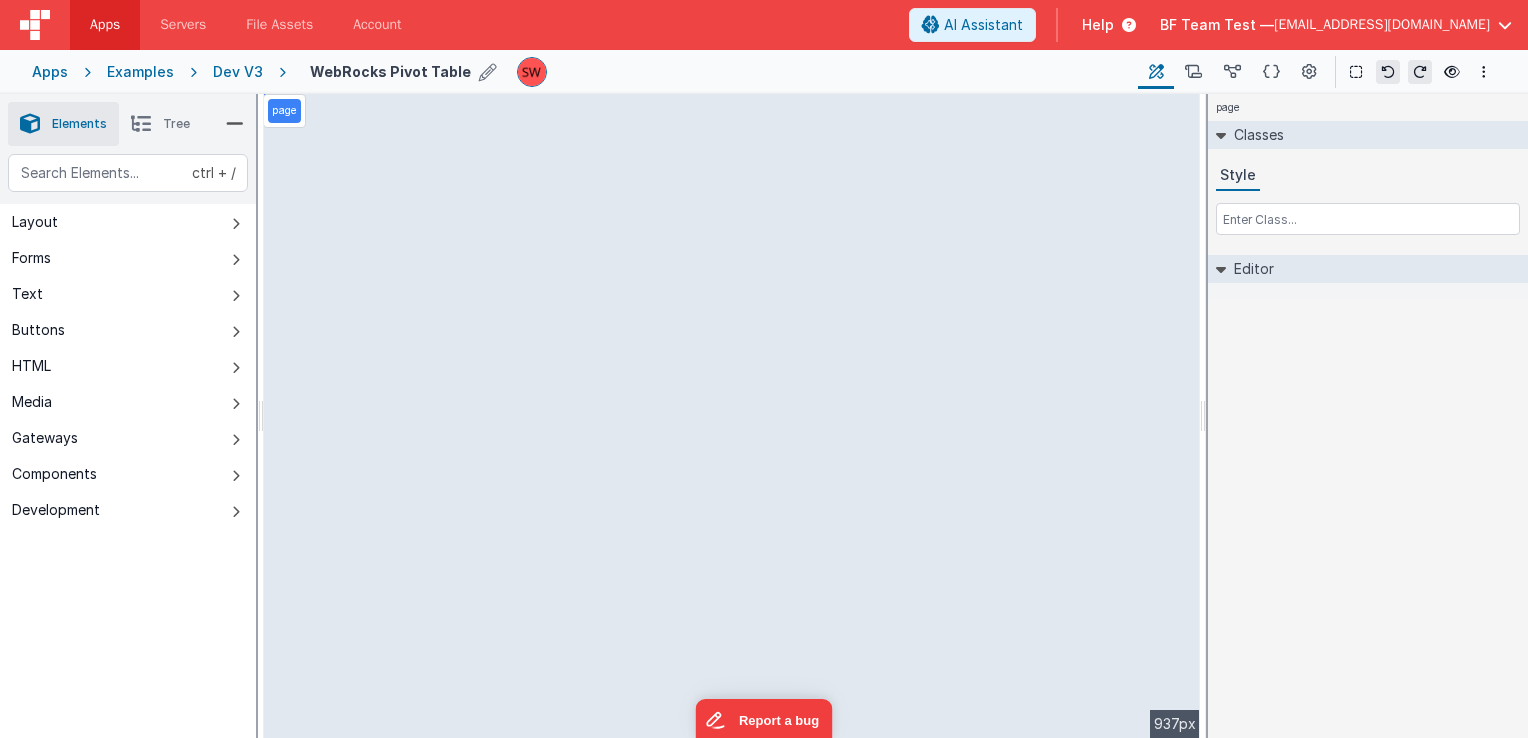 click on "WebRocks Pivot Table" at bounding box center (390, 71) 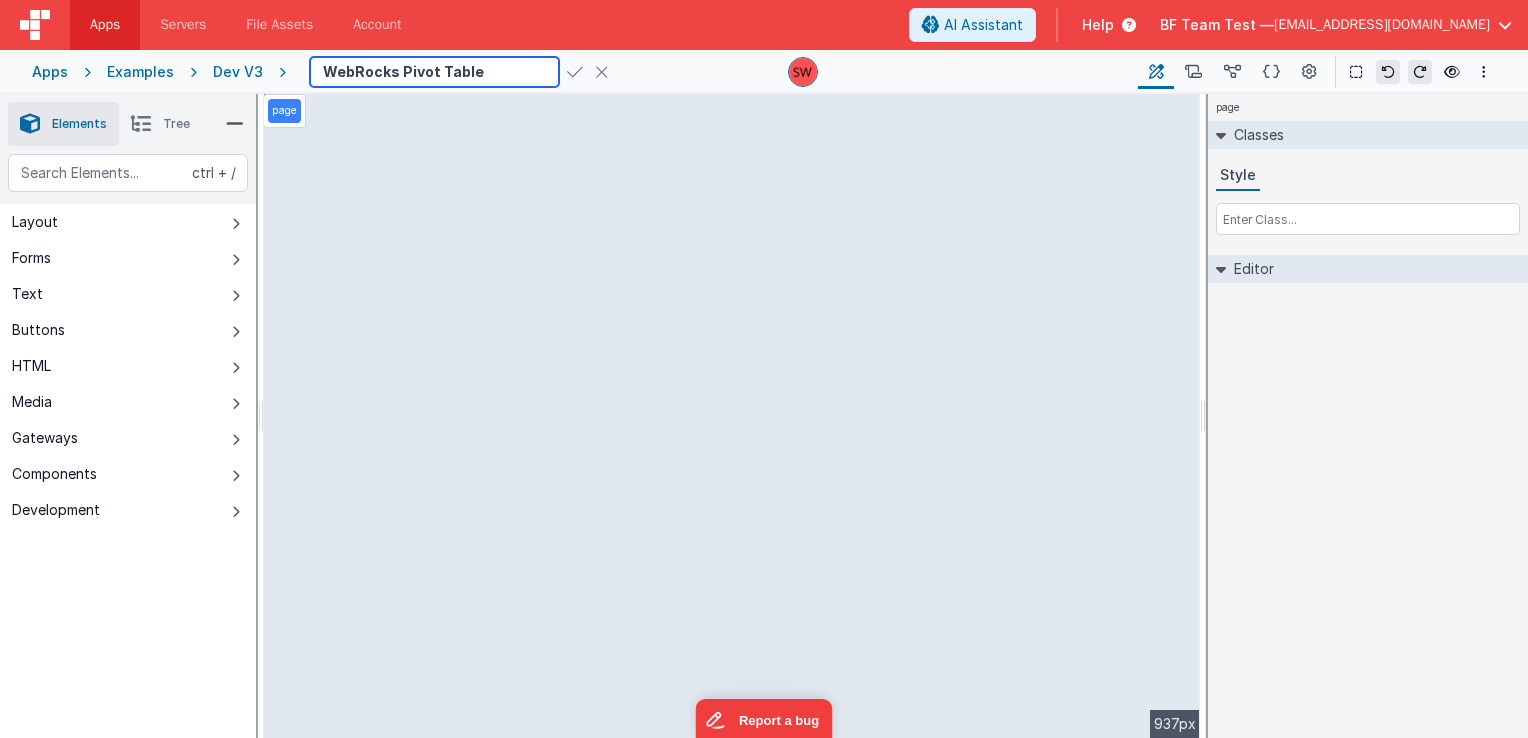click on "WebRocks Pivot Table" at bounding box center [434, 72] 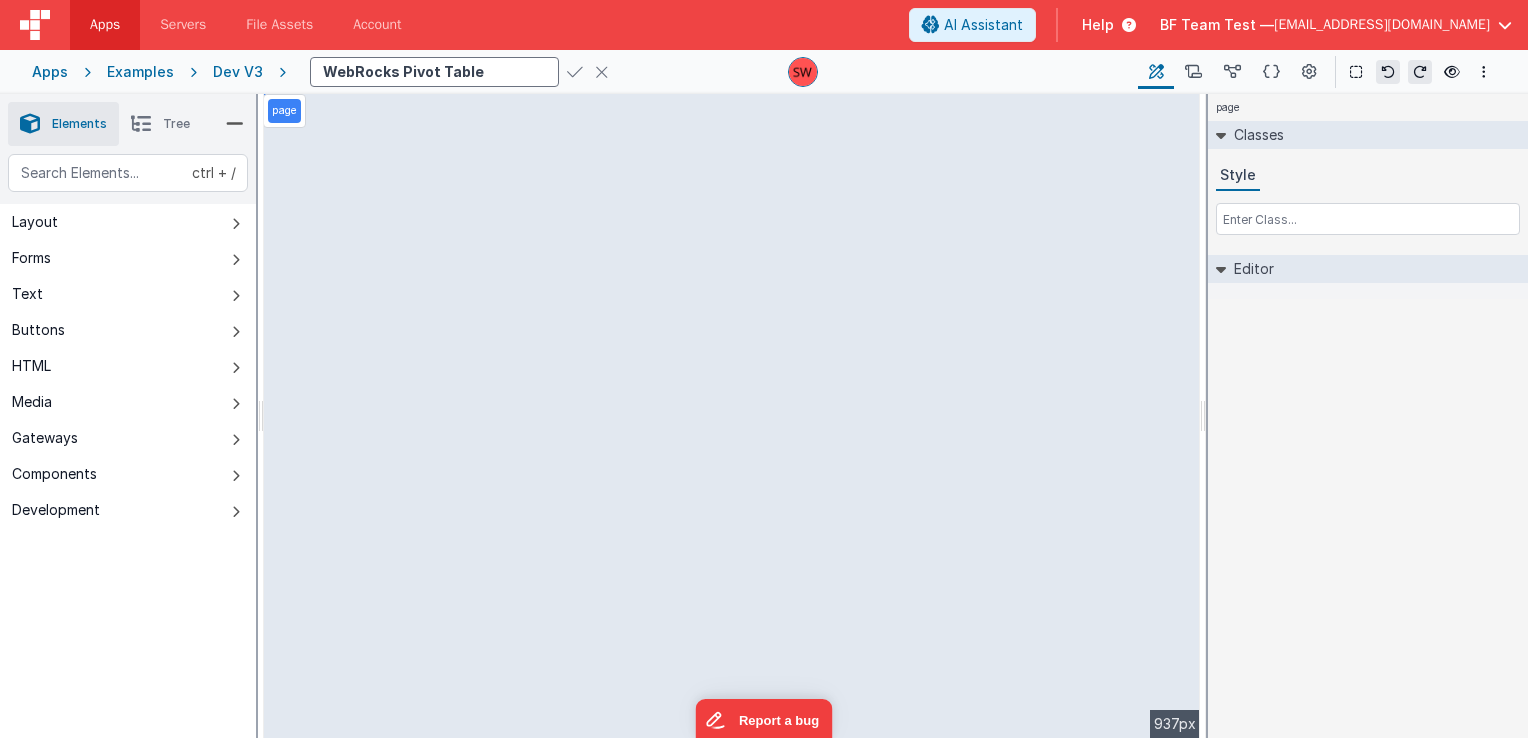 click at bounding box center (575, 72) 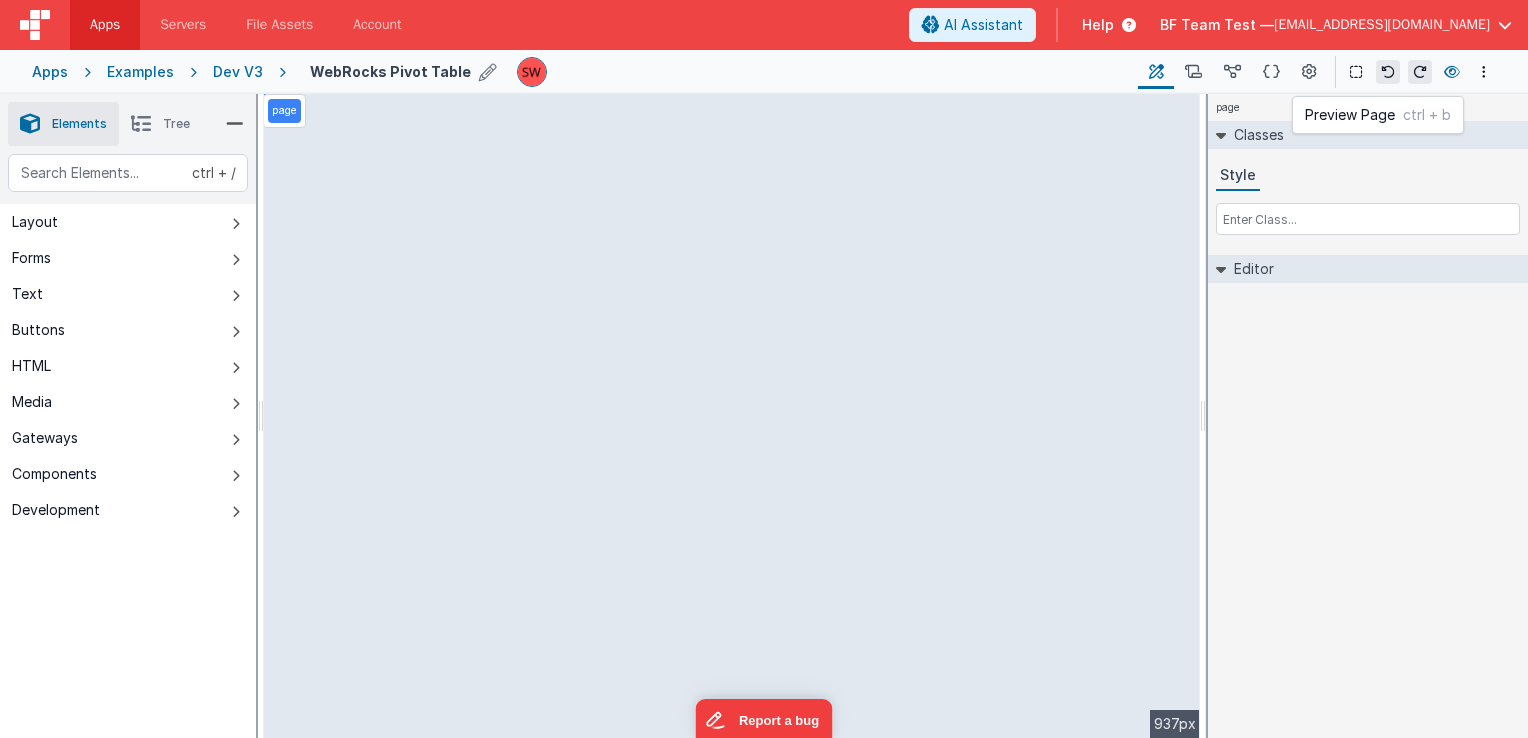 click at bounding box center [1452, 72] 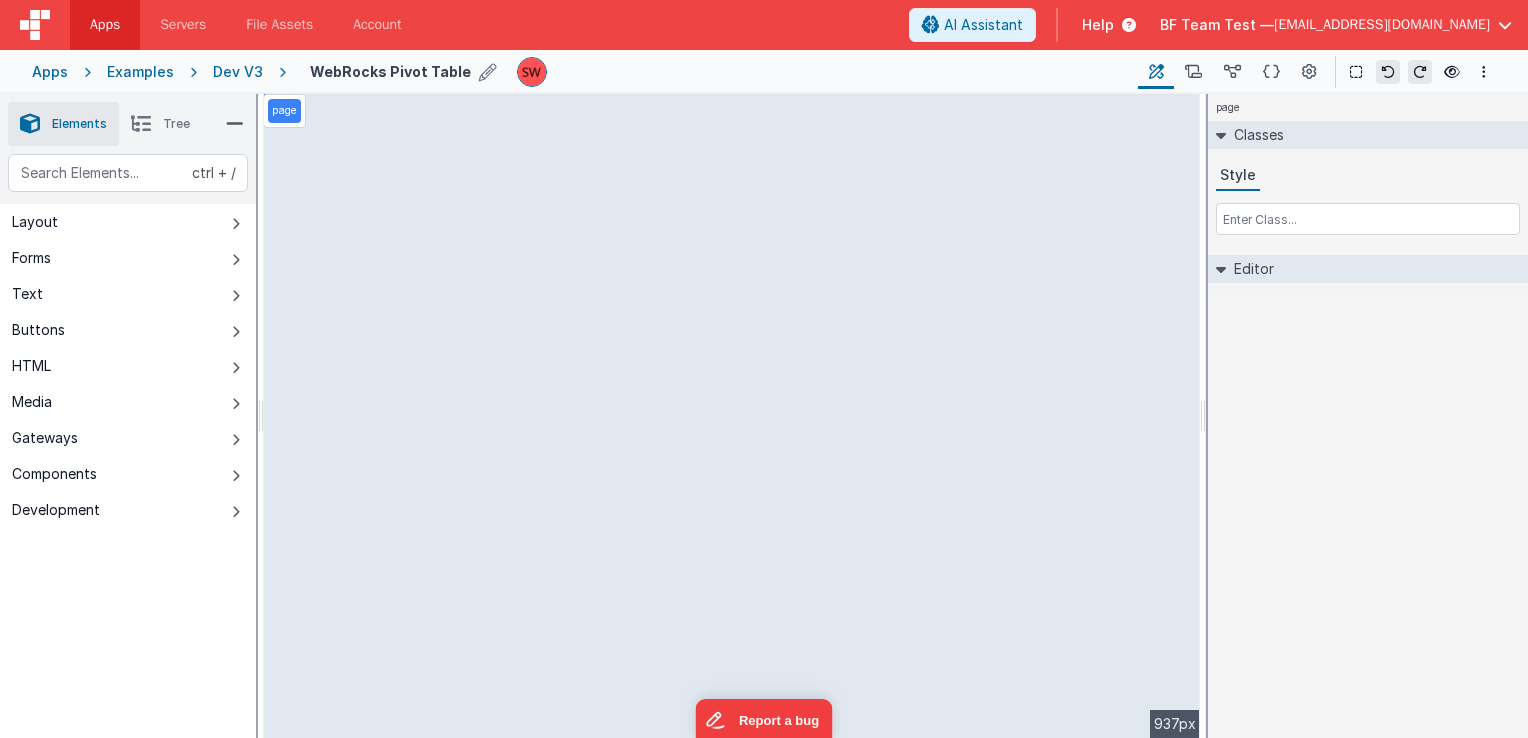 type 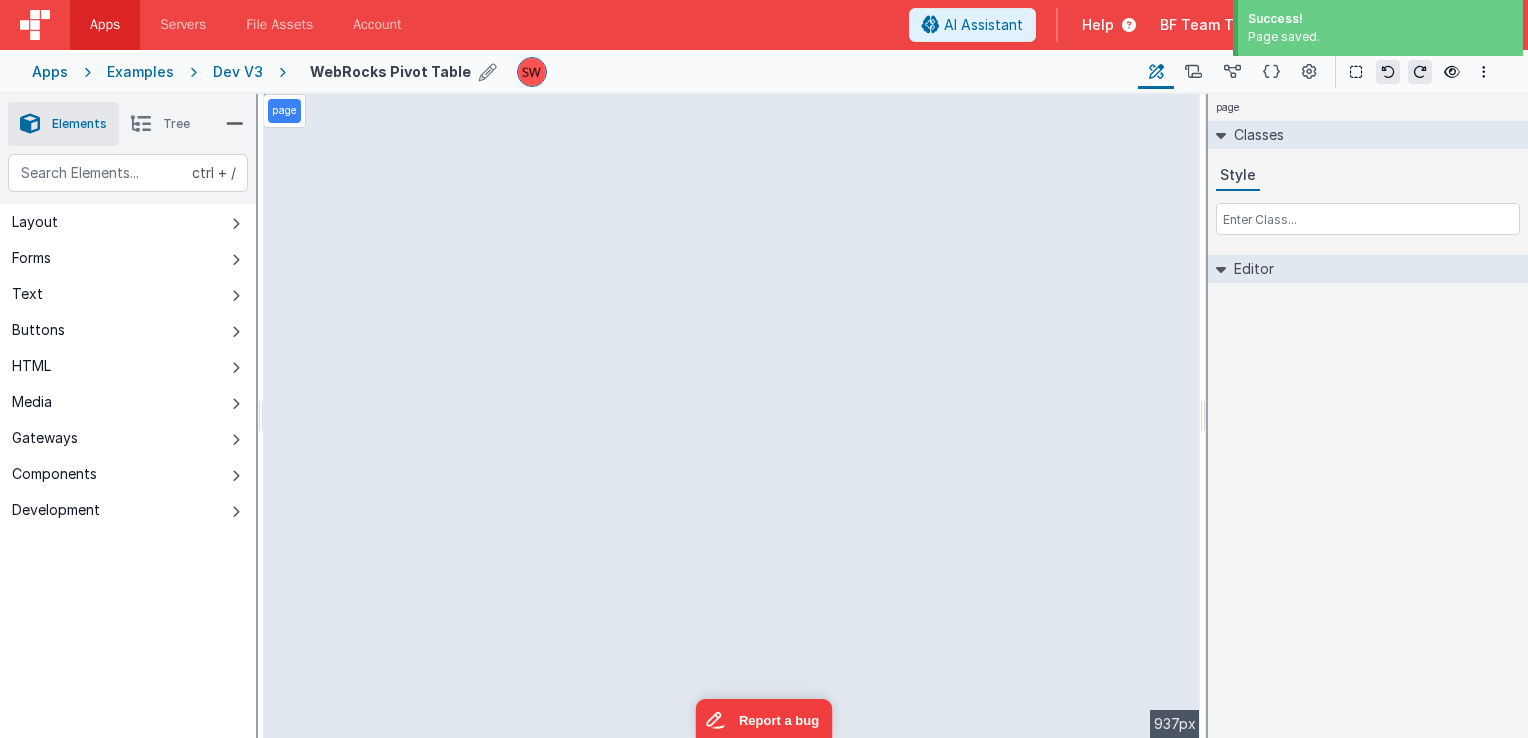 click on "Dev V3" at bounding box center [238, 72] 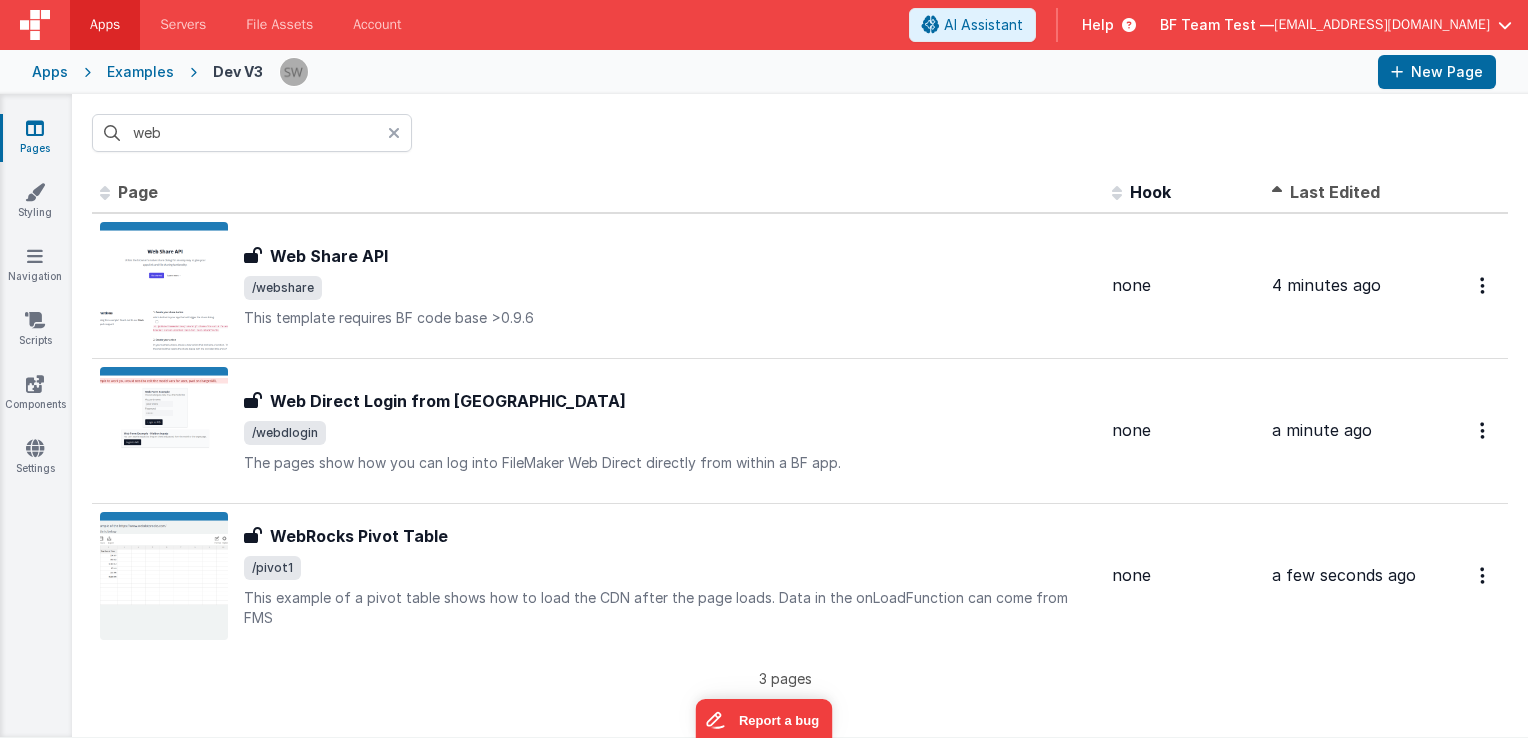 click at bounding box center (394, 133) 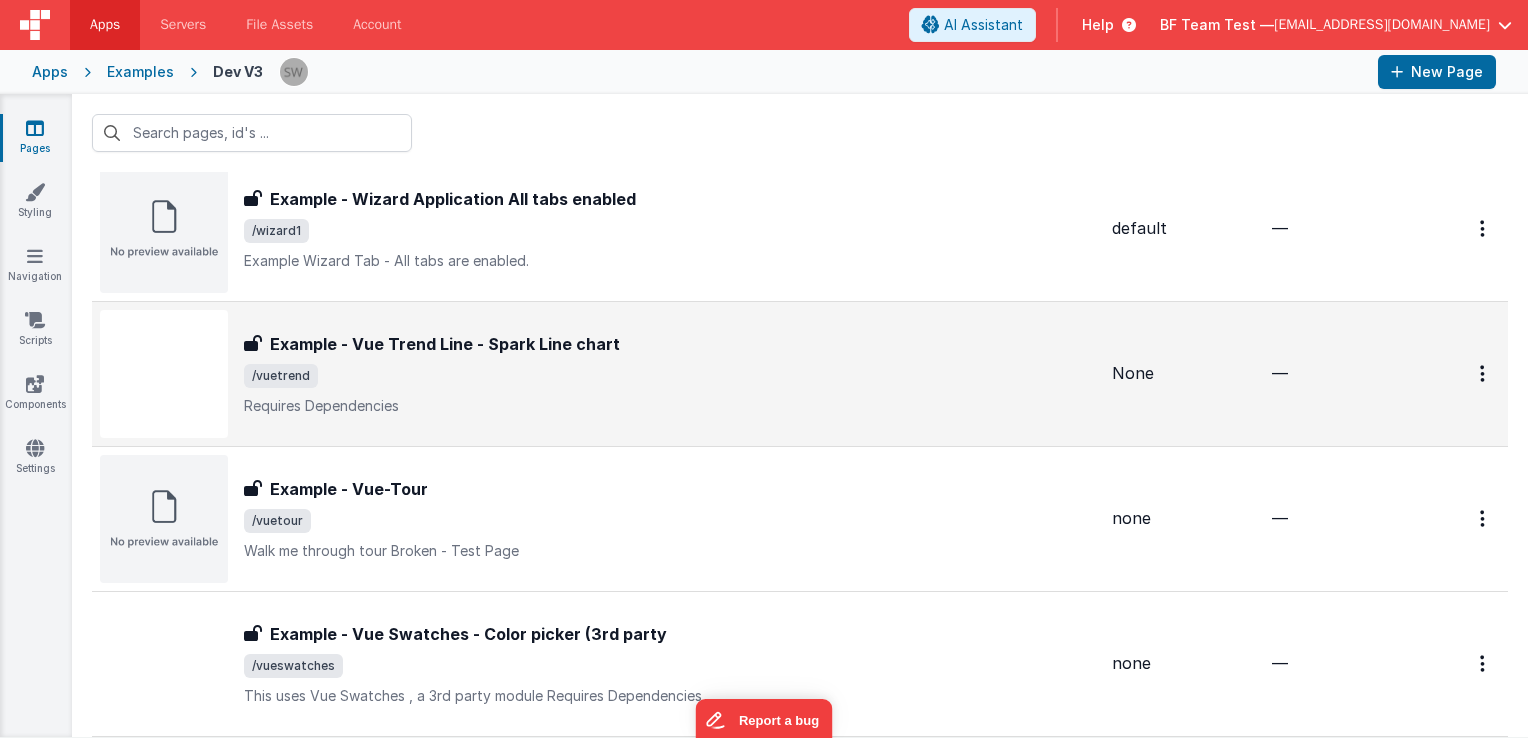 scroll, scrollTop: 500, scrollLeft: 0, axis: vertical 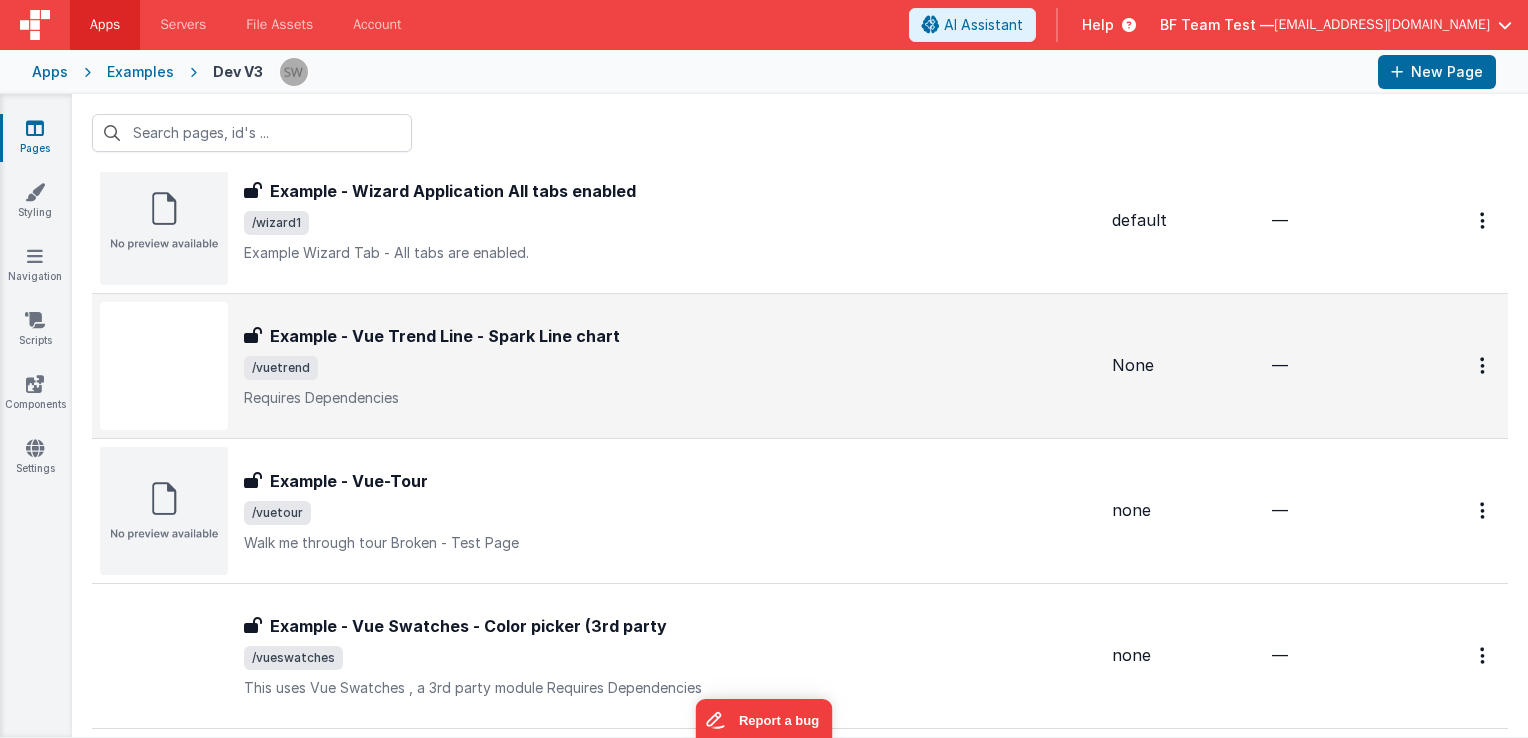 click on "/vuetrend" at bounding box center [670, 368] 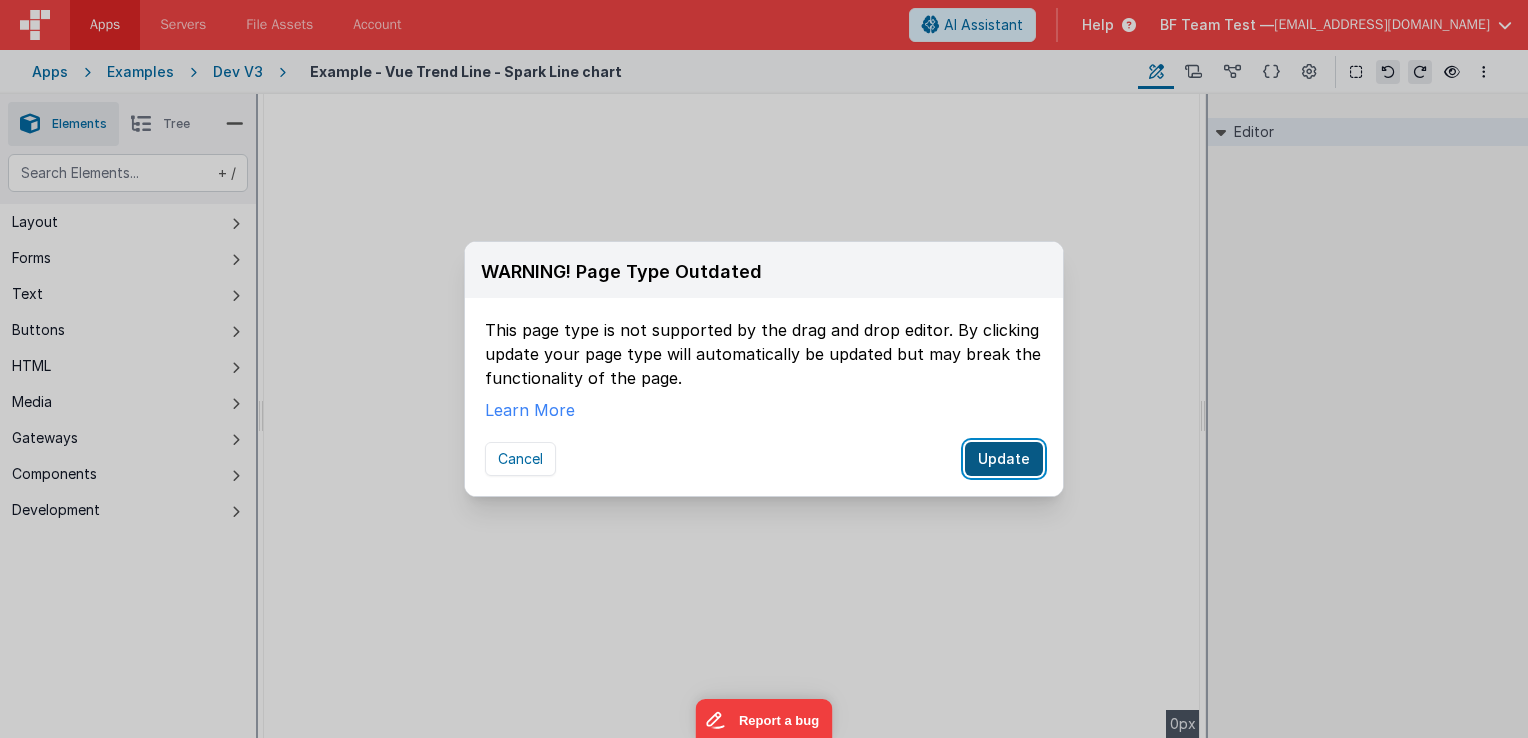 click on "Update" at bounding box center [1004, 459] 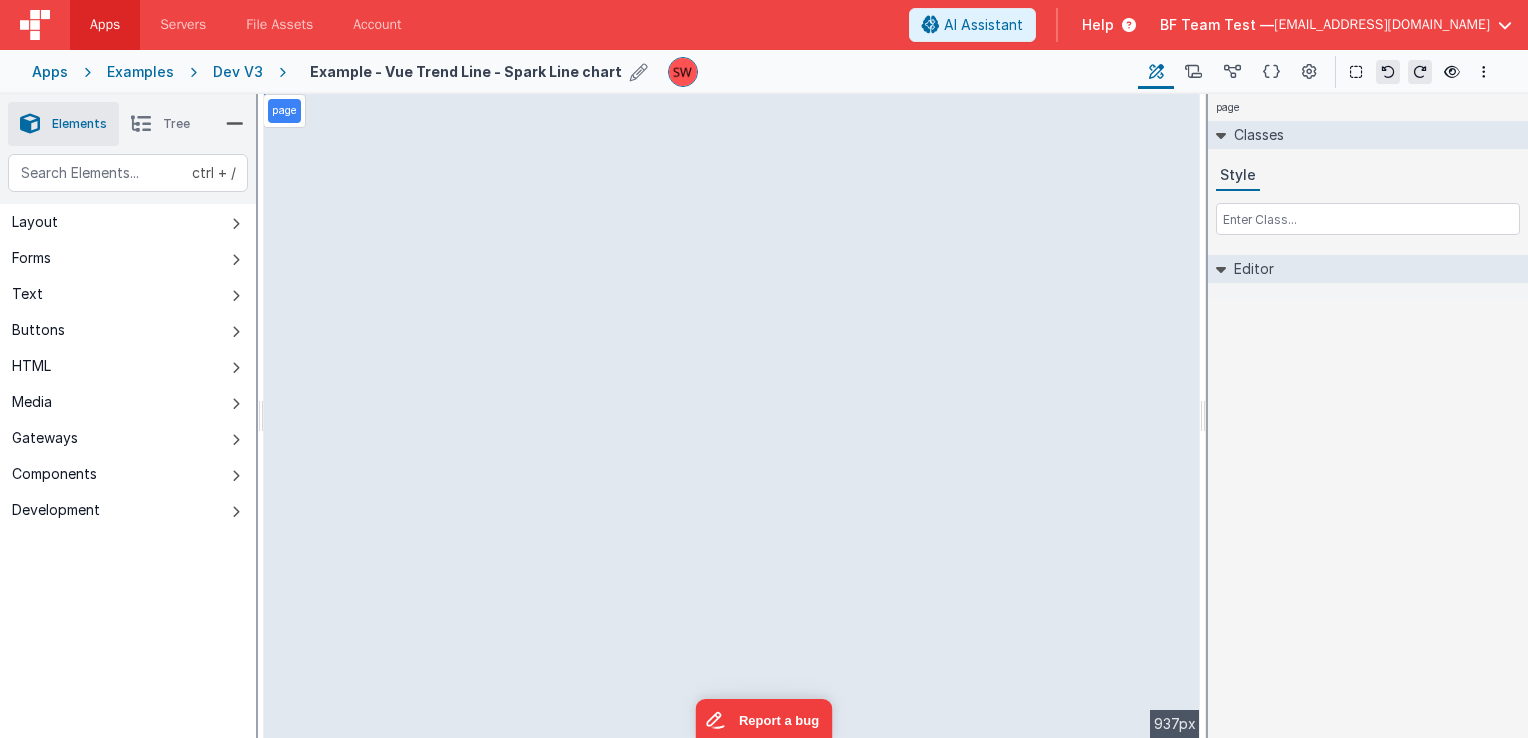 click on "Example - Vue Trend Line - Spark Line chart" at bounding box center [466, 71] 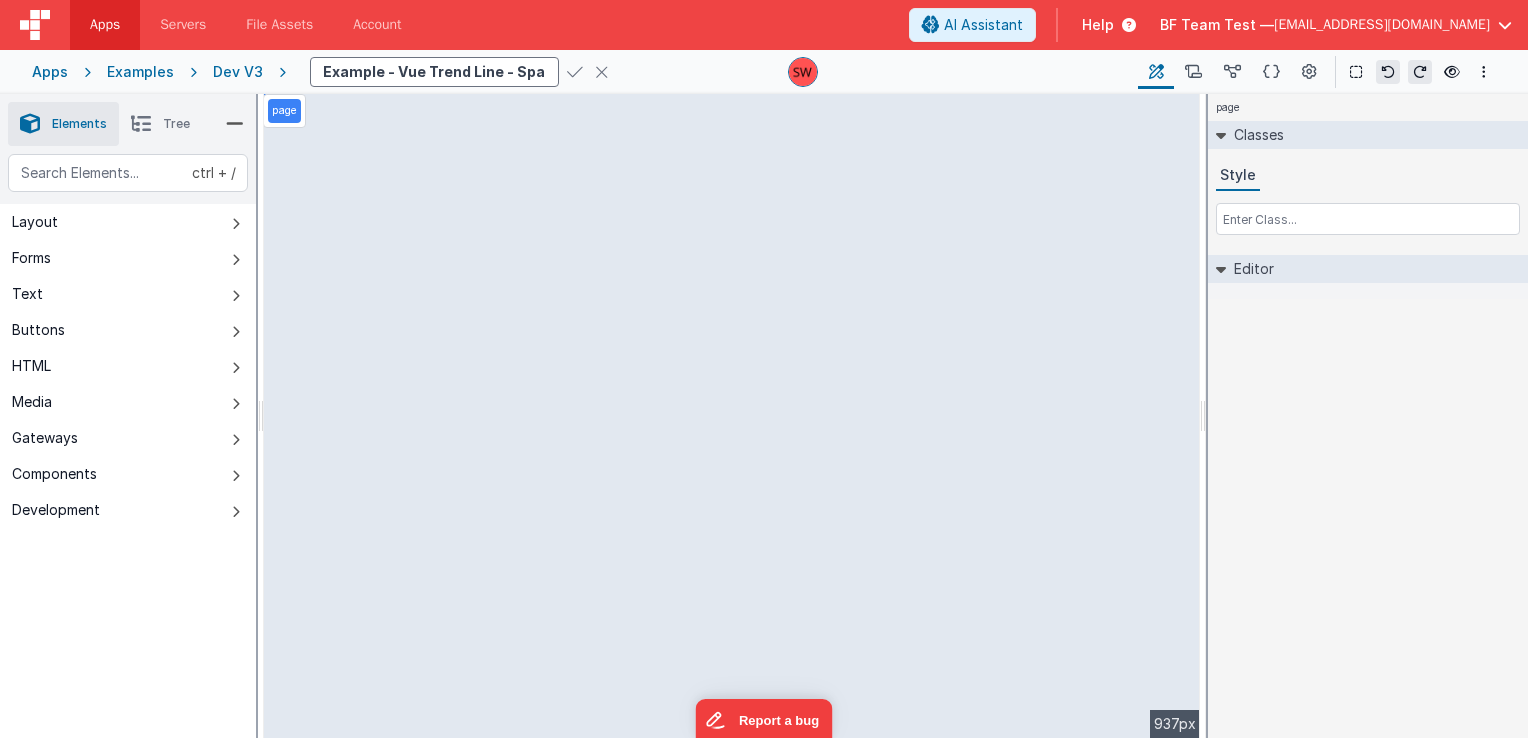 click on "Example - Vue Trend Line - Spark Line chart" at bounding box center (434, 72) 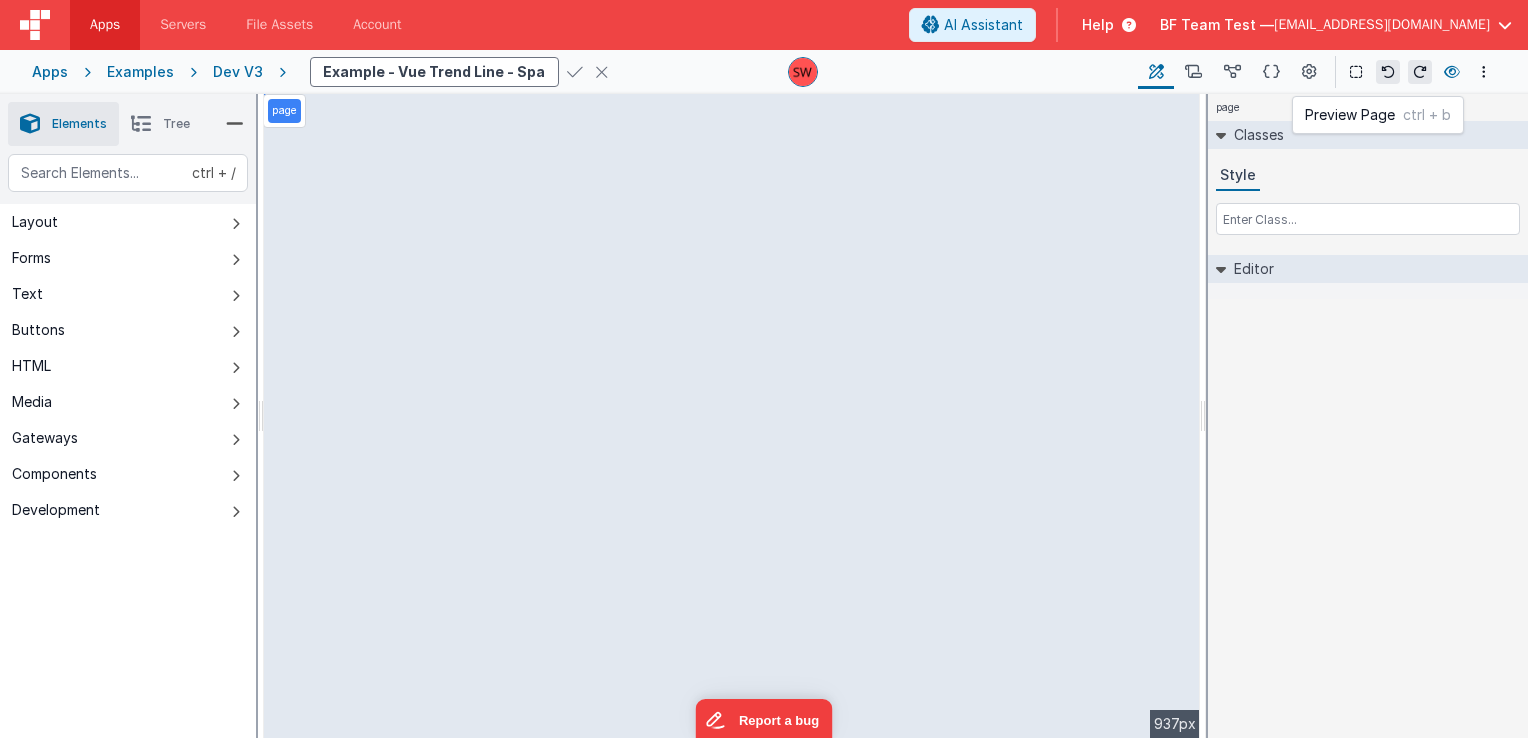 click at bounding box center [1452, 72] 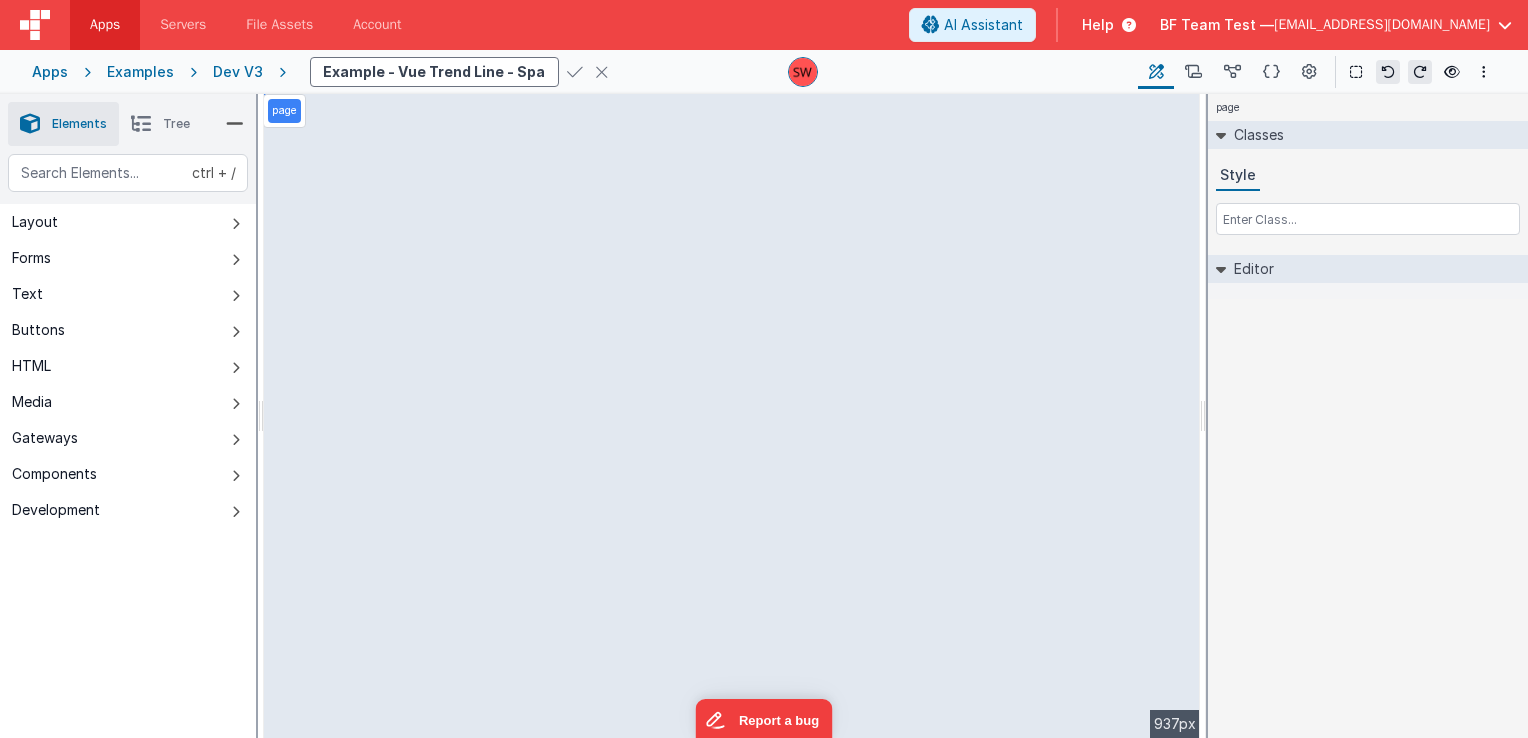 click at bounding box center [575, 72] 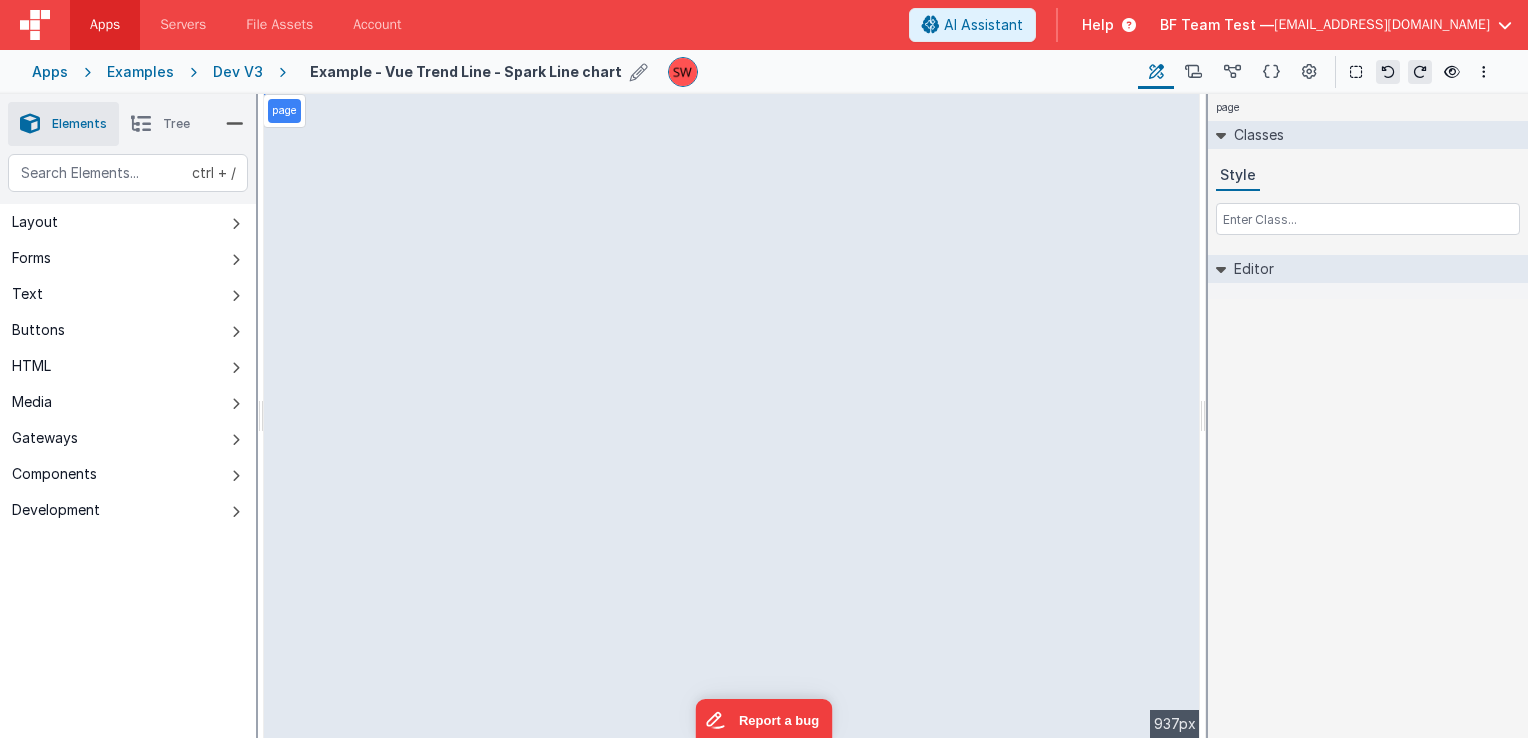 click at bounding box center (141, 124) 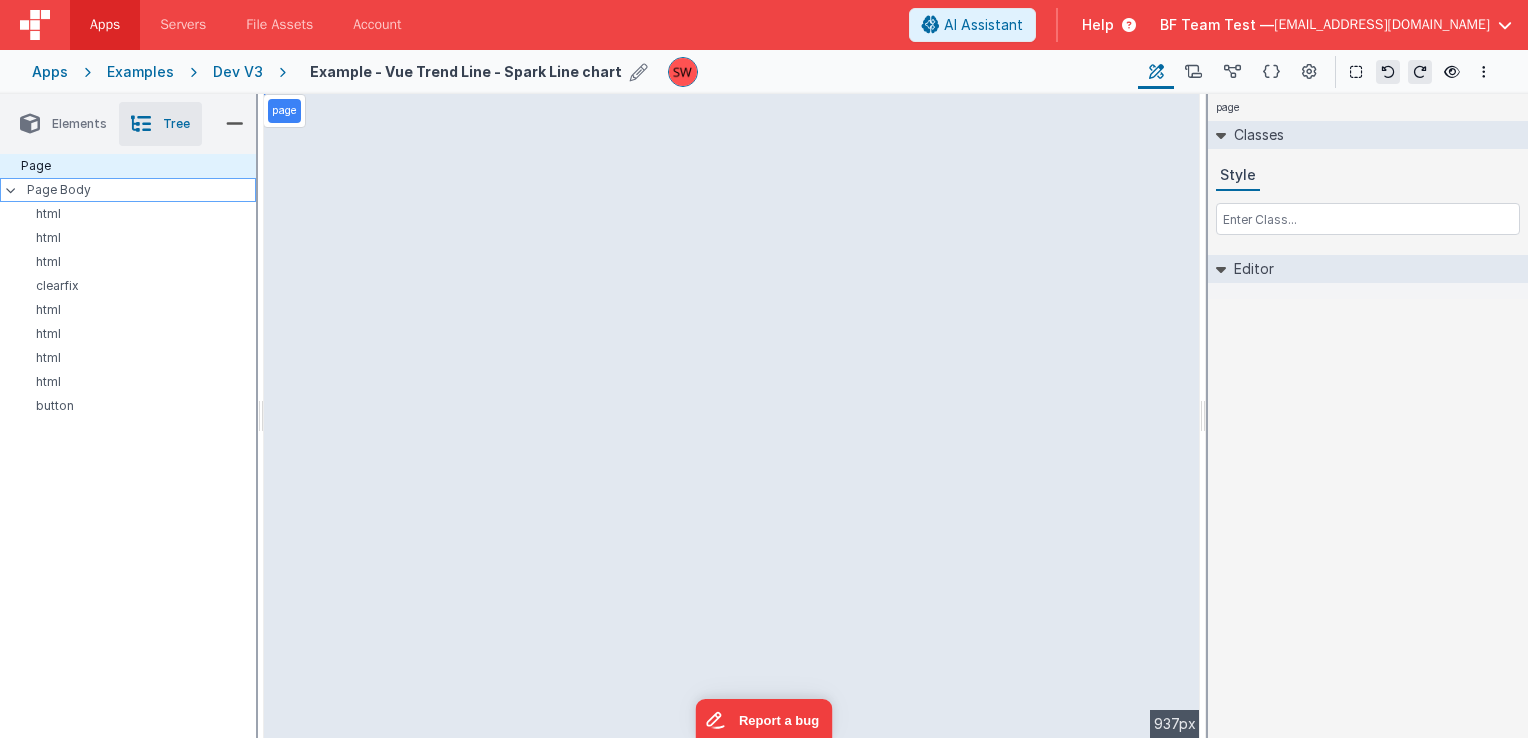 click on "Page Body" at bounding box center (141, 190) 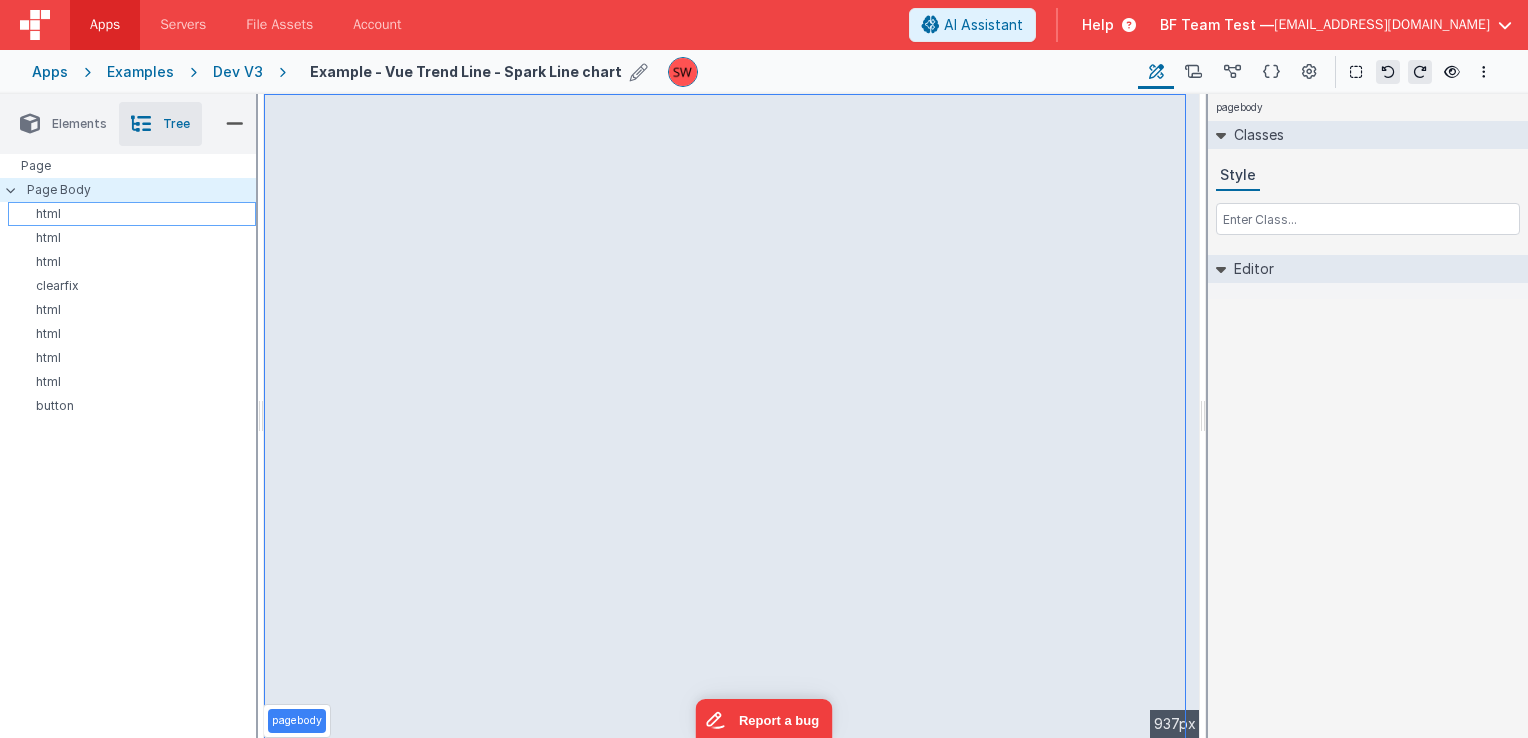 click on "html" at bounding box center (135, 214) 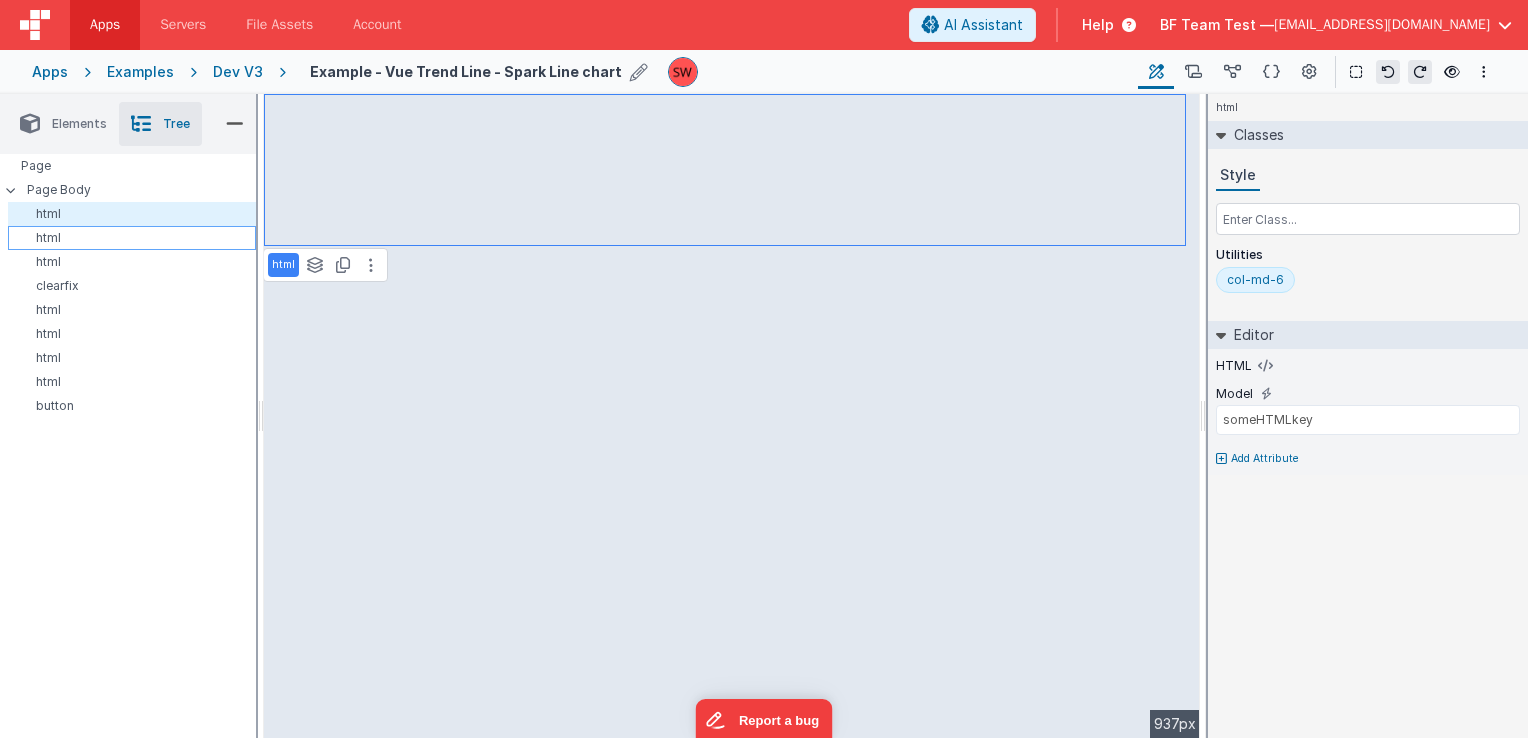 click on "html" at bounding box center (135, 238) 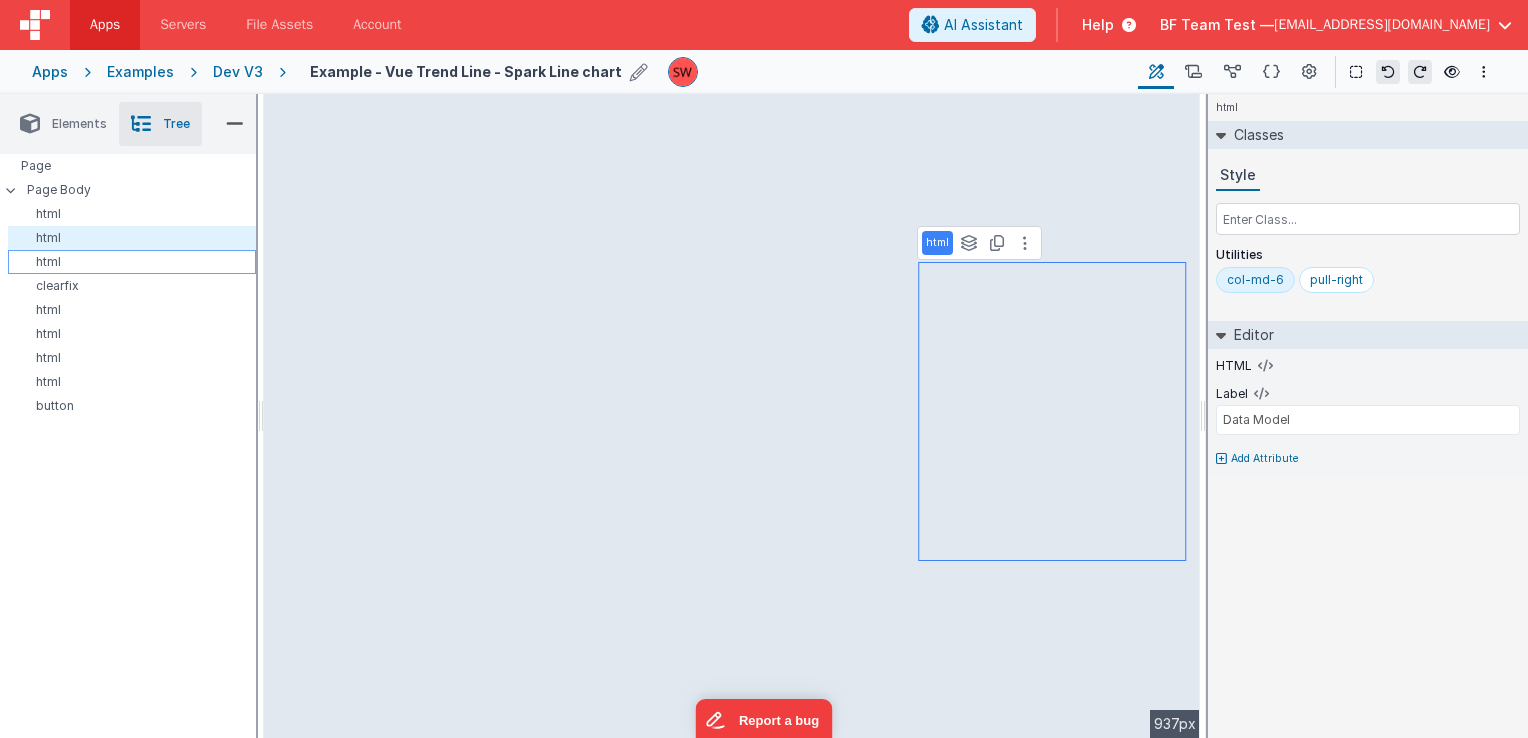click on "html" at bounding box center [135, 262] 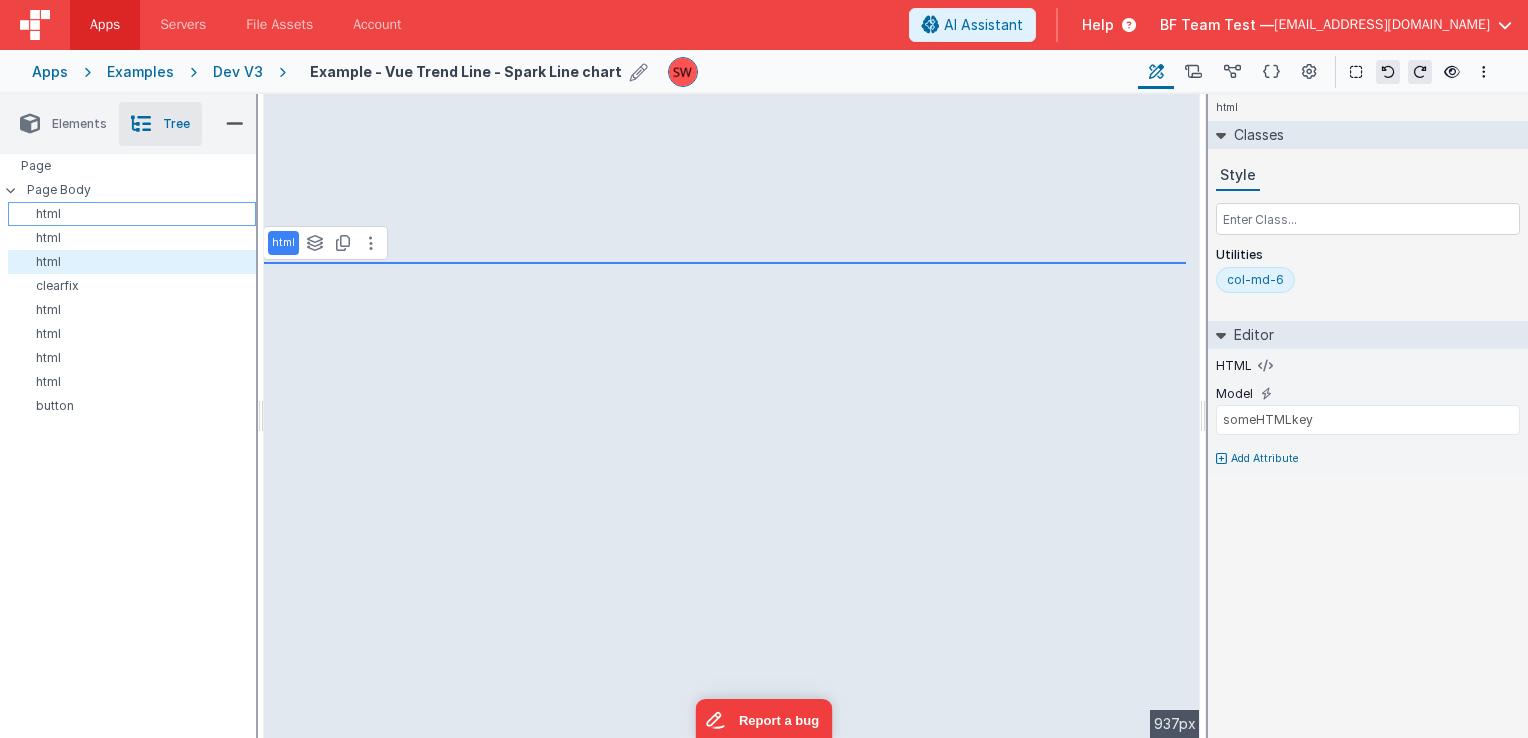 click on "html" at bounding box center [135, 214] 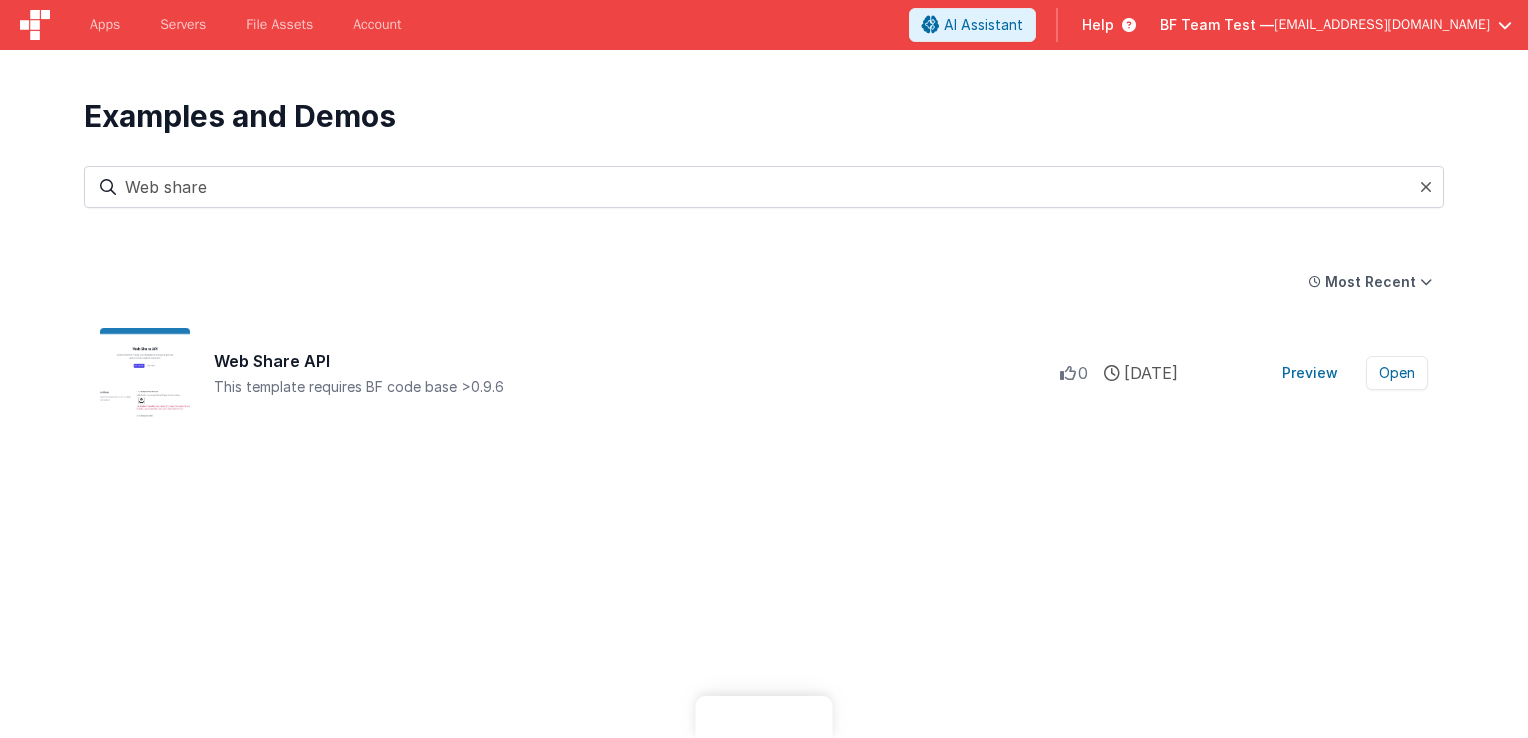 scroll, scrollTop: 0, scrollLeft: 0, axis: both 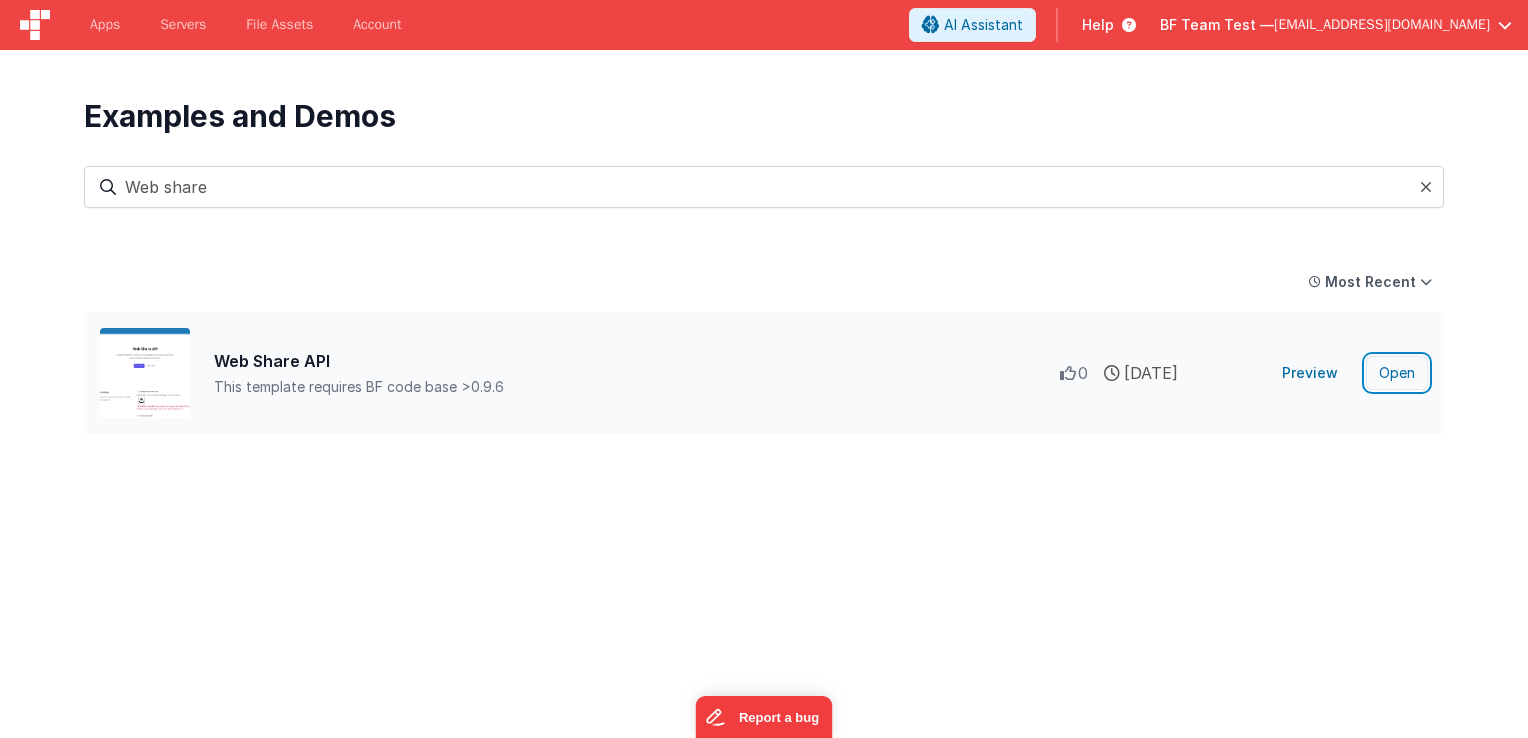 click on "Open" at bounding box center (1397, 373) 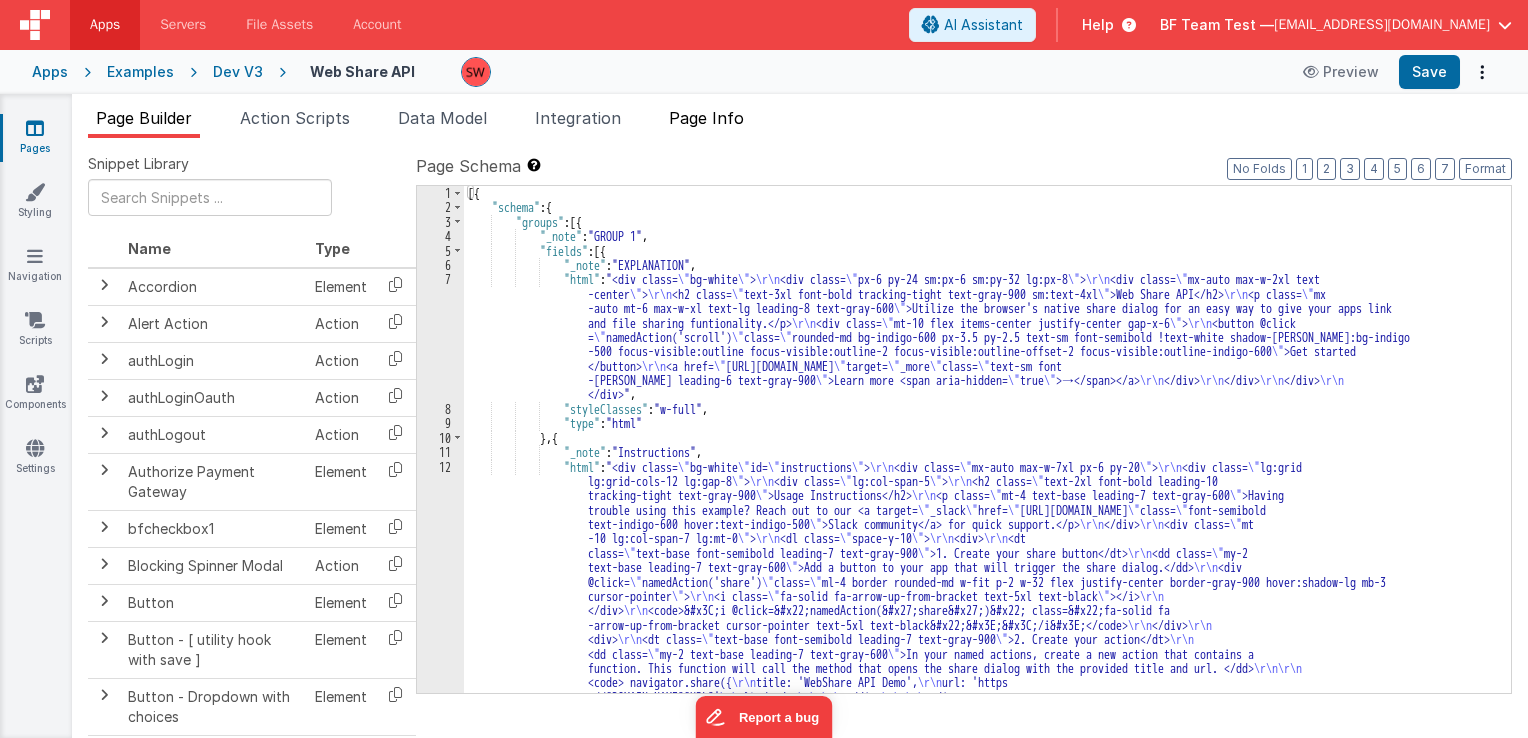 click on "Page Info" at bounding box center (706, 118) 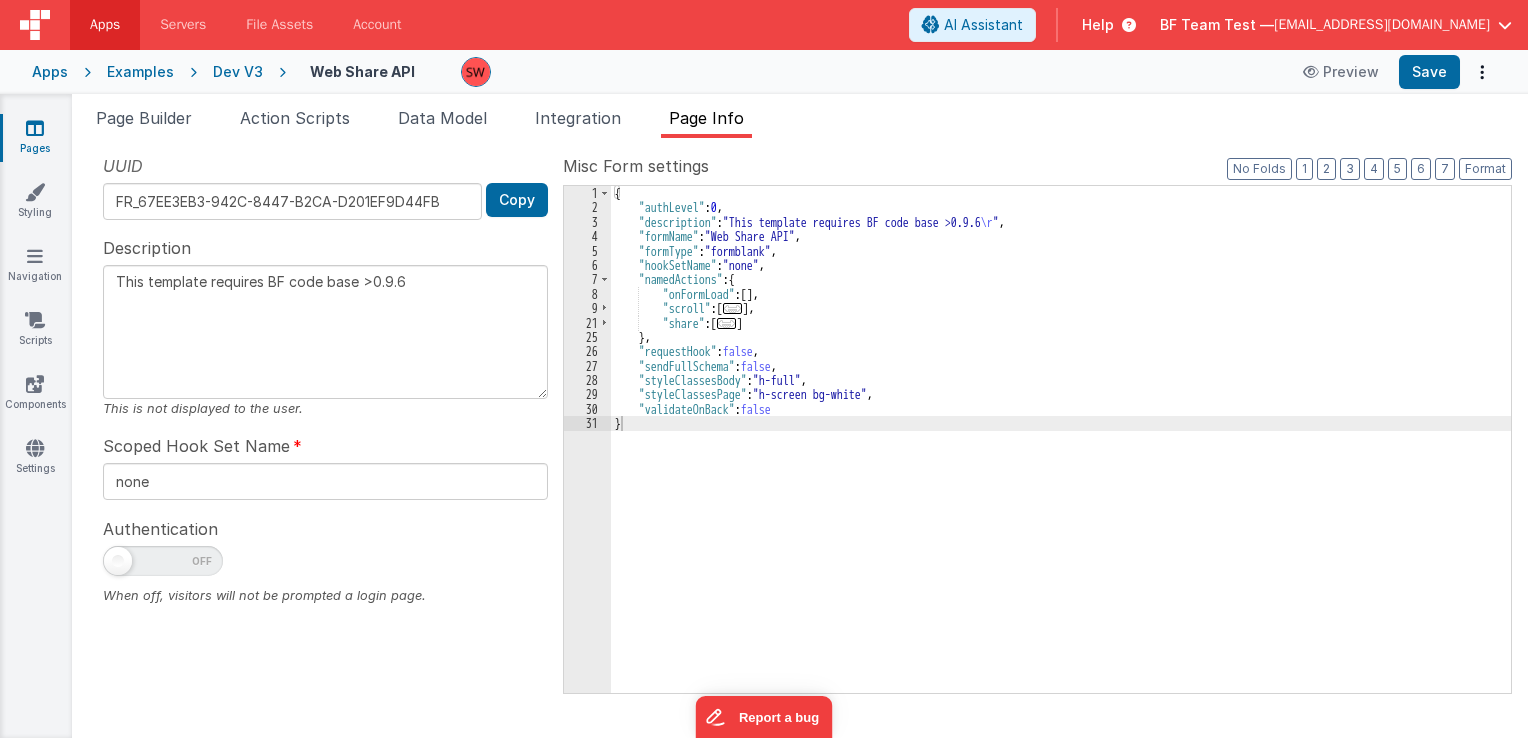 click on "Page Builder
Action Scripts
Data Model
Integration
Page Info
Snippet Library Name Type Accordion Element Alert Action Action authLogin Action authLoginOauth Action authLogout Action Authorize Payment Gateway Element bfcheckbox1 Element Blocking Spinner Modal Action Button Element Button - [ utility hook with save ] Element Button - Dropdown with choices Element Button Group (Button Bar) Element channelJoinAnonymous Action checklist Element ClearFix Element Cleave - Credit Card Element Cleave Phone input Element Clipboard - copy model field Action Code Editor Element Component - HTML Element Component BF Element cookie - set Action Date Time Picker Element debounce Action DropZone File Upload Element Focus Action Action Function - Runs JavaScript  Action Action <" at bounding box center [800, 416] 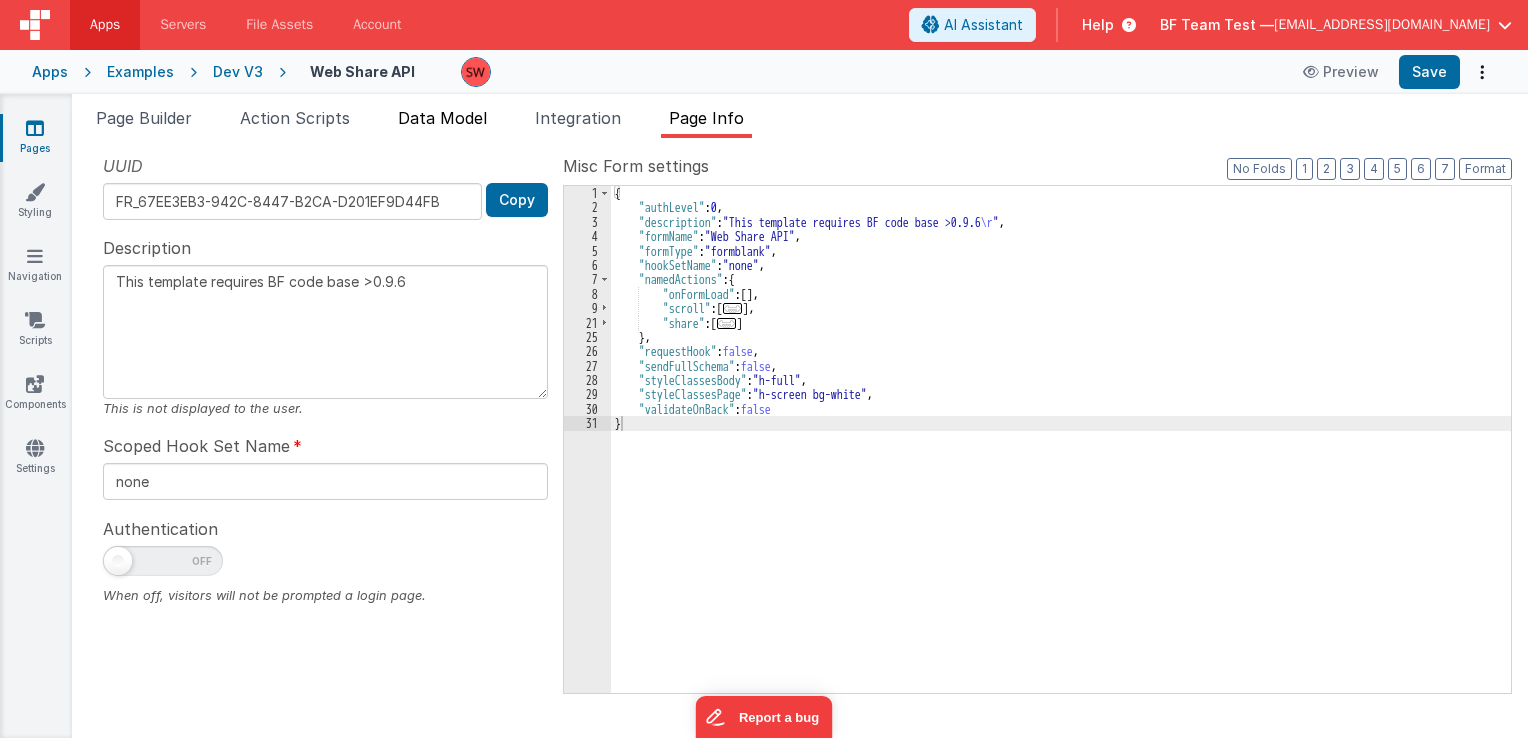 click on "Data Model" at bounding box center (442, 118) 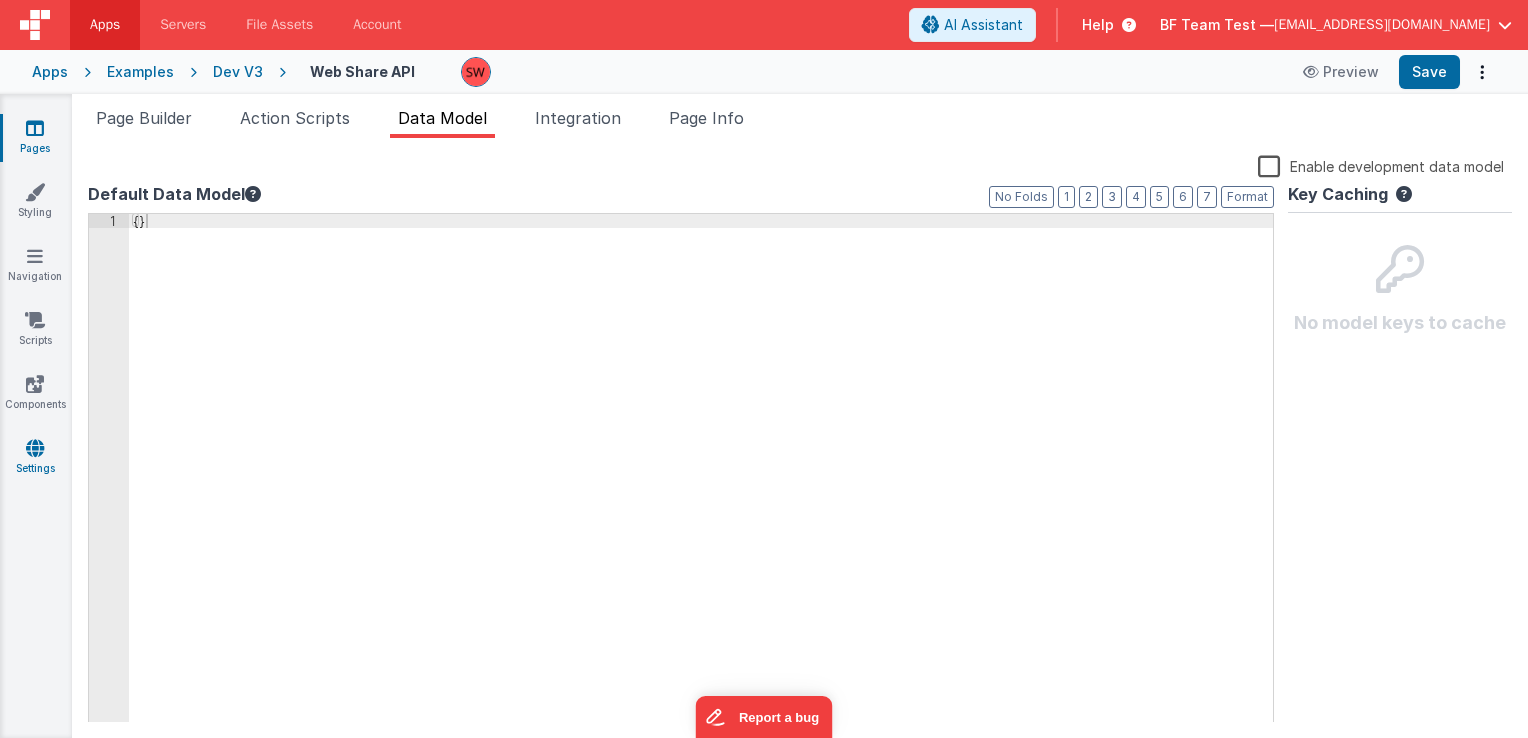 click on "Settings" at bounding box center (35, 458) 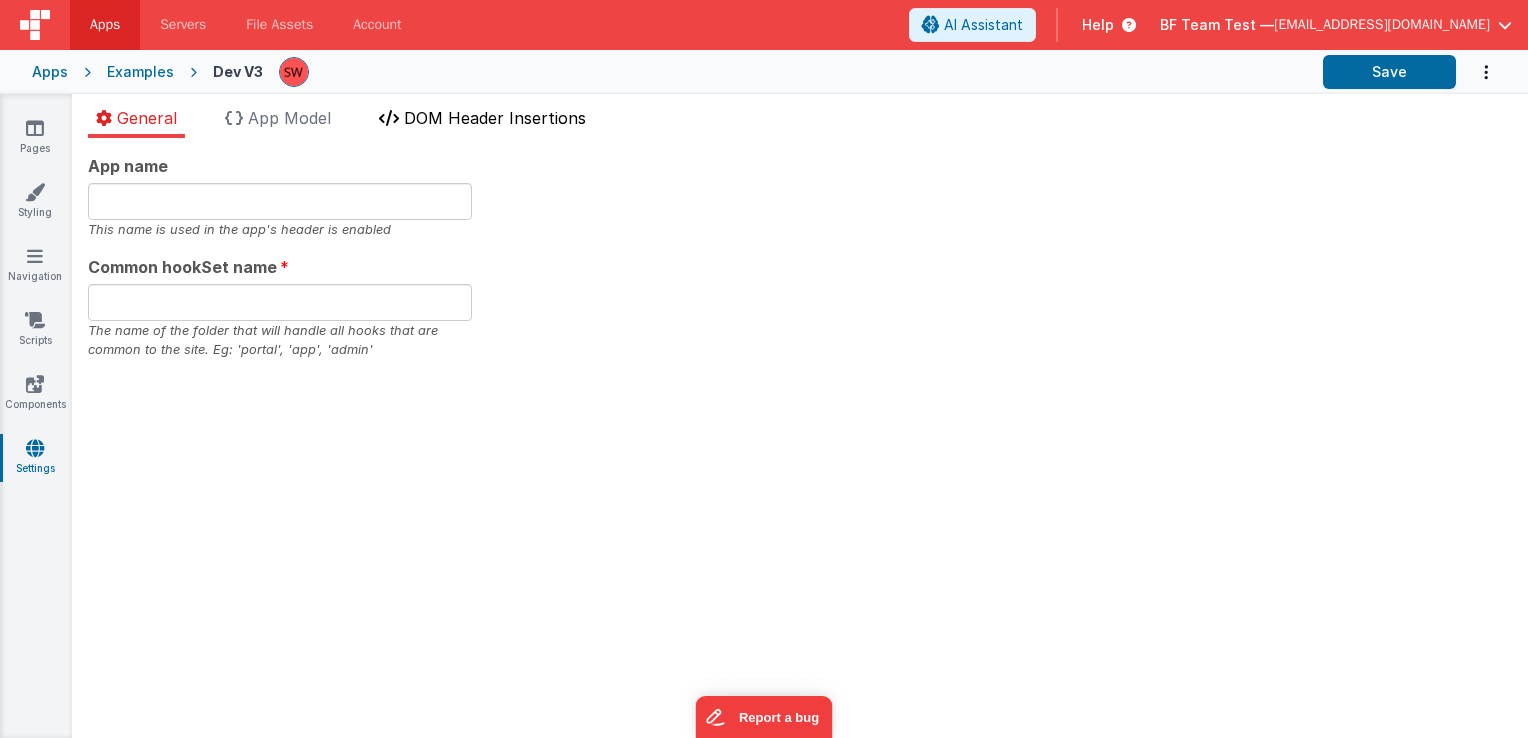 click on "DOM Header Insertions" at bounding box center (482, 122) 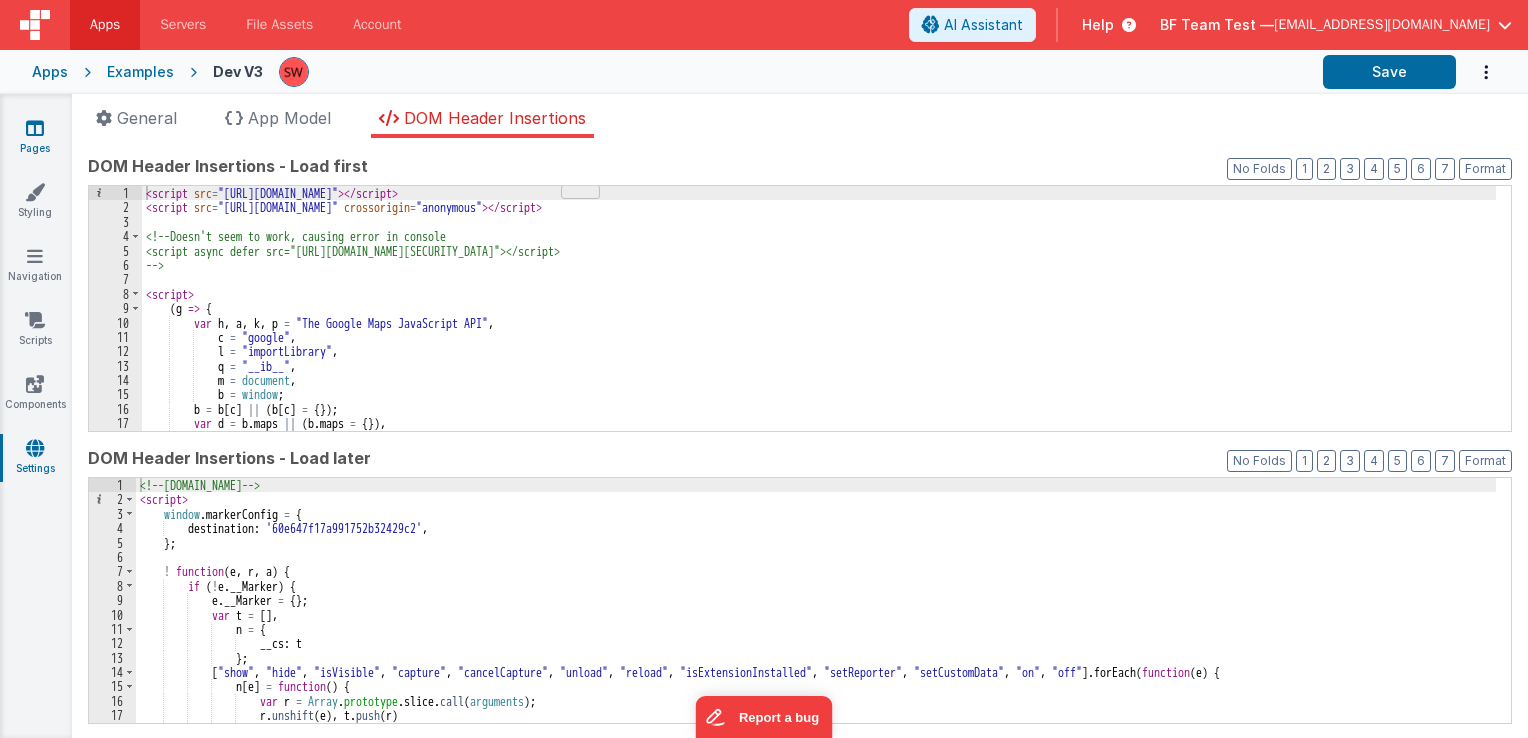 click at bounding box center (35, 128) 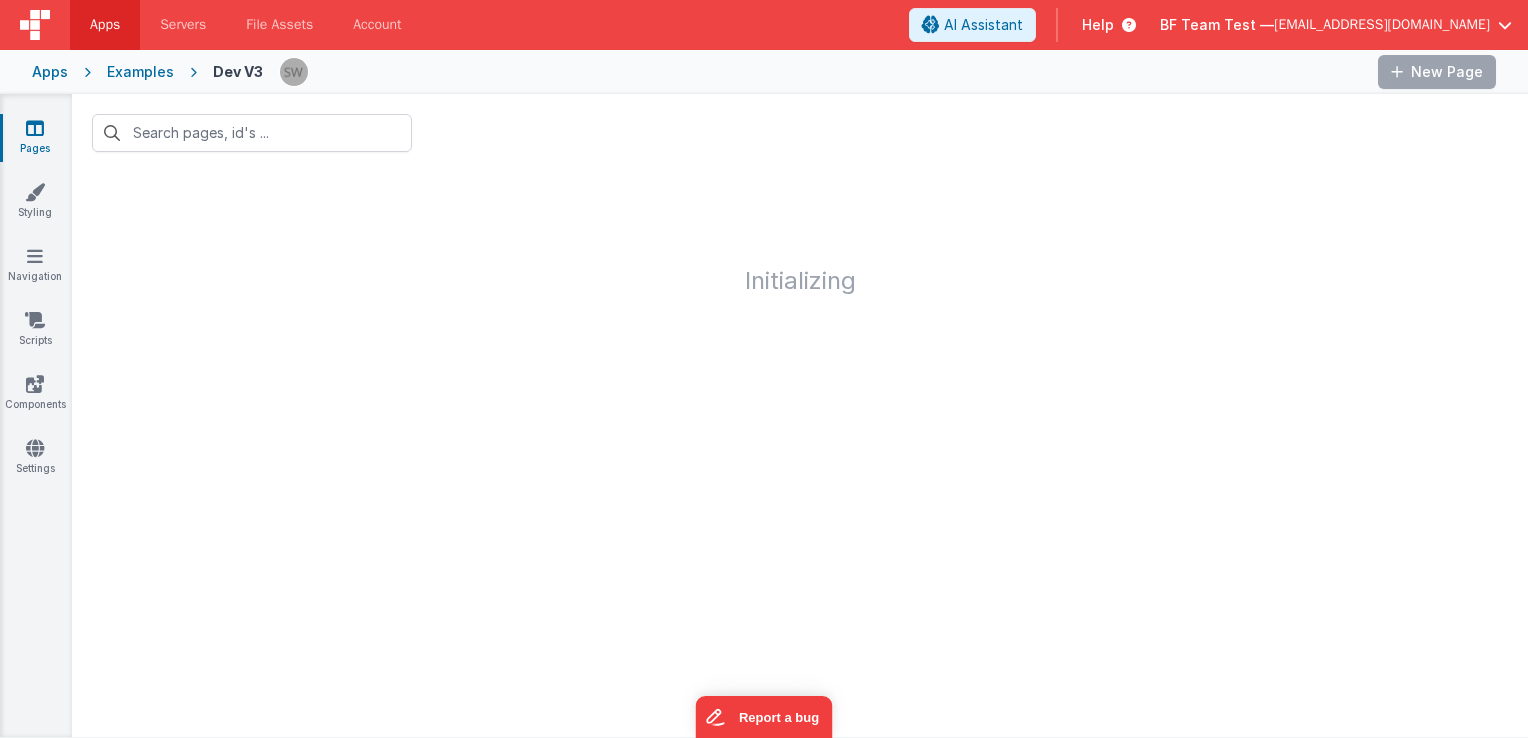 click on "Examples" at bounding box center (140, 72) 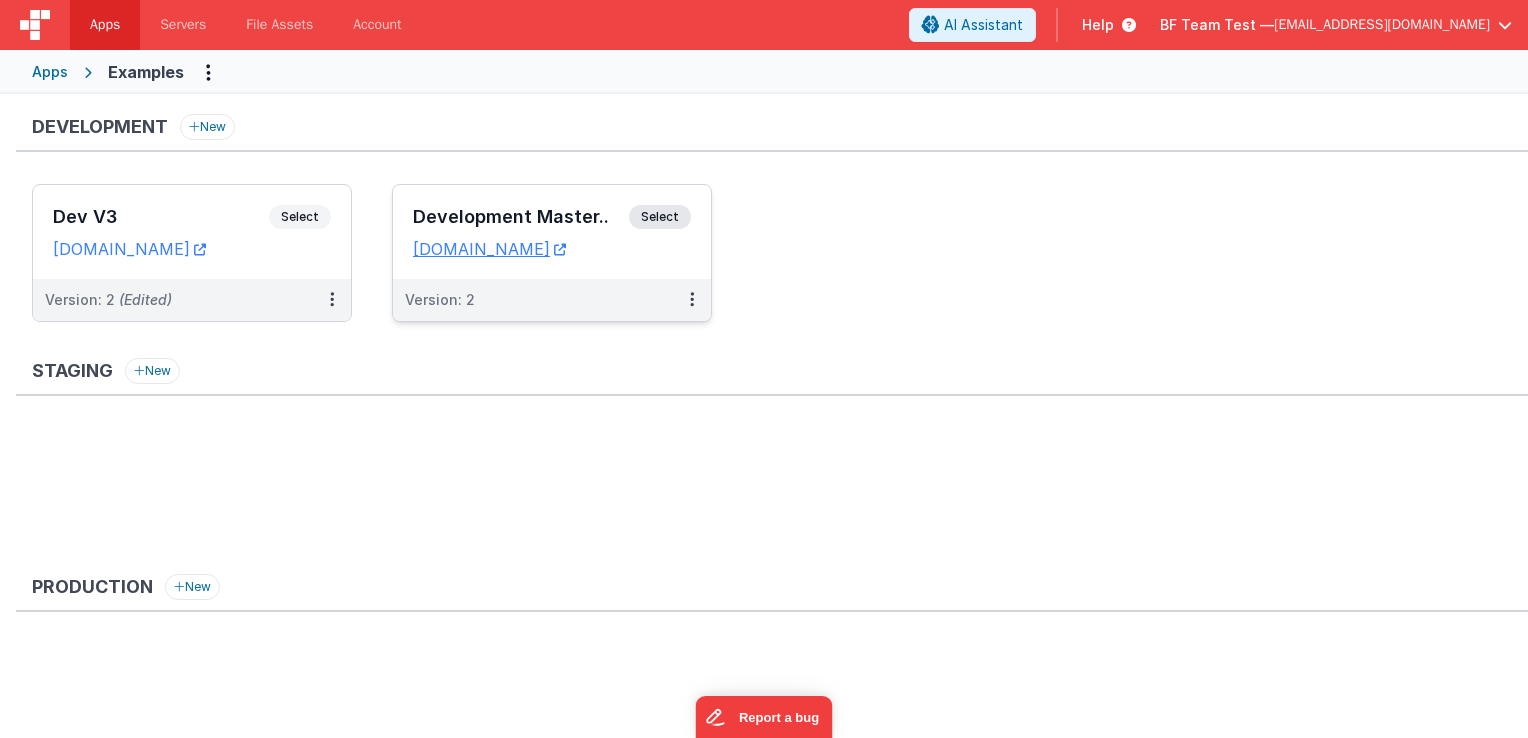 click on "Select" at bounding box center [660, 217] 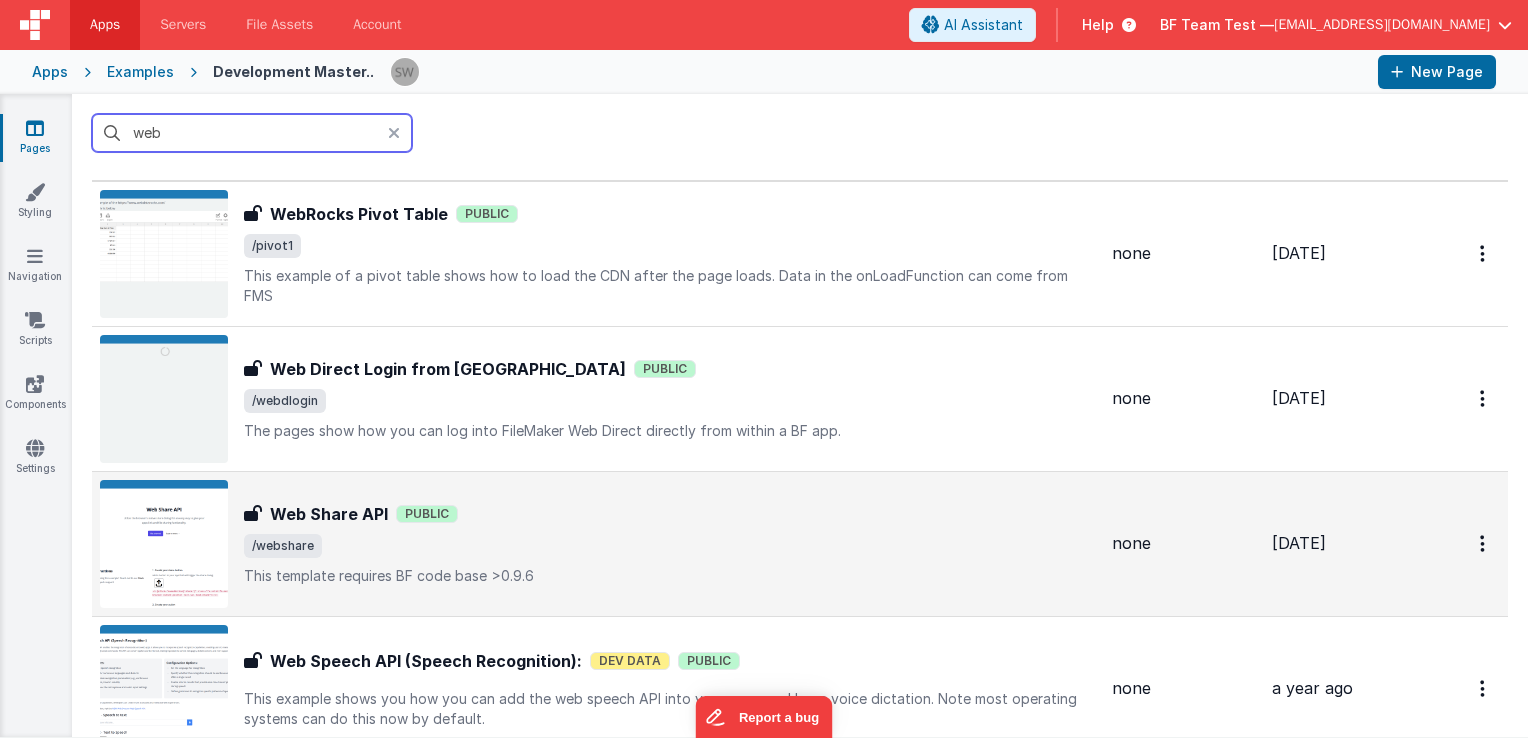 scroll, scrollTop: 100, scrollLeft: 0, axis: vertical 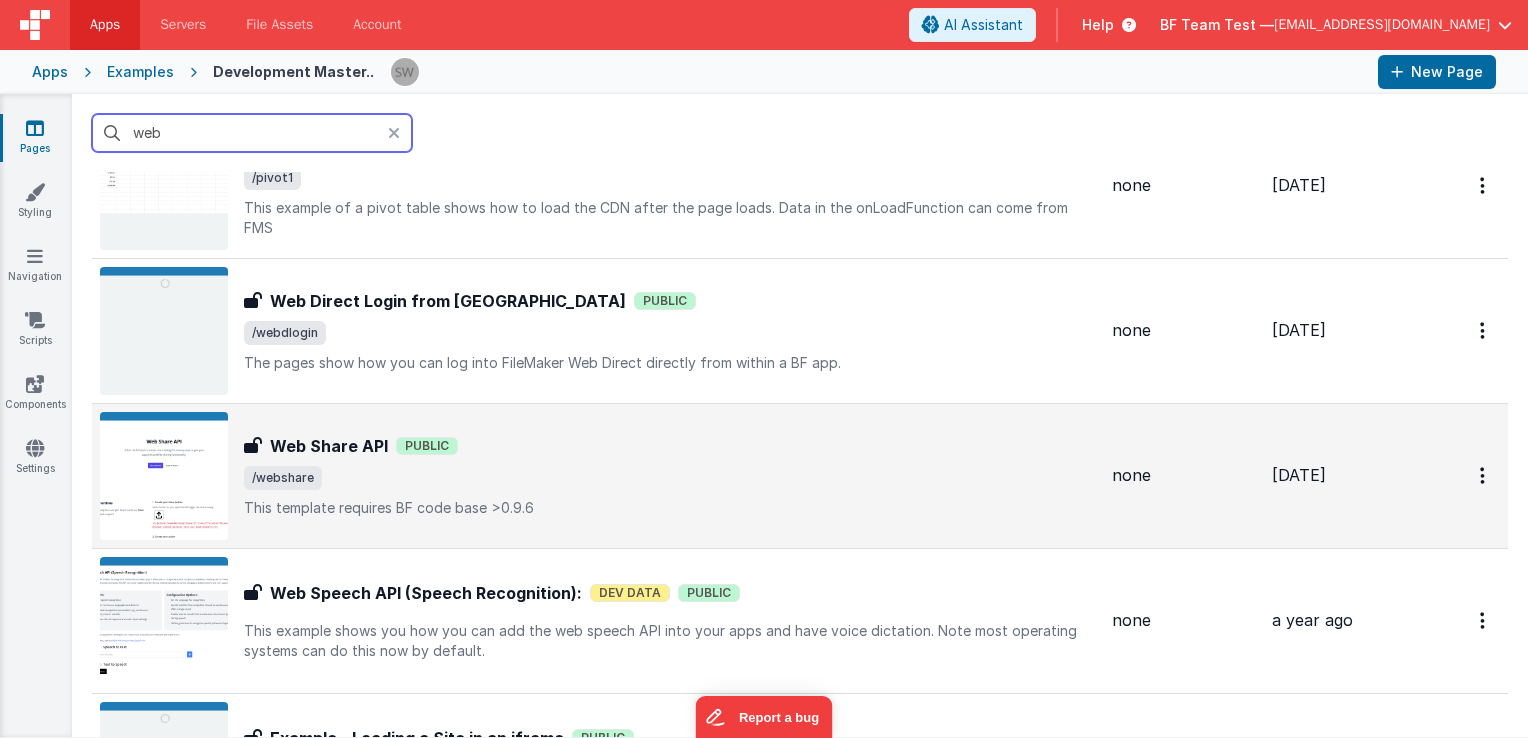 type on "web" 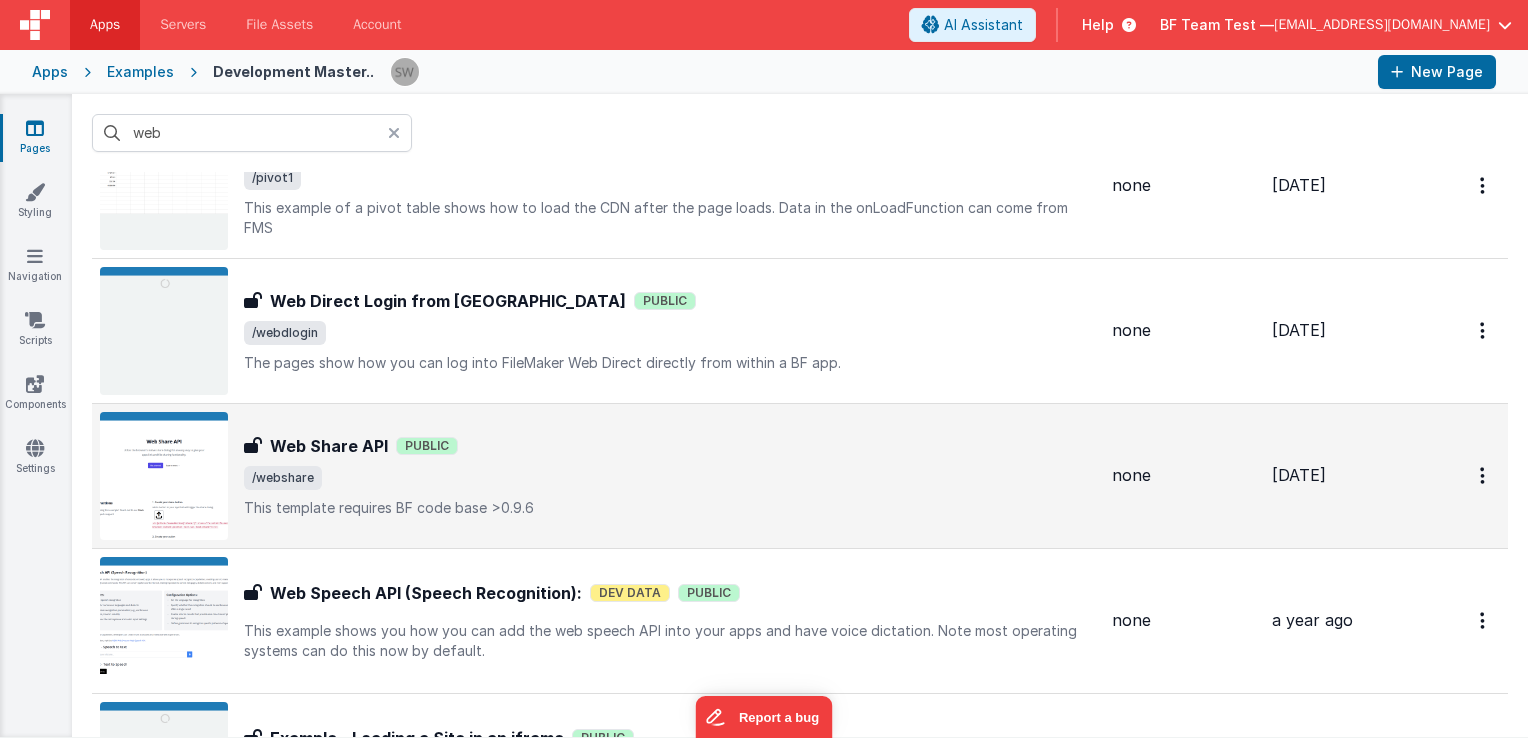 click on "Web Share API
Web Share API
Public
/webshare   This template requires BF code base >0.9.6" at bounding box center [670, 476] 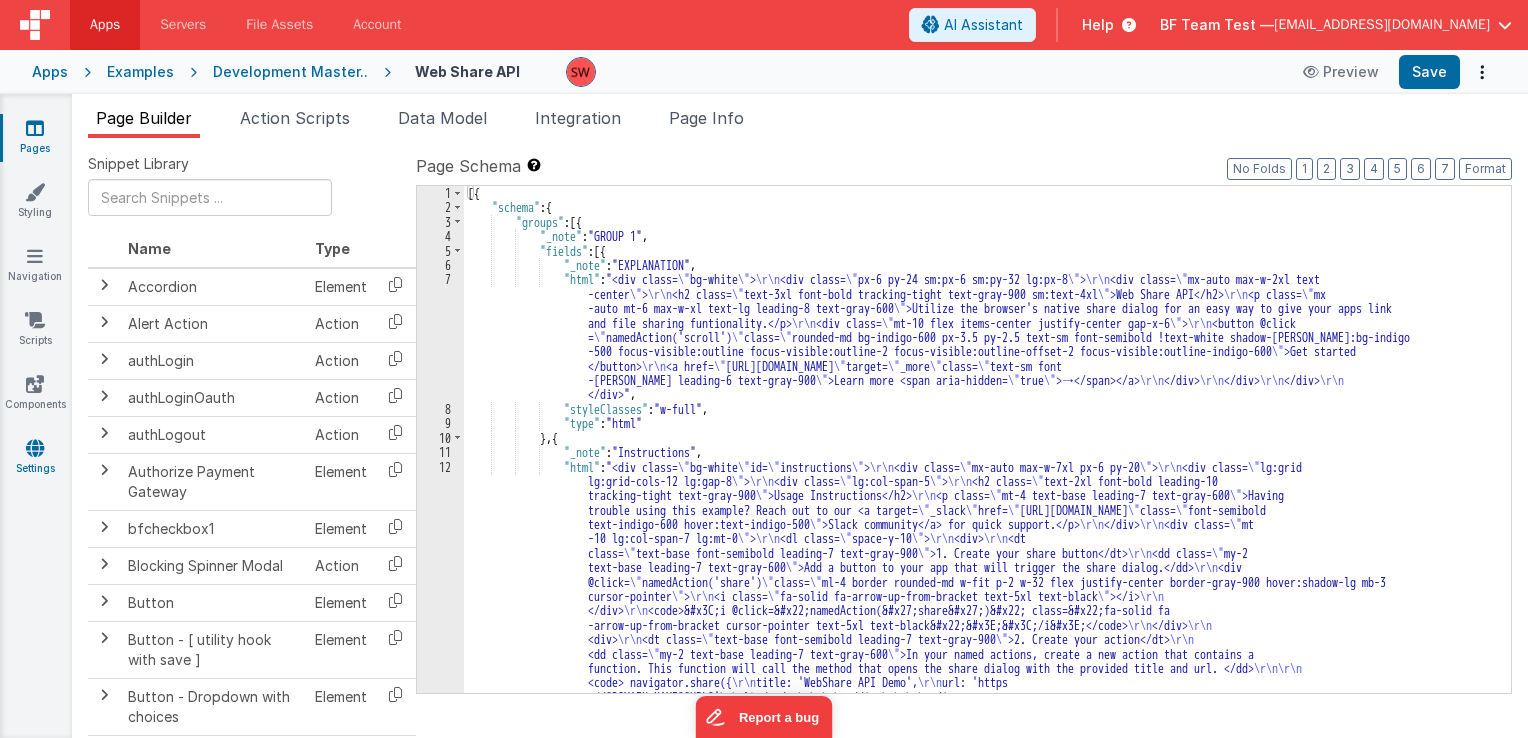 click on "Settings" at bounding box center [35, 458] 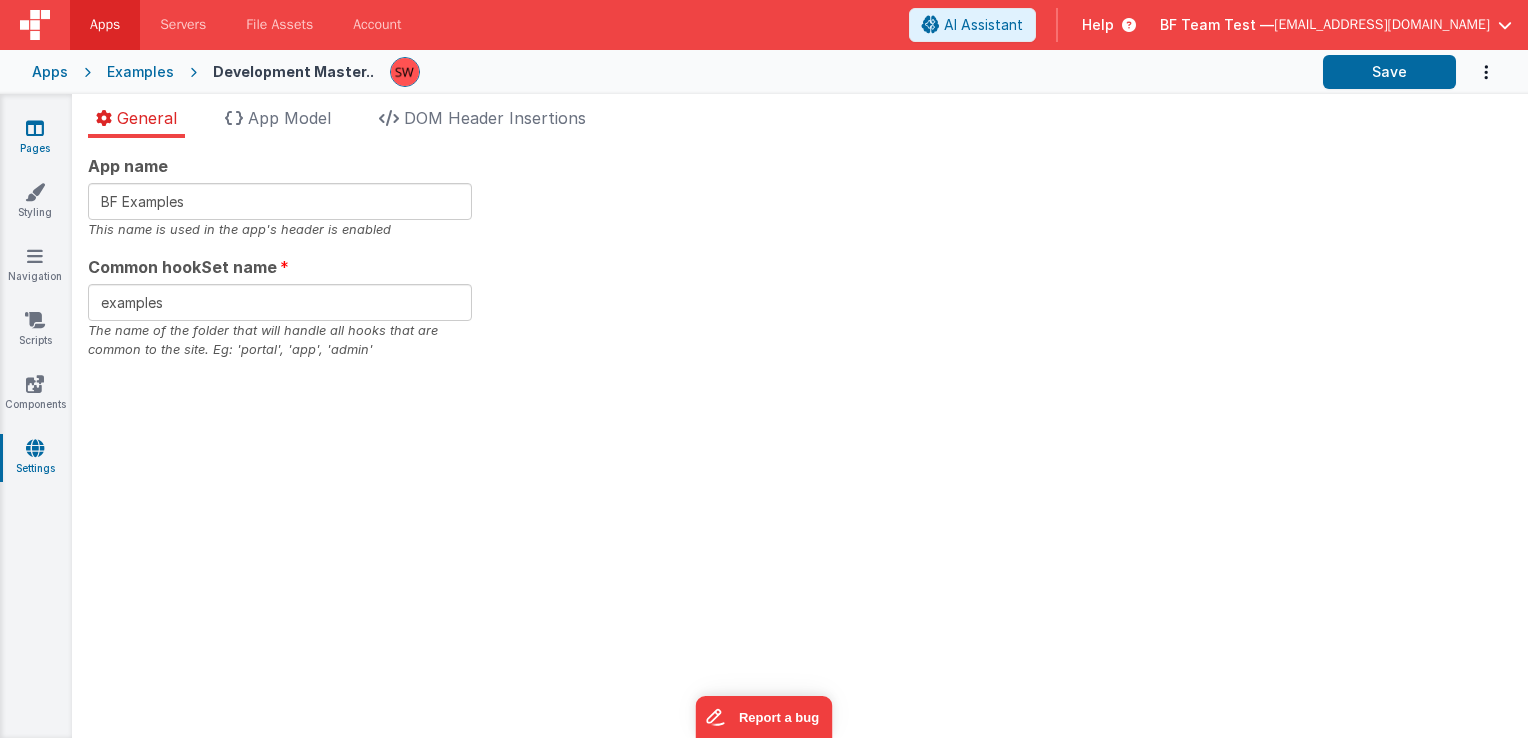 click at bounding box center (35, 128) 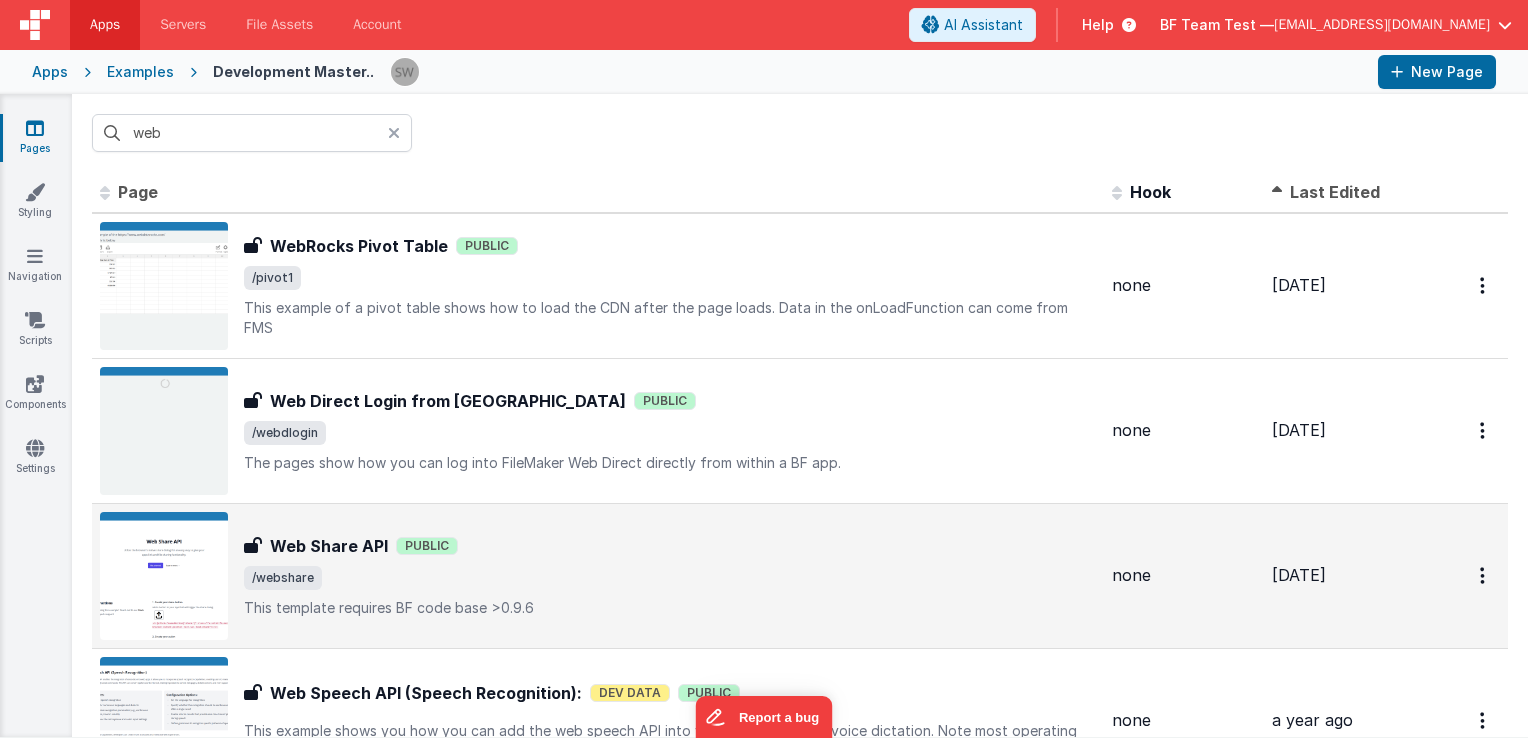 click on "Web Share API
Public" at bounding box center [670, 546] 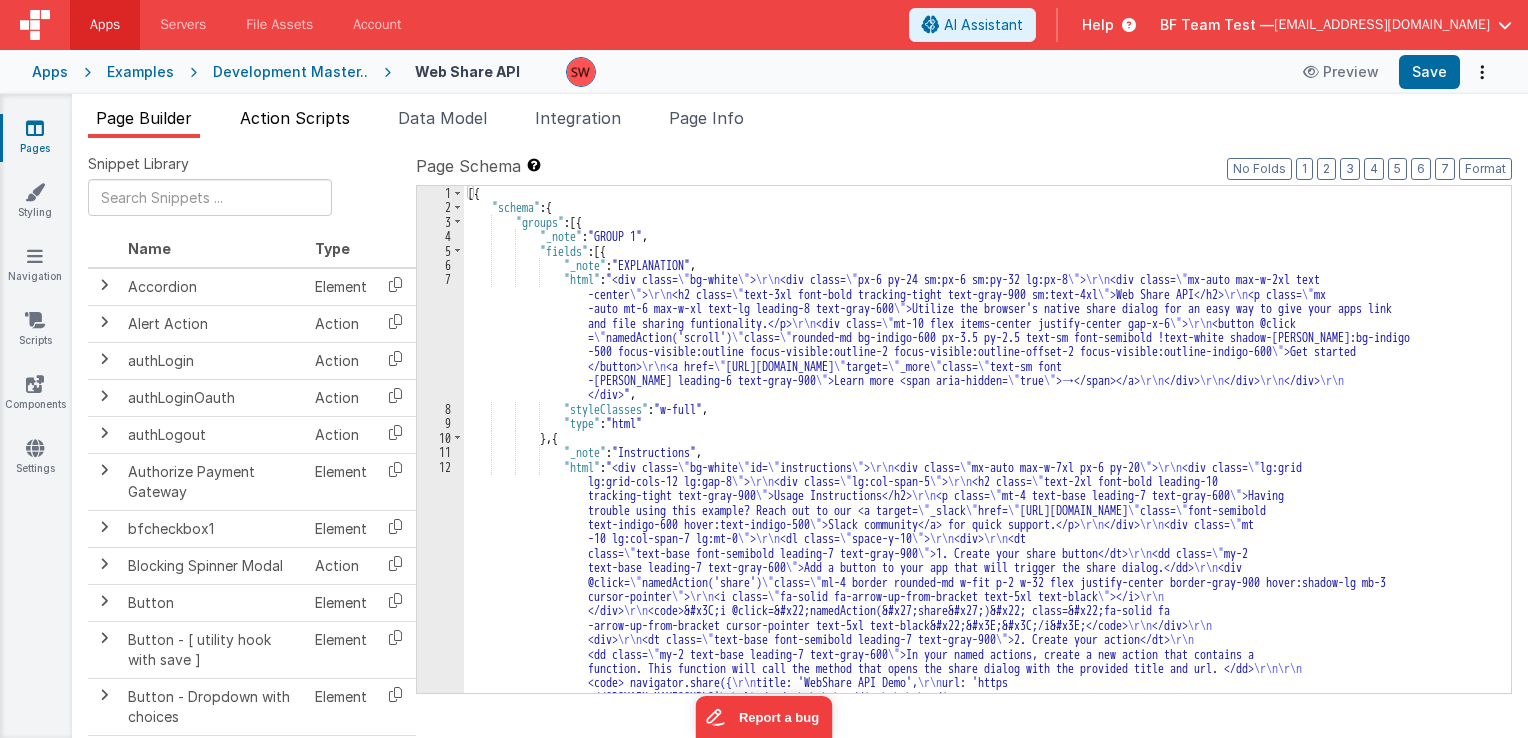 click on "Action Scripts" at bounding box center [295, 118] 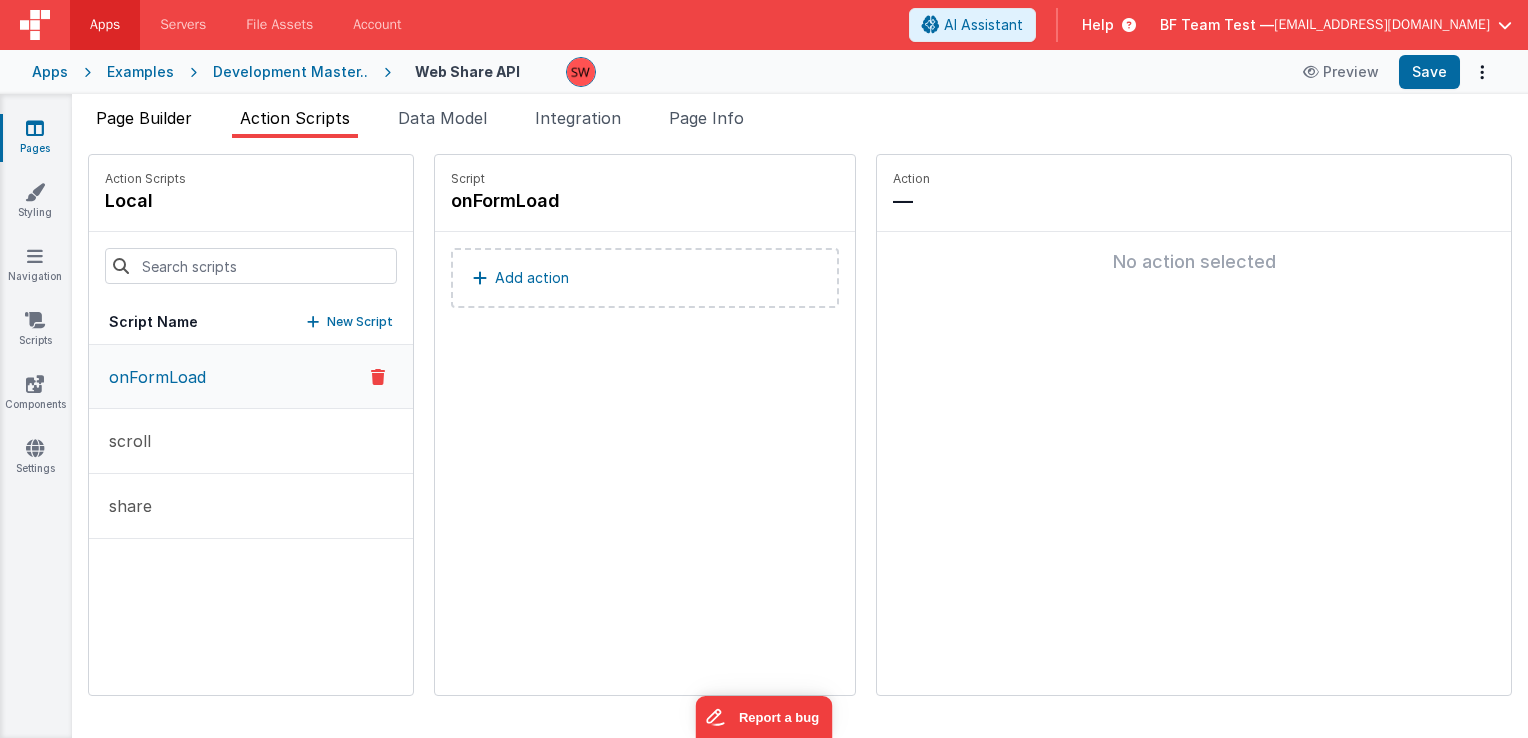 click on "Page Builder" at bounding box center [144, 118] 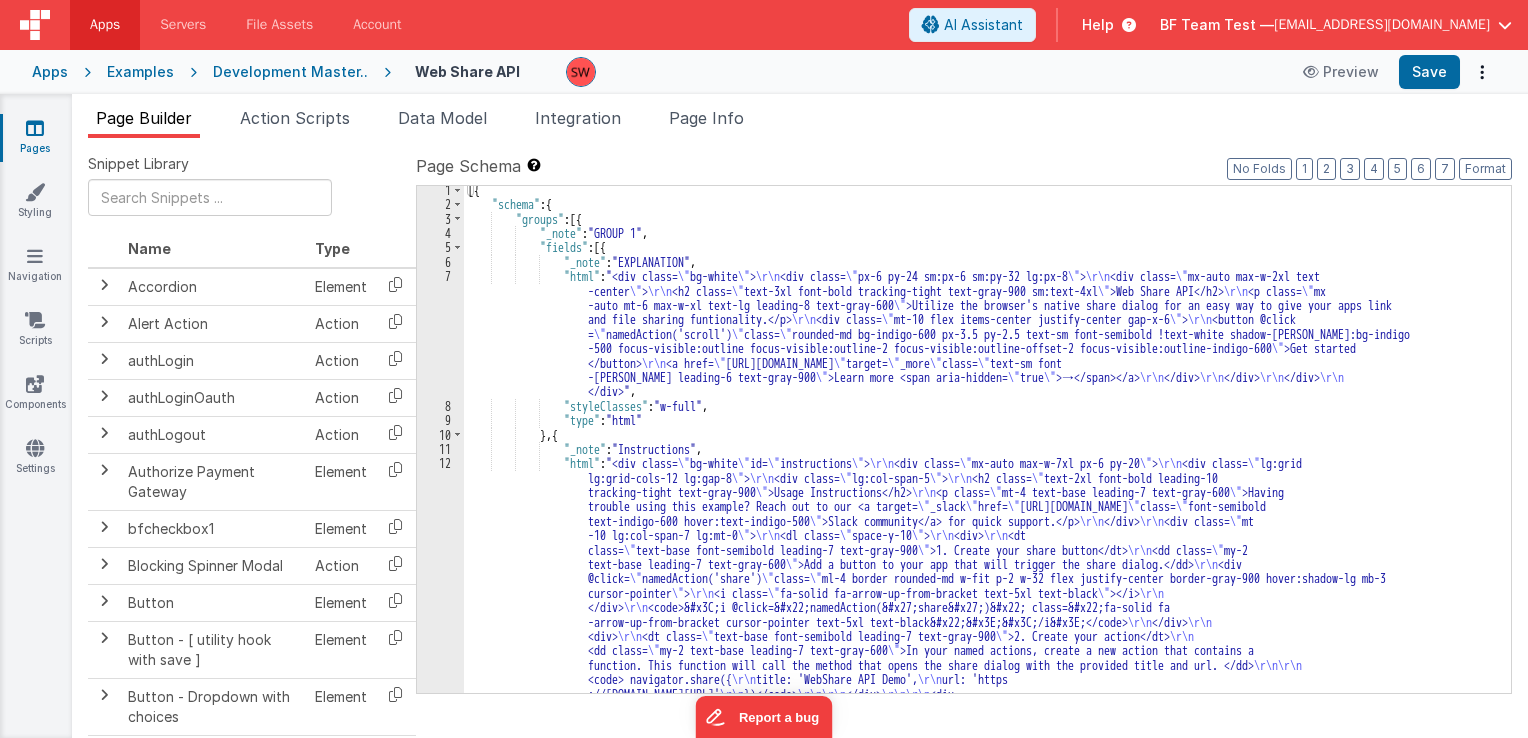 scroll, scrollTop: 0, scrollLeft: 0, axis: both 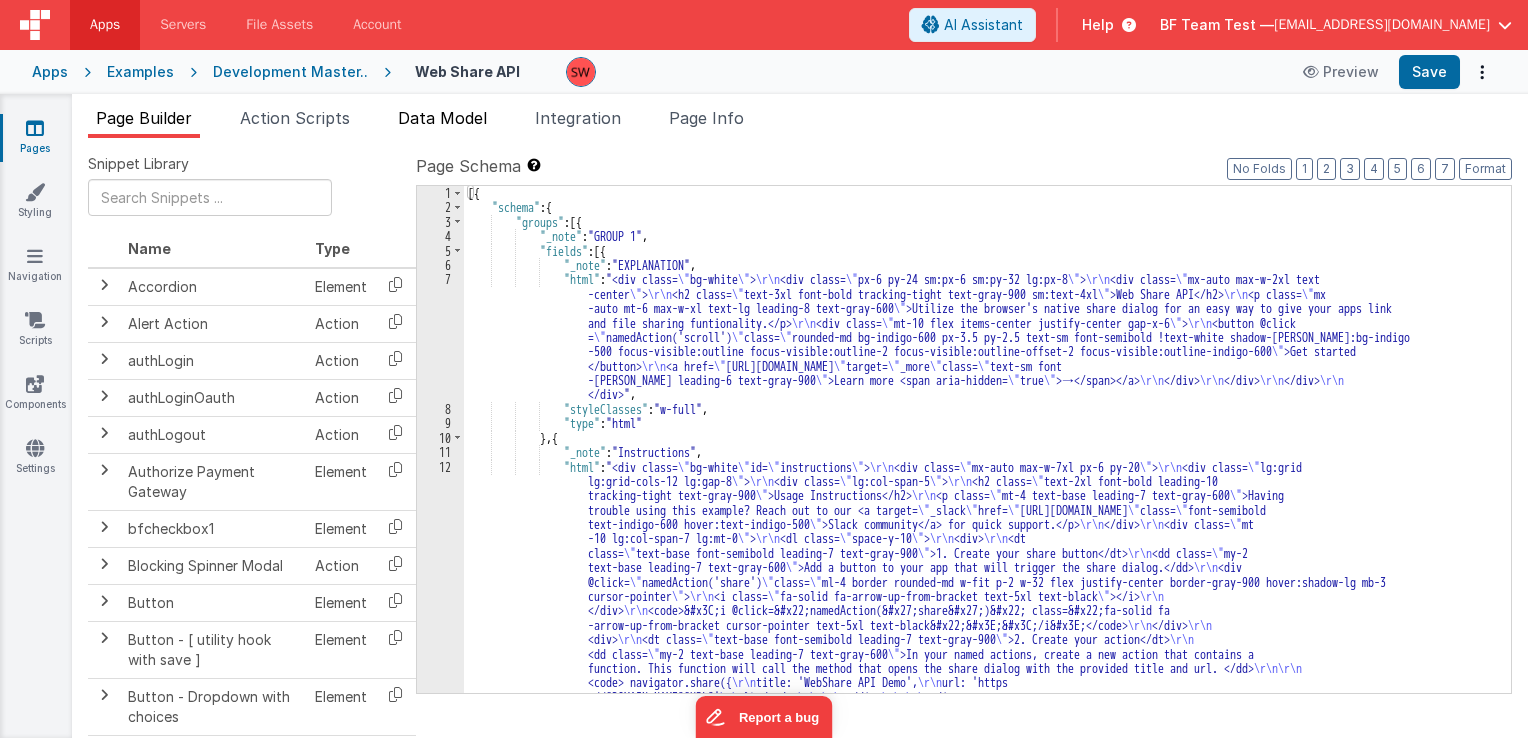 click on "Data Model" at bounding box center (442, 118) 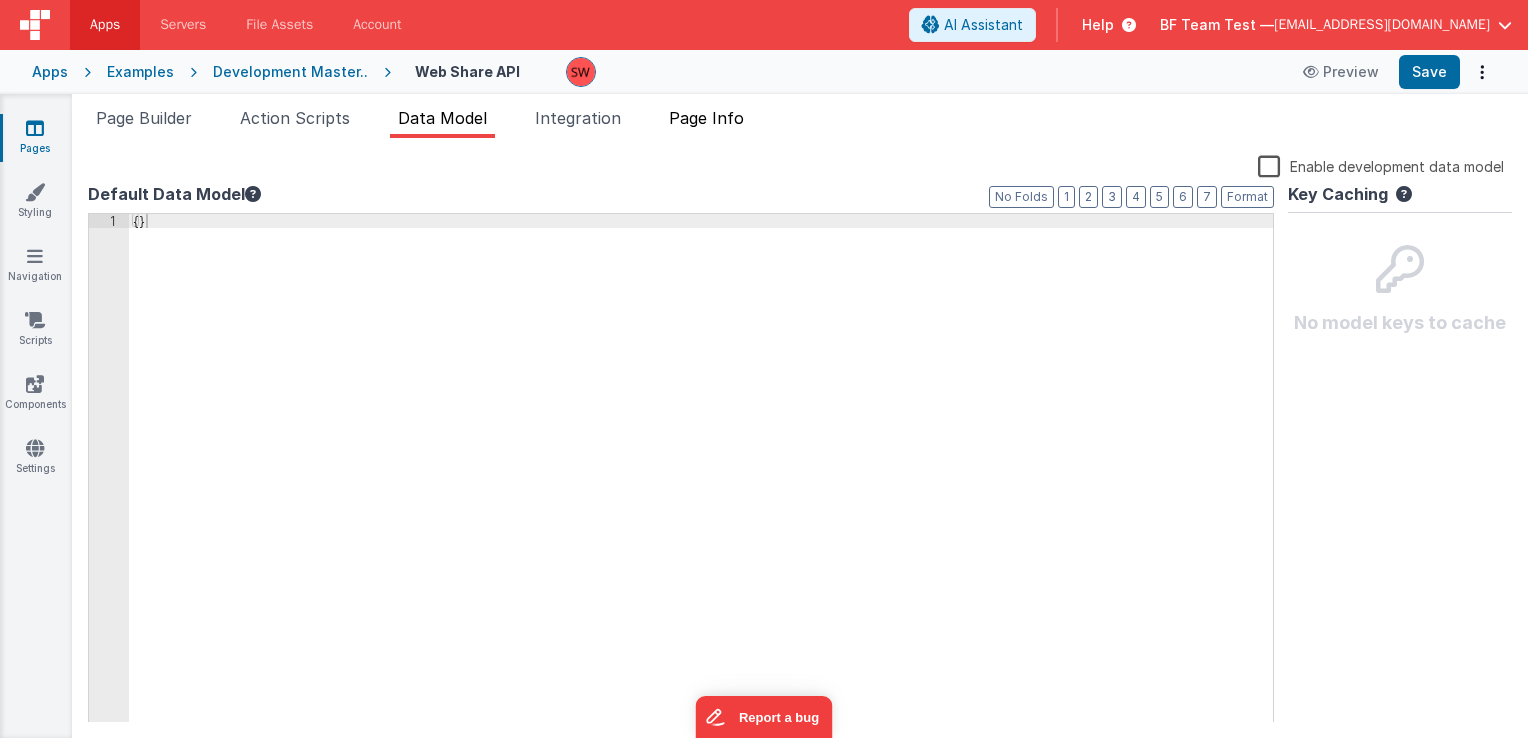click on "Page Info" at bounding box center (706, 118) 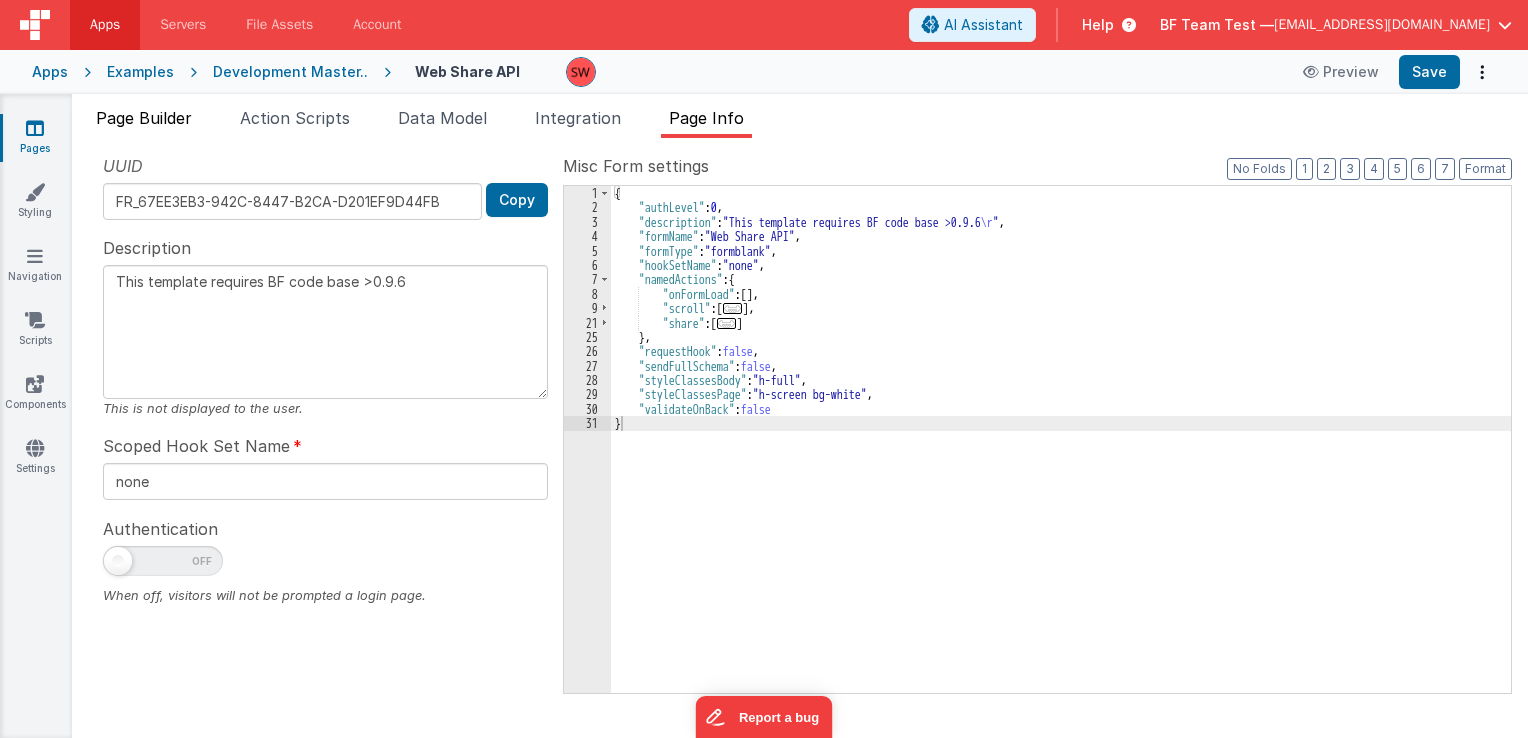 click on "Page Builder" at bounding box center (144, 118) 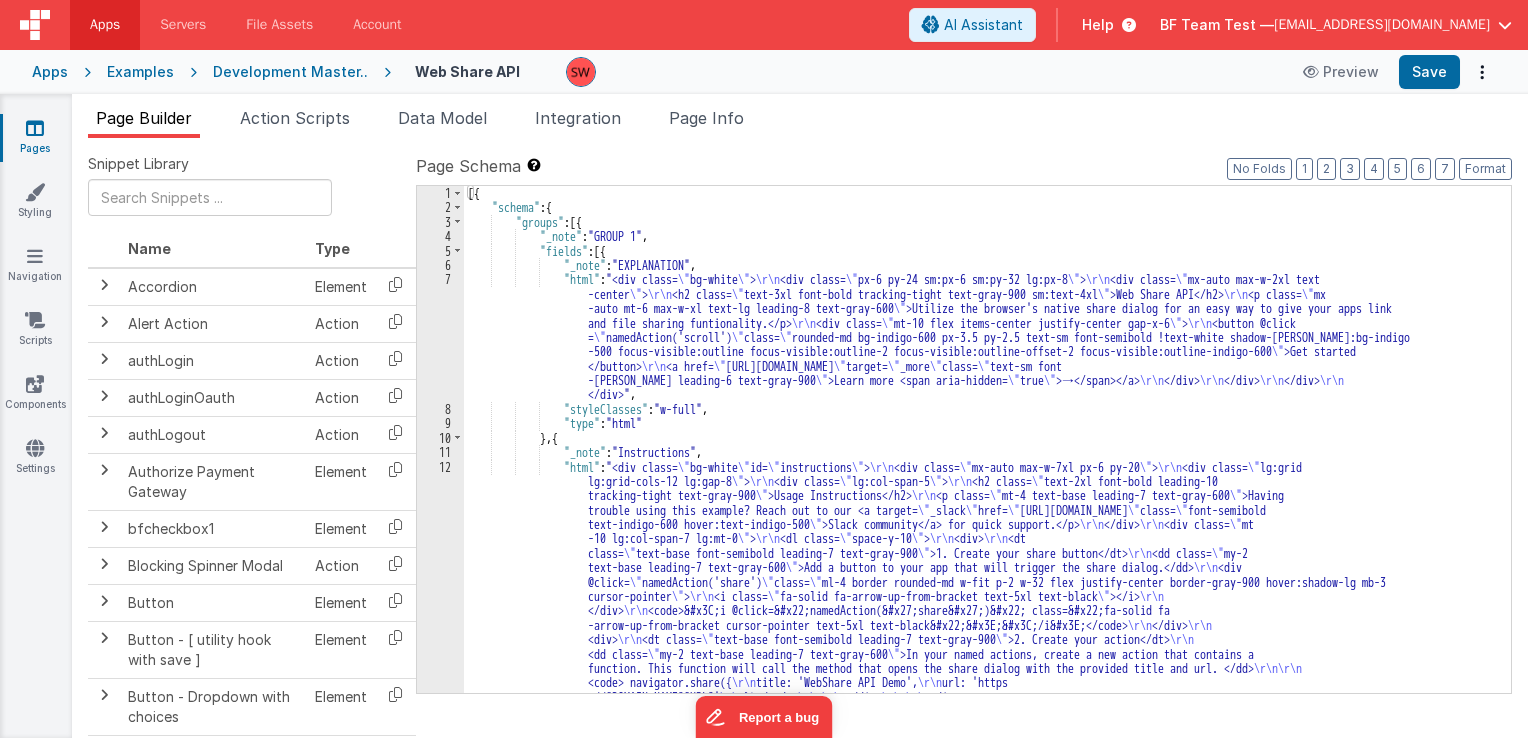 scroll, scrollTop: 60, scrollLeft: 0, axis: vertical 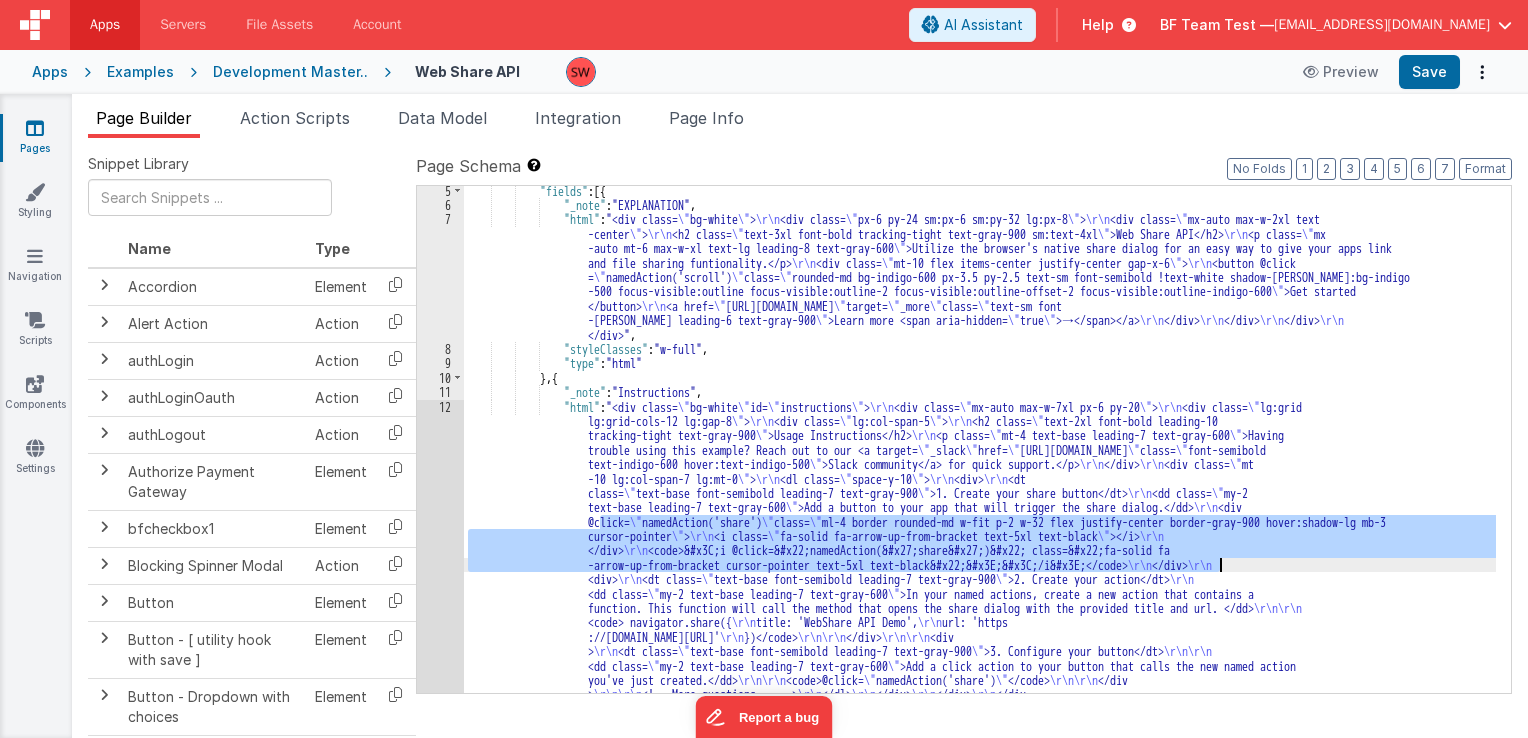 drag, startPoint x: 600, startPoint y: 526, endPoint x: 1220, endPoint y: 561, distance: 620.9871 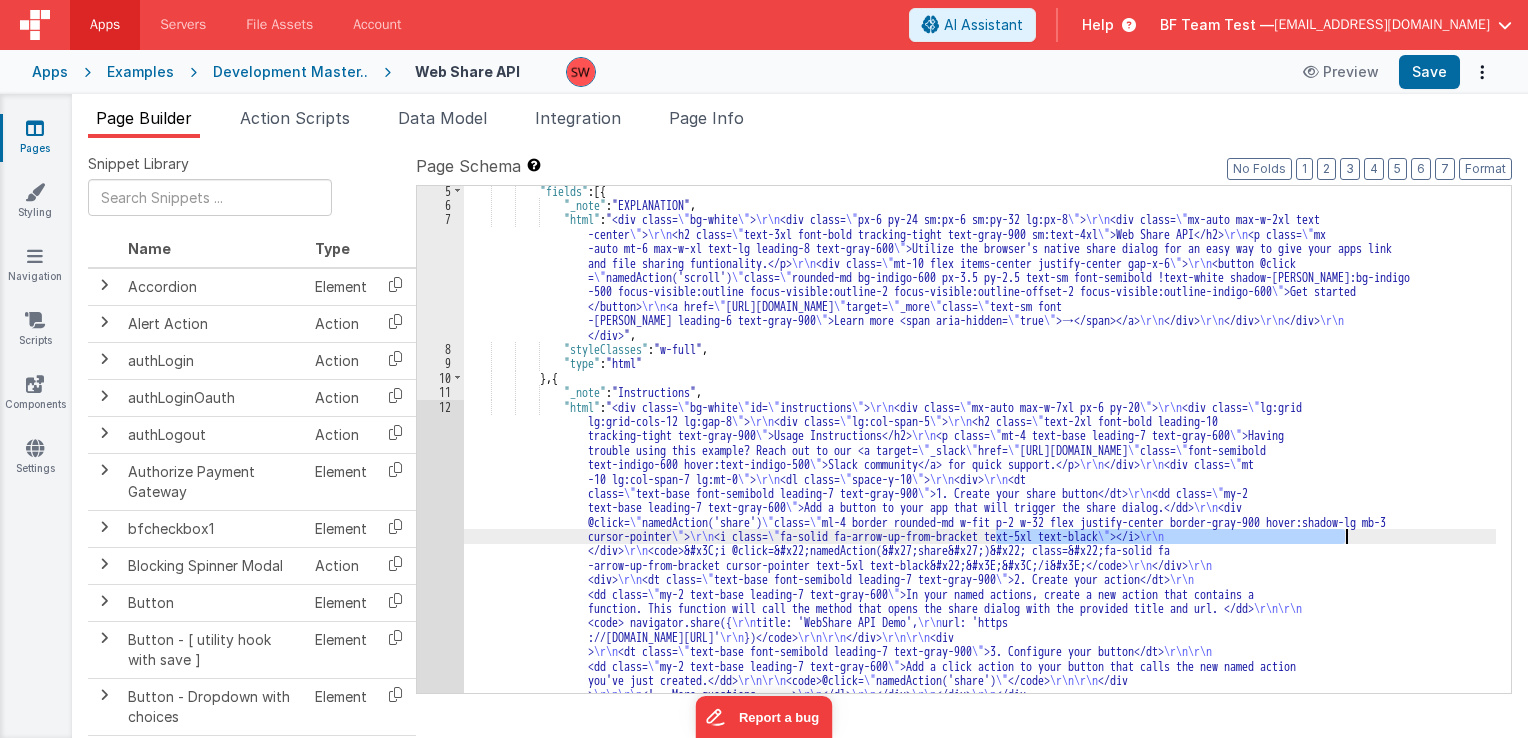 drag, startPoint x: 995, startPoint y: 537, endPoint x: 1345, endPoint y: 531, distance: 350.05142 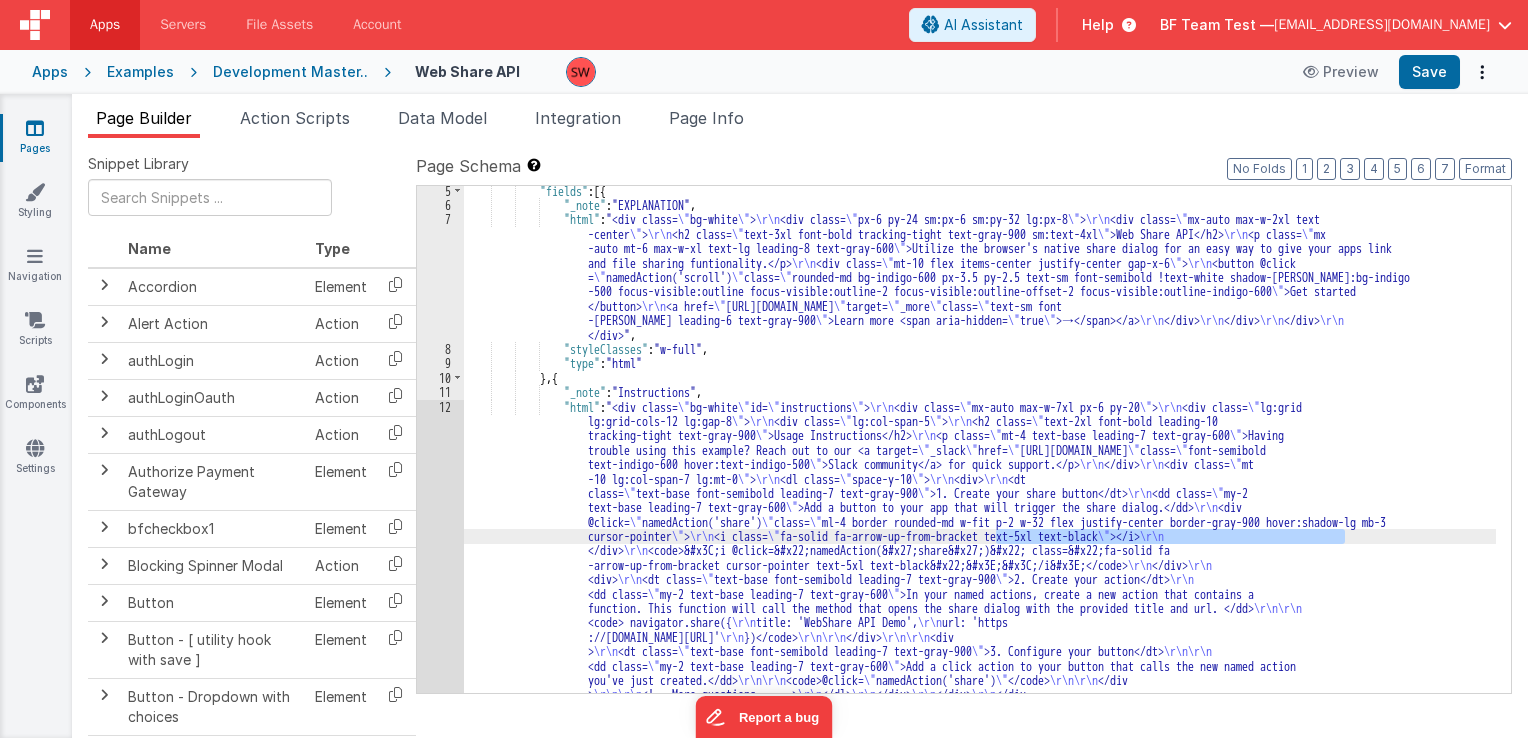 click at bounding box center [1125, 25] 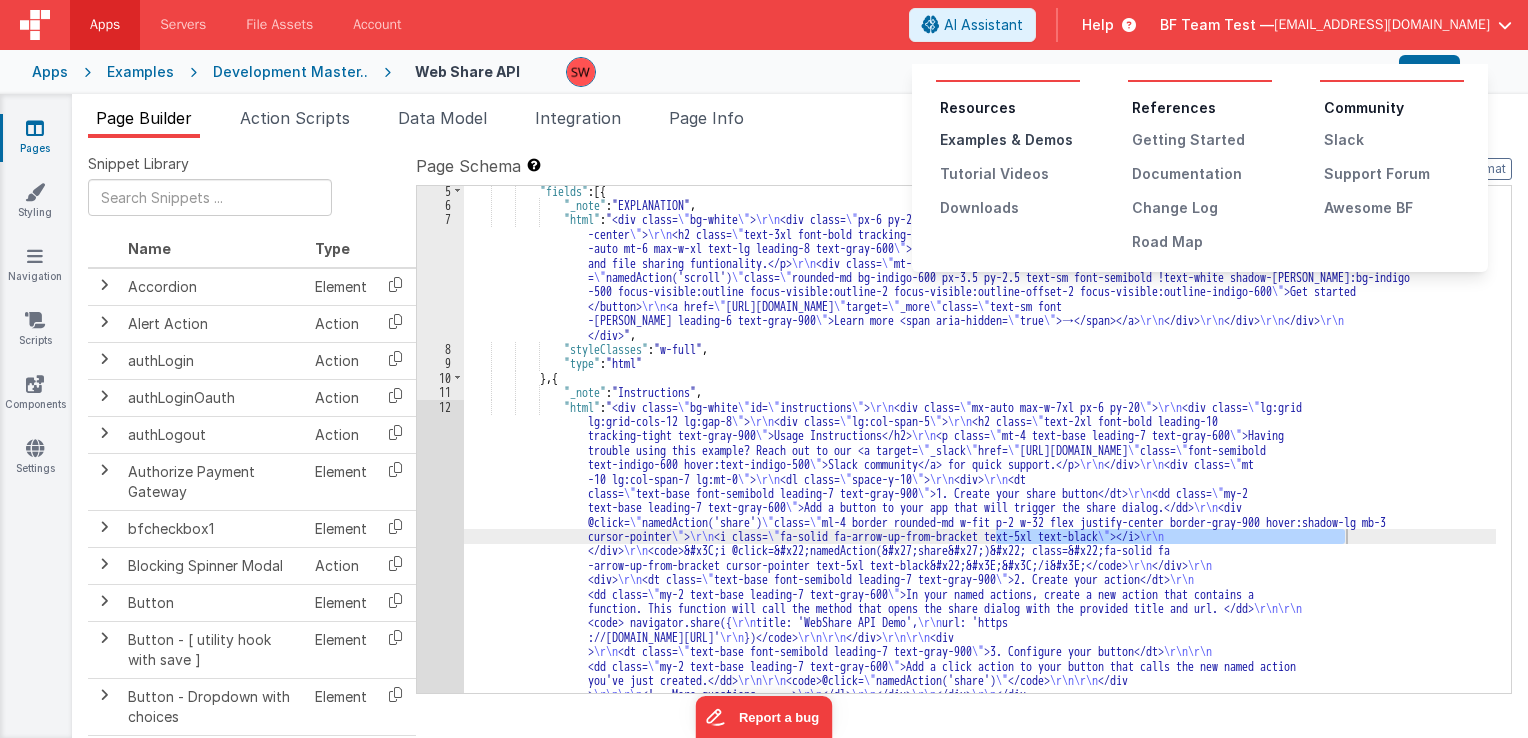 click on "Examples & Demos" at bounding box center (1010, 140) 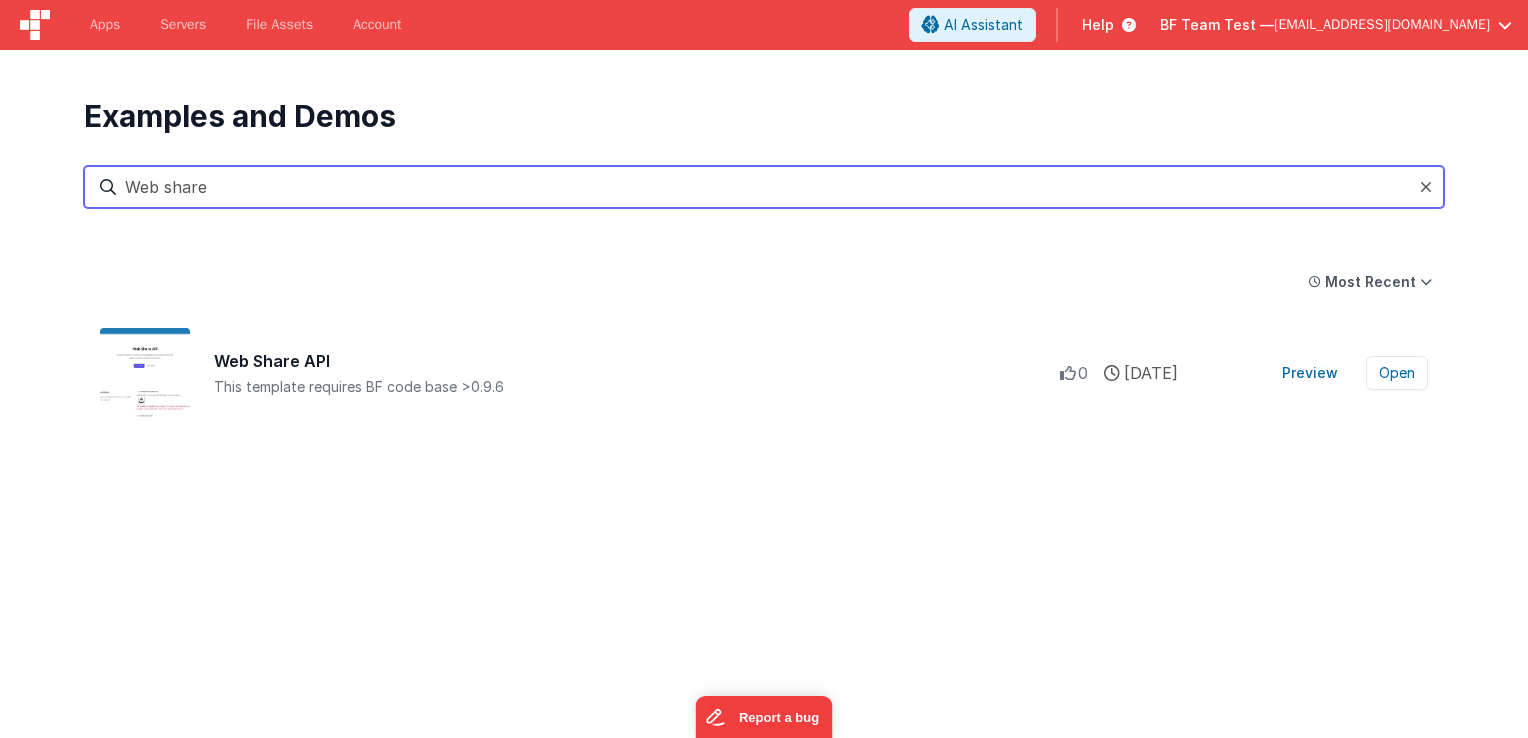 click on "Web share" at bounding box center (764, 187) 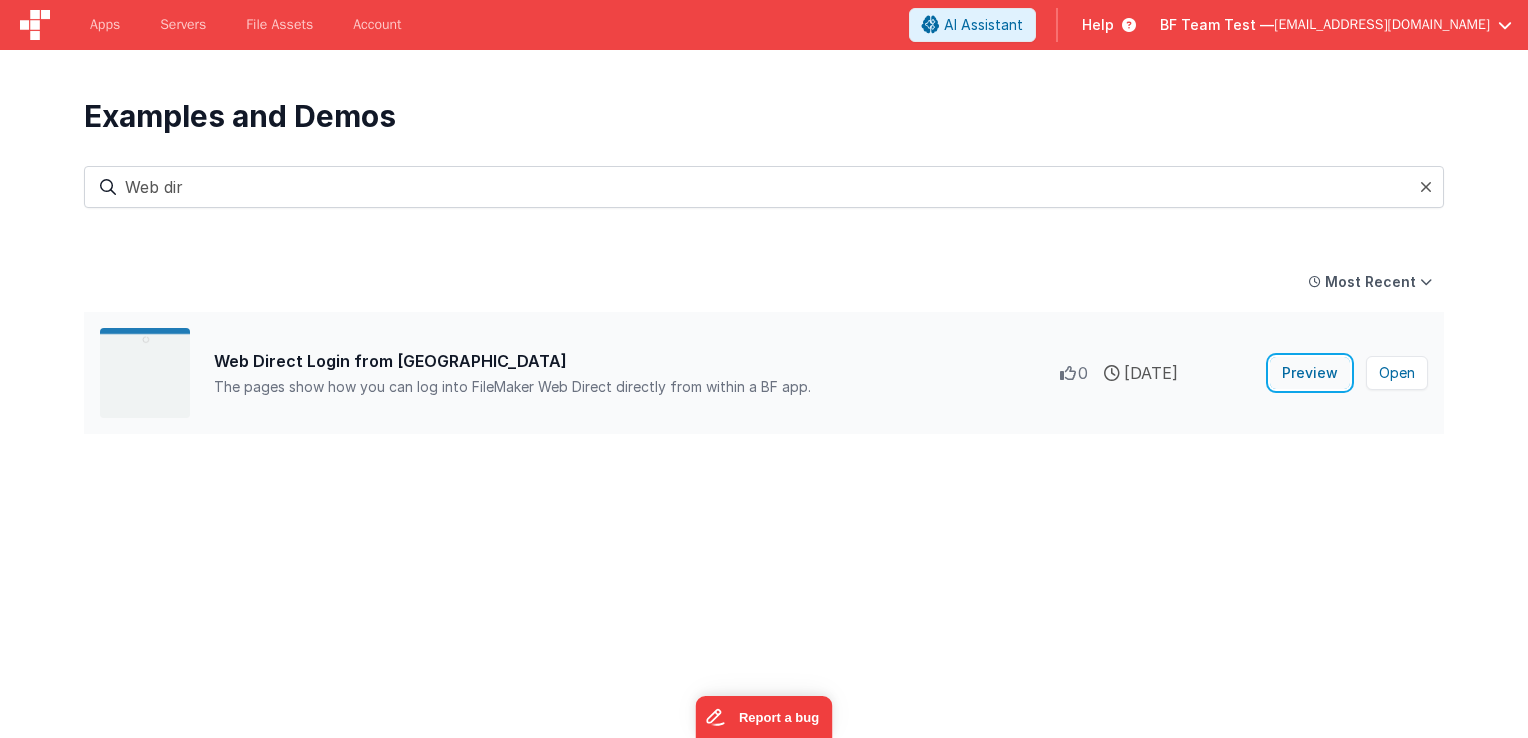 click on "Preview" at bounding box center [1310, 373] 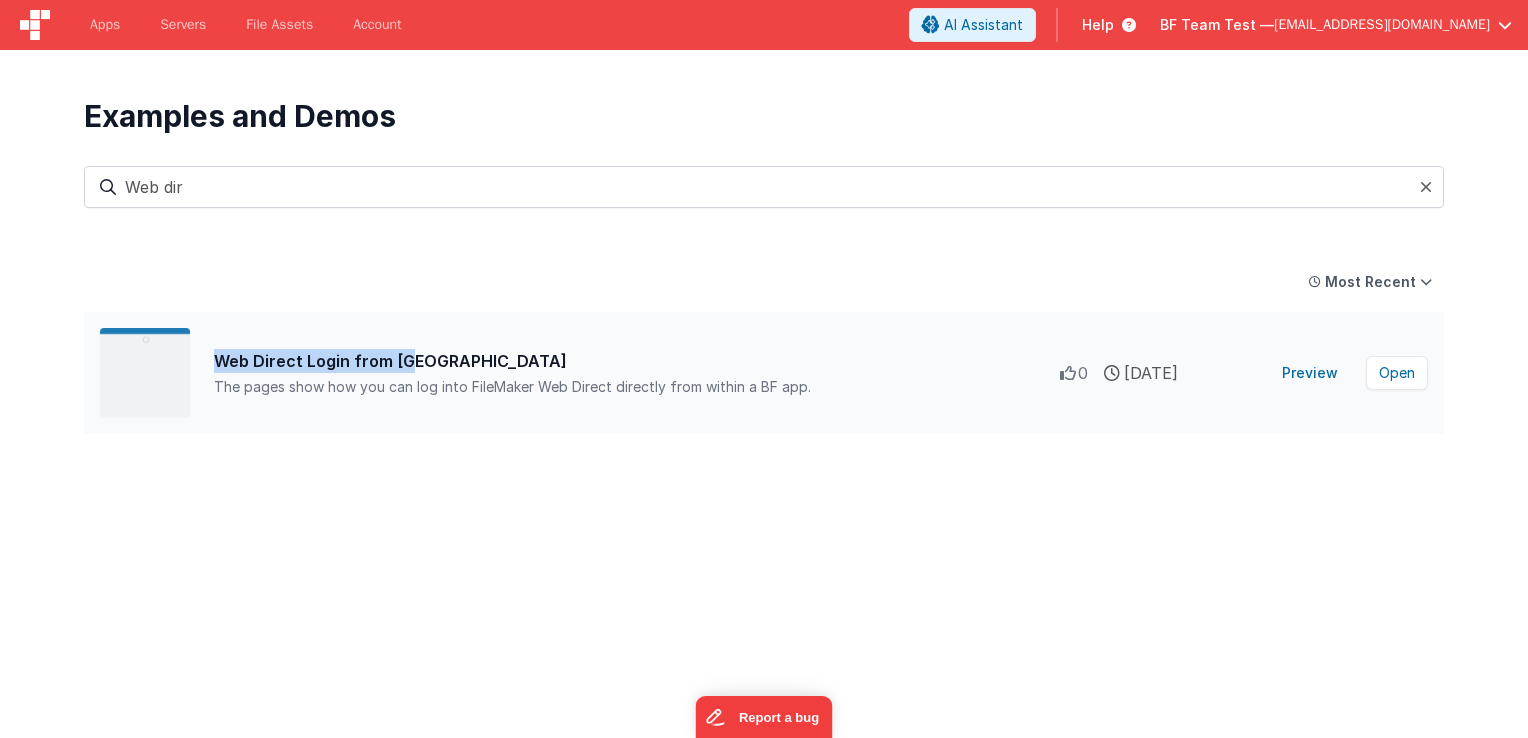 drag, startPoint x: 219, startPoint y: 358, endPoint x: 406, endPoint y: 357, distance: 187.00267 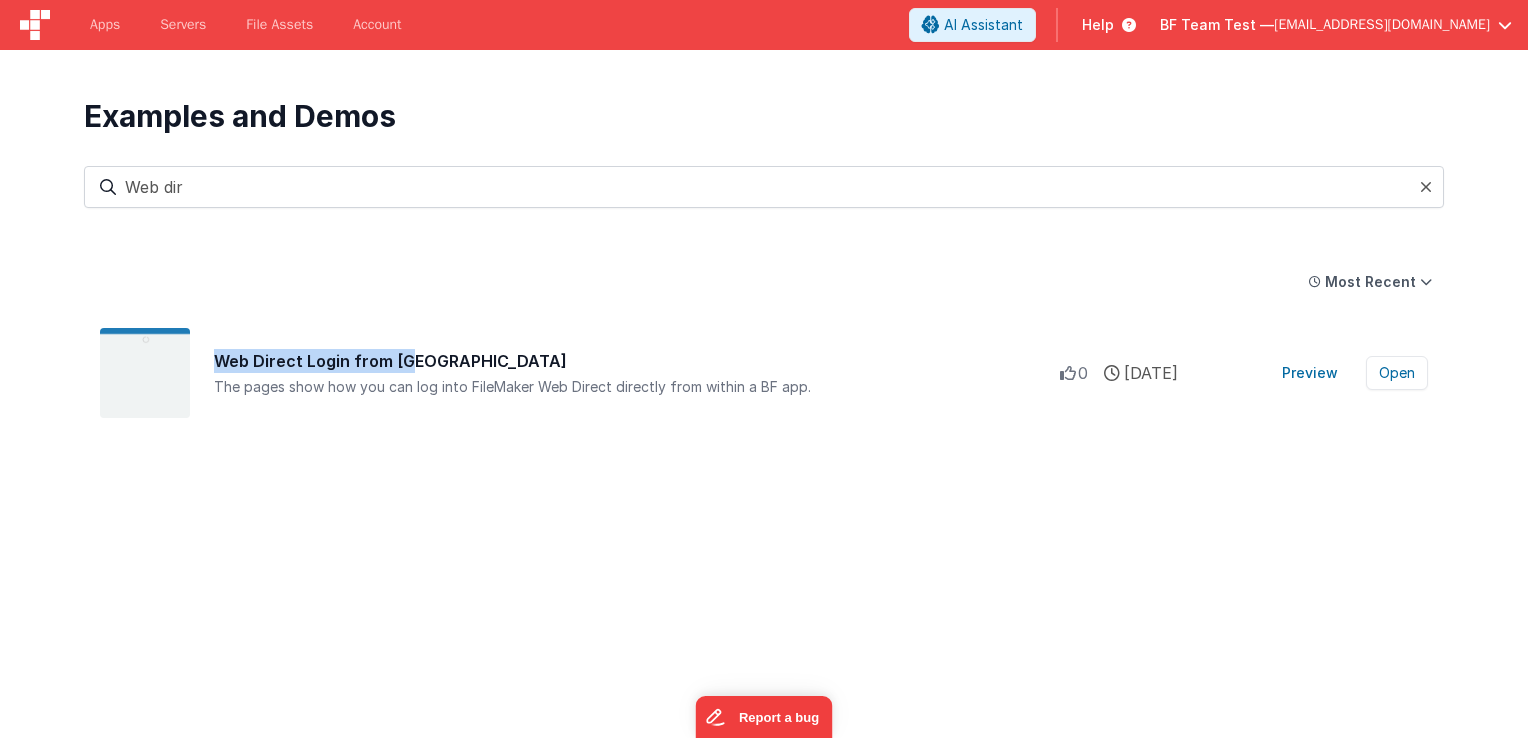 copy on "Web Direct Login from [GEOGRAPHIC_DATA]" 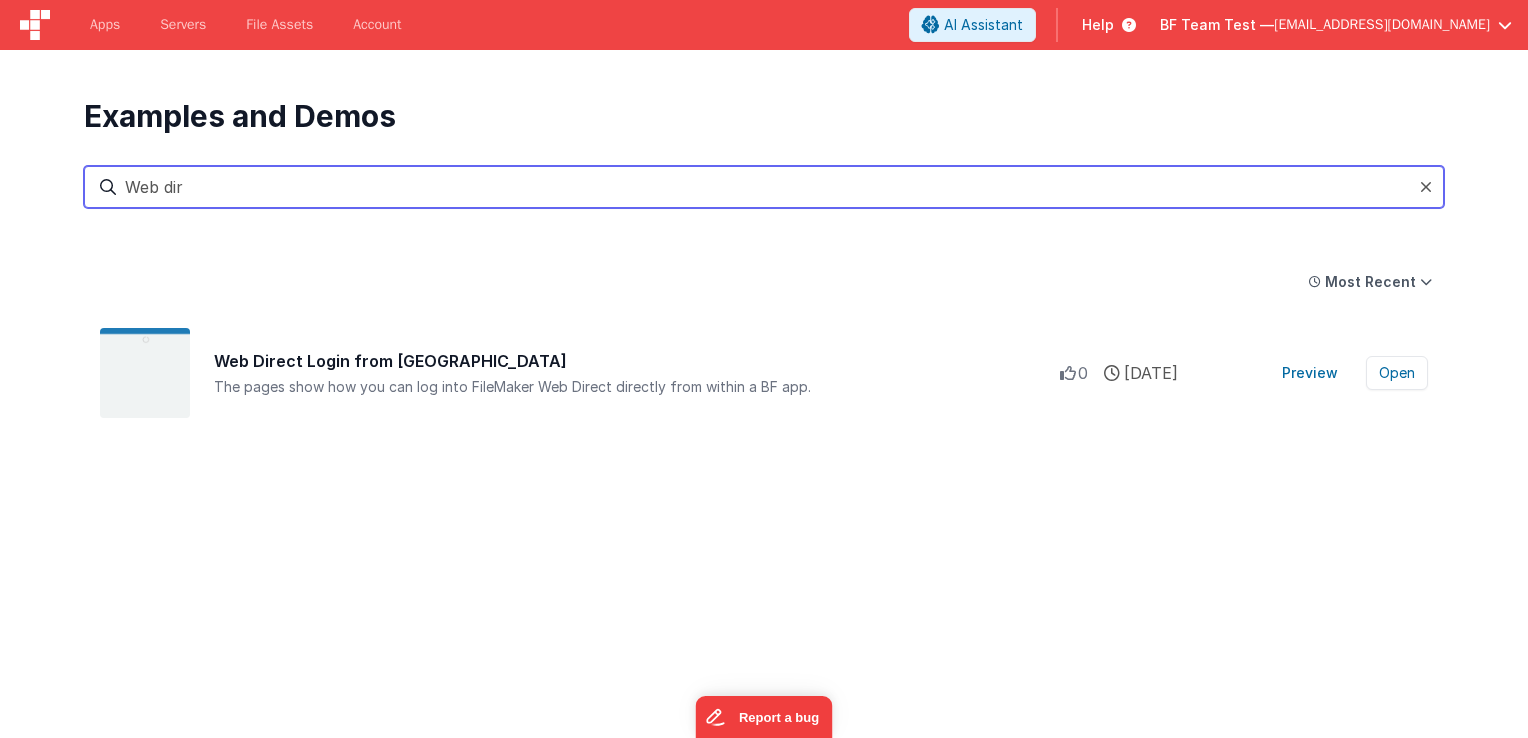 click on "Web dir" at bounding box center [764, 187] 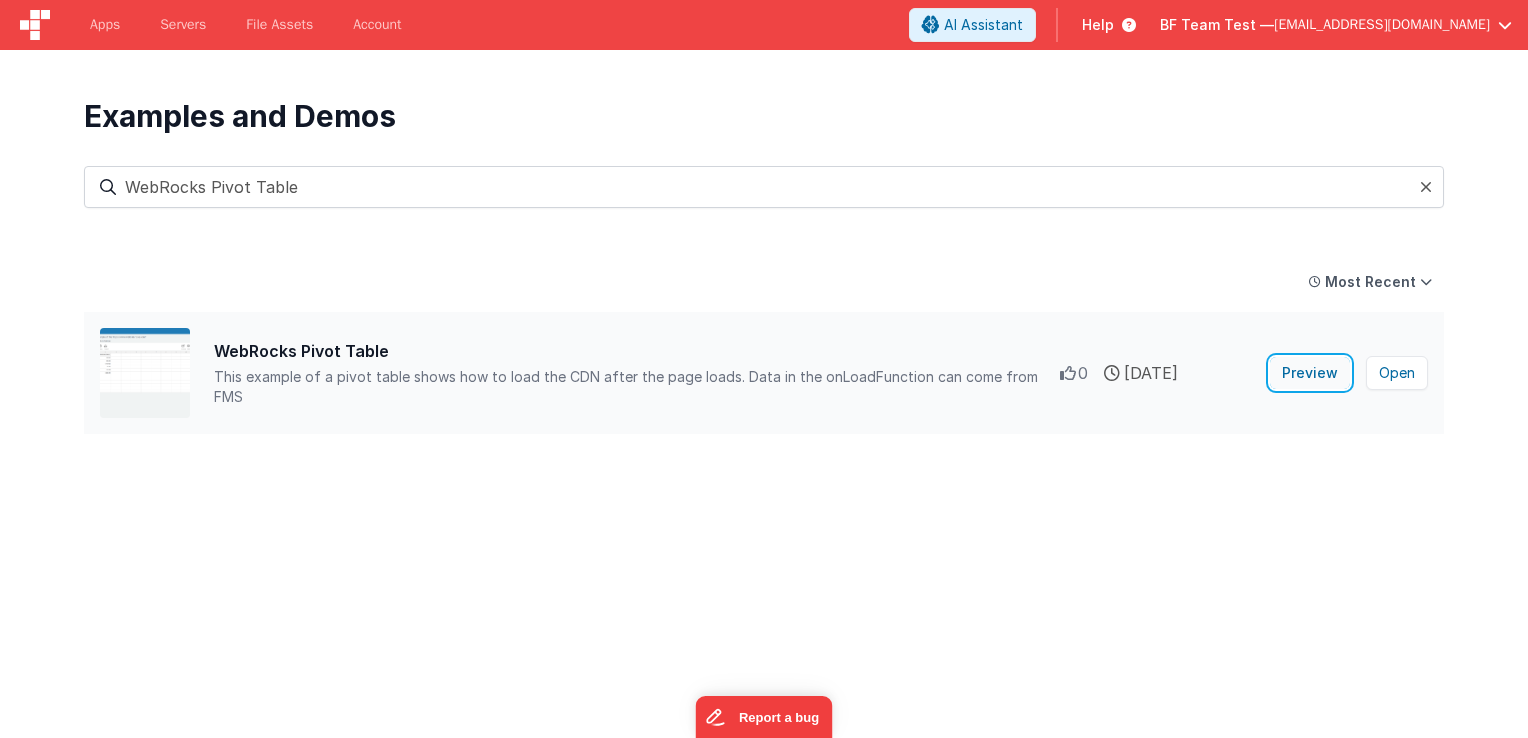click on "Preview" at bounding box center [1310, 373] 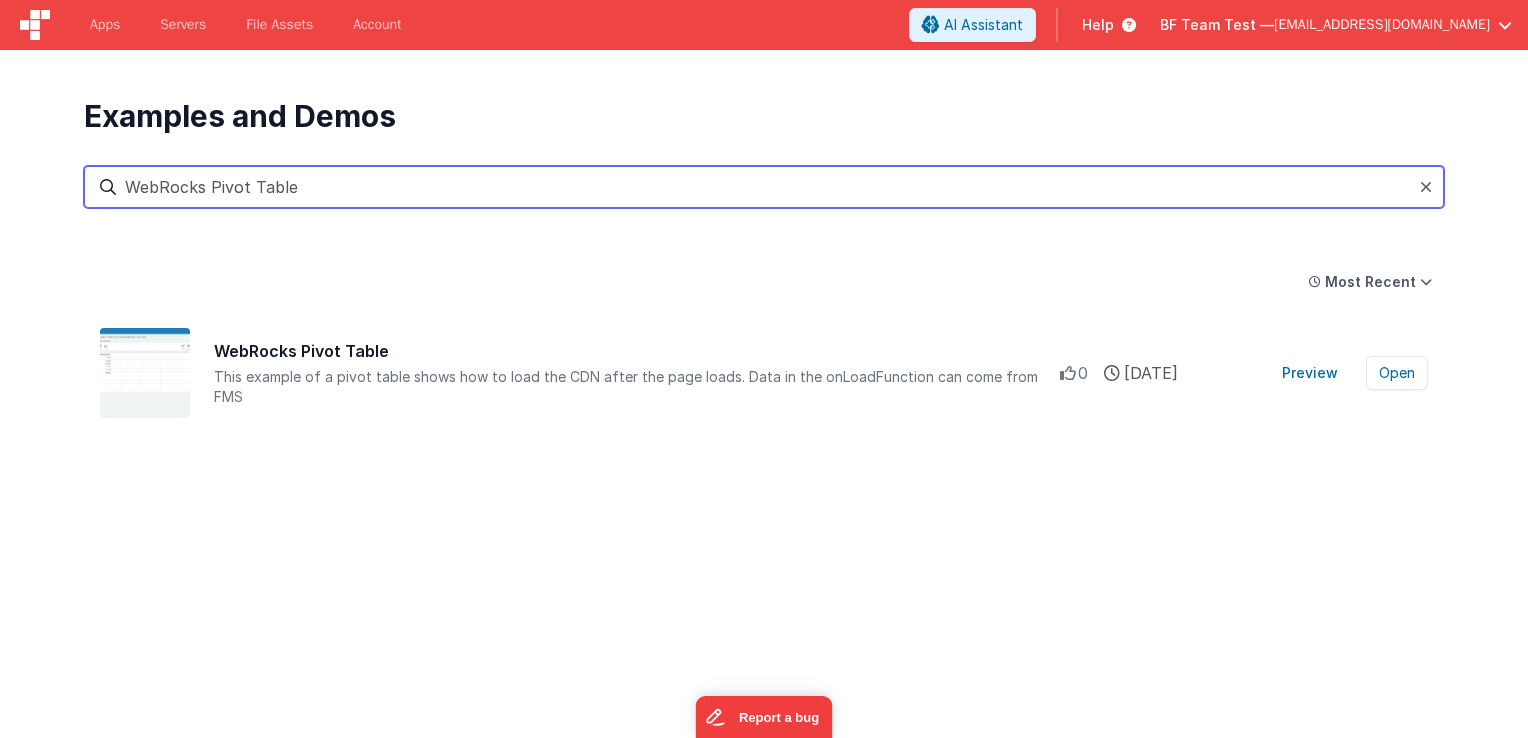 click on "WebRocks Pivot Table" at bounding box center (764, 187) 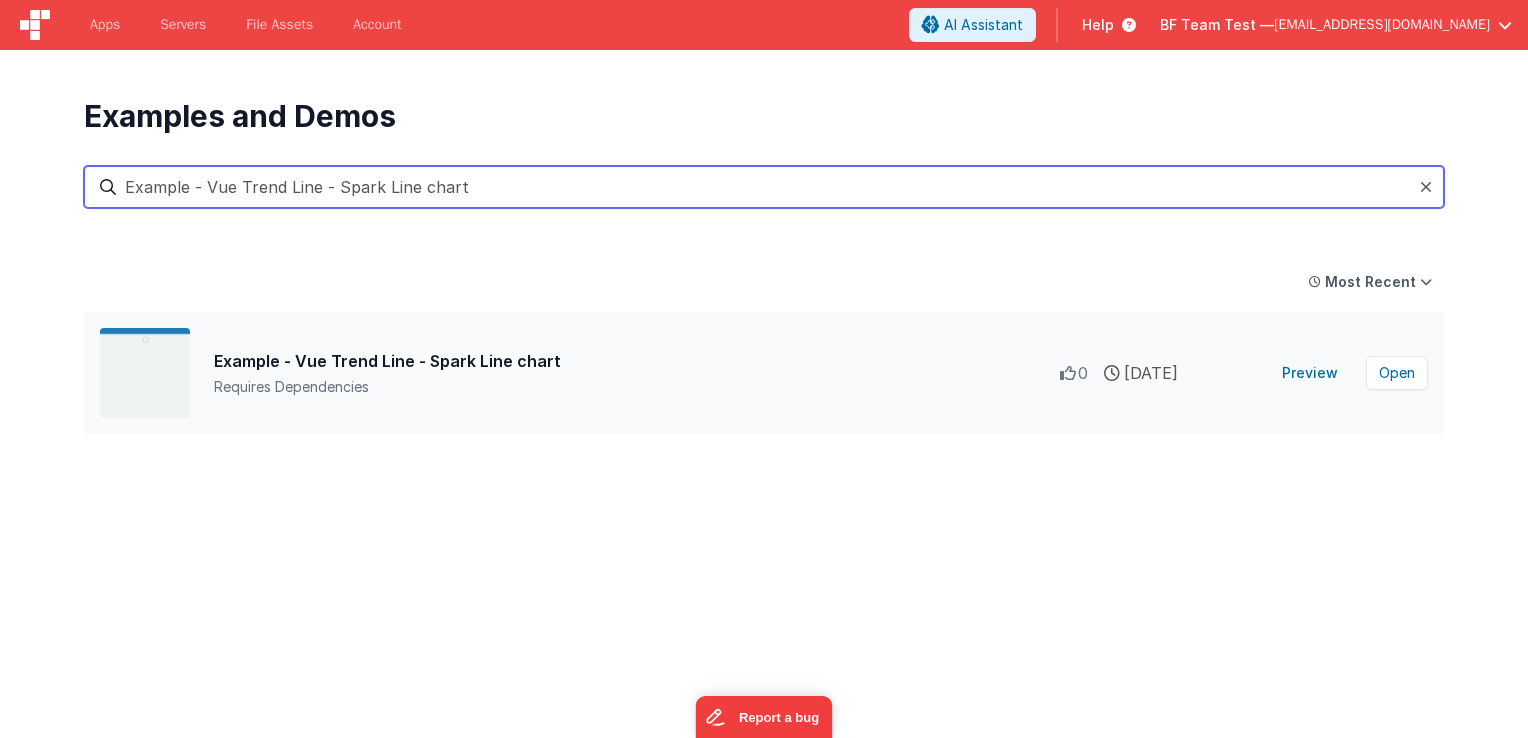 type on "Example - Vue Trend Line - Spark Line chart" 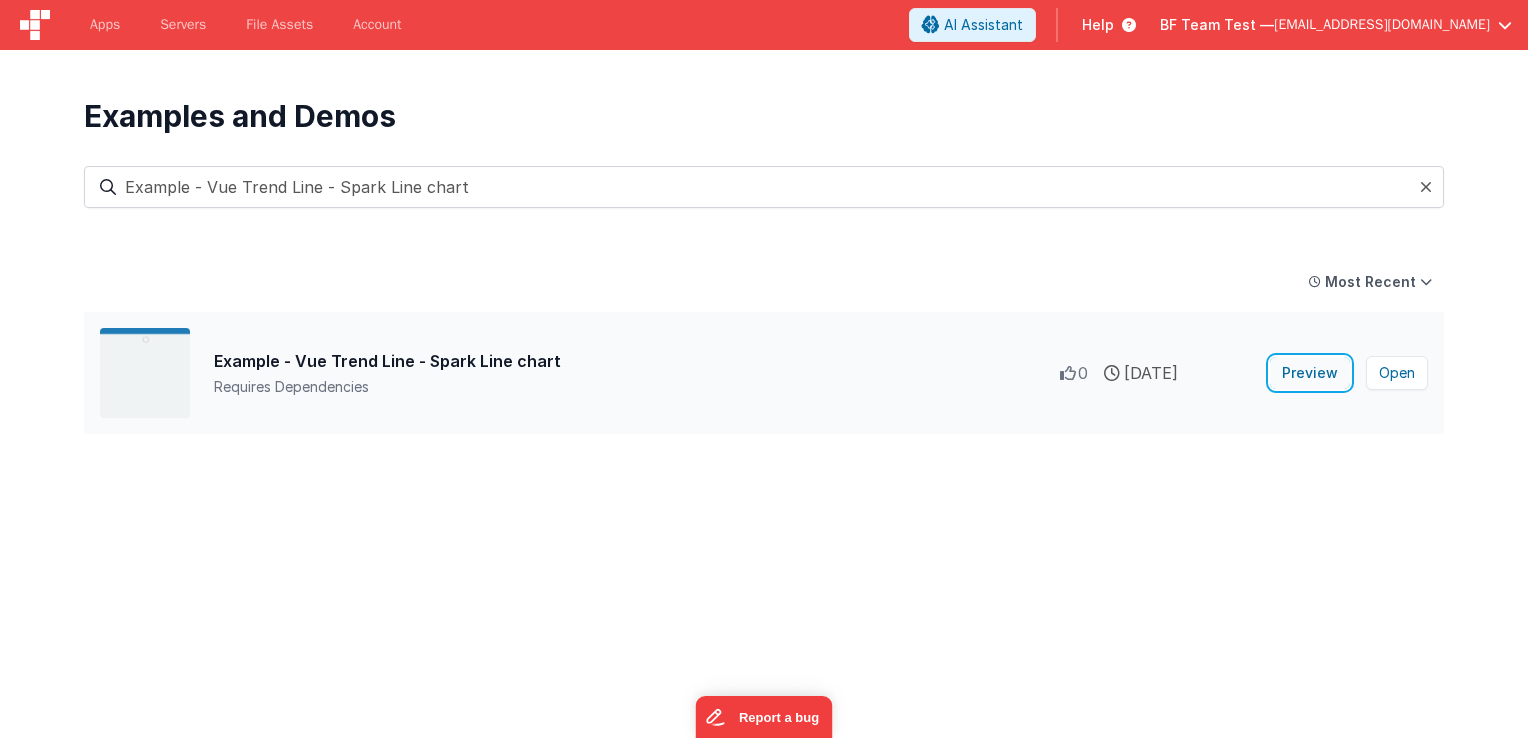 click on "Preview" at bounding box center (1310, 373) 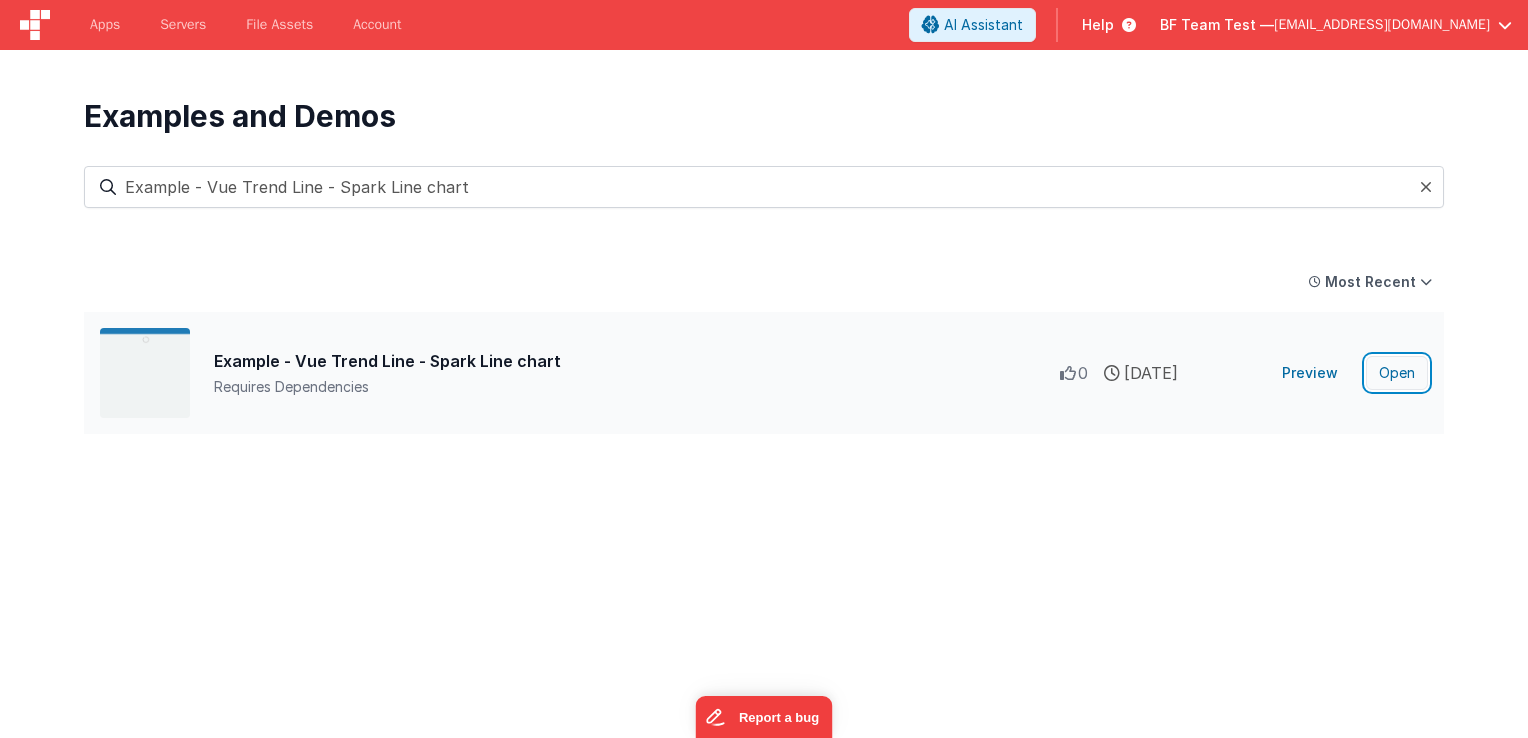 drag, startPoint x: 1391, startPoint y: 370, endPoint x: 1408, endPoint y: 371, distance: 17.029387 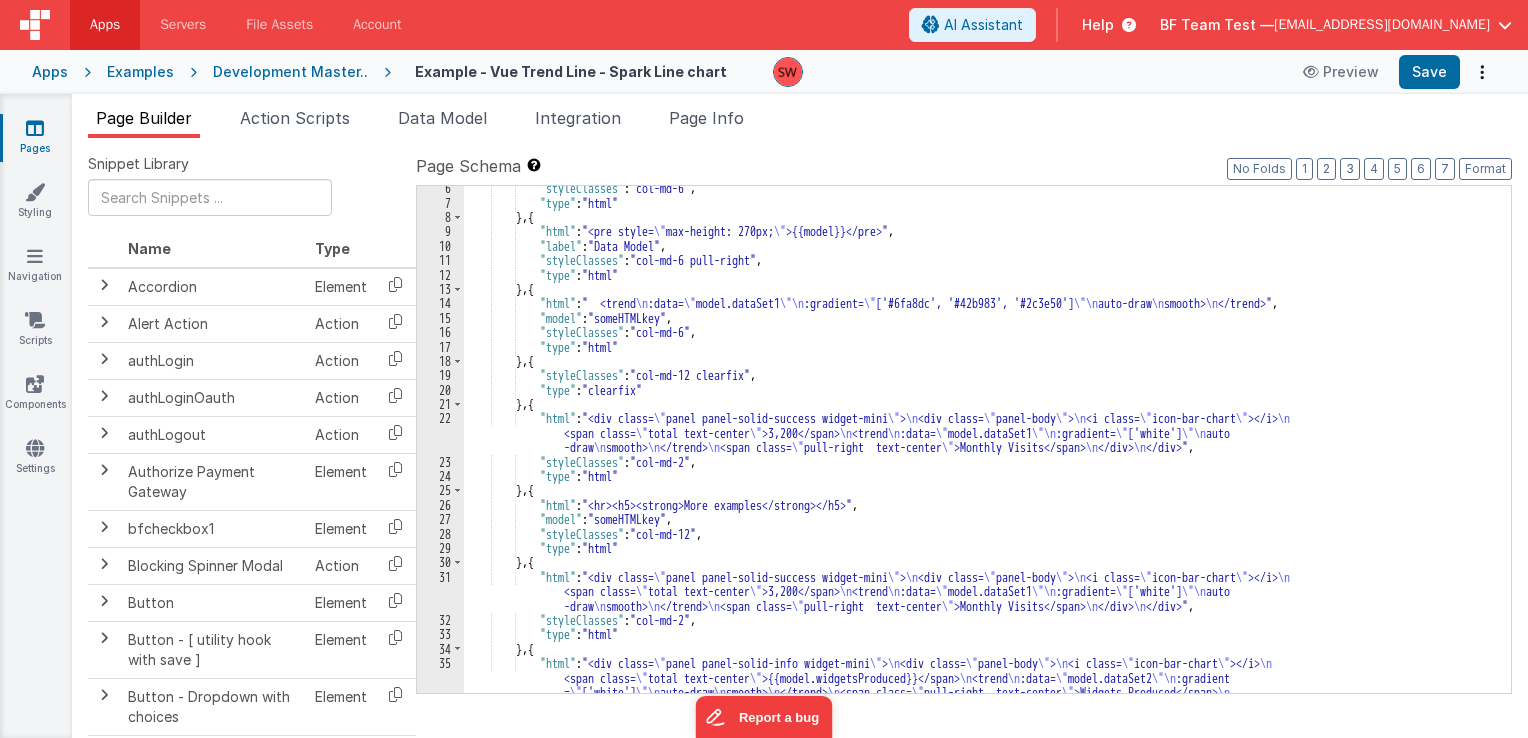 scroll, scrollTop: 0, scrollLeft: 0, axis: both 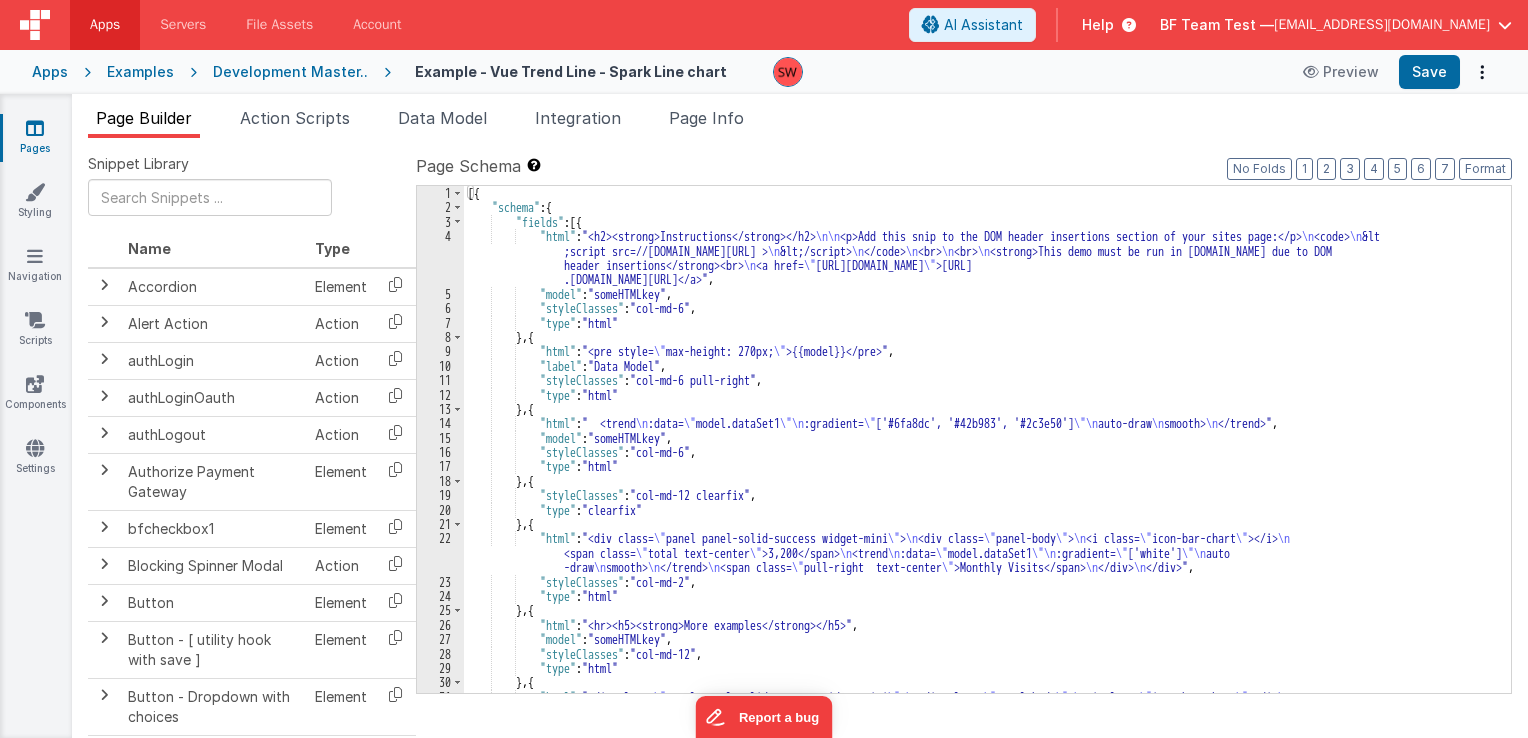 click on "[{      "schema" :  {           "fields" :  [{                "html" :  "<h2><strong>Instructions</strong></h2> \n\n <p>Add this snip to the DOM header insertions section of your sites page:</p> \n <code> \n &lt                  ;script src=//unpkg.com/vuetrend > \n &lt;/script> \n </code> \n <br> \n <br> \n <strong>This demo must be run in demo.fmbetterforms.com due to DOM                   header insertions</strong><br> \n <a href= \" https://demo.fmbetterforms.com/#/form/93A67A9B-3673-9348-BCB4-22180F8D88A3 \" >https://demo                  .fmbetterforms.com/#/form/93A67A9B-3673-9348-BCB4-22180F8D88A3</a>" ,                "model" :  "someHTMLkey" ,                "styleClasses" :  "col-md-6" ,                "type" :  "html"           } ,  {                "html" :  "<pre style= \" max-height: 270px; \" >{{model}}</pre>" ,                "label" :  "Data Model" ,                "styleClasses" :  "col-md-6 pull-right" ,                "type" :  "html"      }" at bounding box center (980, 469) 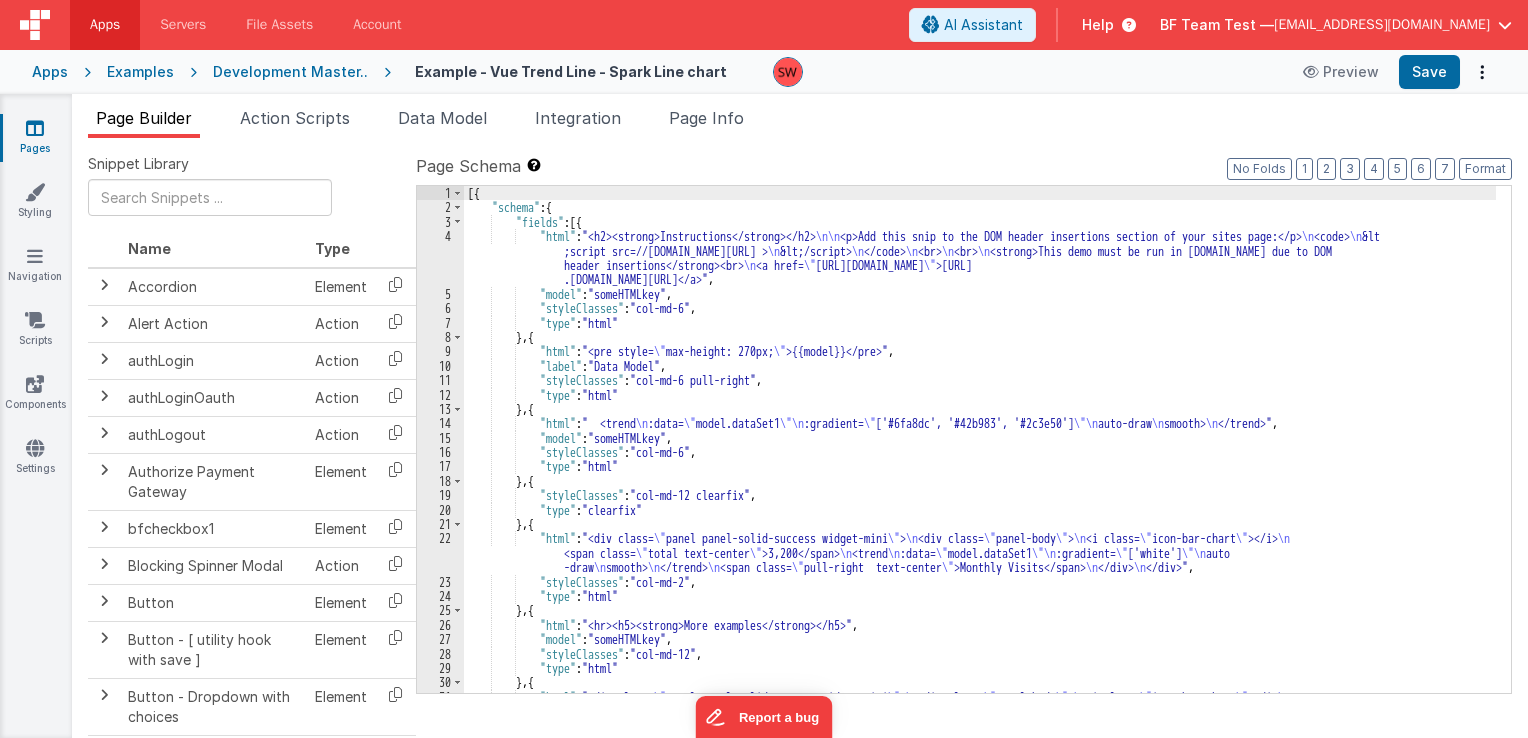 click on "[{      "schema" :  {           "fields" :  [{                "html" :  "<h2><strong>Instructions</strong></h2> \n\n <p>Add this snip to the DOM header insertions section of your sites page:</p> \n <code> \n &lt                  ;script src=//unpkg.com/vuetrend > \n &lt;/script> \n </code> \n <br> \n <br> \n <strong>This demo must be run in demo.fmbetterforms.com due to DOM                   header insertions</strong><br> \n <a href= \" https://demo.fmbetterforms.com/#/form/93A67A9B-3673-9348-BCB4-22180F8D88A3 \" >https://demo                  .fmbetterforms.com/#/form/93A67A9B-3673-9348-BCB4-22180F8D88A3</a>" ,                "model" :  "someHTMLkey" ,                "styleClasses" :  "col-md-6" ,                "type" :  "html"           } ,  {                "html" :  "<pre style= \" max-height: 270px; \" >{{model}}</pre>" ,                "label" :  "Data Model" ,                "styleClasses" :  "col-md-6 pull-right" ,                "type" :  "html"      }" at bounding box center [980, 469] 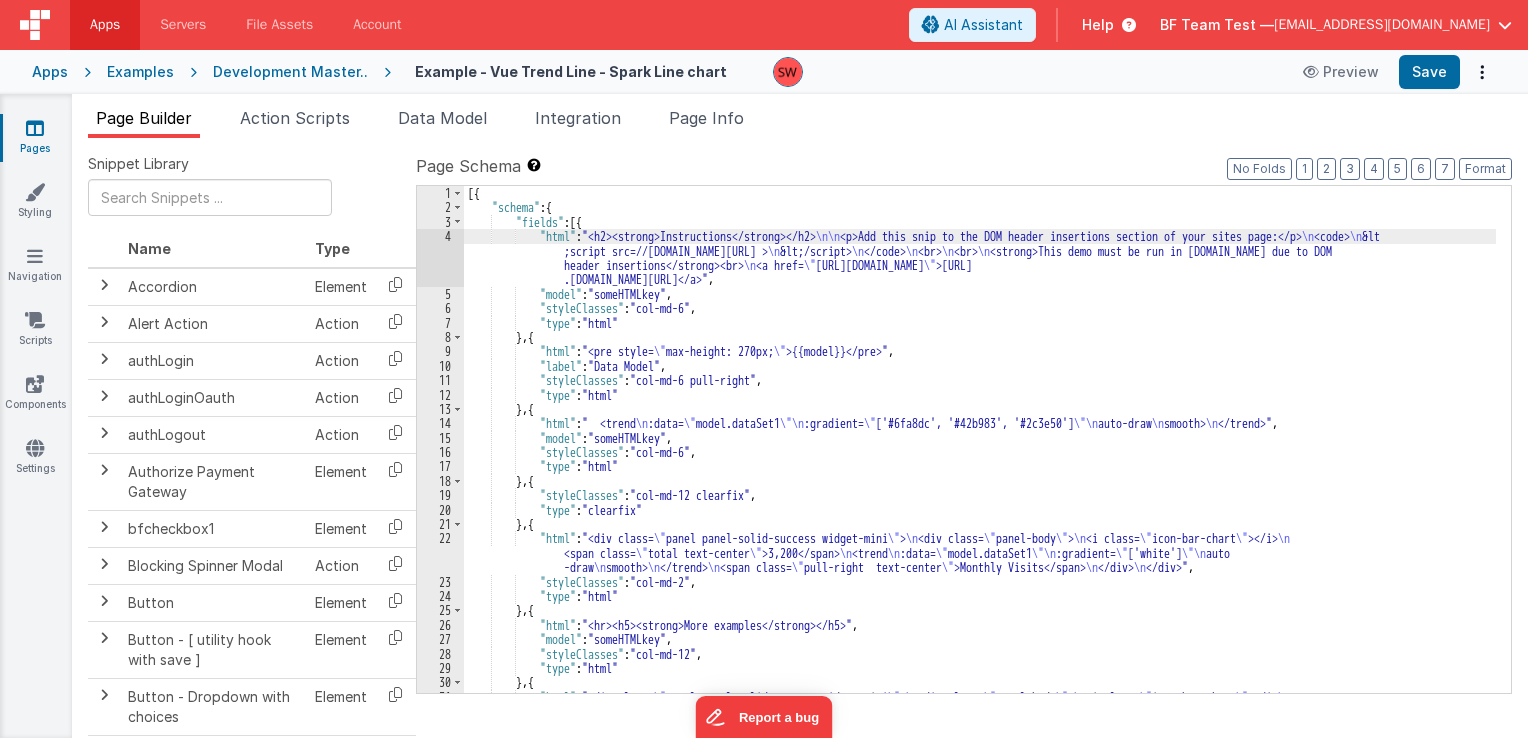 click on "[{      "schema" :  {           "fields" :  [{                "html" :  "<h2><strong>Instructions</strong></h2> \n\n <p>Add this snip to the DOM header insertions section of your sites page:</p> \n <code> \n &lt                  ;script src=//unpkg.com/vuetrend > \n &lt;/script> \n </code> \n <br> \n <br> \n <strong>This demo must be run in demo.fmbetterforms.com due to DOM                   header insertions</strong><br> \n <a href= \" https://demo.fmbetterforms.com/#/form/93A67A9B-3673-9348-BCB4-22180F8D88A3 \" >https://demo                  .fmbetterforms.com/#/form/93A67A9B-3673-9348-BCB4-22180F8D88A3</a>" ,                "model" :  "someHTMLkey" ,                "styleClasses" :  "col-md-6" ,                "type" :  "html"           } ,  {                "html" :  "<pre style= \" max-height: 270px; \" >{{model}}</pre>" ,                "label" :  "Data Model" ,                "styleClasses" :  "col-md-6 pull-right" ,                "type" :  "html"      }" at bounding box center [980, 469] 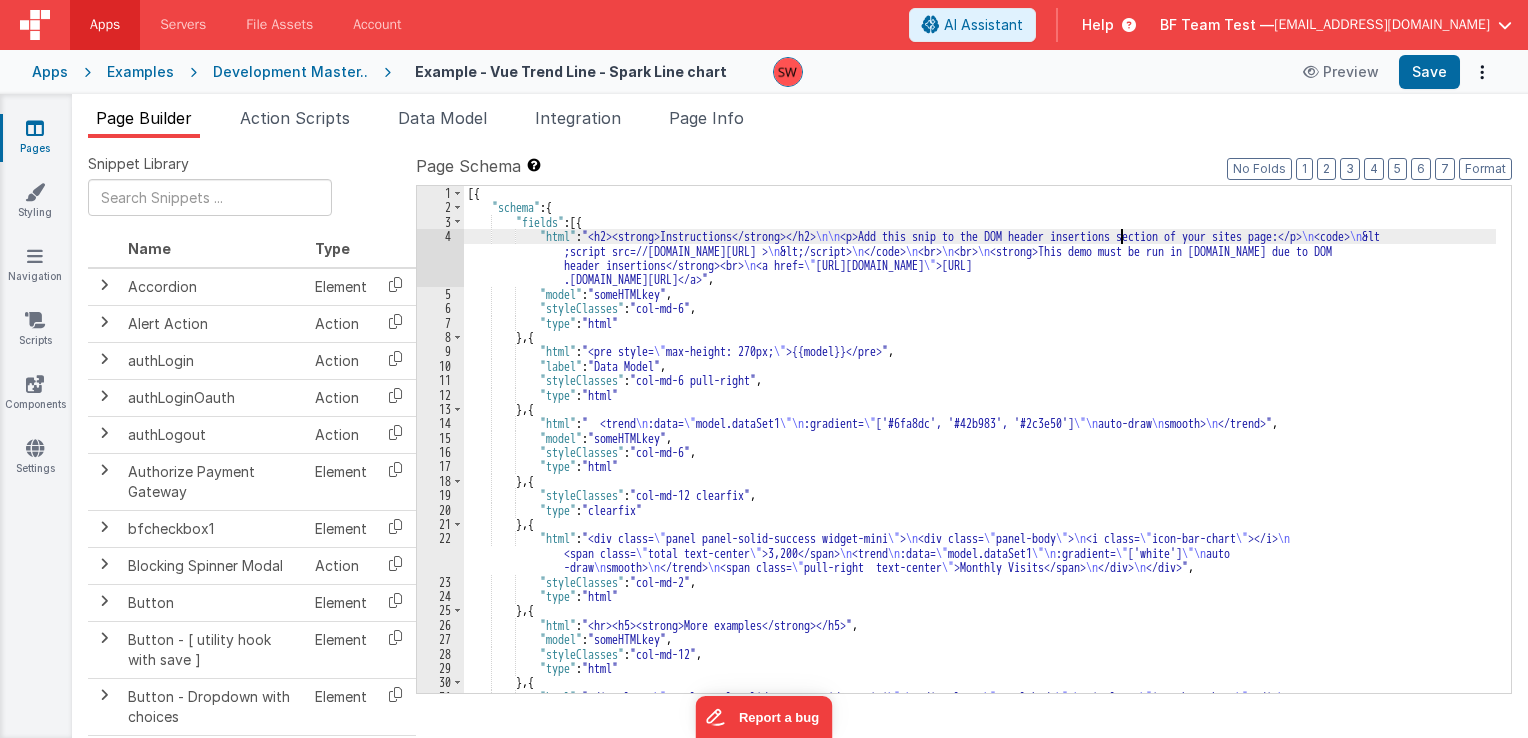 click on "[{      "schema" :  {           "fields" :  [{                "html" :  "<h2><strong>Instructions</strong></h2> \n\n <p>Add this snip to the DOM header insertions section of your sites page:</p> \n <code> \n &lt                  ;script src=//unpkg.com/vuetrend > \n &lt;/script> \n </code> \n <br> \n <br> \n <strong>This demo must be run in demo.fmbetterforms.com due to DOM                   header insertions</strong><br> \n <a href= \" https://demo.fmbetterforms.com/#/form/93A67A9B-3673-9348-BCB4-22180F8D88A3 \" >https://demo                  .fmbetterforms.com/#/form/93A67A9B-3673-9348-BCB4-22180F8D88A3</a>" ,                "model" :  "someHTMLkey" ,                "styleClasses" :  "col-md-6" ,                "type" :  "html"           } ,  {                "html" :  "<pre style= \" max-height: 270px; \" >{{model}}</pre>" ,                "label" :  "Data Model" ,                "styleClasses" :  "col-md-6 pull-right" ,                "type" :  "html"      }" at bounding box center [980, 469] 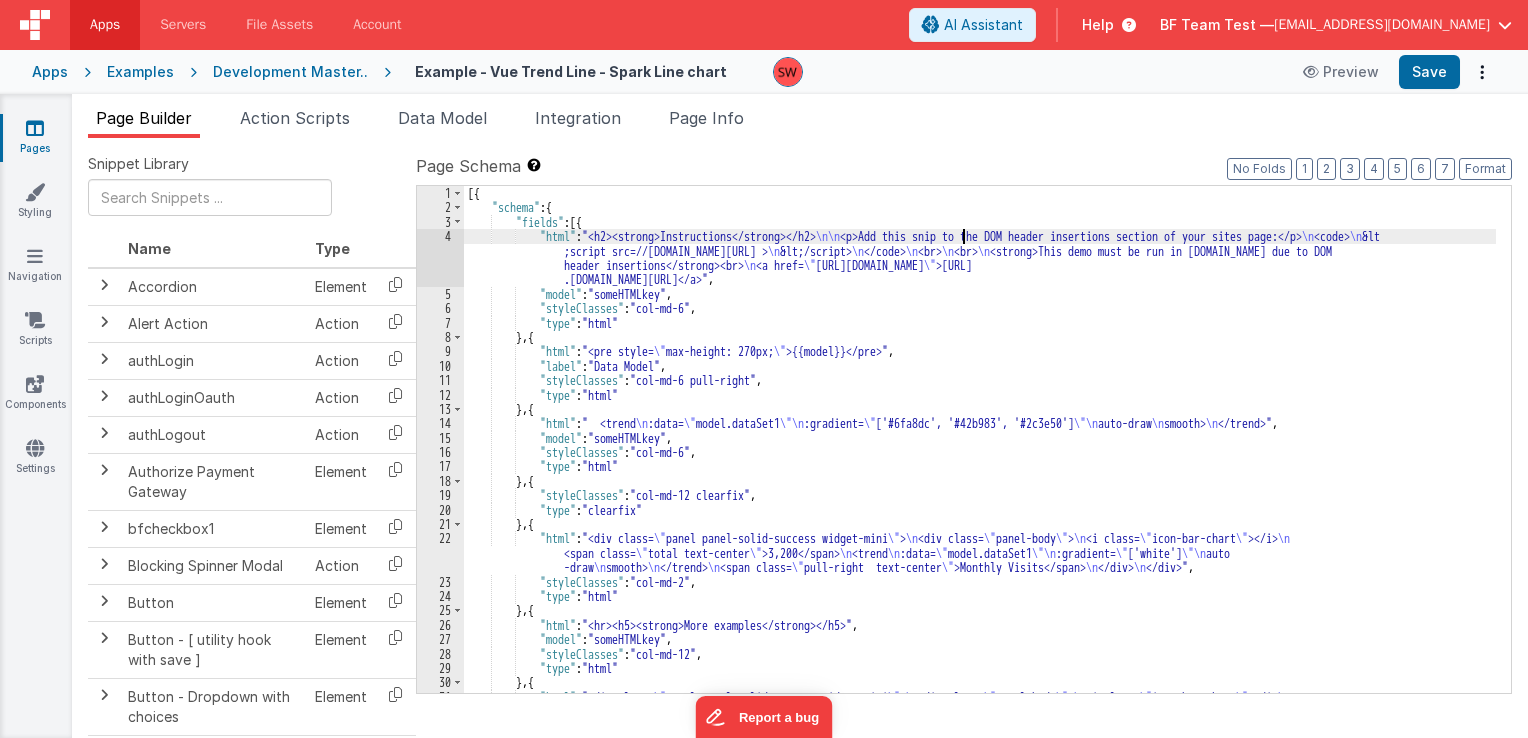 click on "[{      "schema" :  {           "fields" :  [{                "html" :  "<h2><strong>Instructions</strong></h2> \n\n <p>Add this snip to the DOM header insertions section of your sites page:</p> \n <code> \n &lt                  ;script src=//unpkg.com/vuetrend > \n &lt;/script> \n </code> \n <br> \n <br> \n <strong>This demo must be run in demo.fmbetterforms.com due to DOM                   header insertions</strong><br> \n <a href= \" https://demo.fmbetterforms.com/#/form/93A67A9B-3673-9348-BCB4-22180F8D88A3 \" >https://demo                  .fmbetterforms.com/#/form/93A67A9B-3673-9348-BCB4-22180F8D88A3</a>" ,                "model" :  "someHTMLkey" ,                "styleClasses" :  "col-md-6" ,                "type" :  "html"           } ,  {                "html" :  "<pre style= \" max-height: 270px; \" >{{model}}</pre>" ,                "label" :  "Data Model" ,                "styleClasses" :  "col-md-6 pull-right" ,                "type" :  "html"      }" at bounding box center [980, 469] 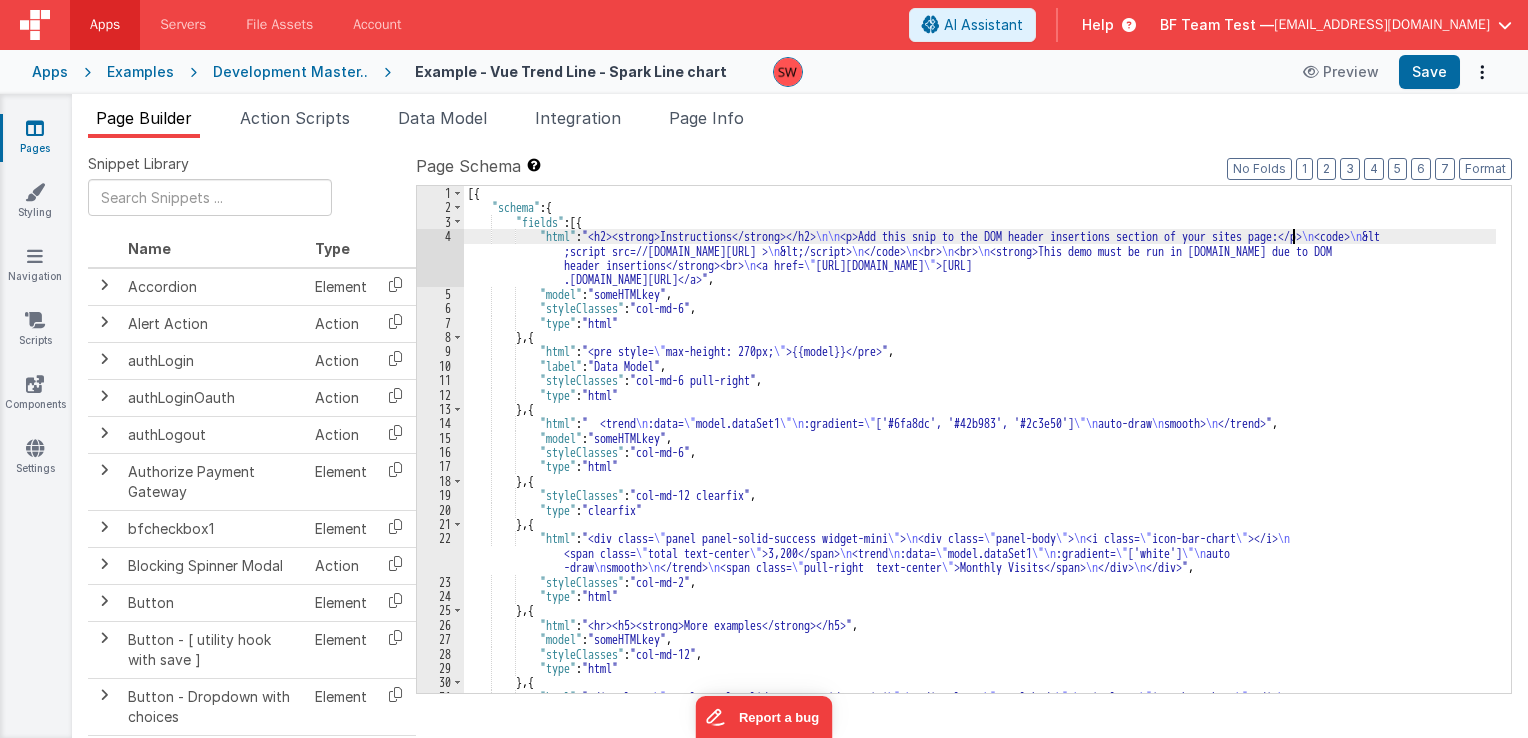 click on "[{      "schema" :  {           "fields" :  [{                "html" :  "<h2><strong>Instructions</strong></h2> \n\n <p>Add this snip to the DOM header insertions section of your sites page:</p> \n <code> \n &lt                  ;script src=//unpkg.com/vuetrend > \n &lt;/script> \n </code> \n <br> \n <br> \n <strong>This demo must be run in demo.fmbetterforms.com due to DOM                   header insertions</strong><br> \n <a href= \" https://demo.fmbetterforms.com/#/form/93A67A9B-3673-9348-BCB4-22180F8D88A3 \" >https://demo                  .fmbetterforms.com/#/form/93A67A9B-3673-9348-BCB4-22180F8D88A3</a>" ,                "model" :  "someHTMLkey" ,                "styleClasses" :  "col-md-6" ,                "type" :  "html"           } ,  {                "html" :  "<pre style= \" max-height: 270px; \" >{{model}}</pre>" ,                "label" :  "Data Model" ,                "styleClasses" :  "col-md-6 pull-right" ,                "type" :  "html"      }" at bounding box center (980, 469) 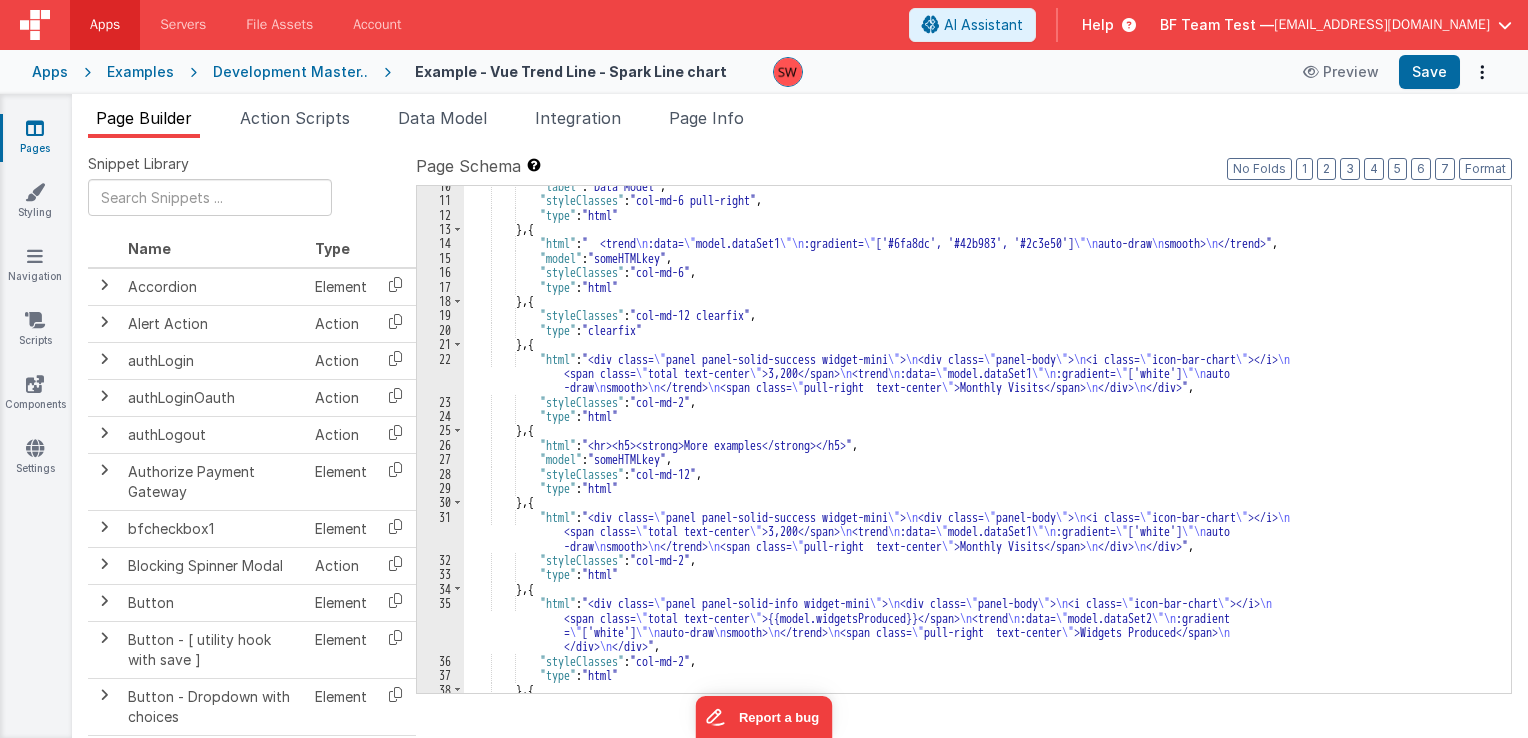 scroll, scrollTop: 240, scrollLeft: 0, axis: vertical 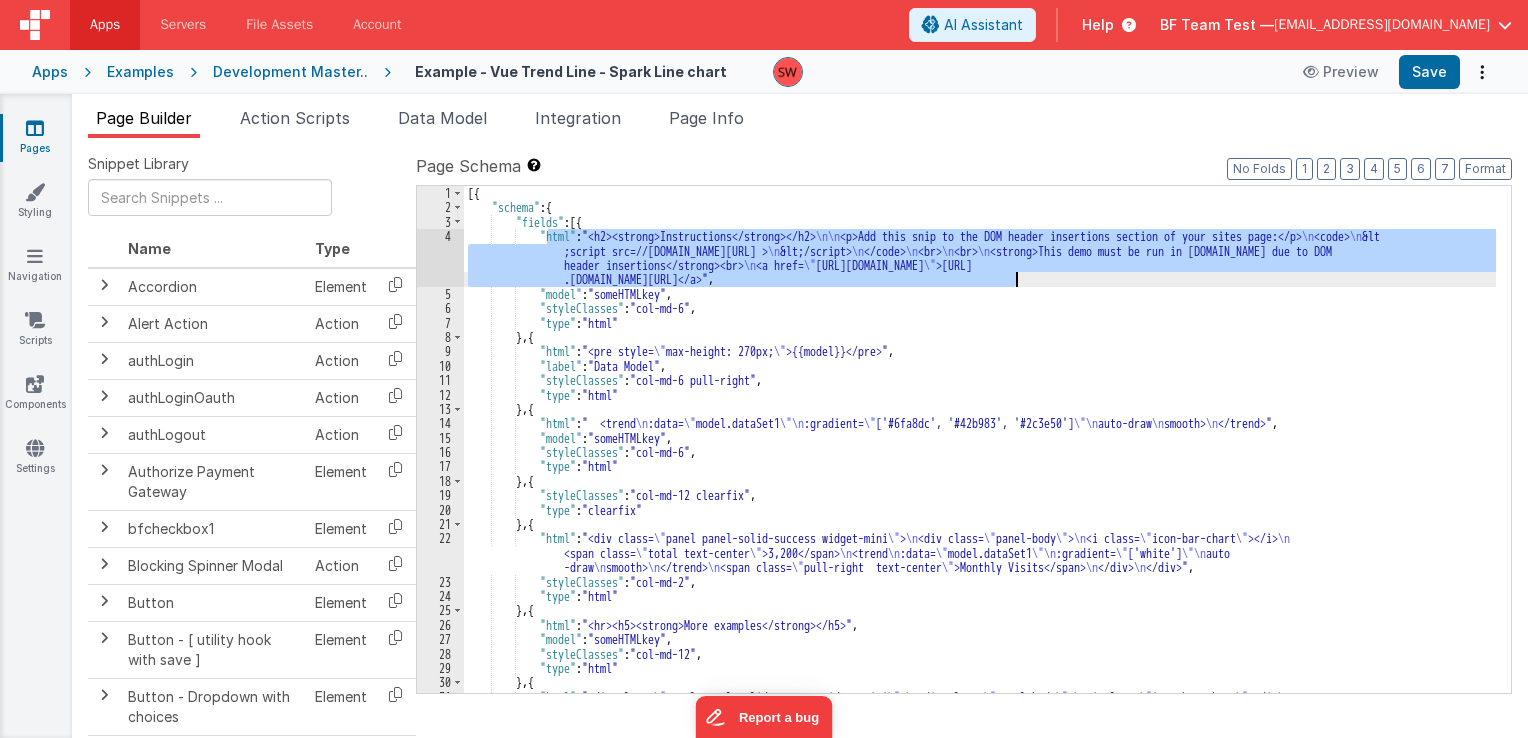 drag, startPoint x: 554, startPoint y: 234, endPoint x: 1017, endPoint y: 276, distance: 464.90106 